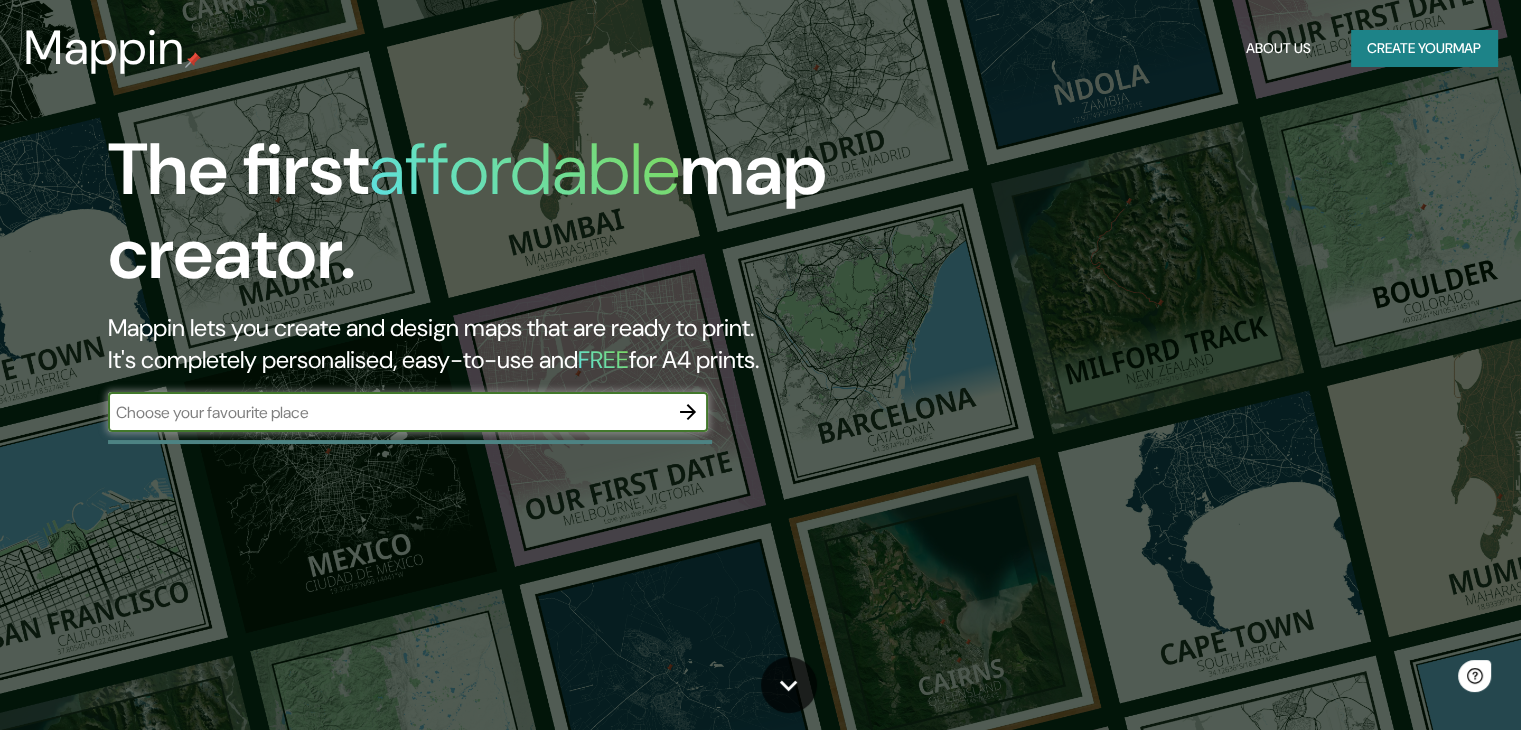 scroll, scrollTop: 0, scrollLeft: 0, axis: both 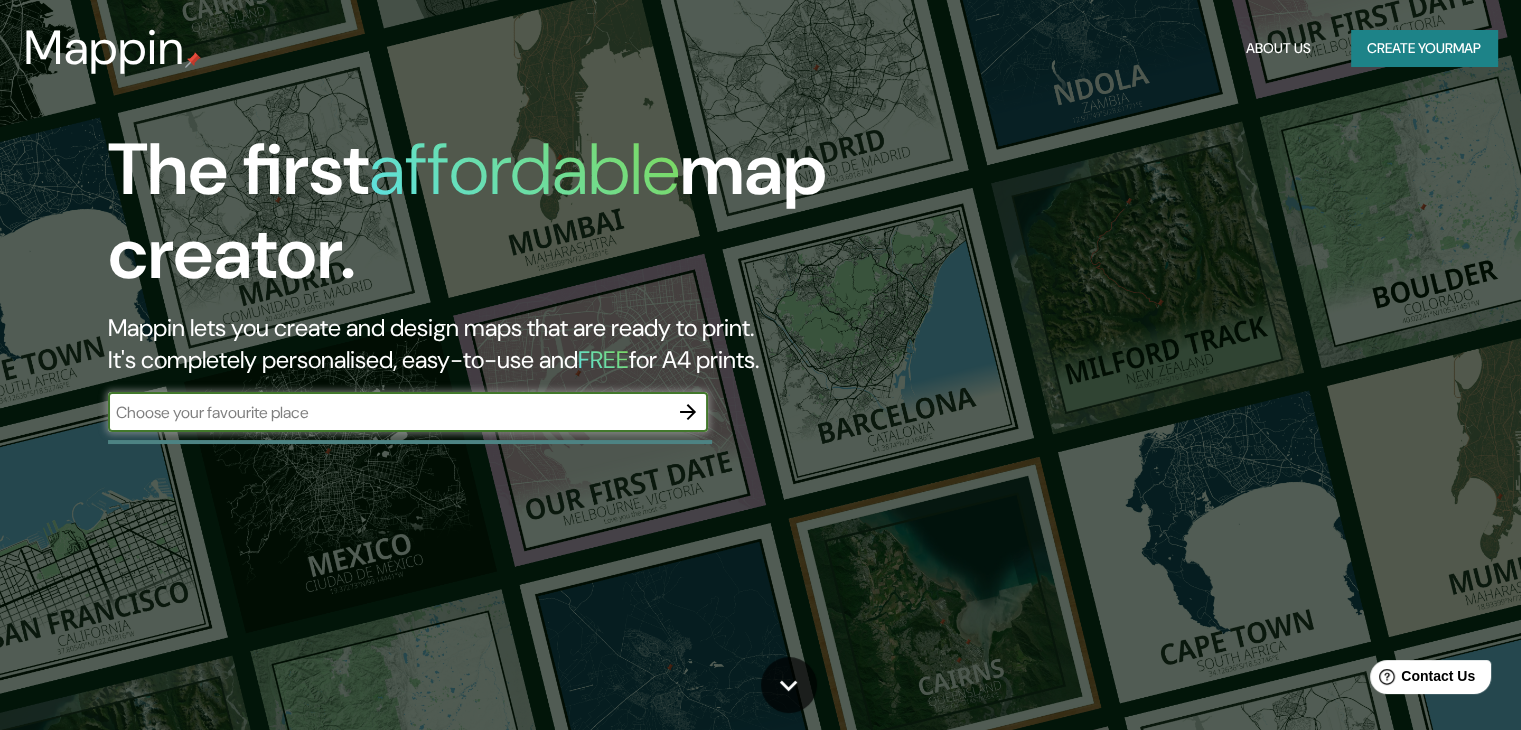 click at bounding box center [388, 412] 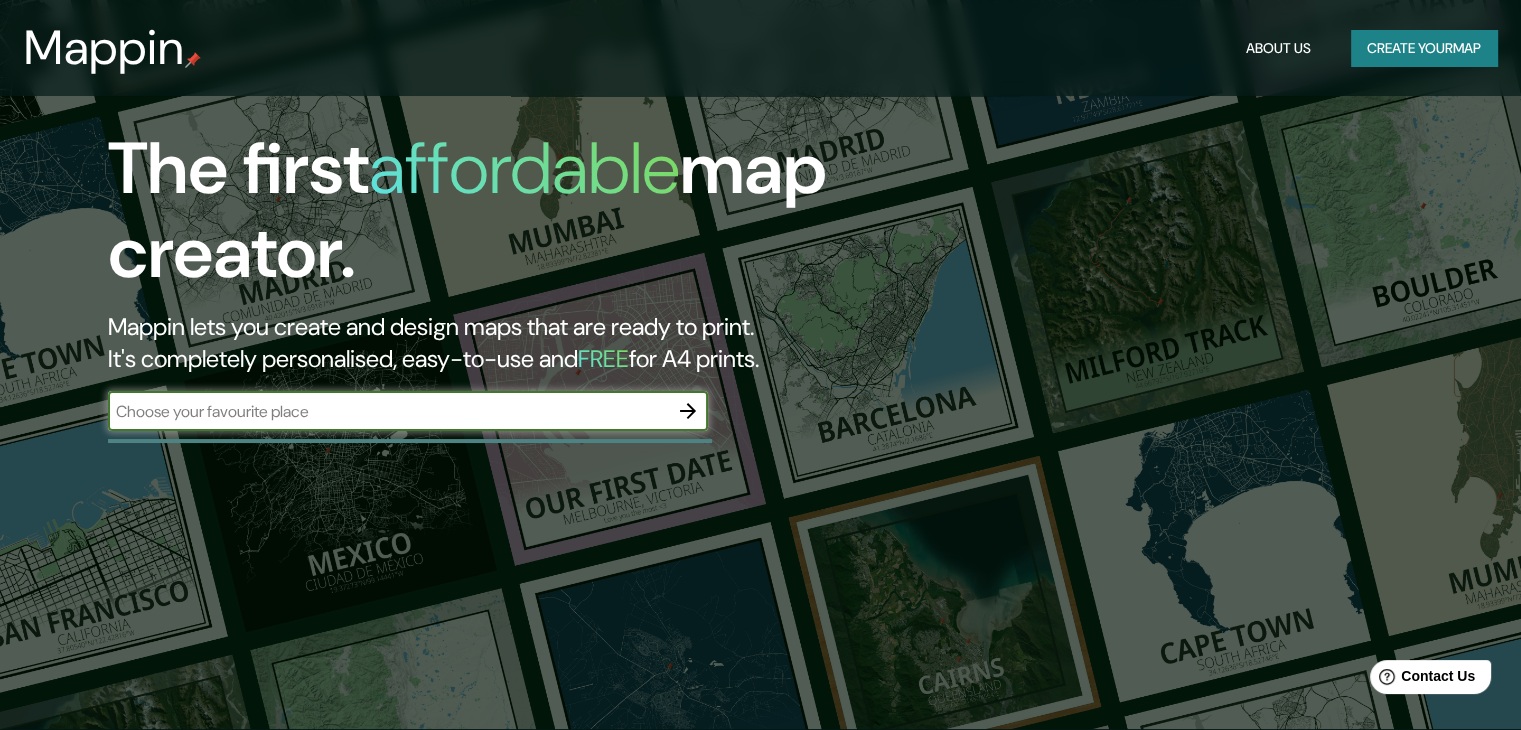 scroll, scrollTop: 0, scrollLeft: 0, axis: both 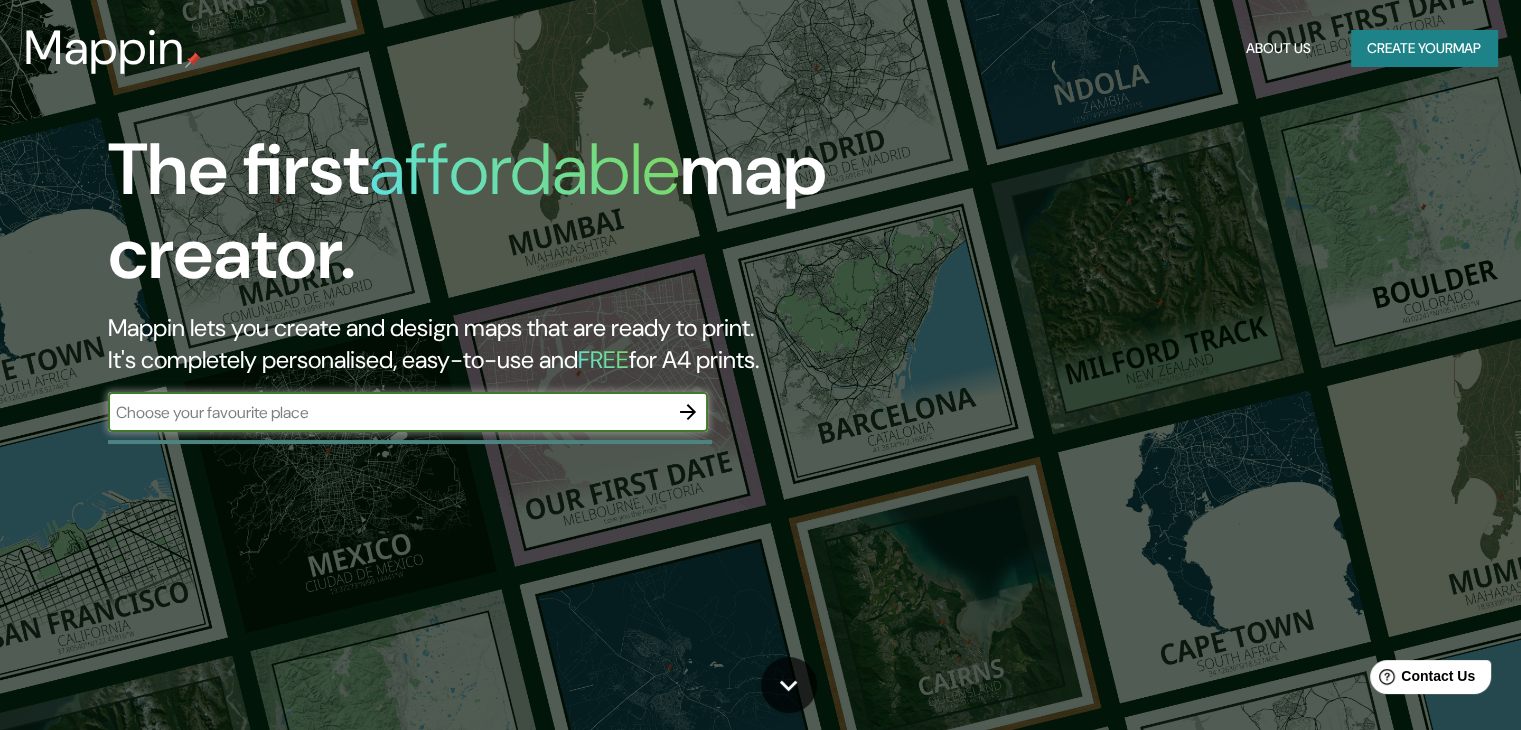 click at bounding box center [388, 412] 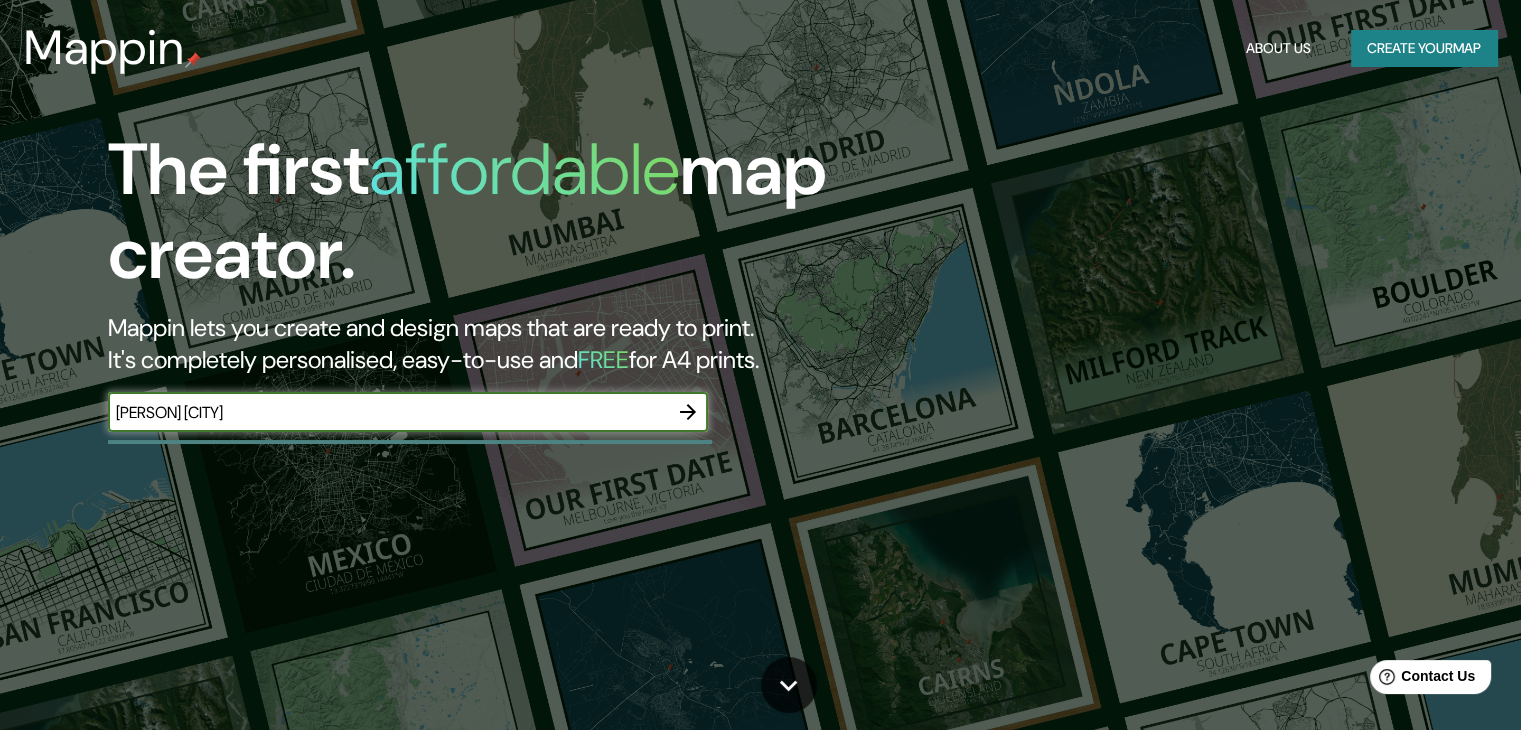 type on "[PERSON] [CITY]" 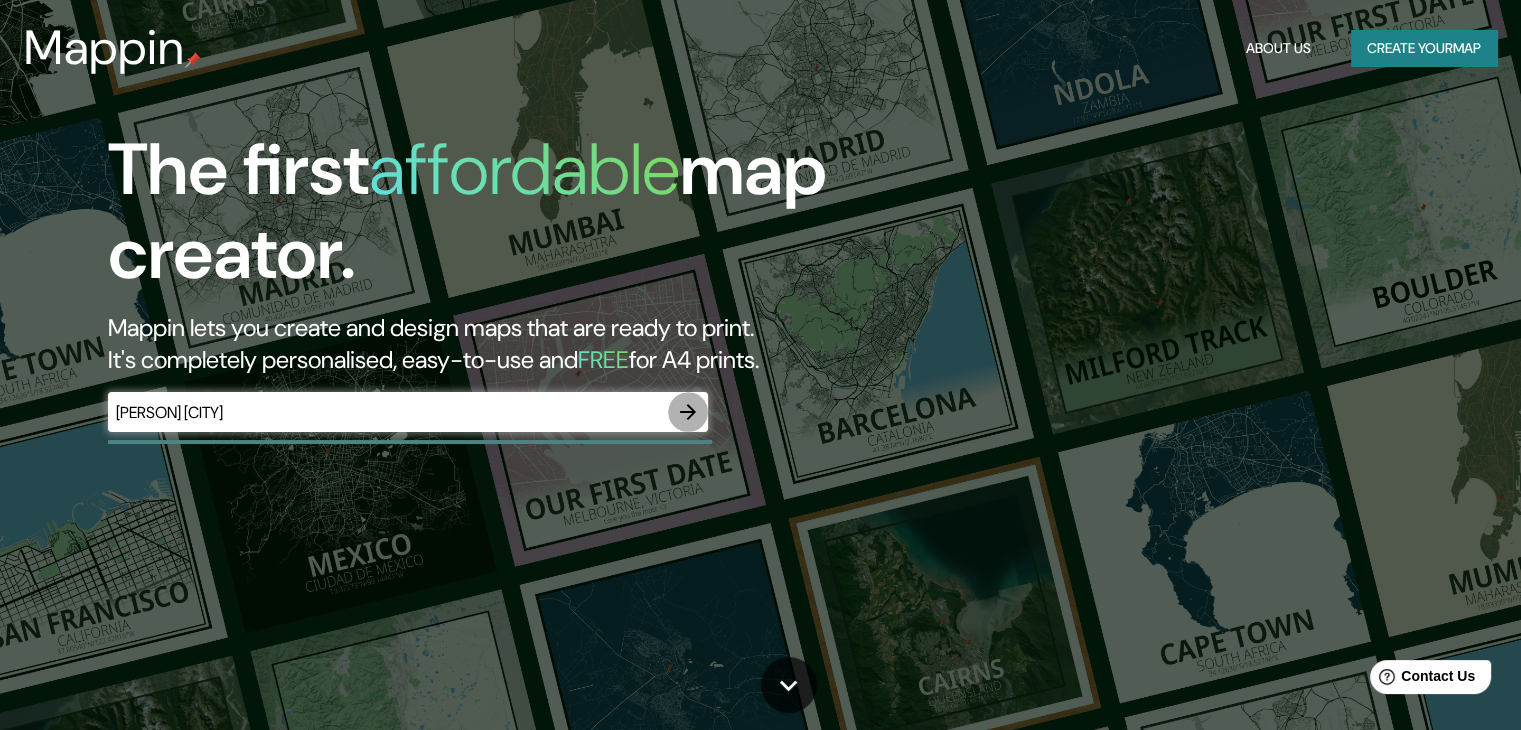 click 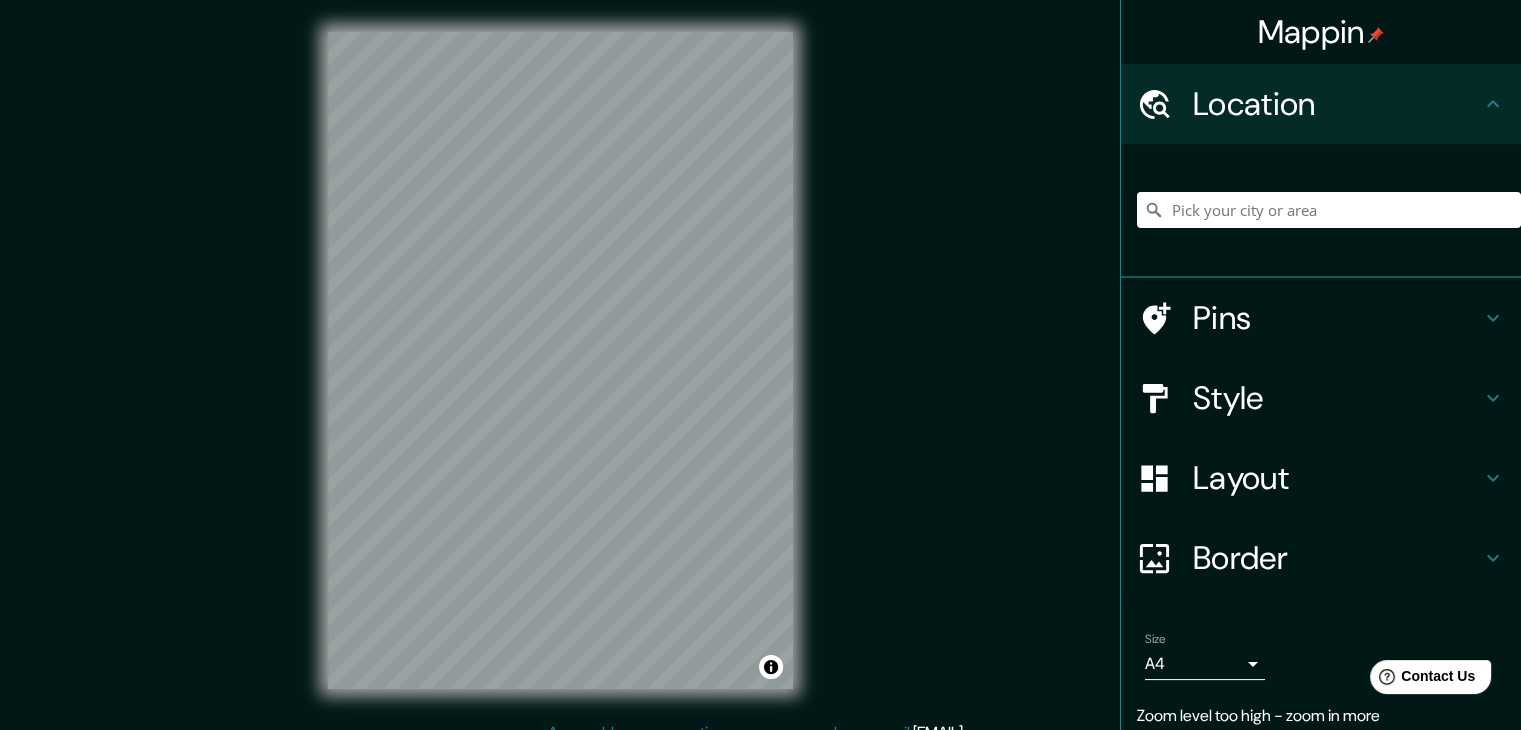 scroll, scrollTop: 23, scrollLeft: 0, axis: vertical 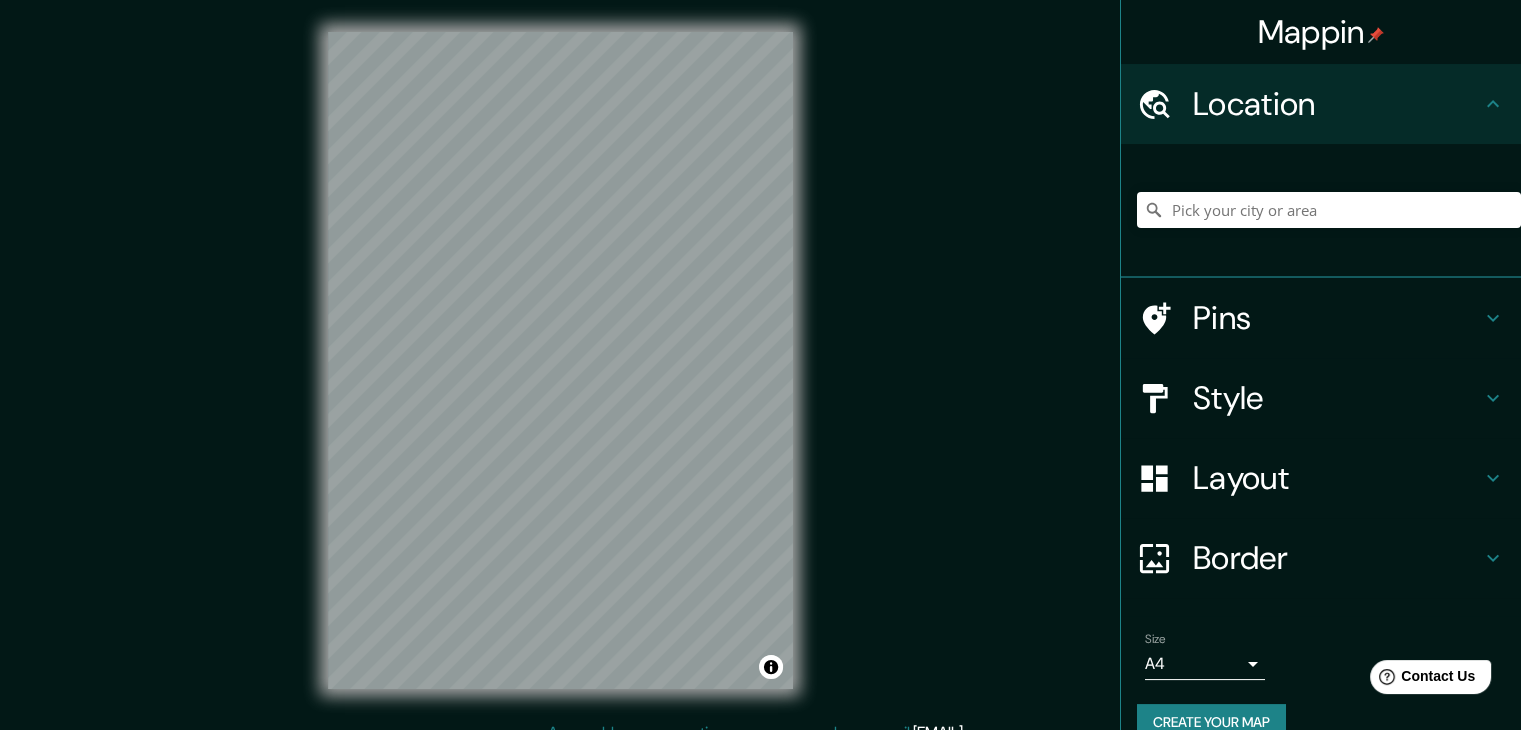 click on "Pins" at bounding box center (1337, 318) 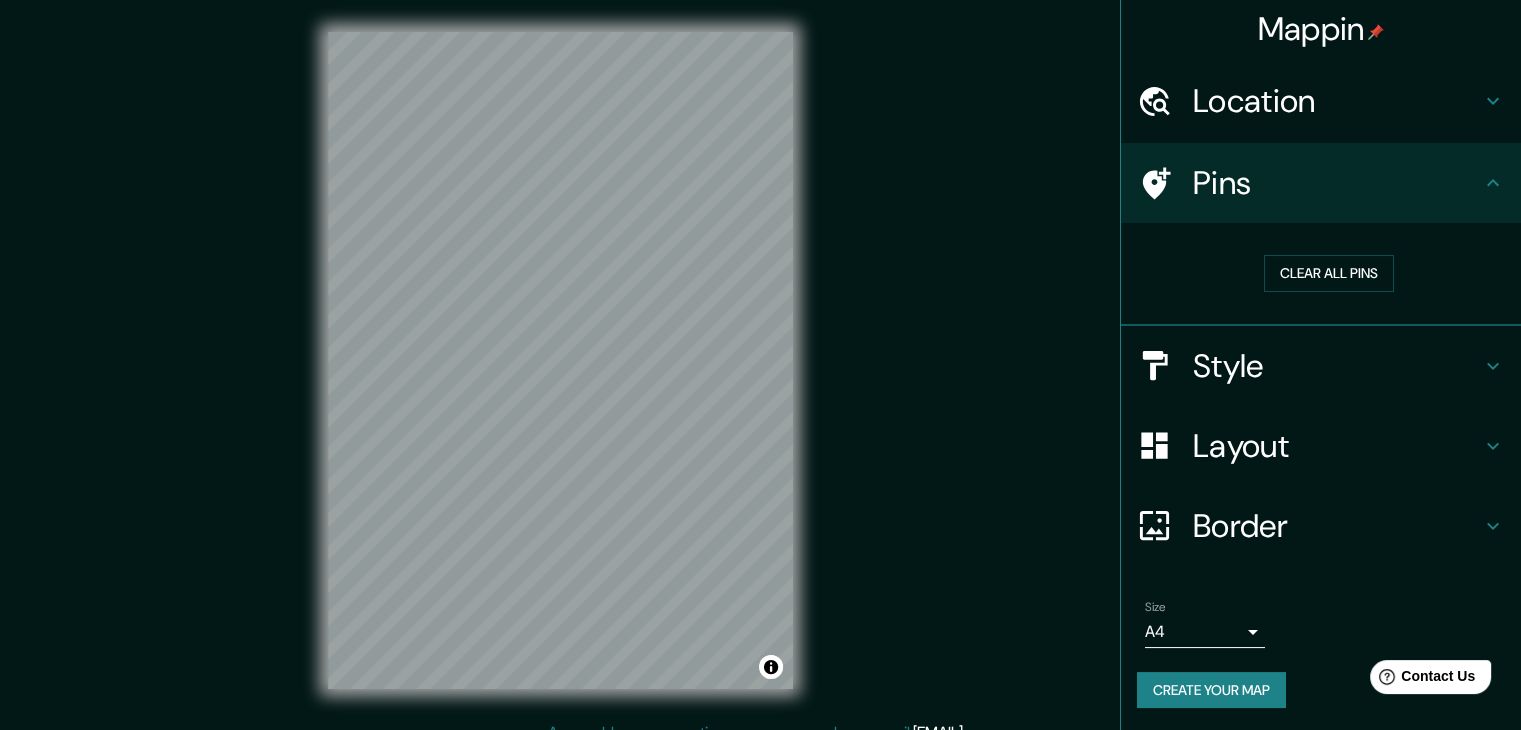 scroll, scrollTop: 4, scrollLeft: 0, axis: vertical 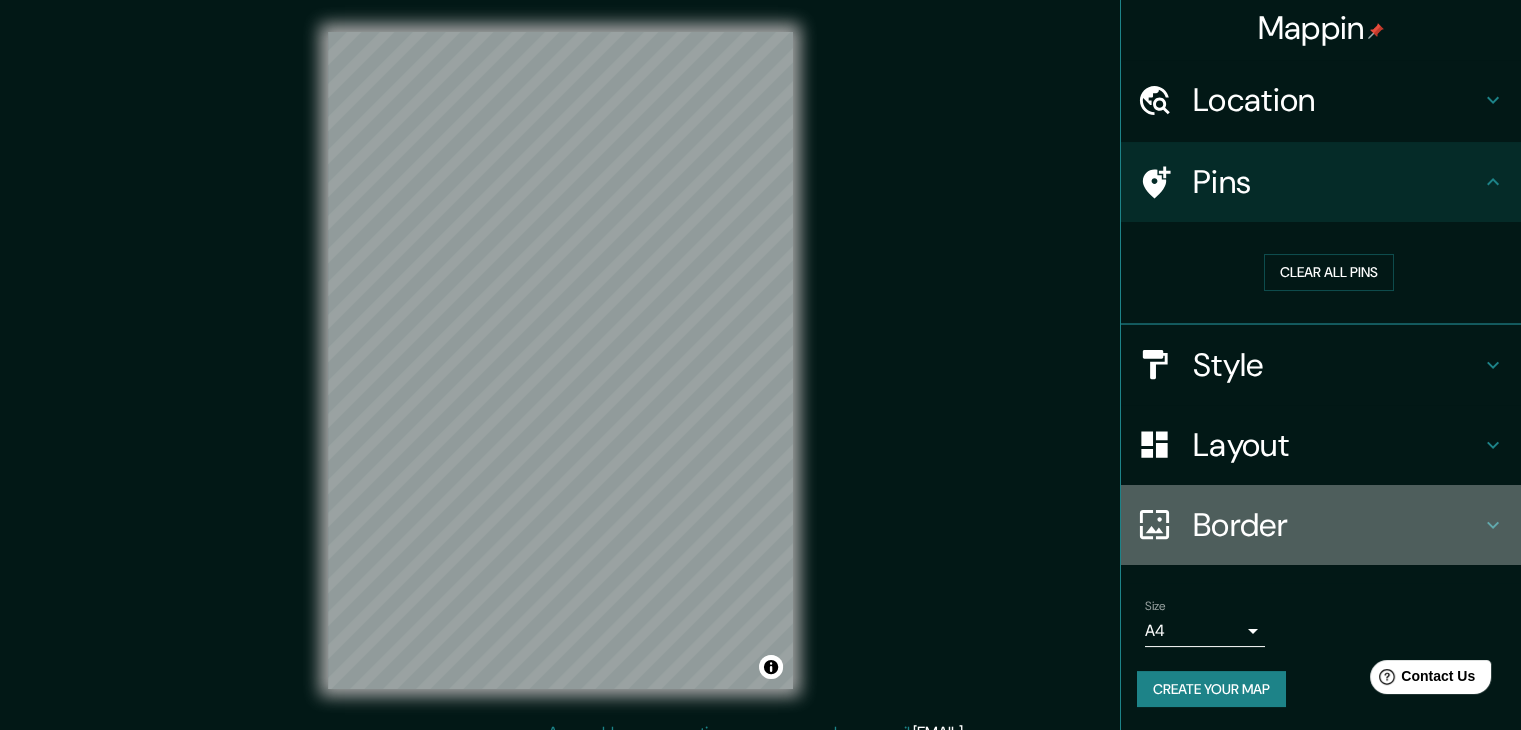 click on "Border" at bounding box center [1337, 525] 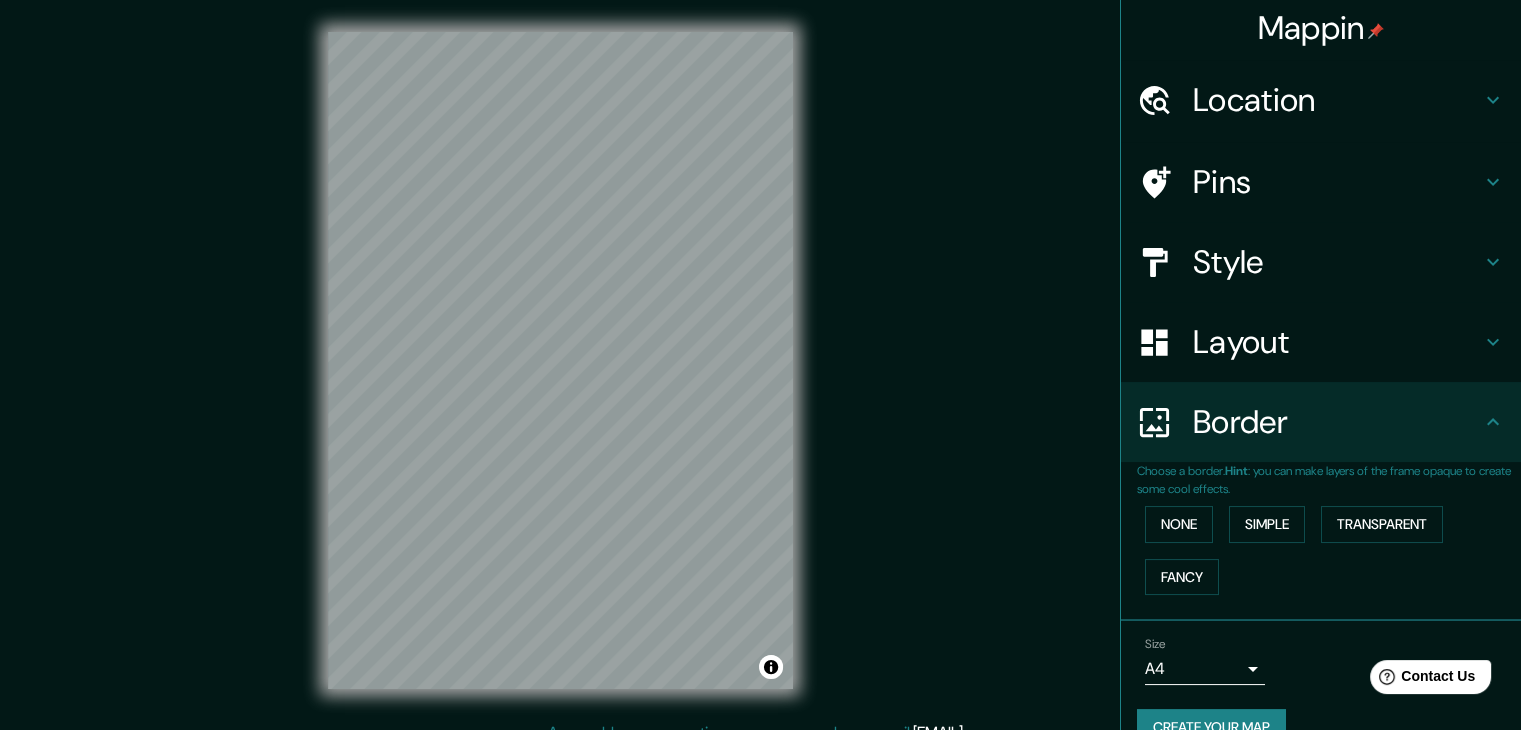 click on "Layout" at bounding box center (1337, 342) 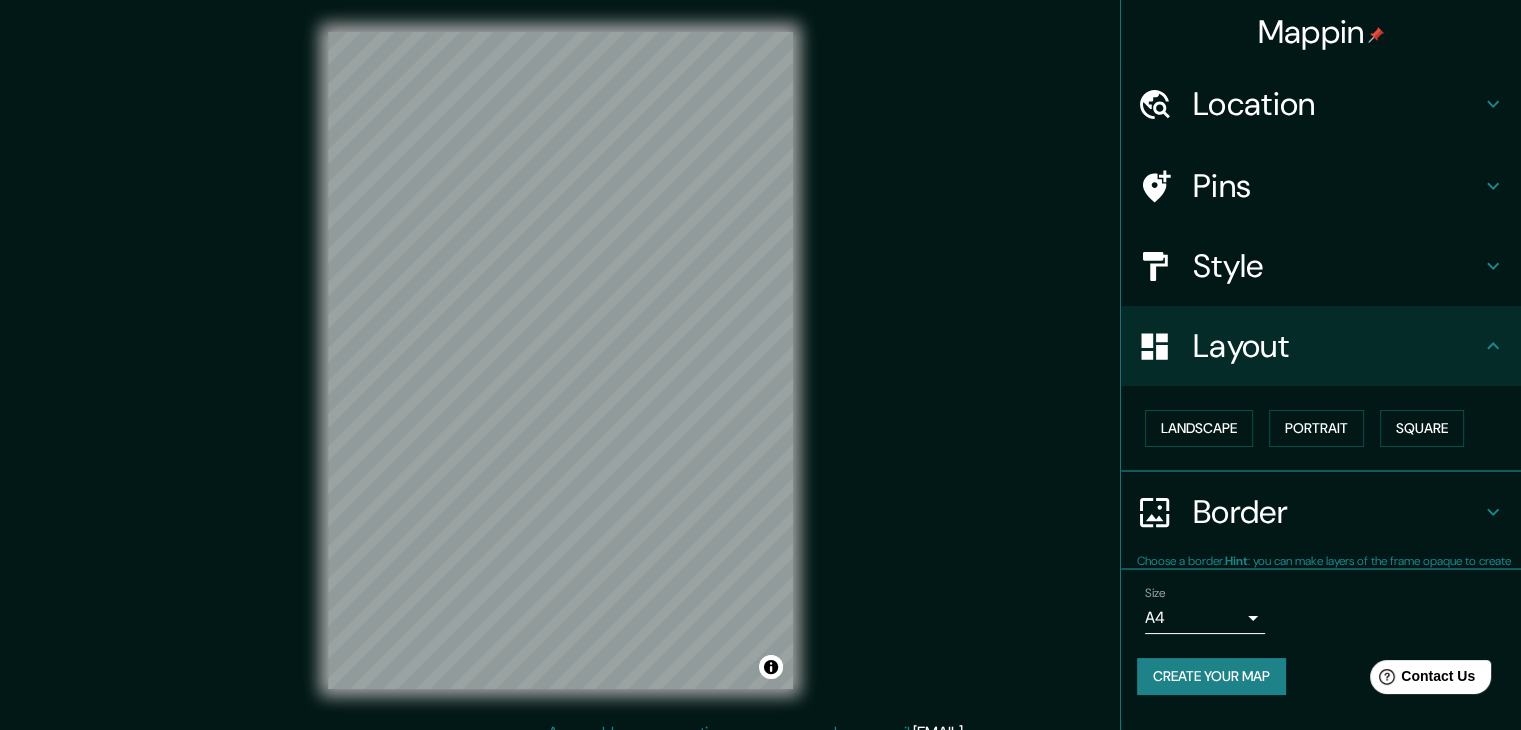 scroll, scrollTop: 0, scrollLeft: 0, axis: both 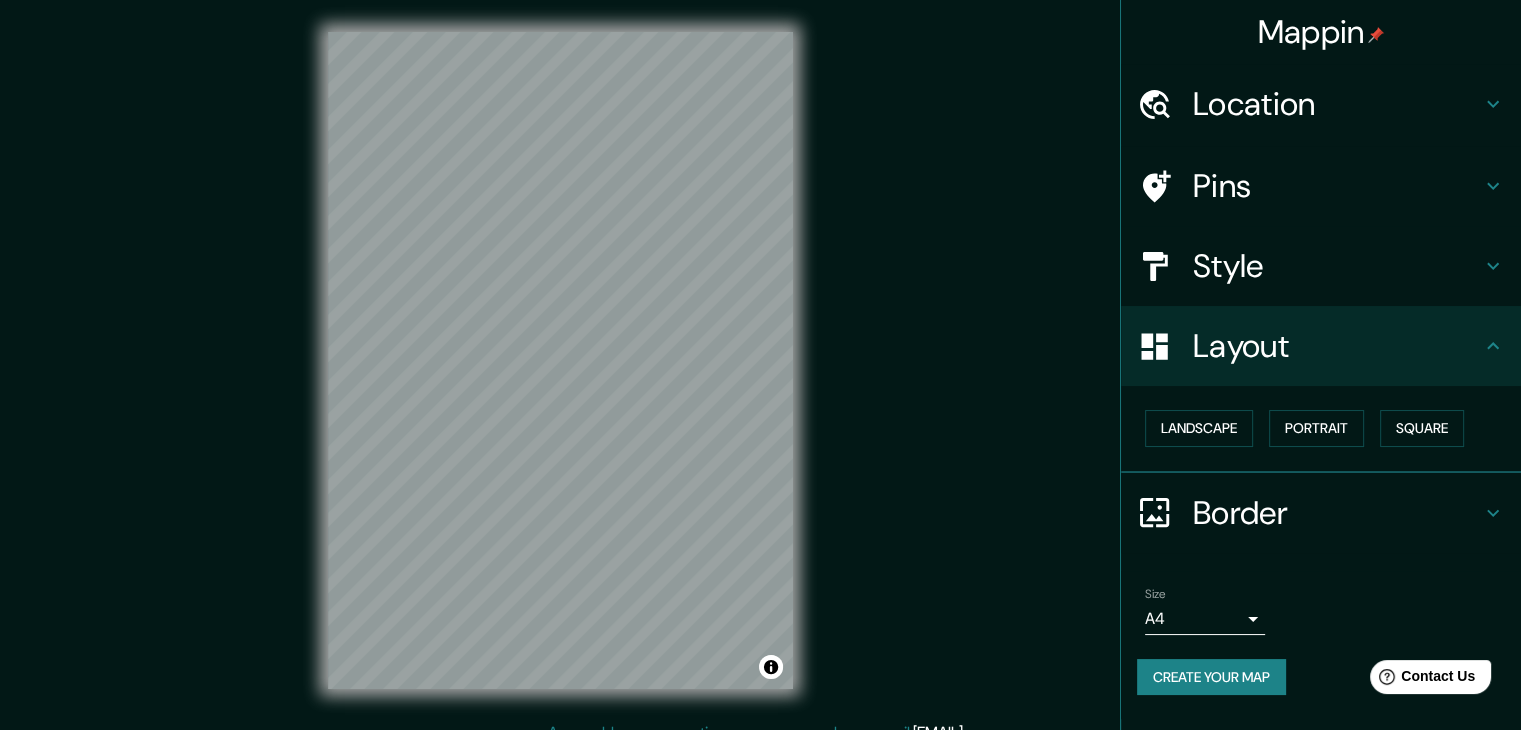 click on "Border" at bounding box center [1337, 513] 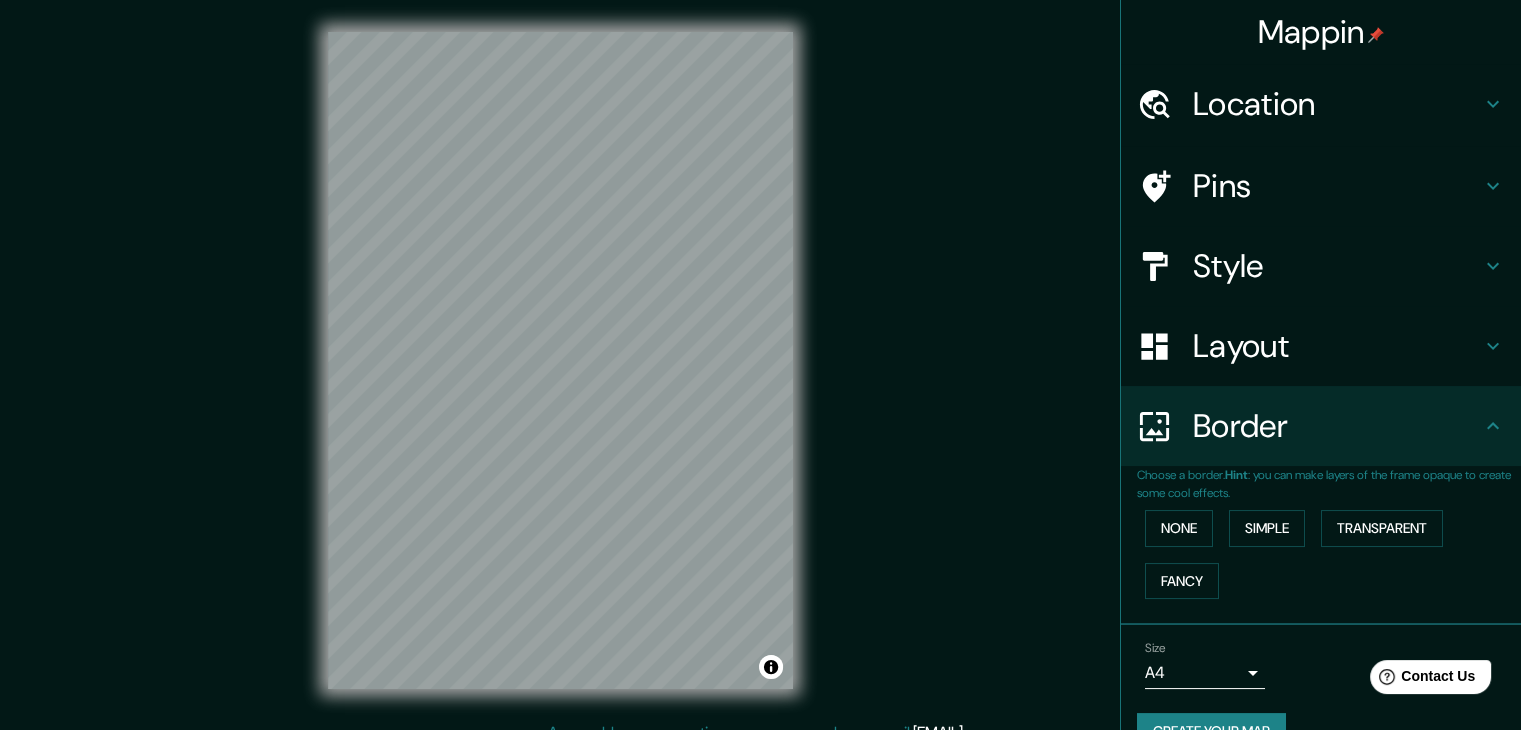 click on "Layout" at bounding box center (1337, 346) 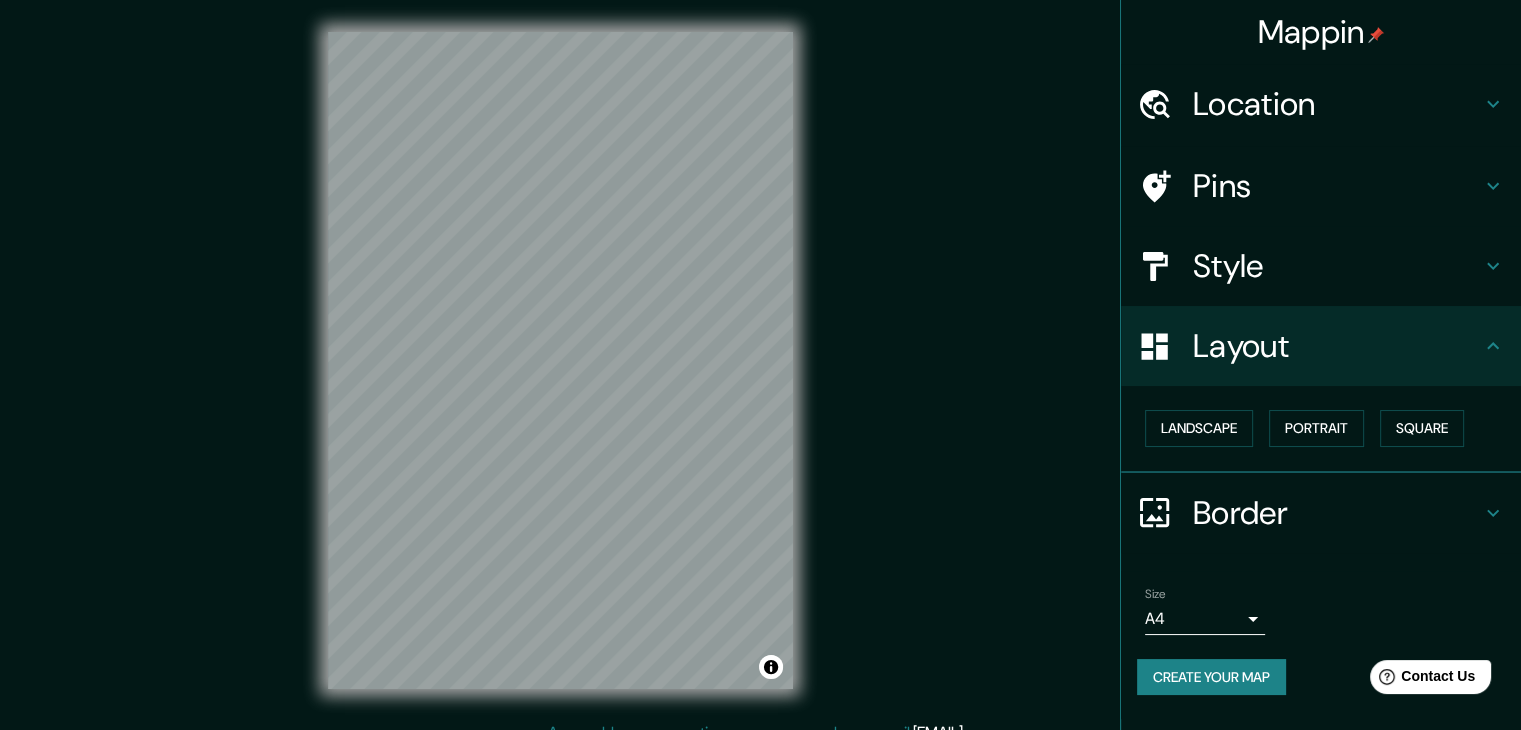 click on "Style" at bounding box center [1337, 266] 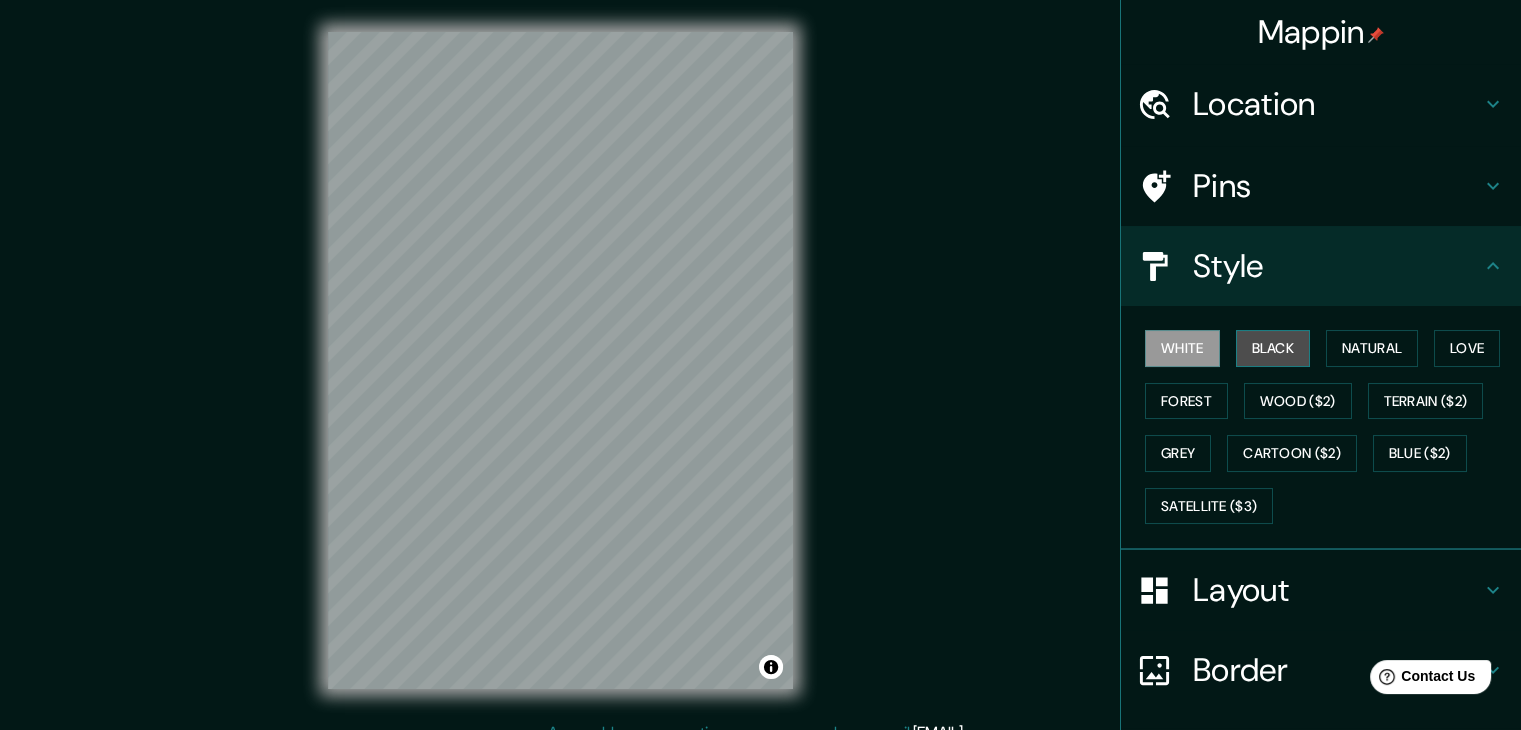 click on "Black" at bounding box center (1273, 348) 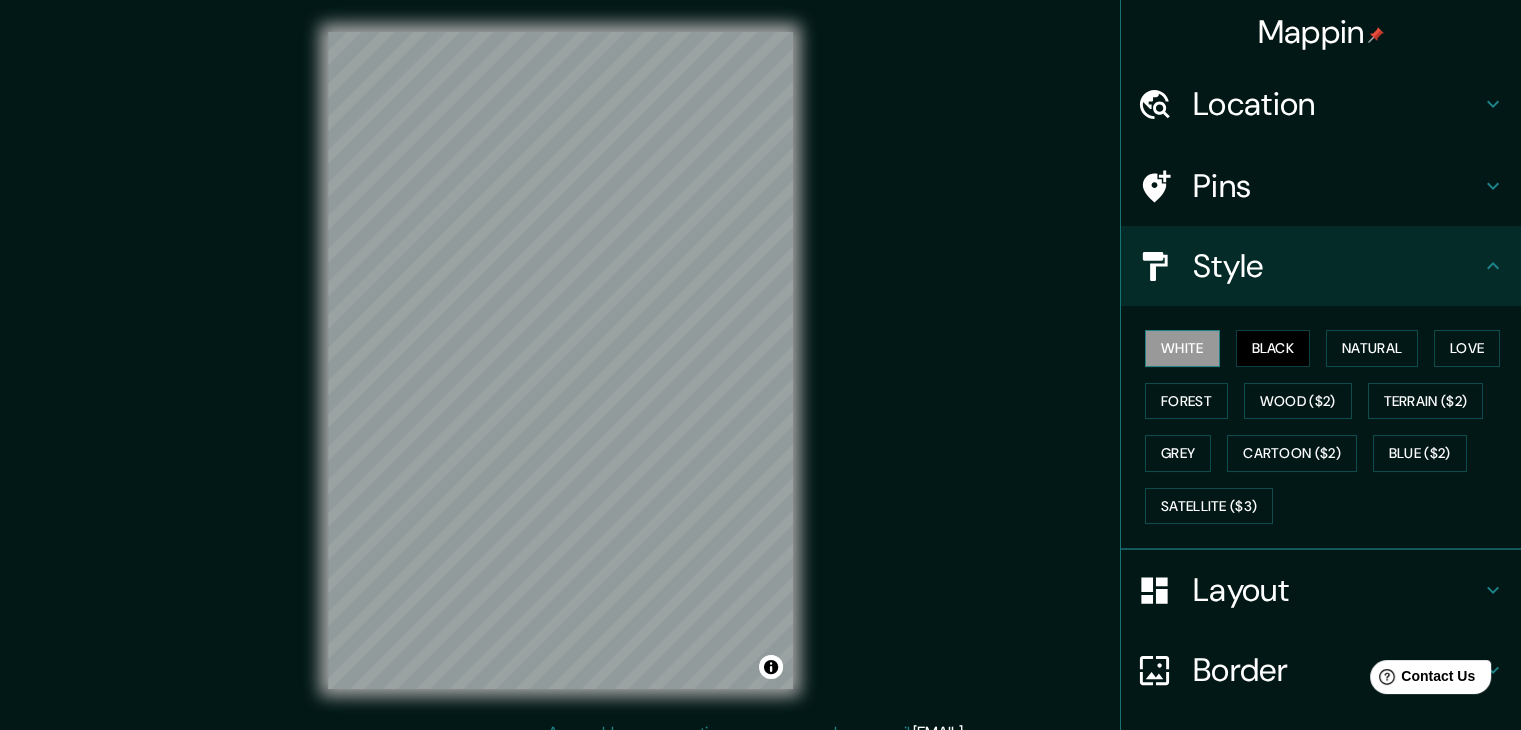 click on "White" at bounding box center (1182, 348) 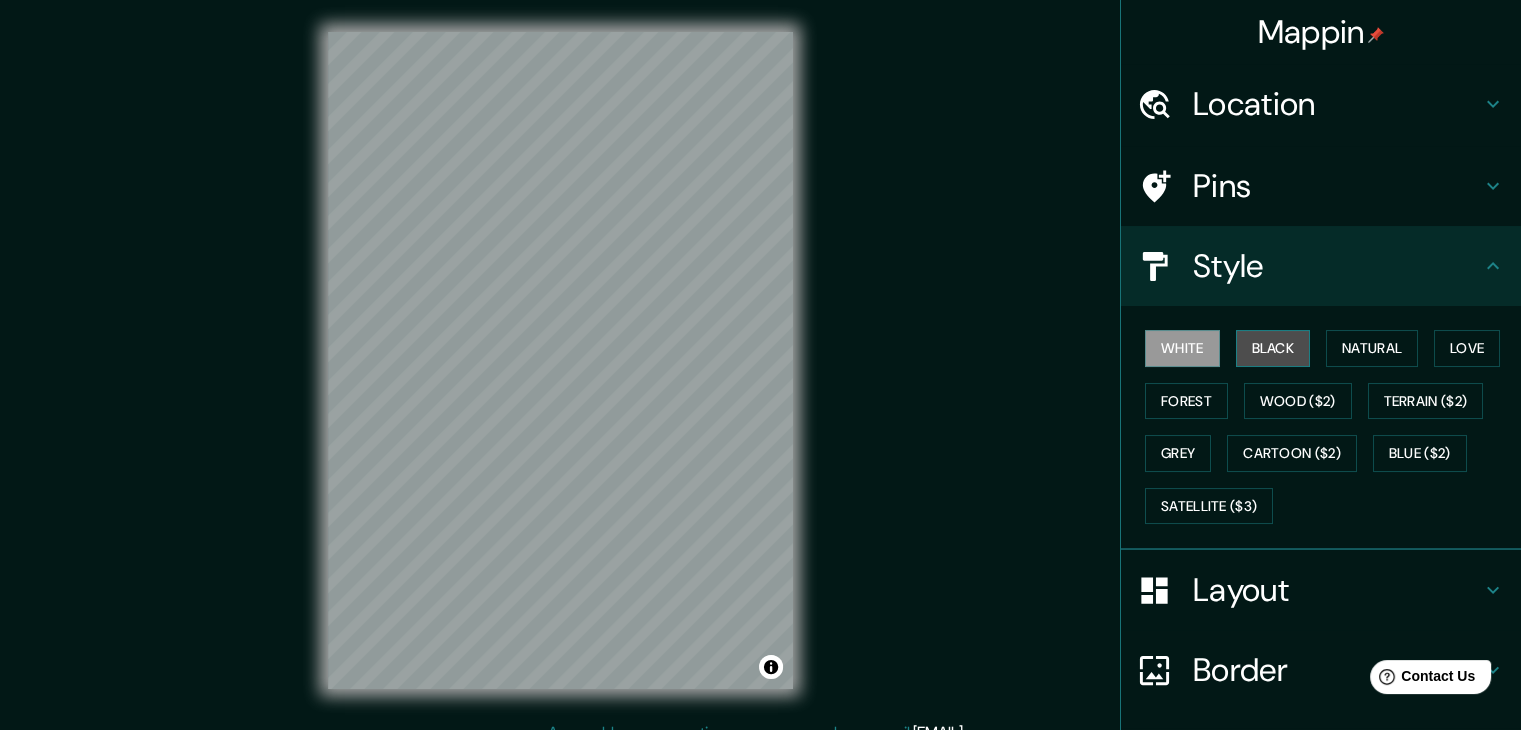 drag, startPoint x: 1292, startPoint y: 351, endPoint x: 1280, endPoint y: 349, distance: 12.165525 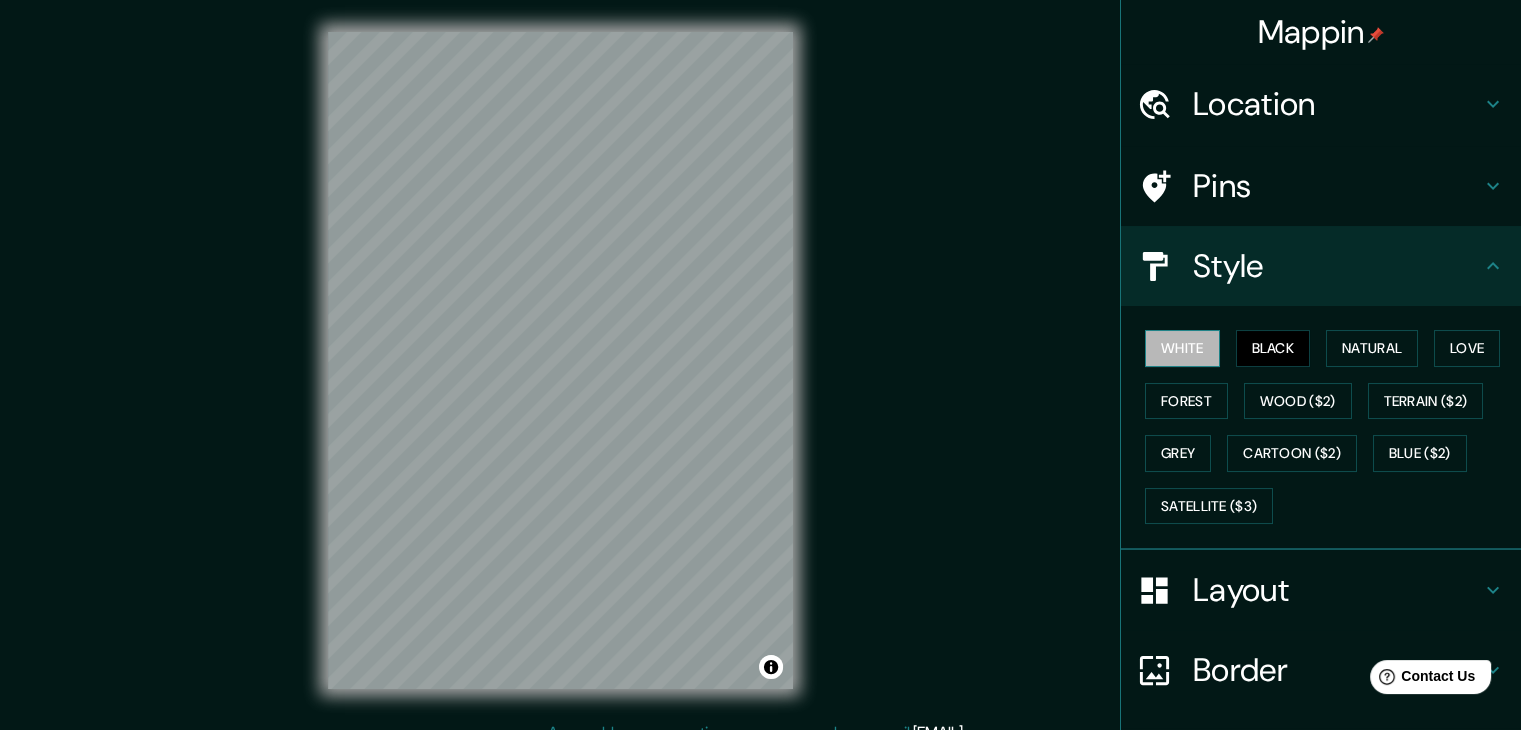 click on "White" at bounding box center [1182, 348] 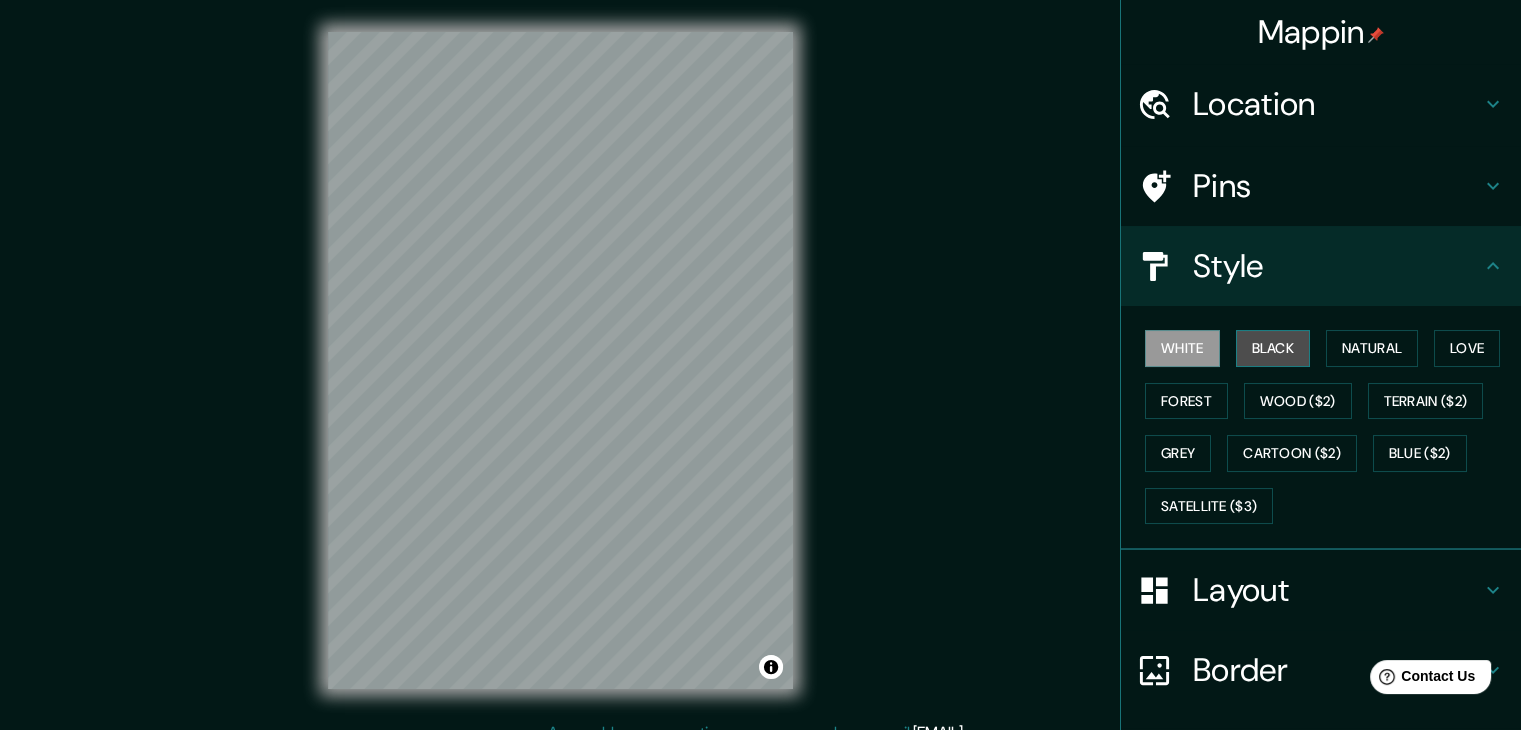 click on "Black" at bounding box center (1273, 348) 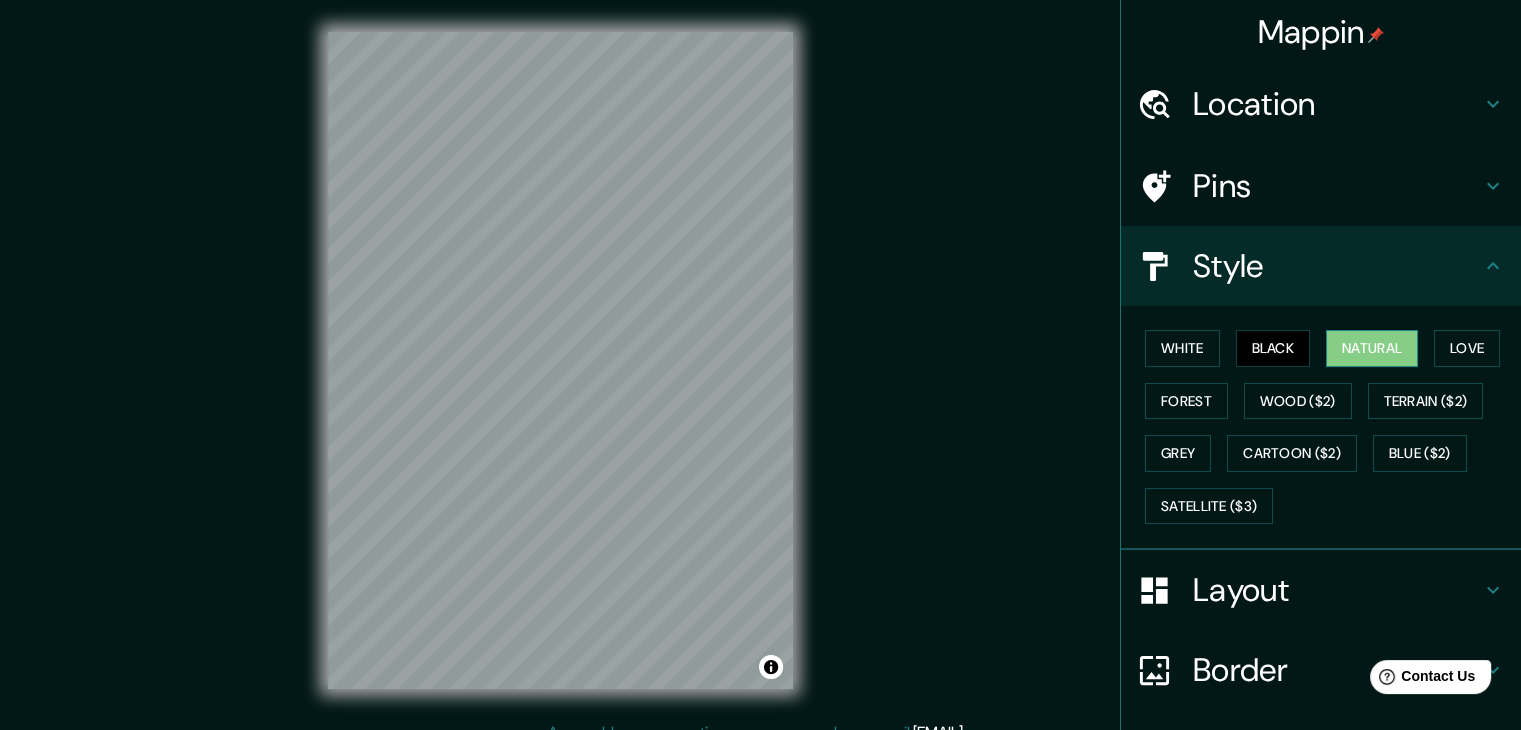 click on "Natural" at bounding box center (1372, 348) 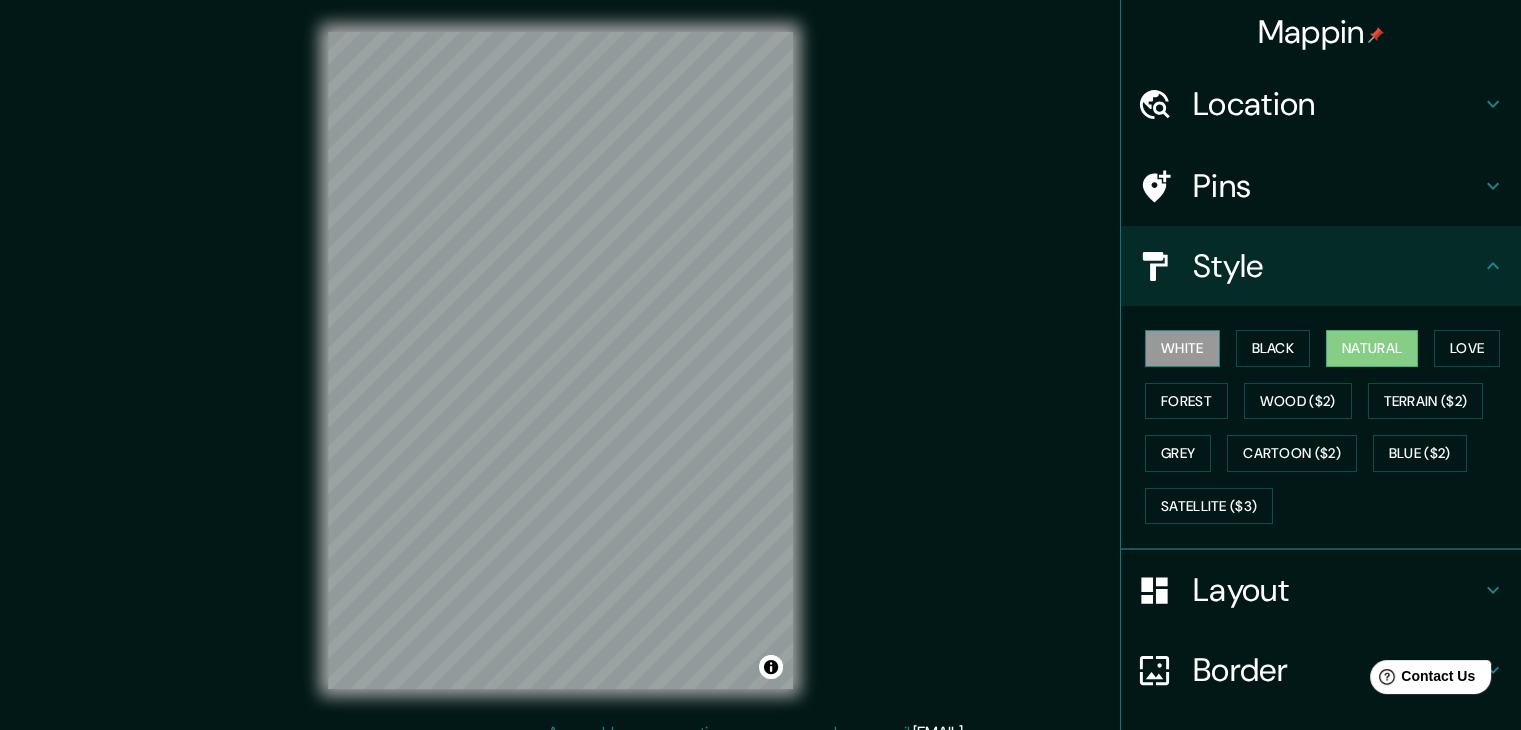 click on "White" at bounding box center (1182, 348) 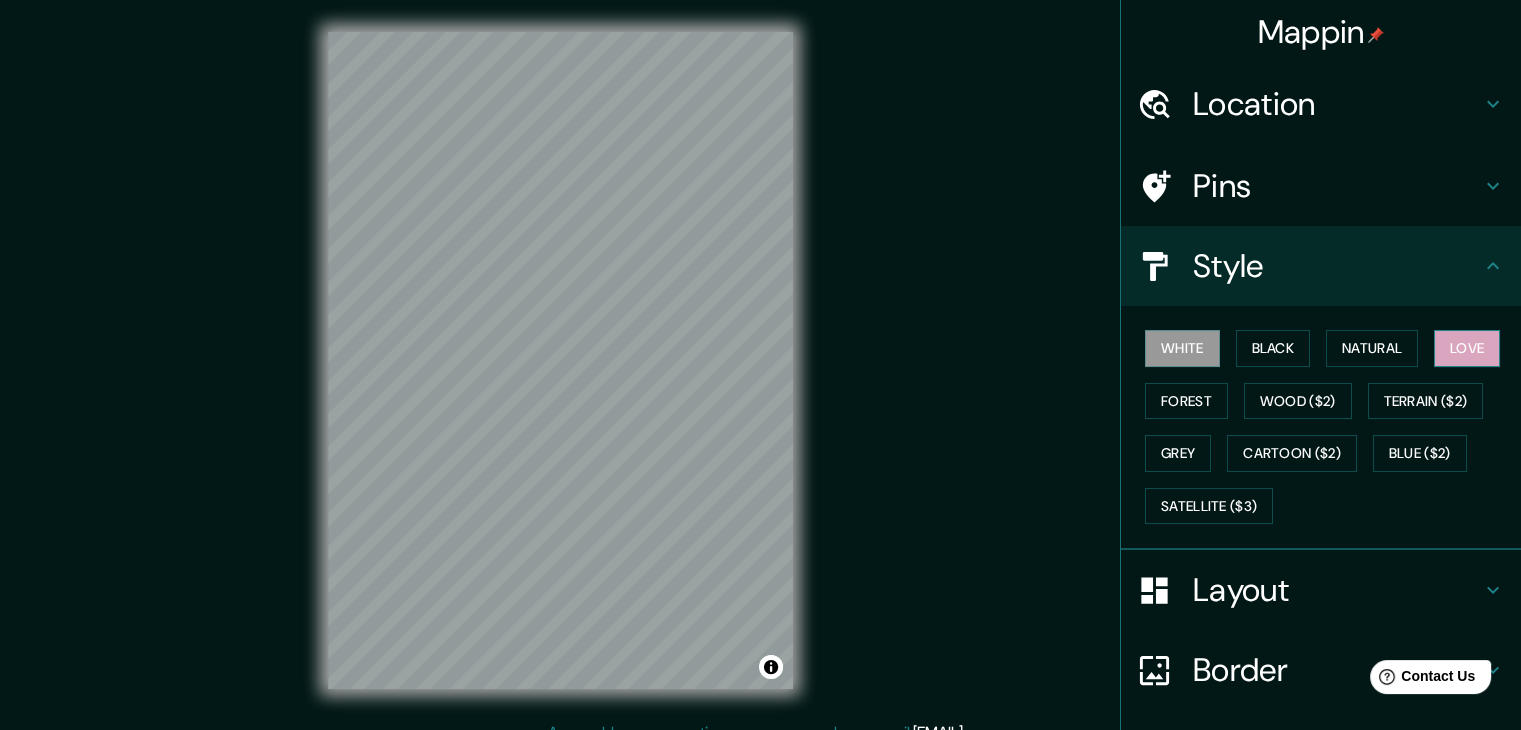 click on "Love" at bounding box center [1467, 348] 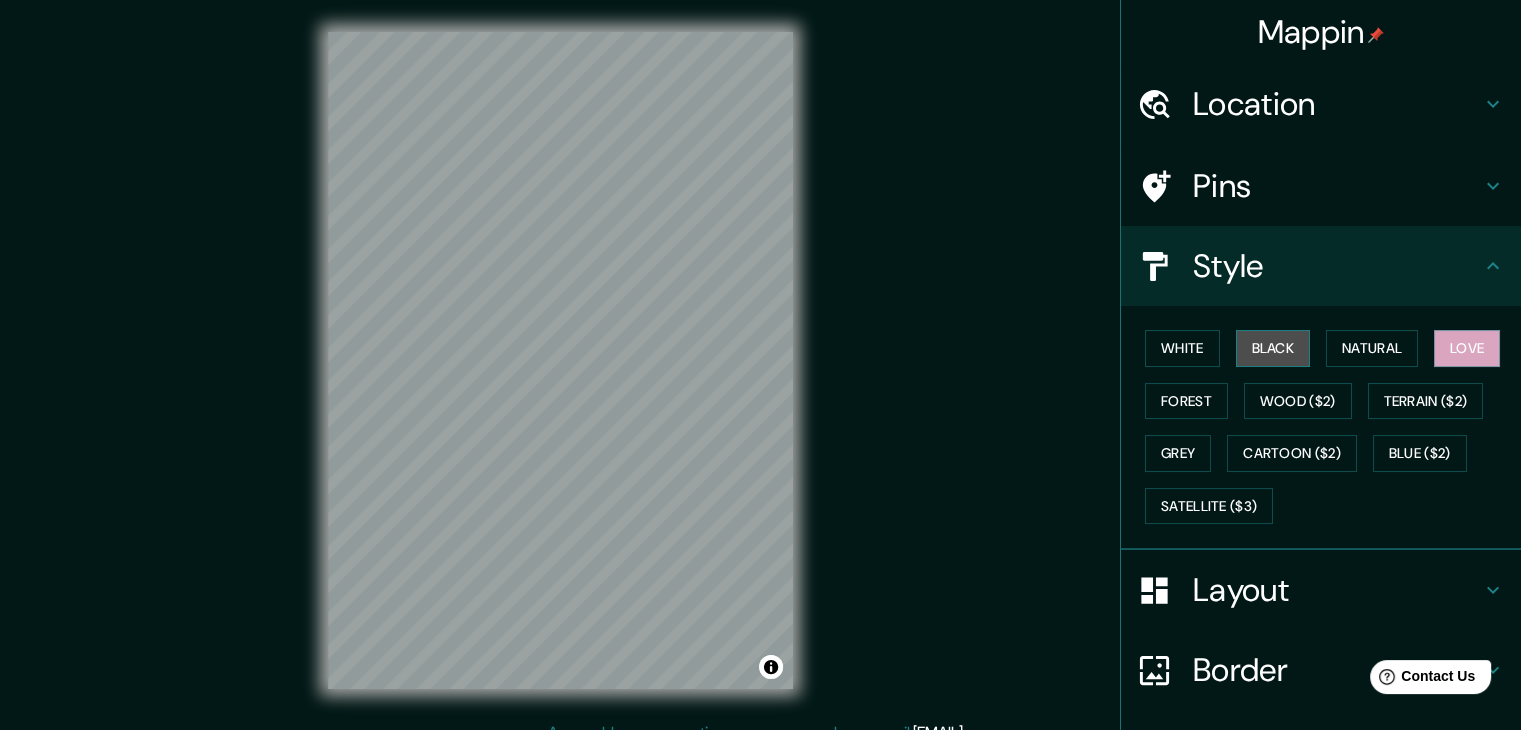 click on "Black" at bounding box center (1273, 348) 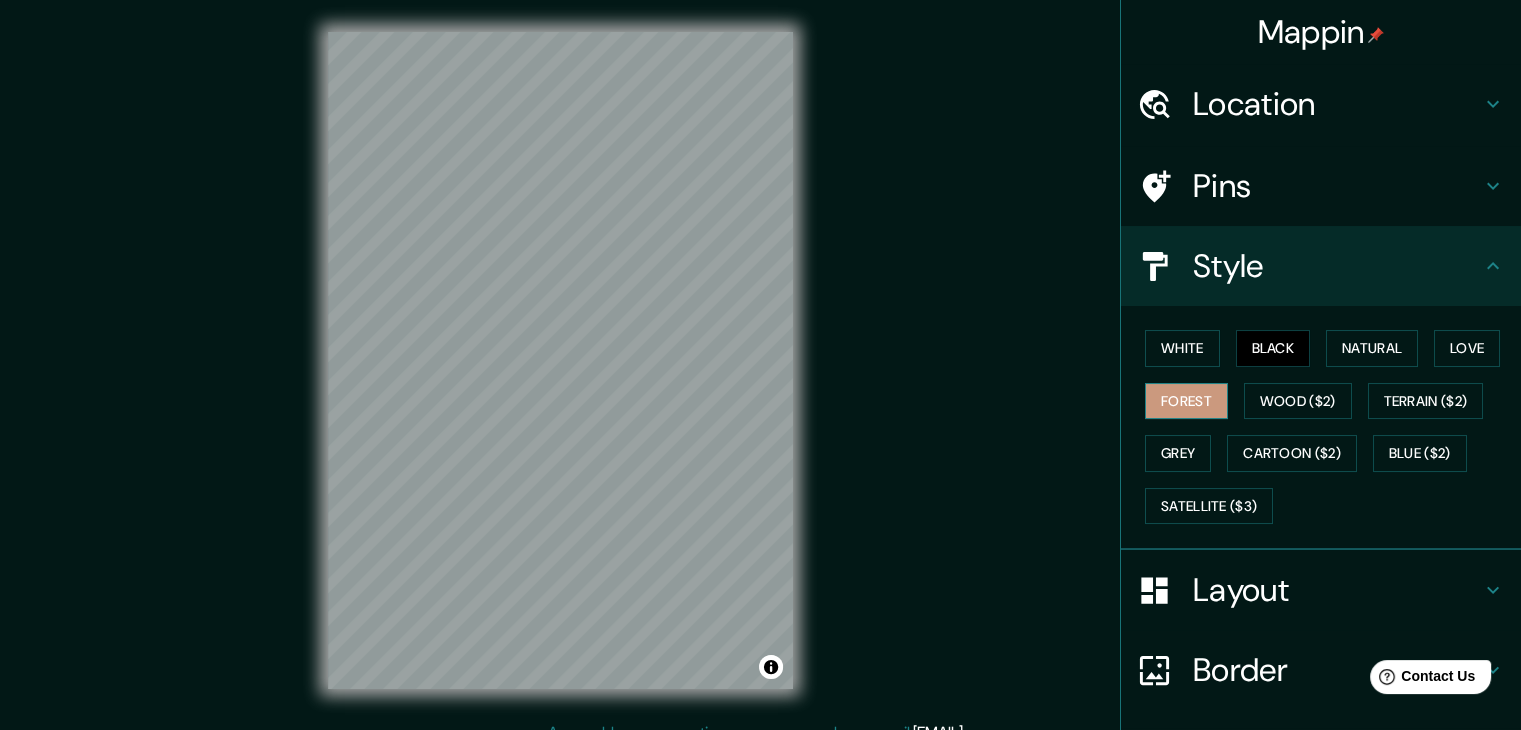 click on "Forest" at bounding box center [1186, 401] 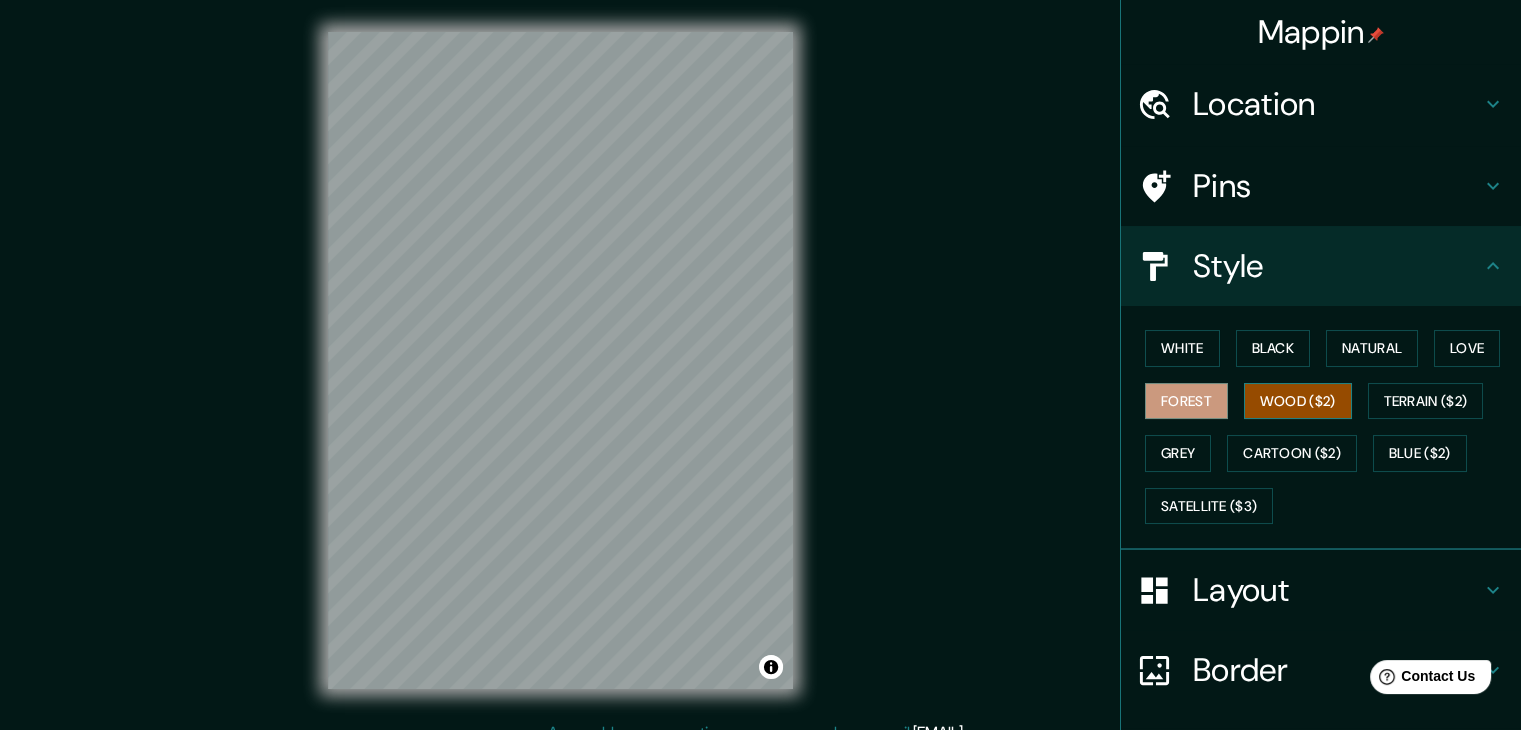 click on "Wood ($2)" at bounding box center (1298, 401) 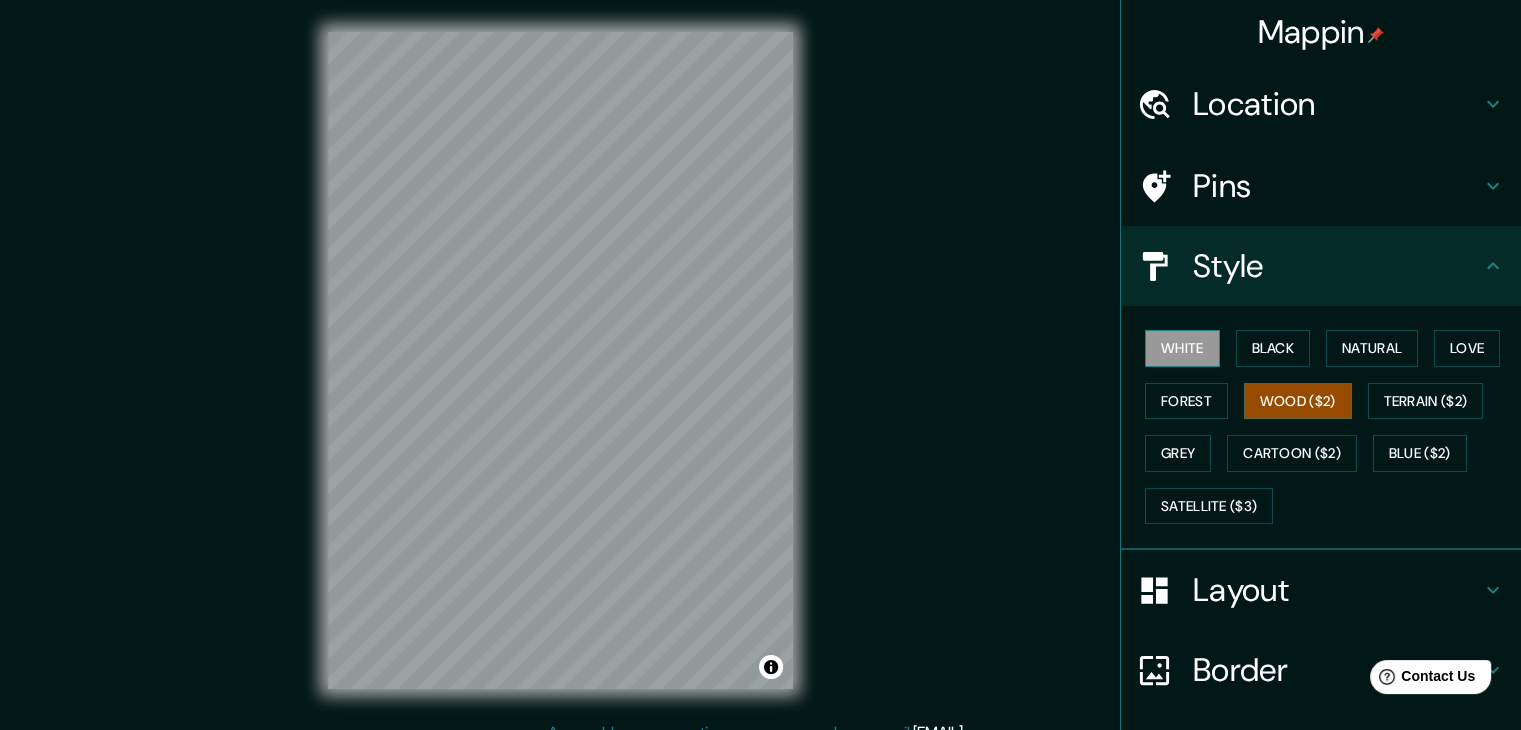 click on "White" at bounding box center (1182, 348) 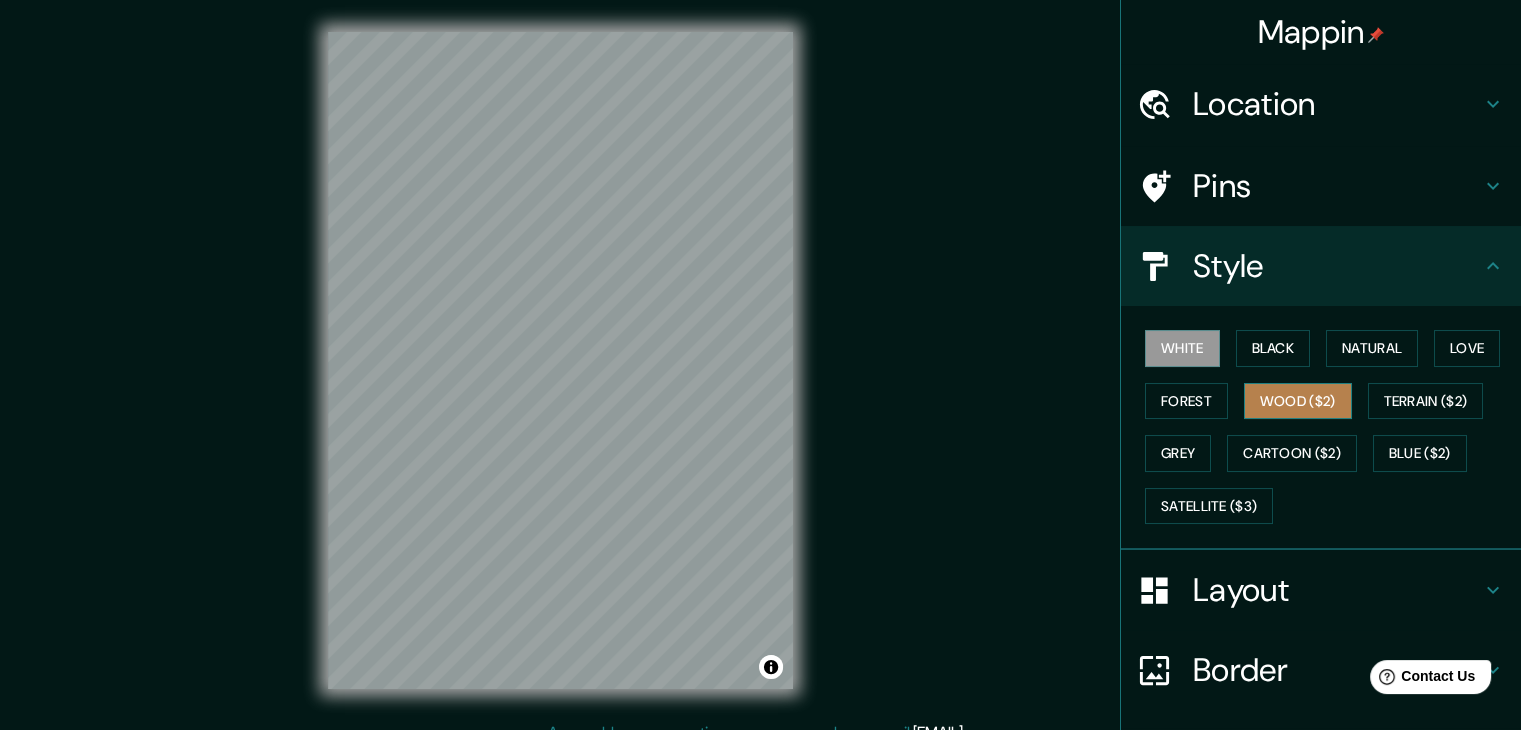 click on "Wood ($2)" at bounding box center [1298, 401] 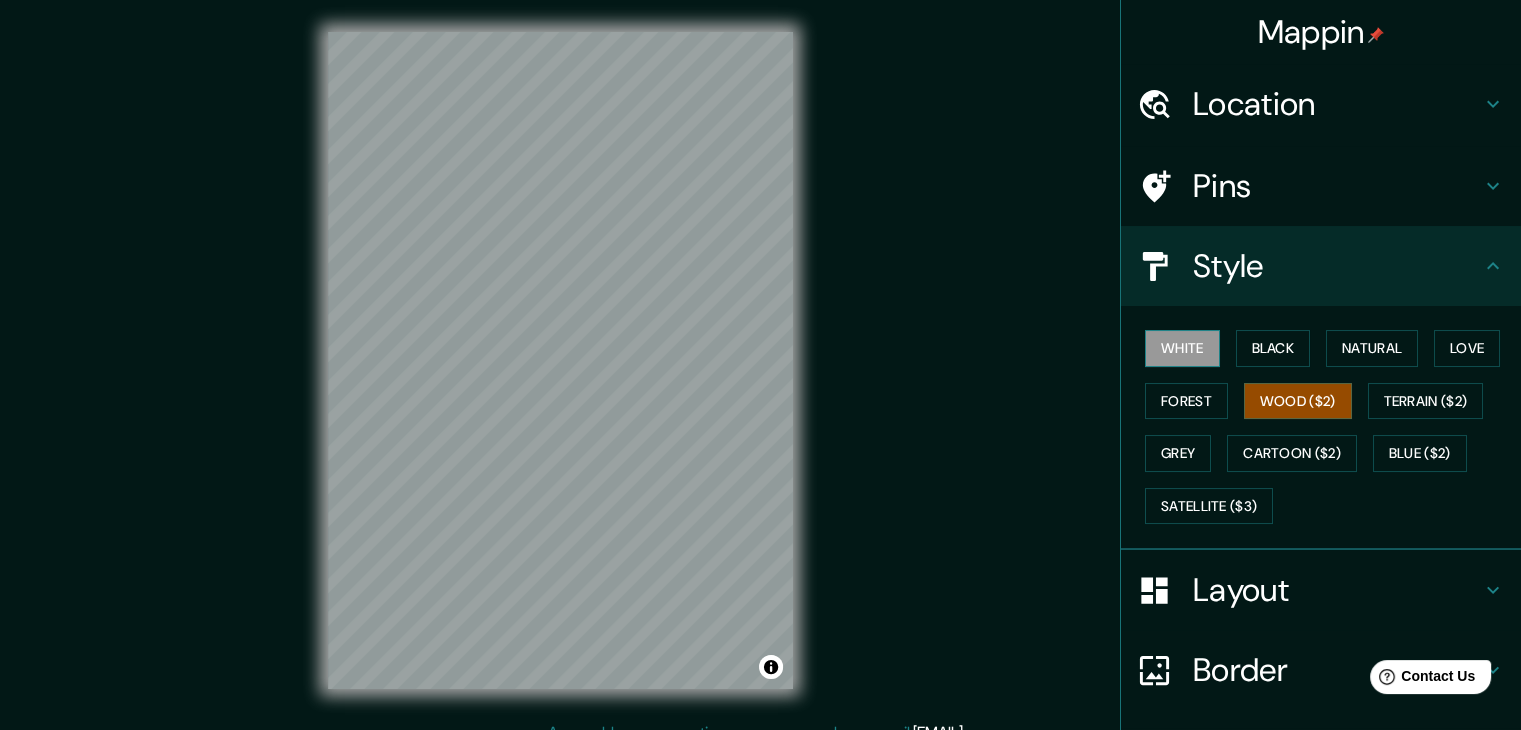 click on "White" at bounding box center [1182, 348] 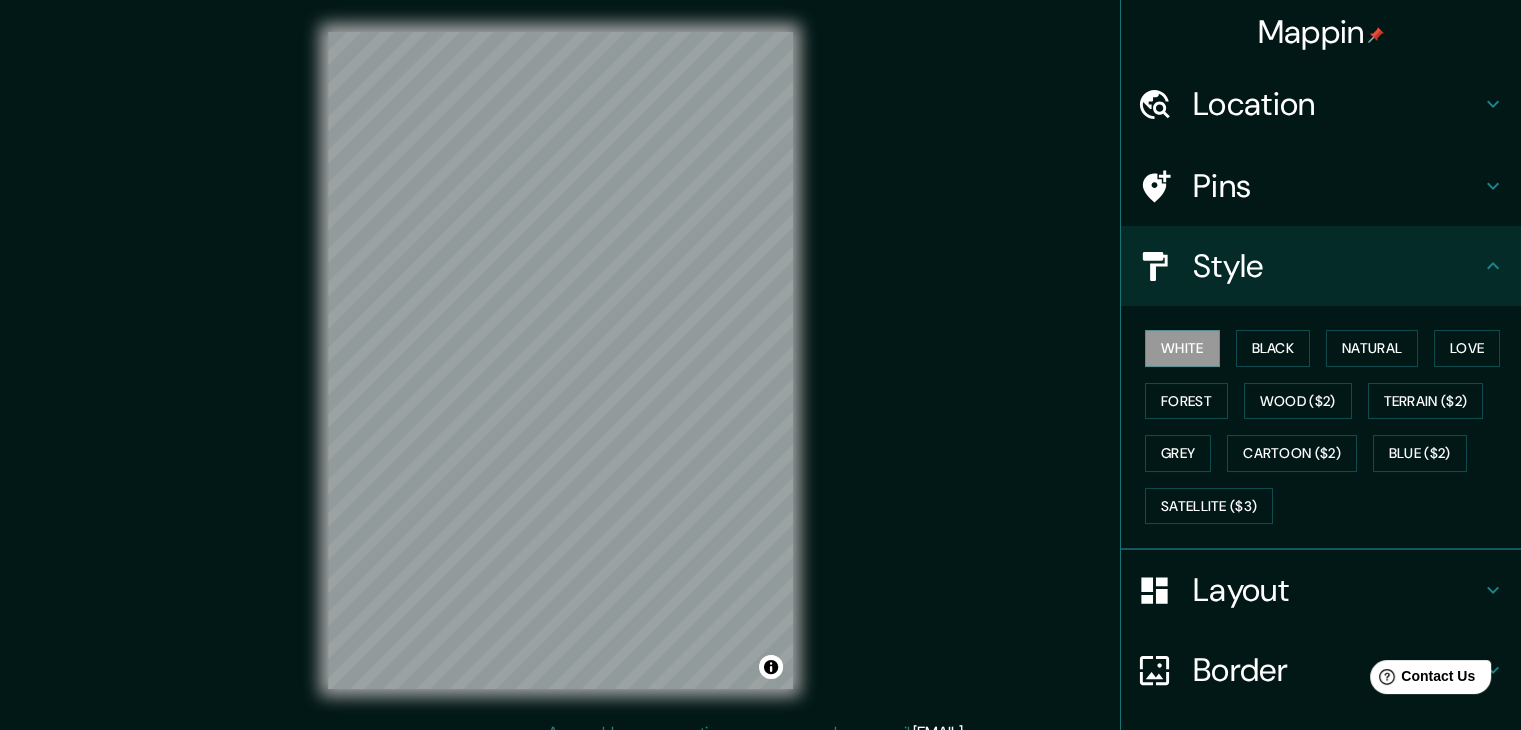 drag, startPoint x: 1475, startPoint y: 452, endPoint x: 1462, endPoint y: 453, distance: 13.038404 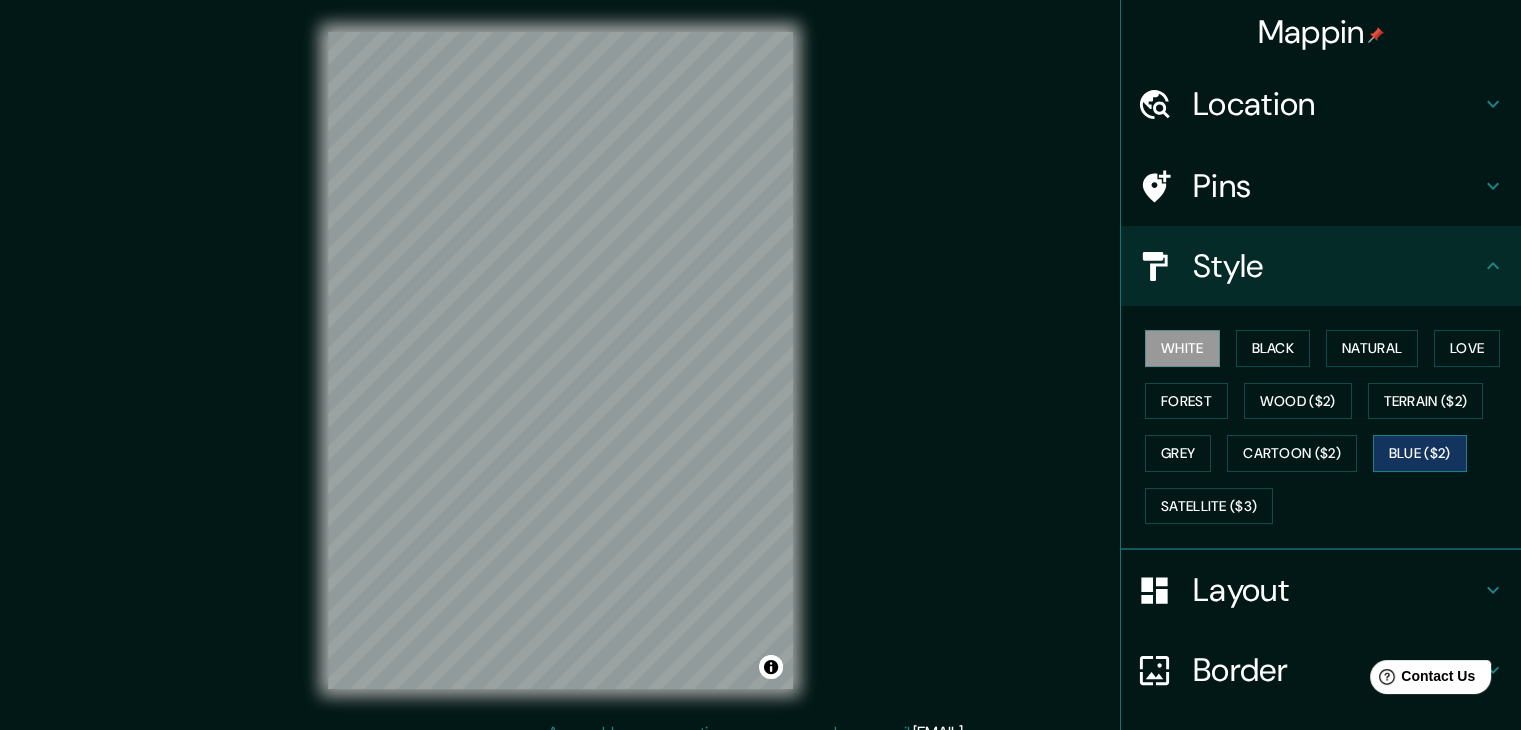 click on "Blue ($2)" at bounding box center (1420, 453) 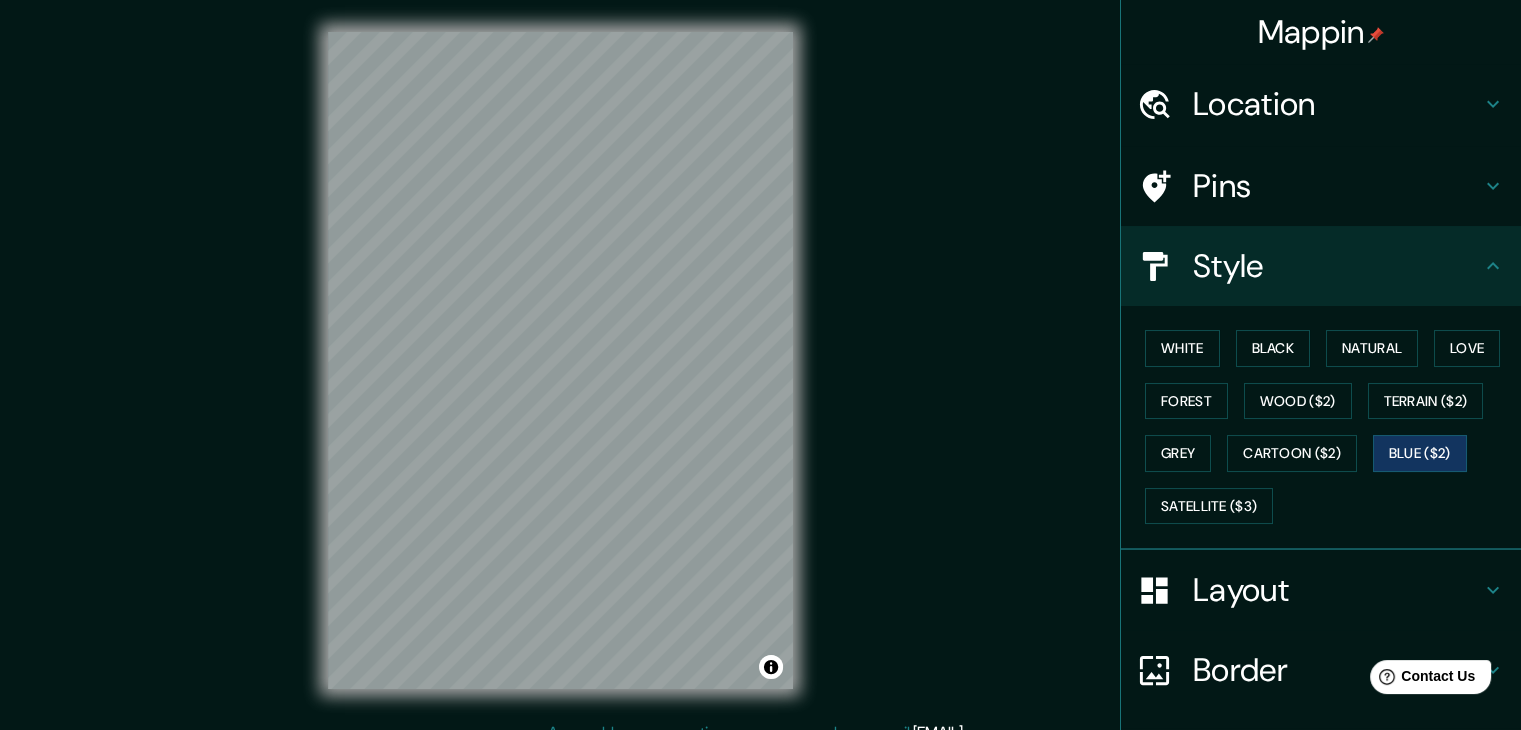 click on "Layout" at bounding box center (1337, 590) 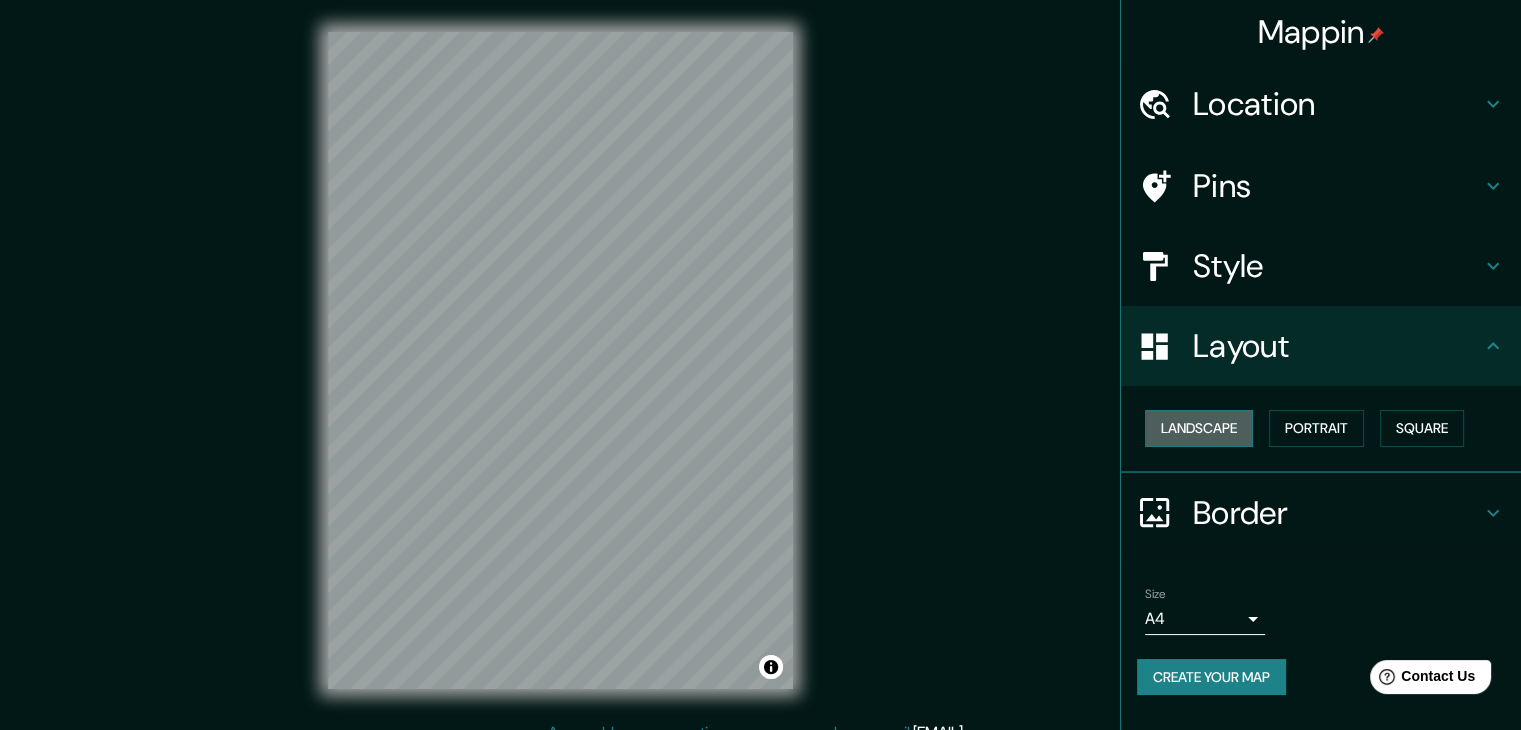 click on "Landscape" at bounding box center (1199, 428) 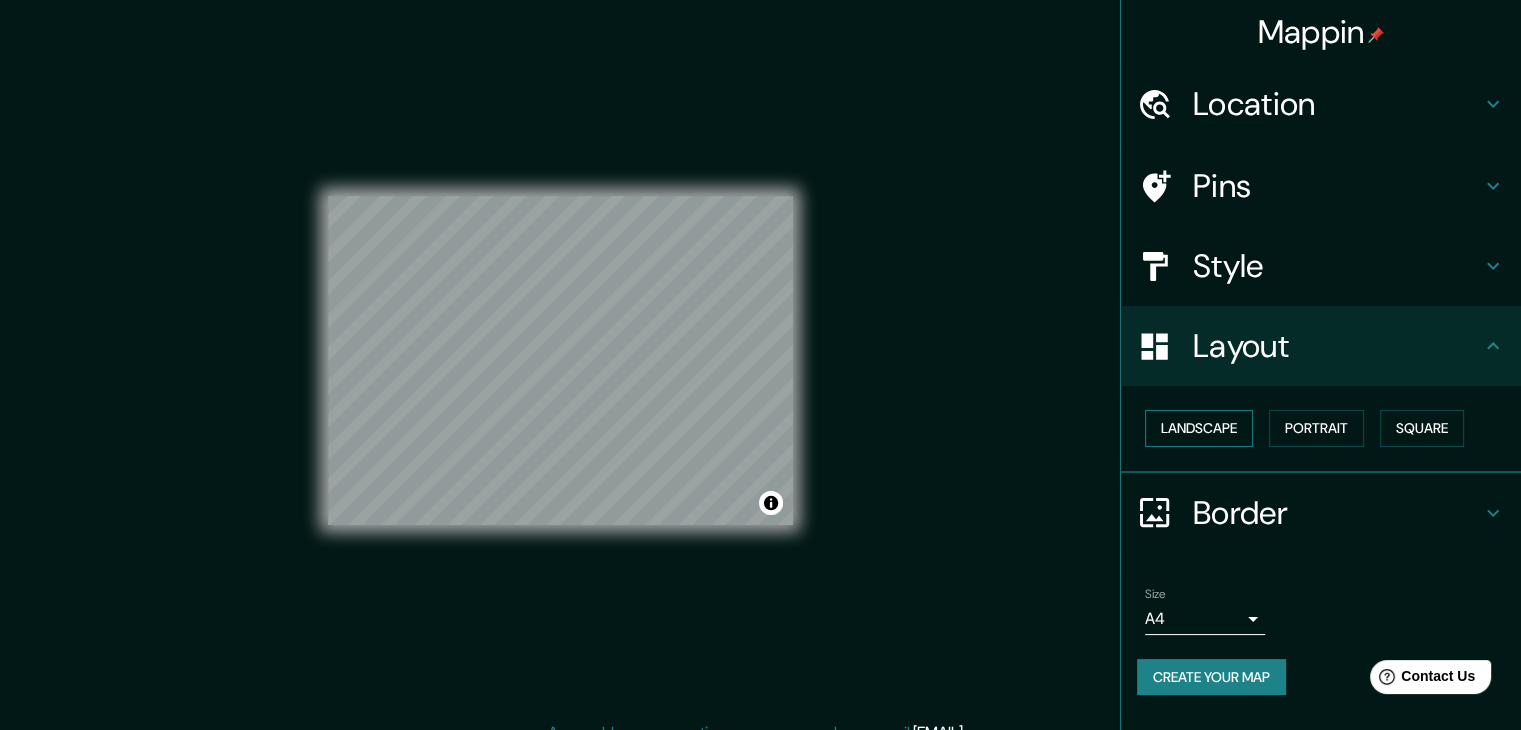 click on "Landscape" at bounding box center (1199, 428) 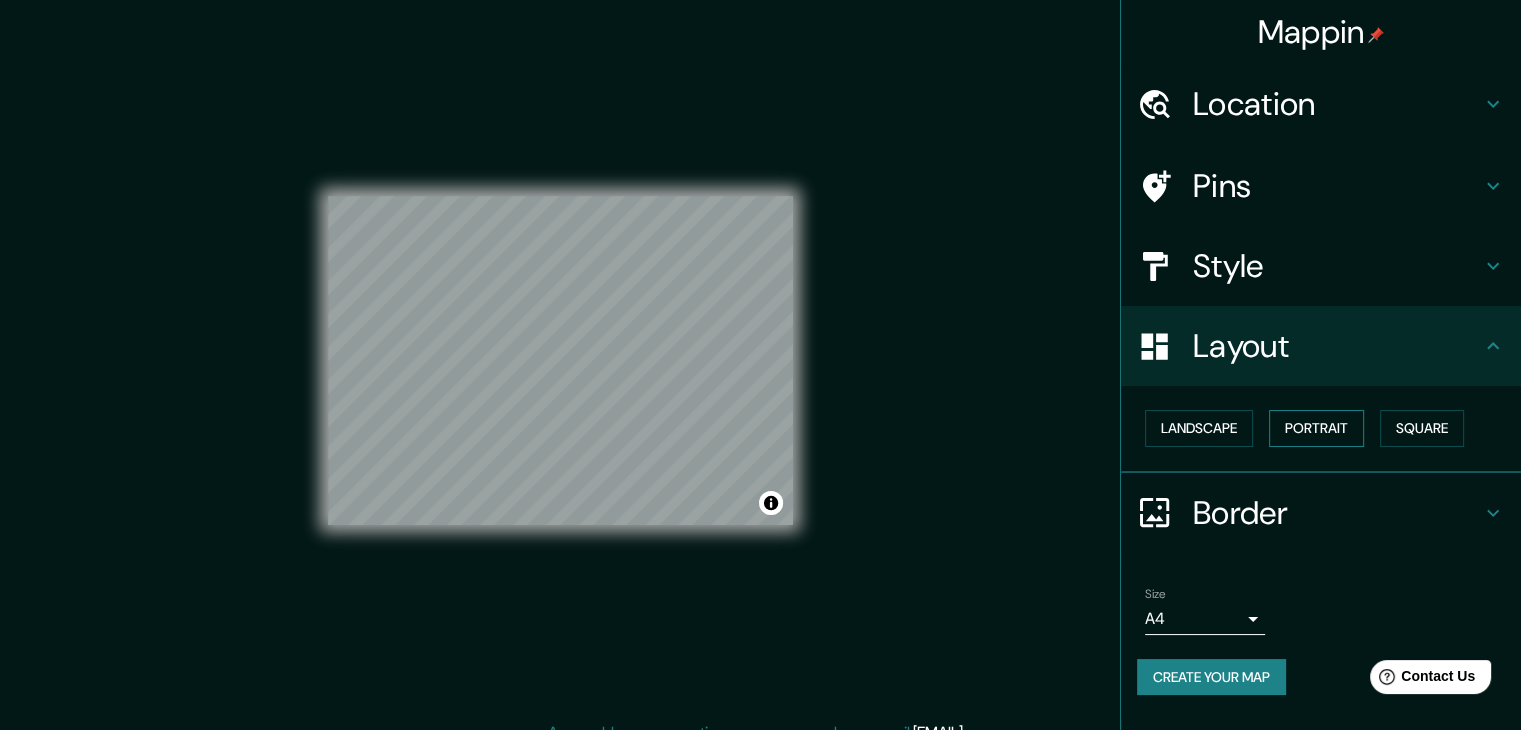 click on "Portrait" at bounding box center [1316, 428] 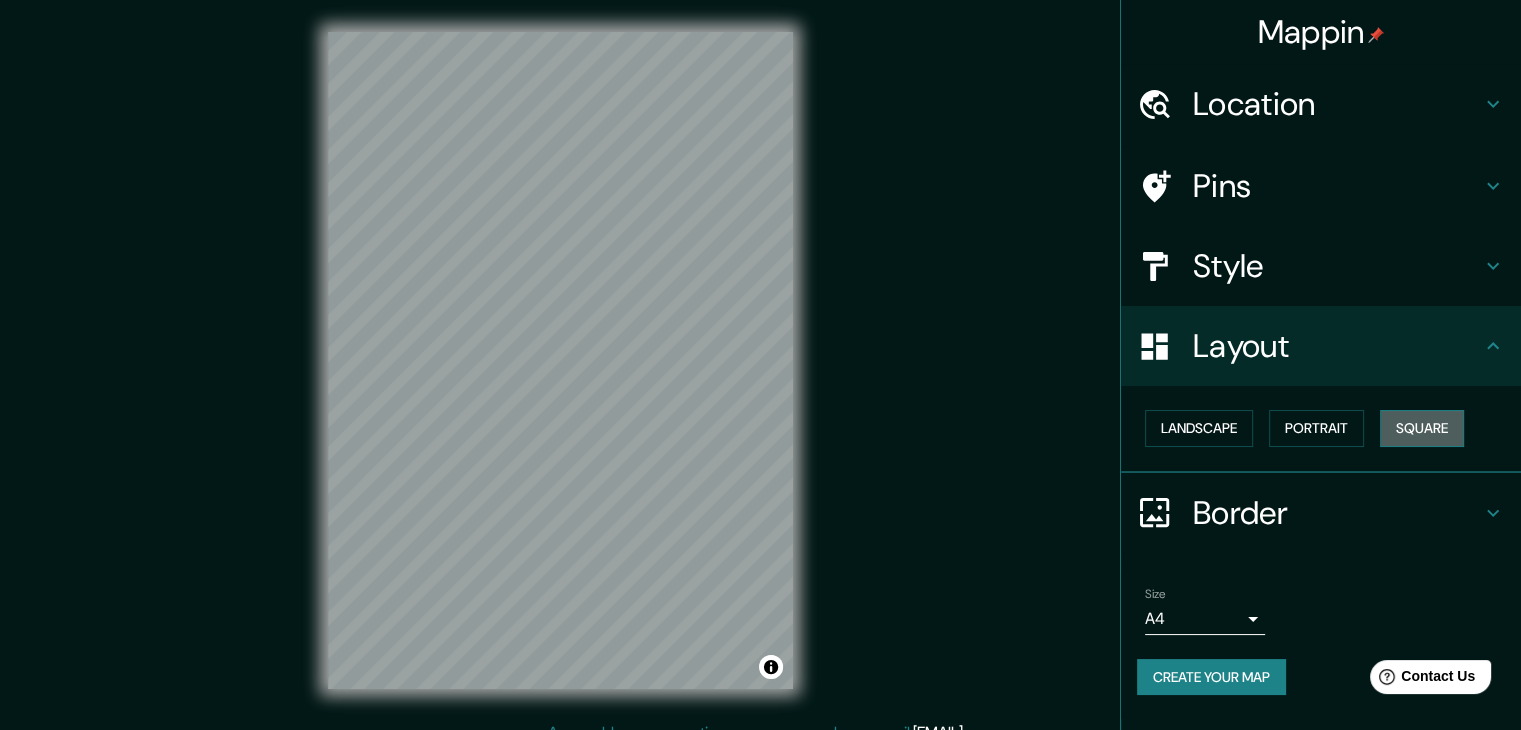 click on "Square" at bounding box center [1422, 428] 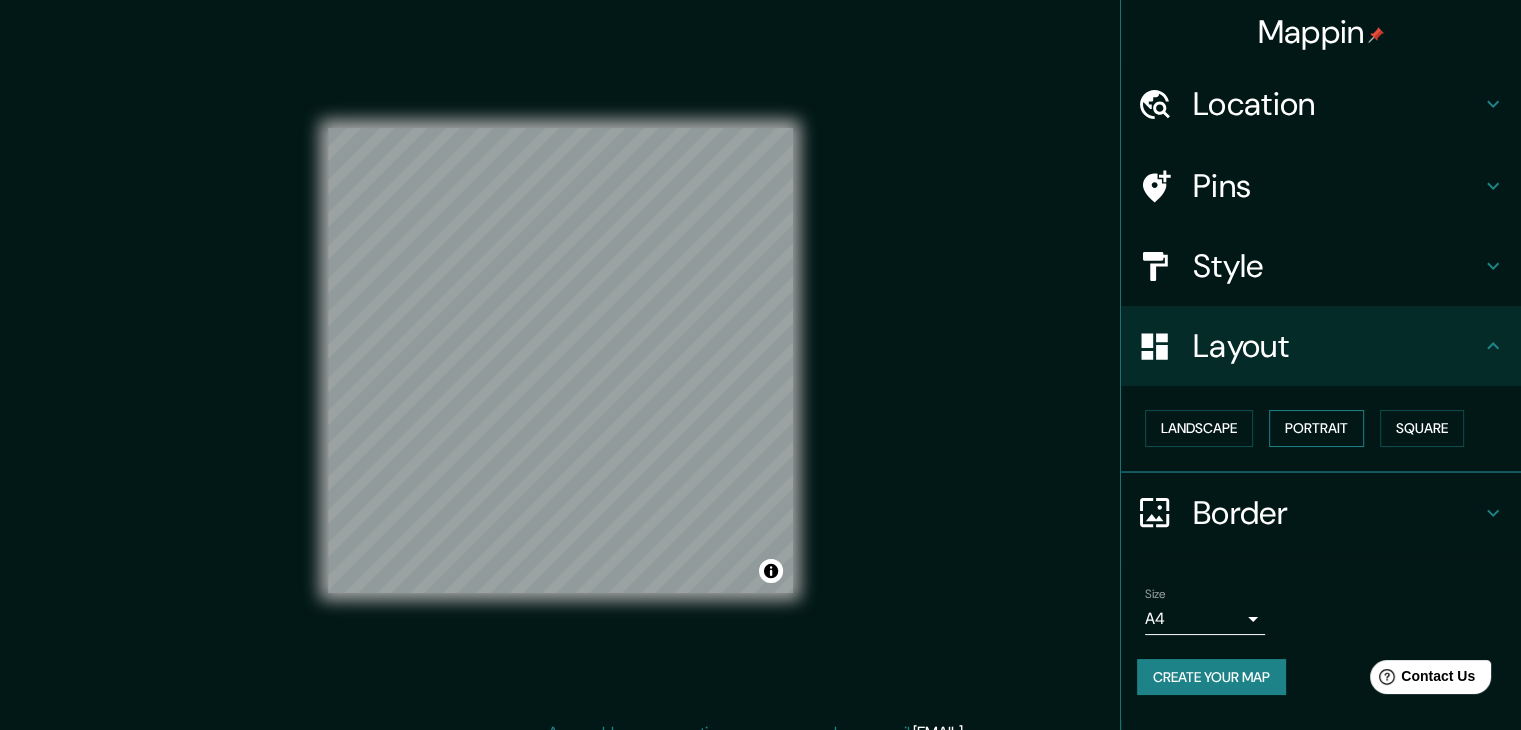 click on "Portrait" at bounding box center [1316, 428] 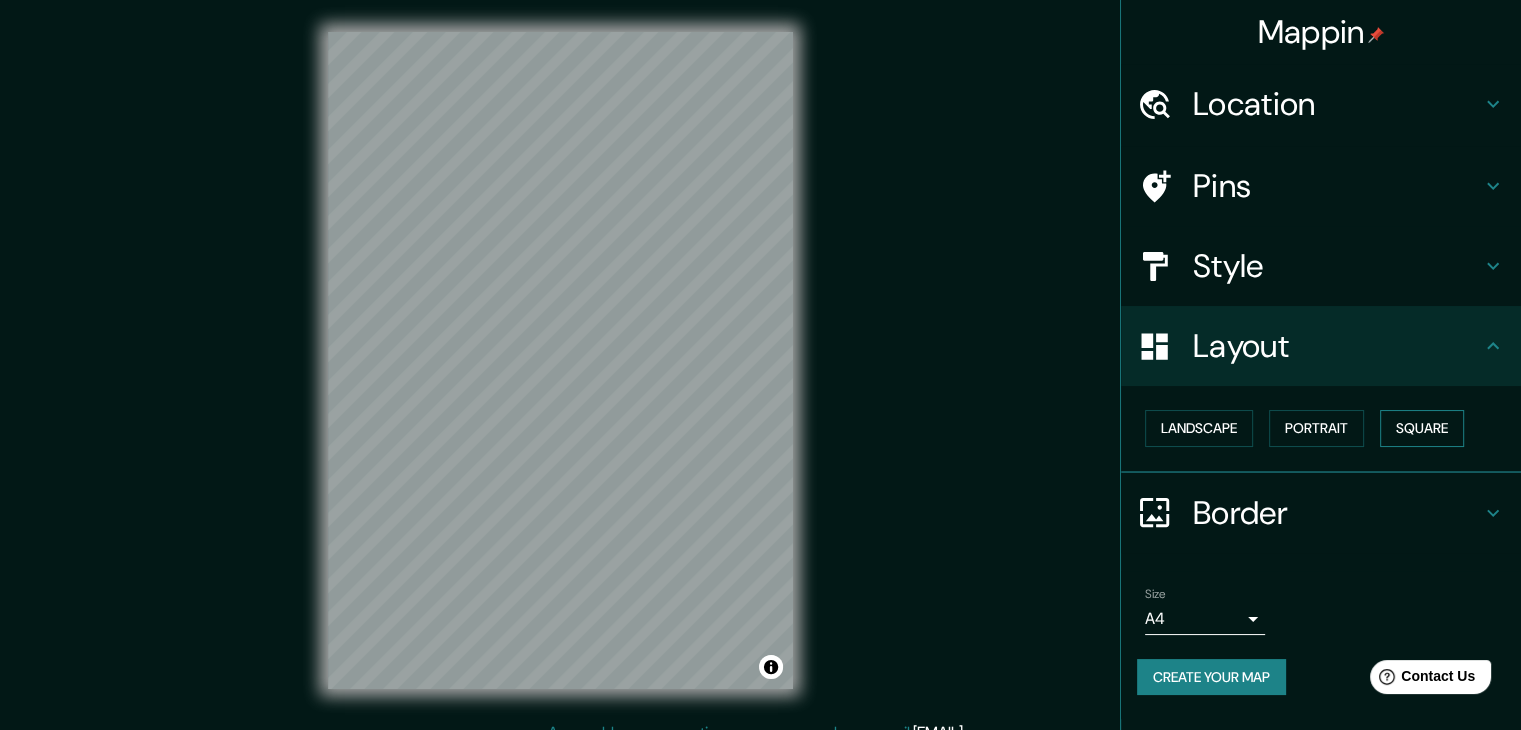click on "Square" at bounding box center [1422, 428] 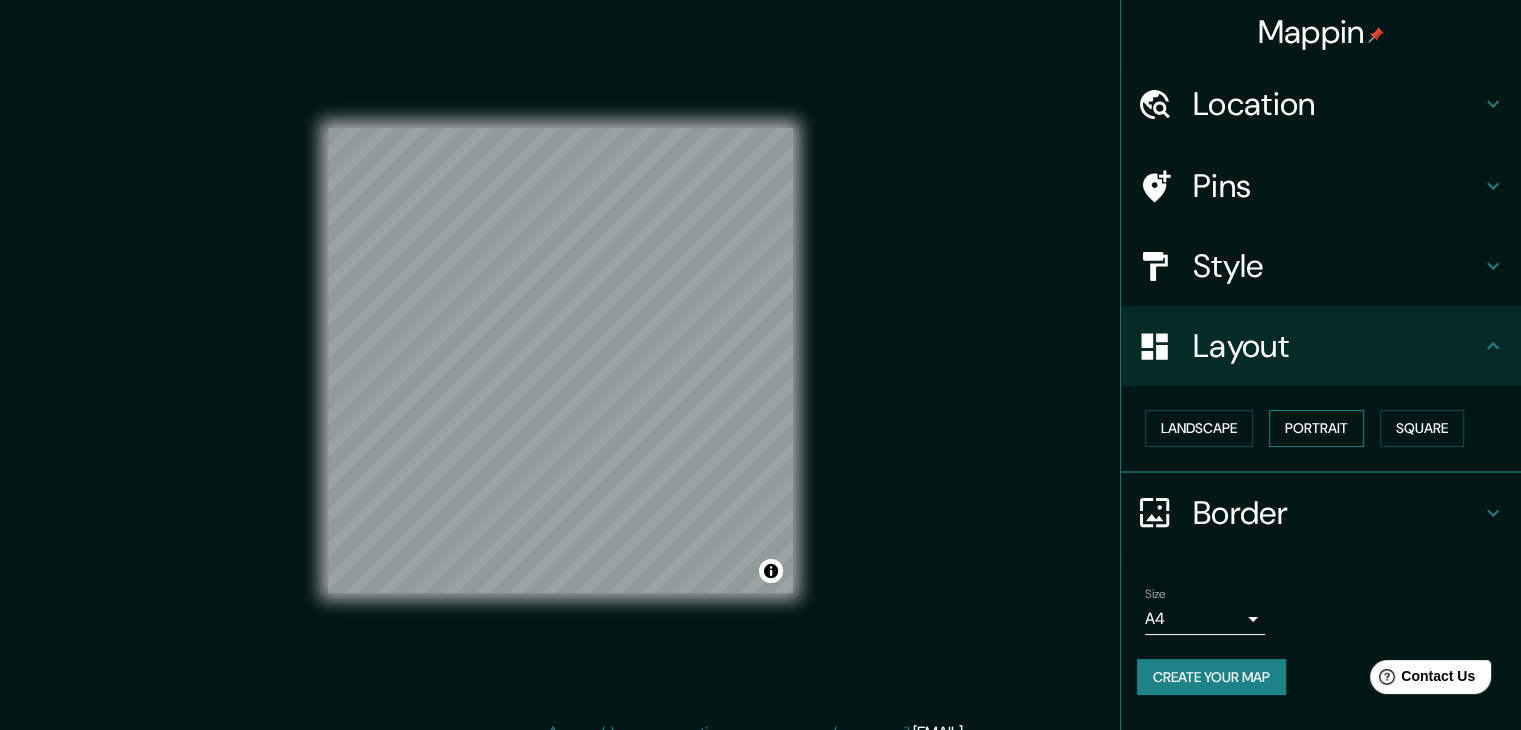 click on "Portrait" at bounding box center (1316, 428) 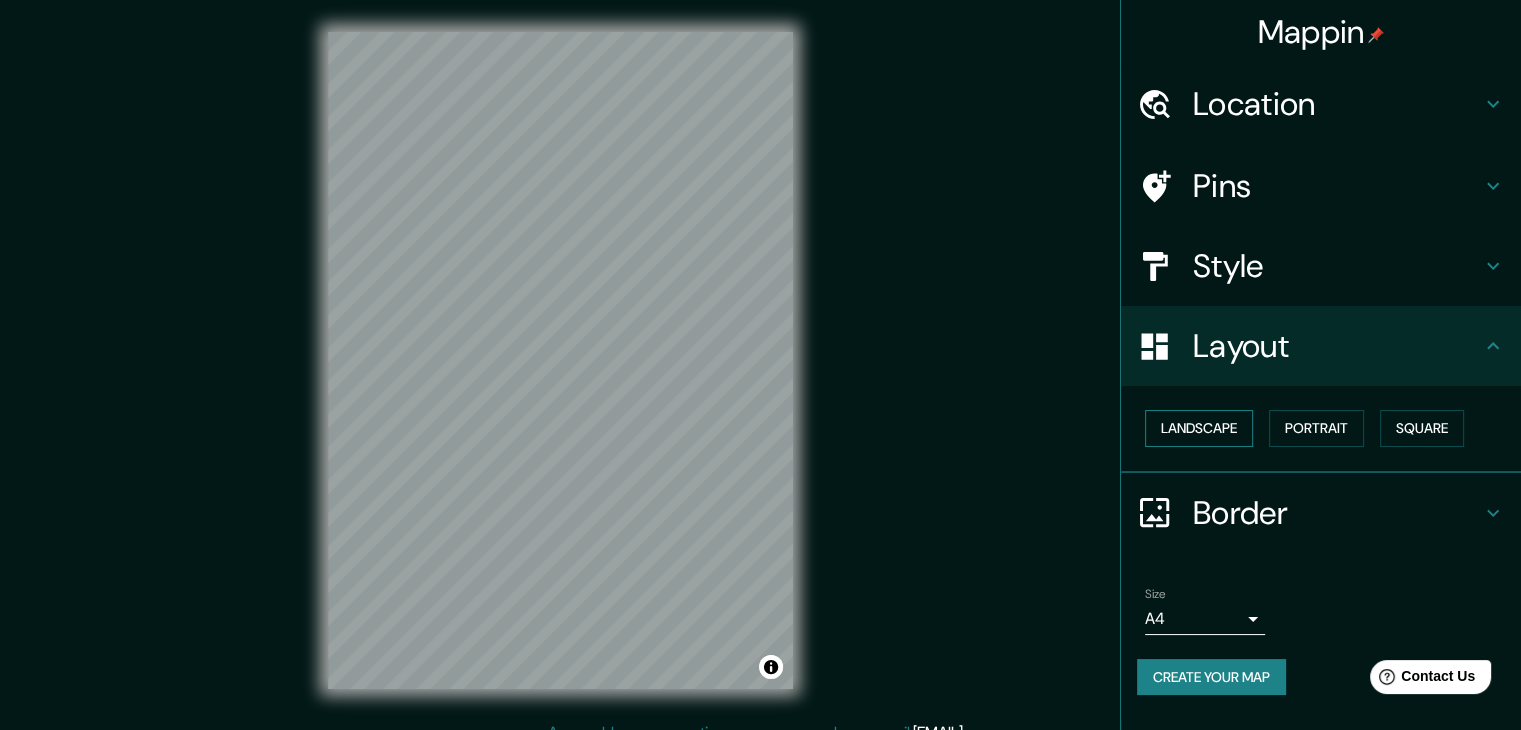 click on "Landscape" at bounding box center (1199, 428) 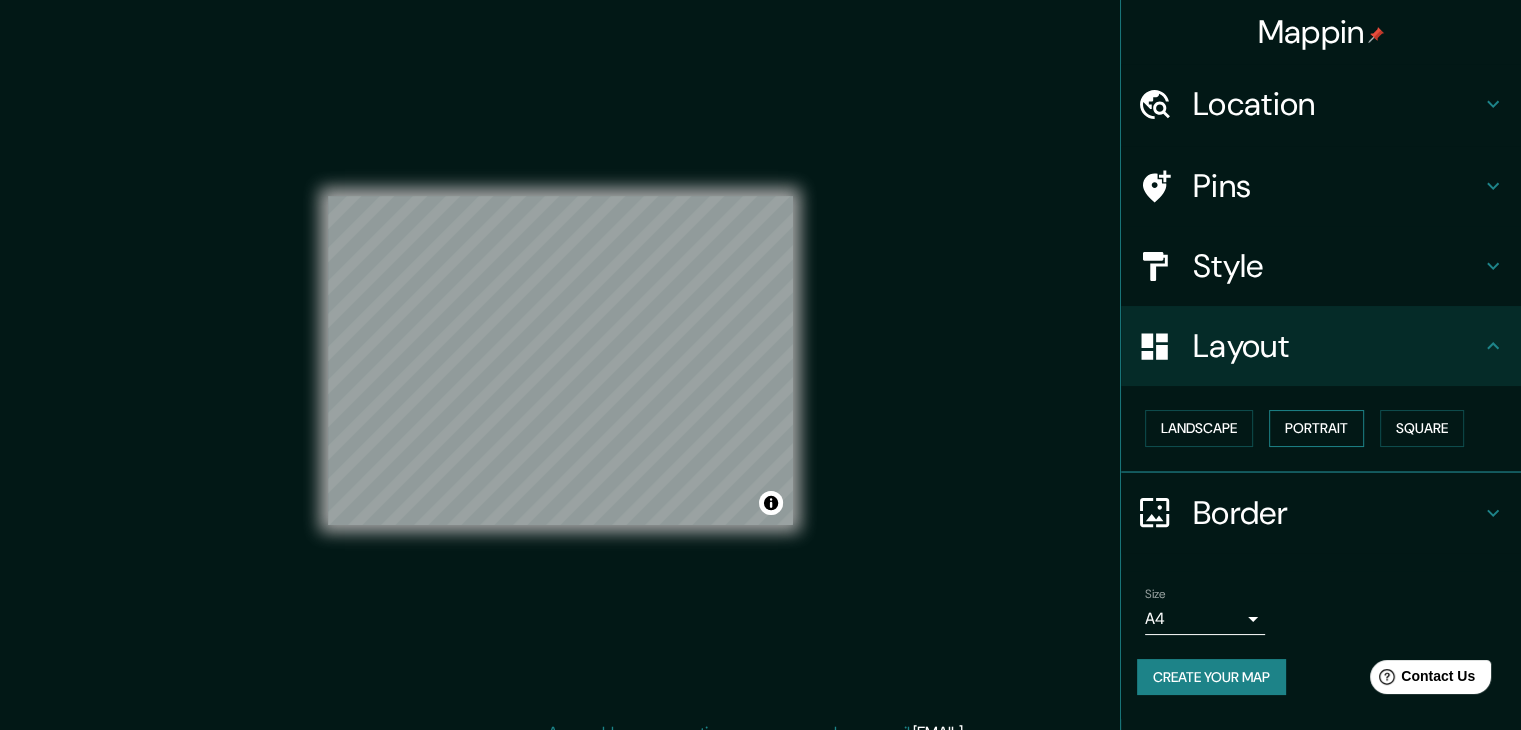 click on "Portrait" at bounding box center (1316, 428) 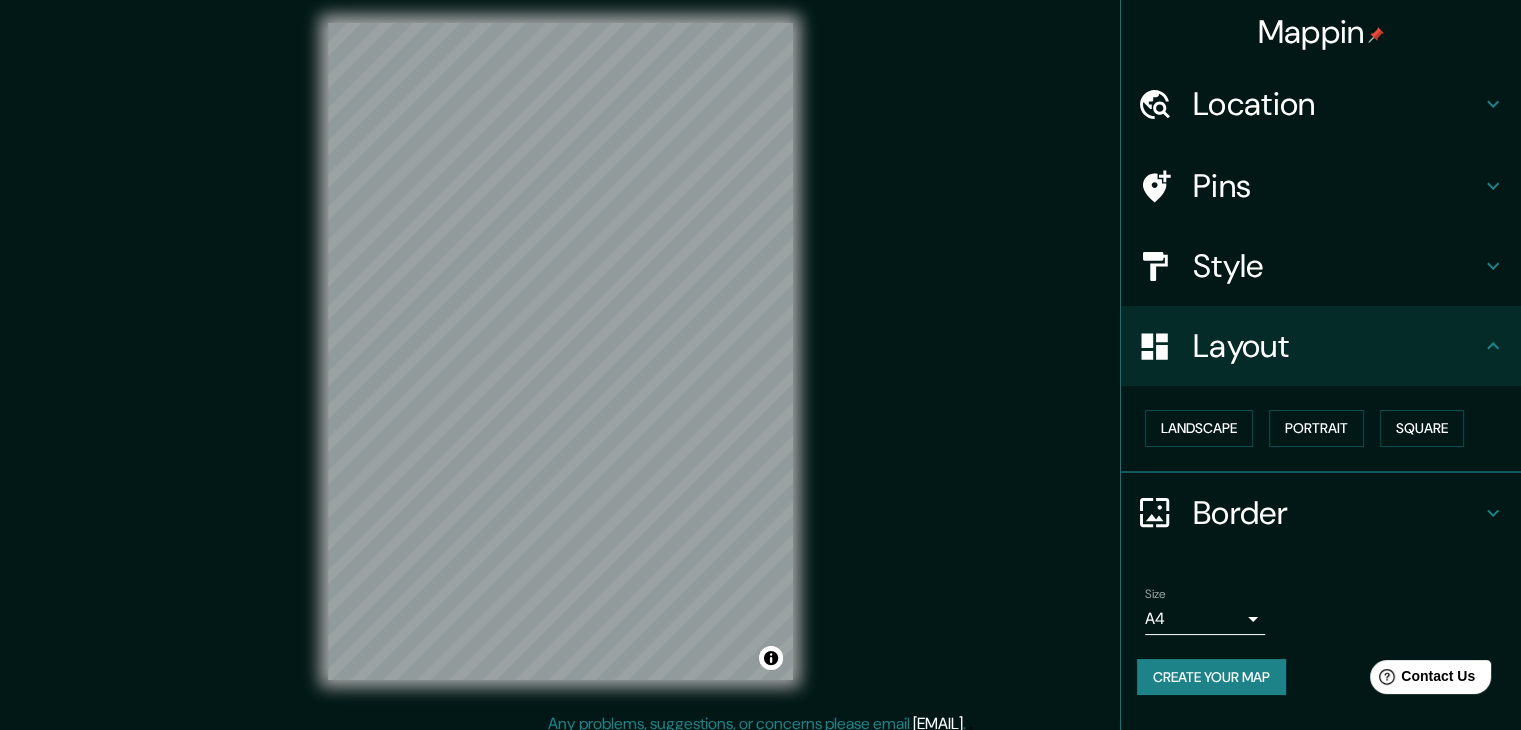 scroll, scrollTop: 23, scrollLeft: 0, axis: vertical 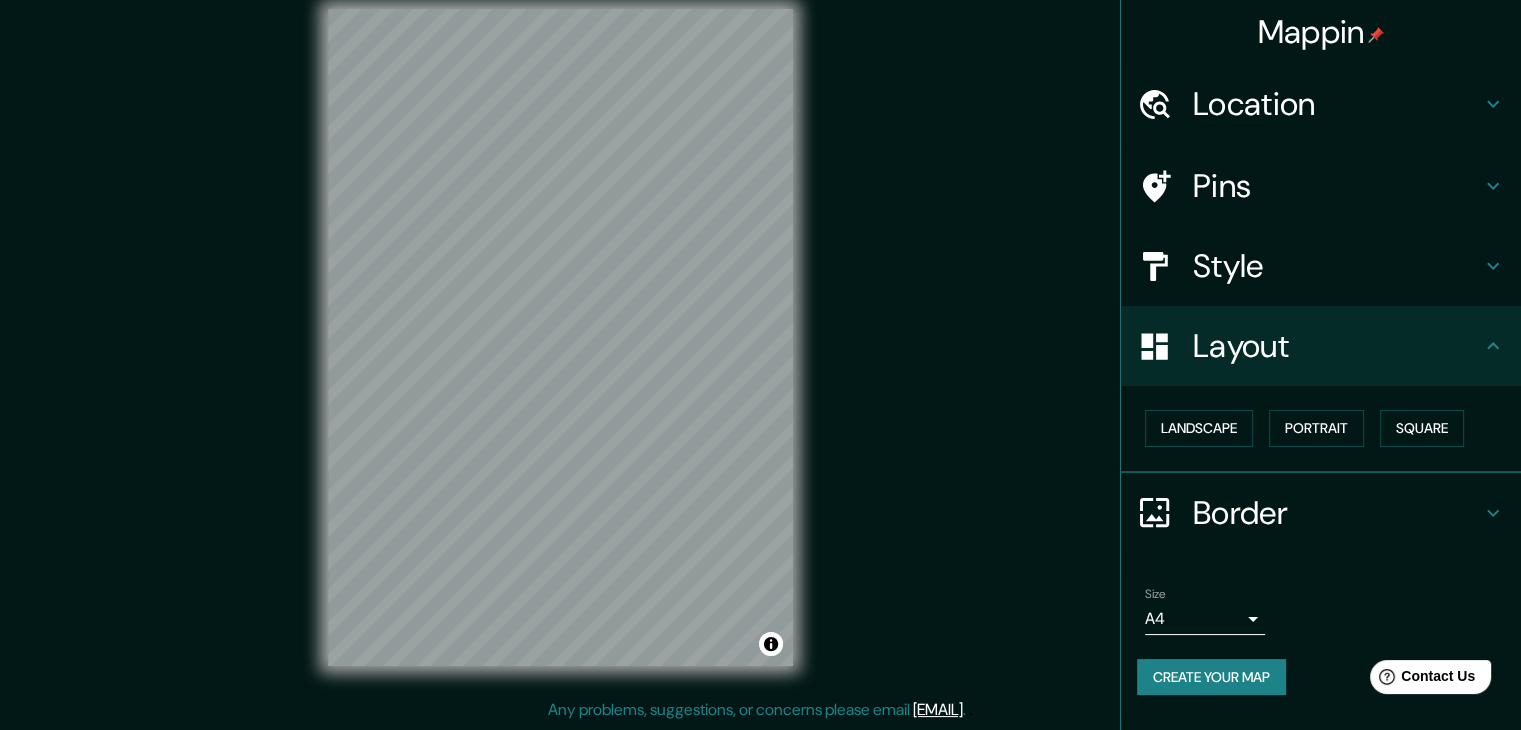 click on "Border" at bounding box center (1337, 513) 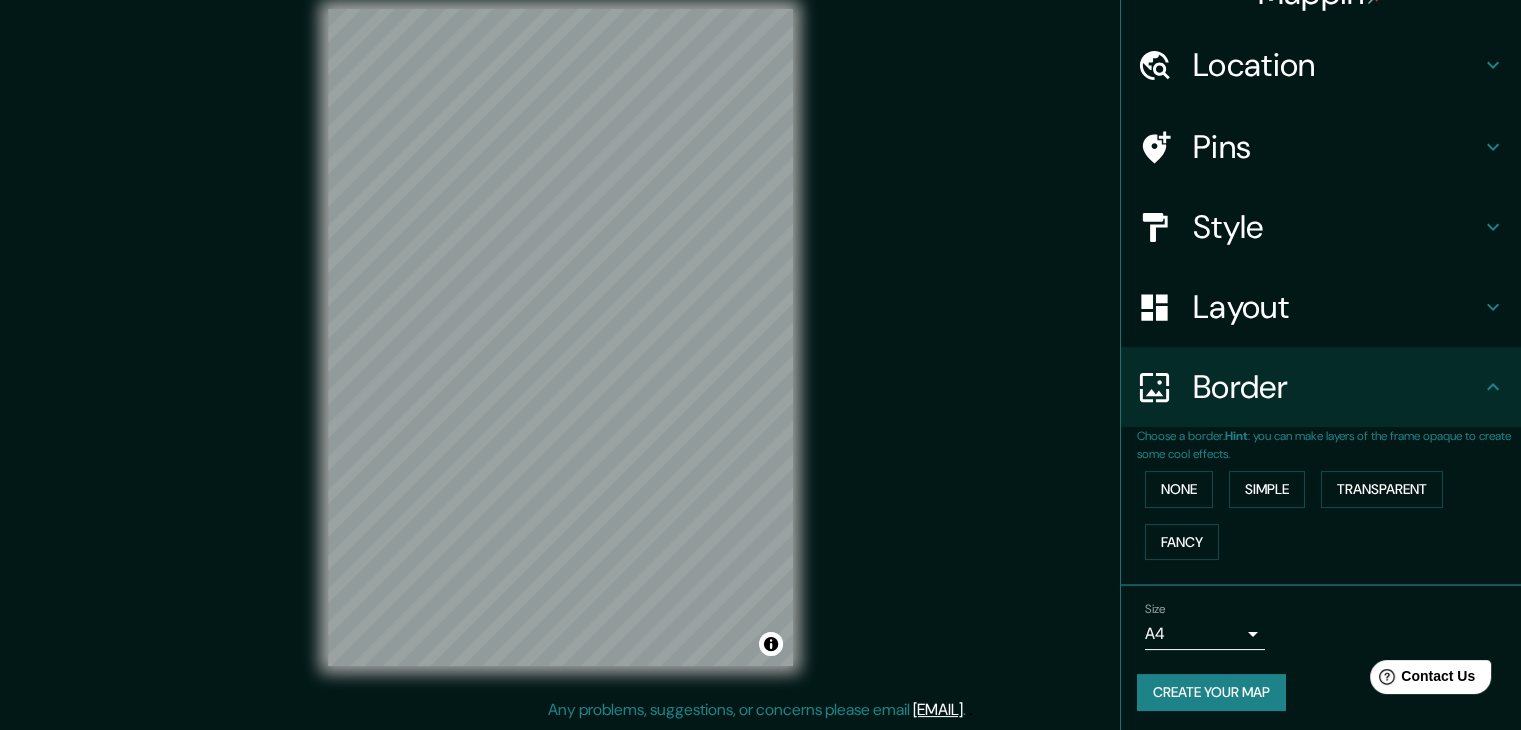 scroll, scrollTop: 42, scrollLeft: 0, axis: vertical 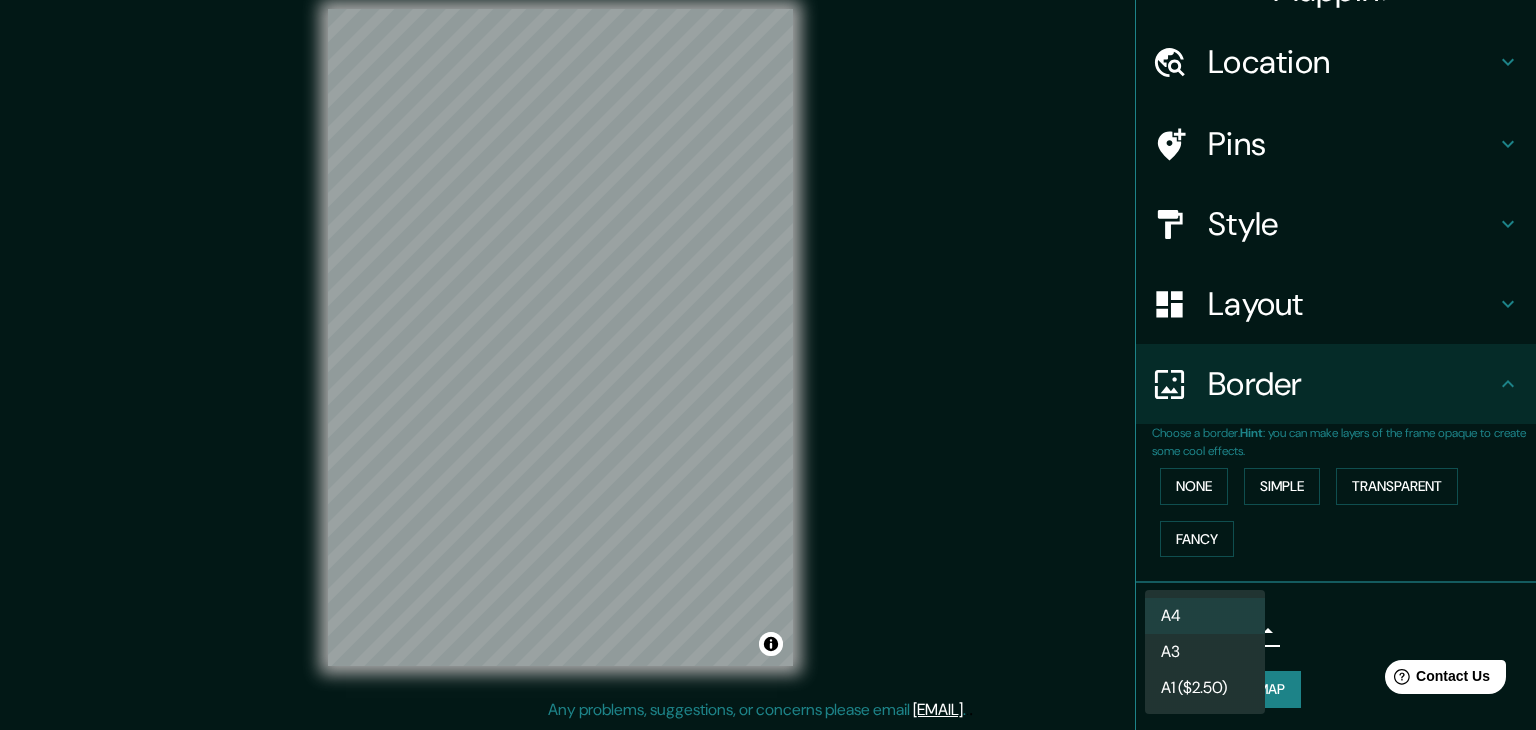 click on "Mappin Location Pins Style Layout Border Choose a border. Hint : you can make layers of the frame opaque to create some cool effects. None Simple Transparent Fancy Size A4 single Create your map © Mapbox © OpenStreetMap Improve this map Any problems, suggestions, or concerns please email [EMAIL] . . . A4 A3 A1 ($[PRICE])" at bounding box center (768, 342) 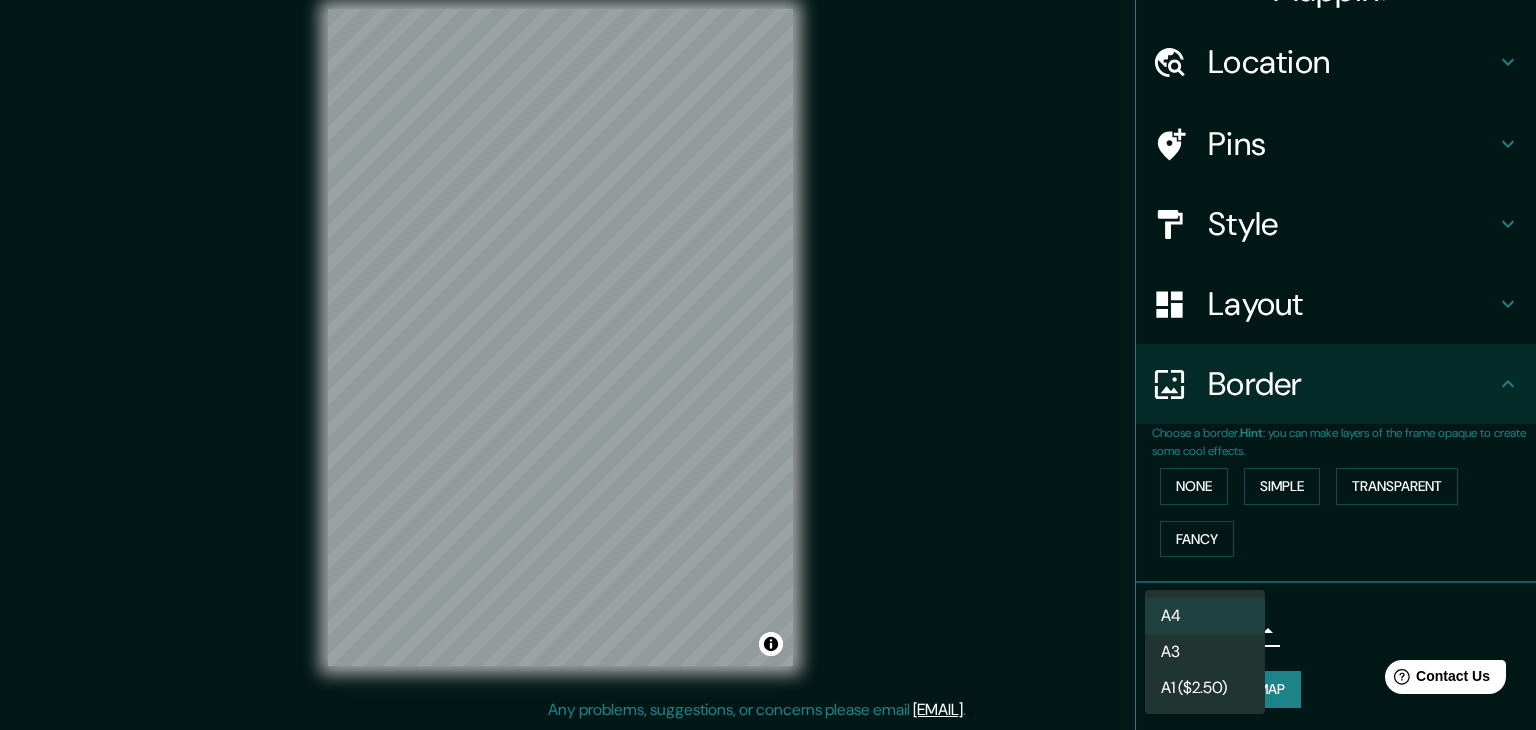 click on "A3" at bounding box center (1205, 652) 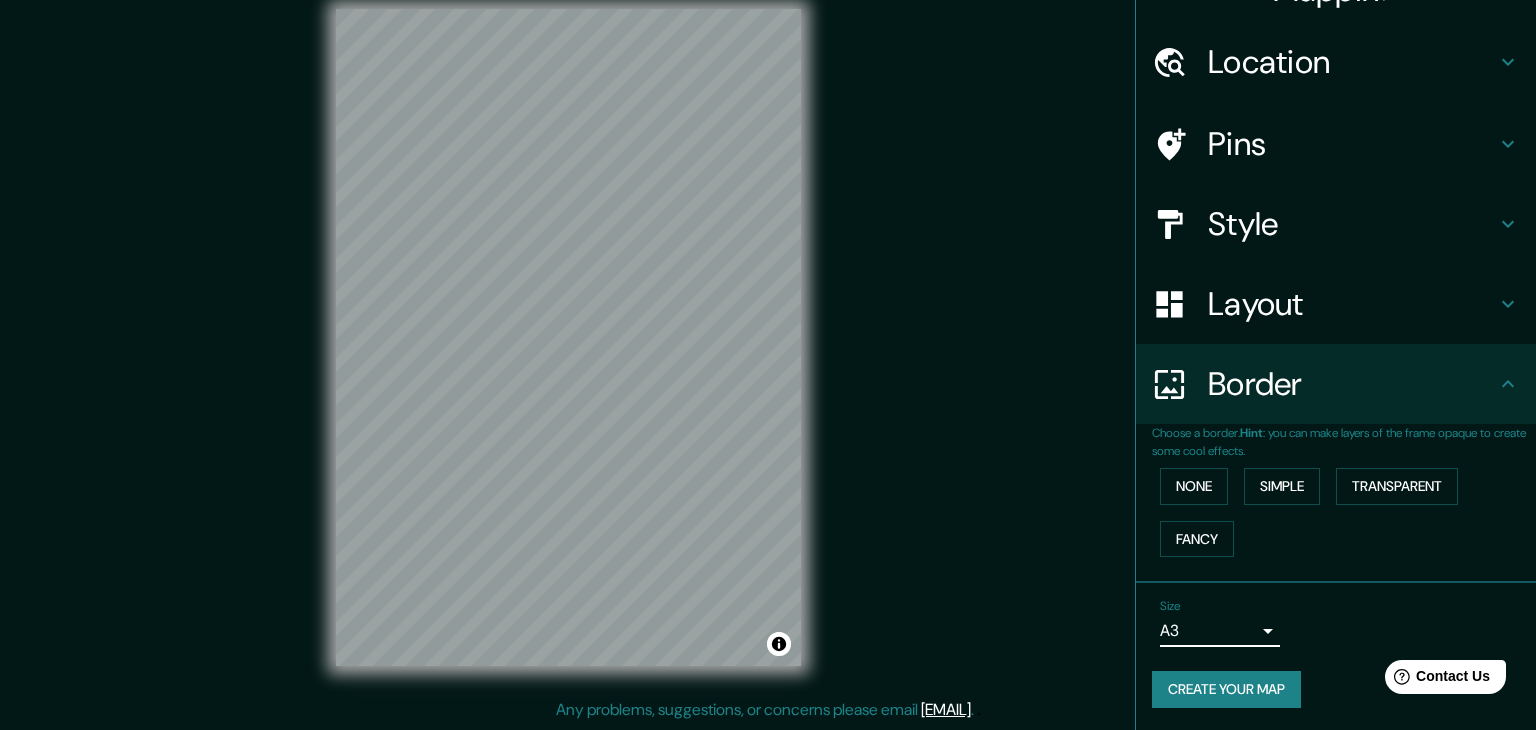 click on "Mappin Location Pins Style Layout Border Choose a border. Hint : you can make layers of the frame opaque to create some cool effects. None Simple Transparent Fancy Size A3 a4 Create your map © Mapbox © OpenStreetMap Improve this map Any problems, suggestions, or concerns please email [EMAIL] . . ." at bounding box center [768, 342] 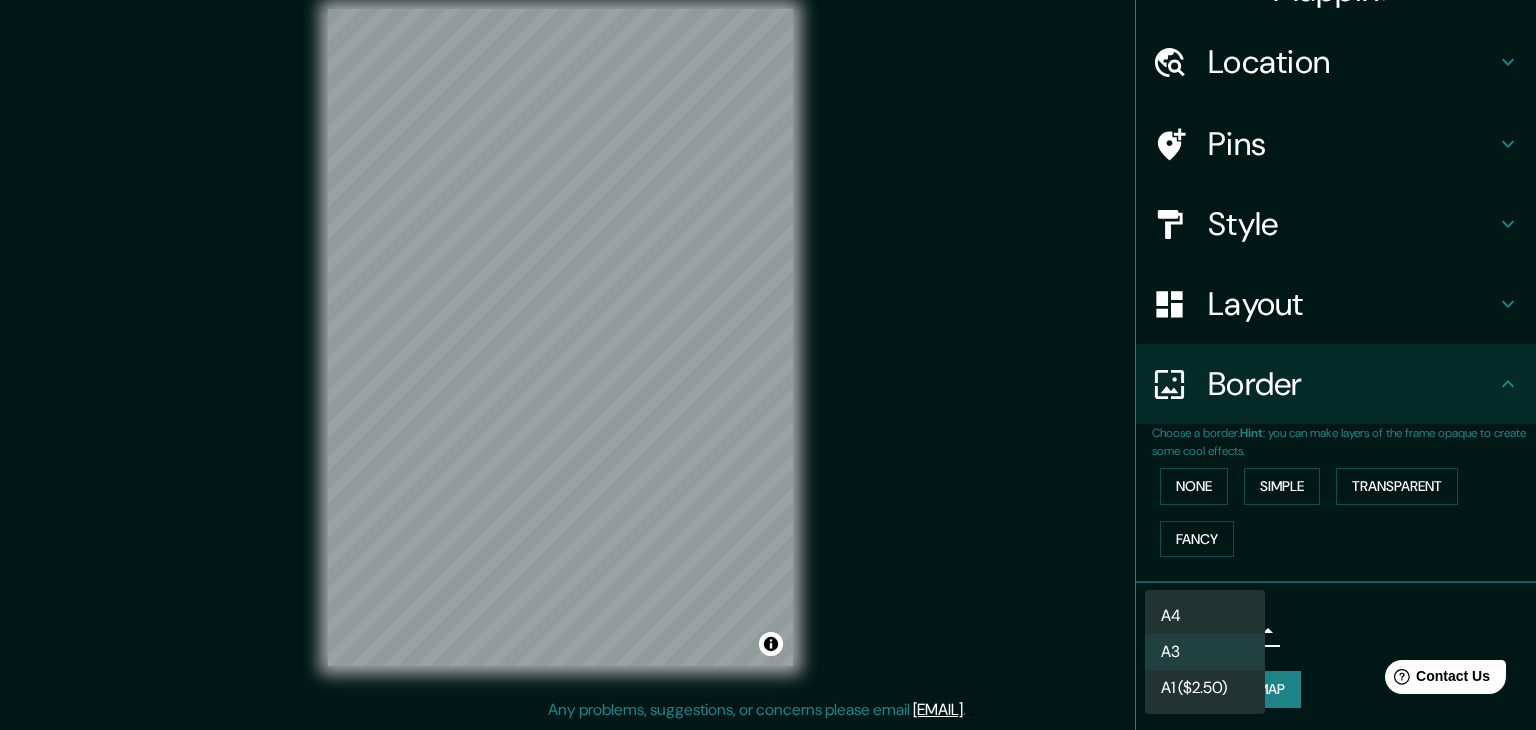 click on "A4" at bounding box center [1205, 616] 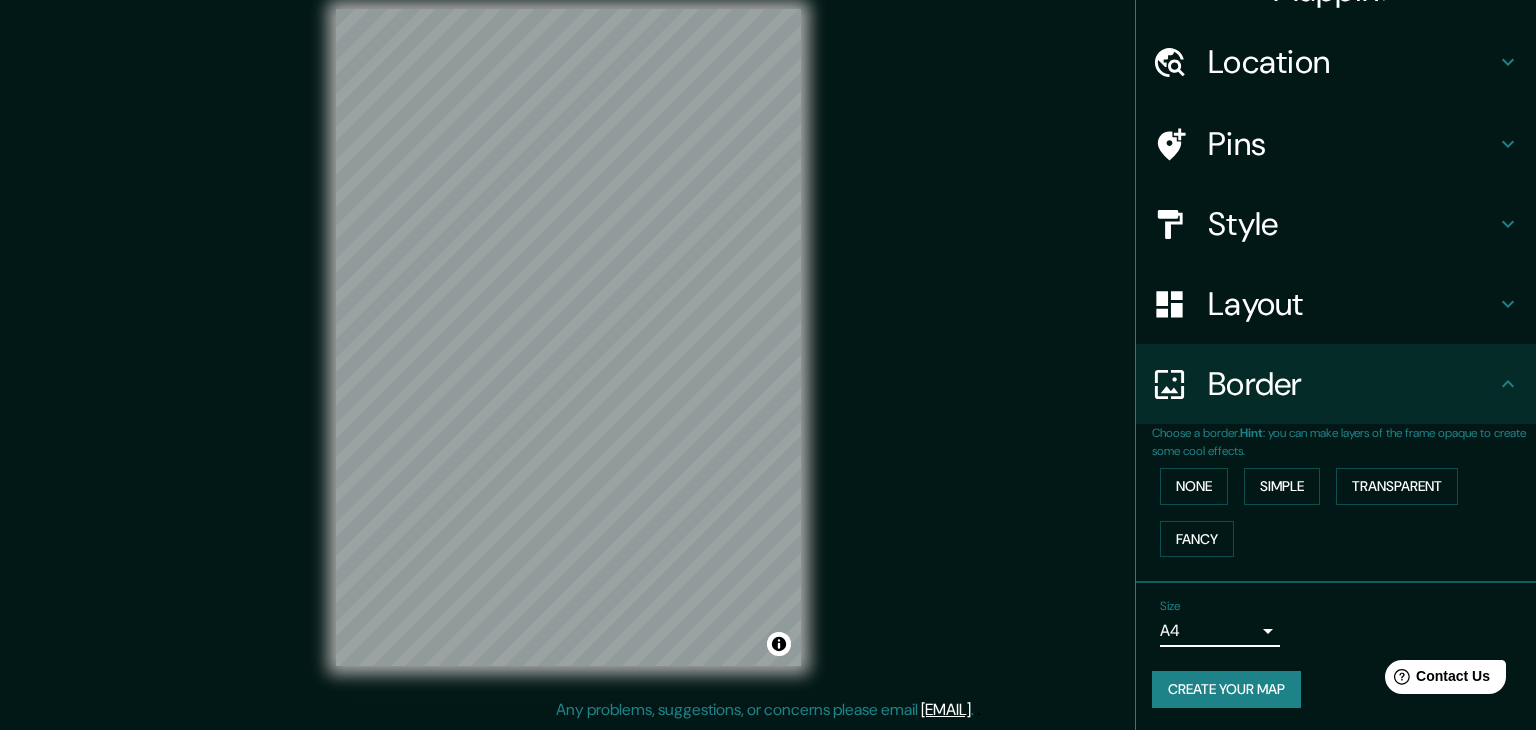 click on "Mappin Location Pins Style Layout Border Choose a border. Hint : you can make layers of the frame opaque to create some cool effects. None Simple Transparent Fancy Size A4 single Create your map © Mapbox © OpenStreetMap Improve this map Any problems, suggestions, or concerns please email [EMAIL] . . ." at bounding box center [768, 342] 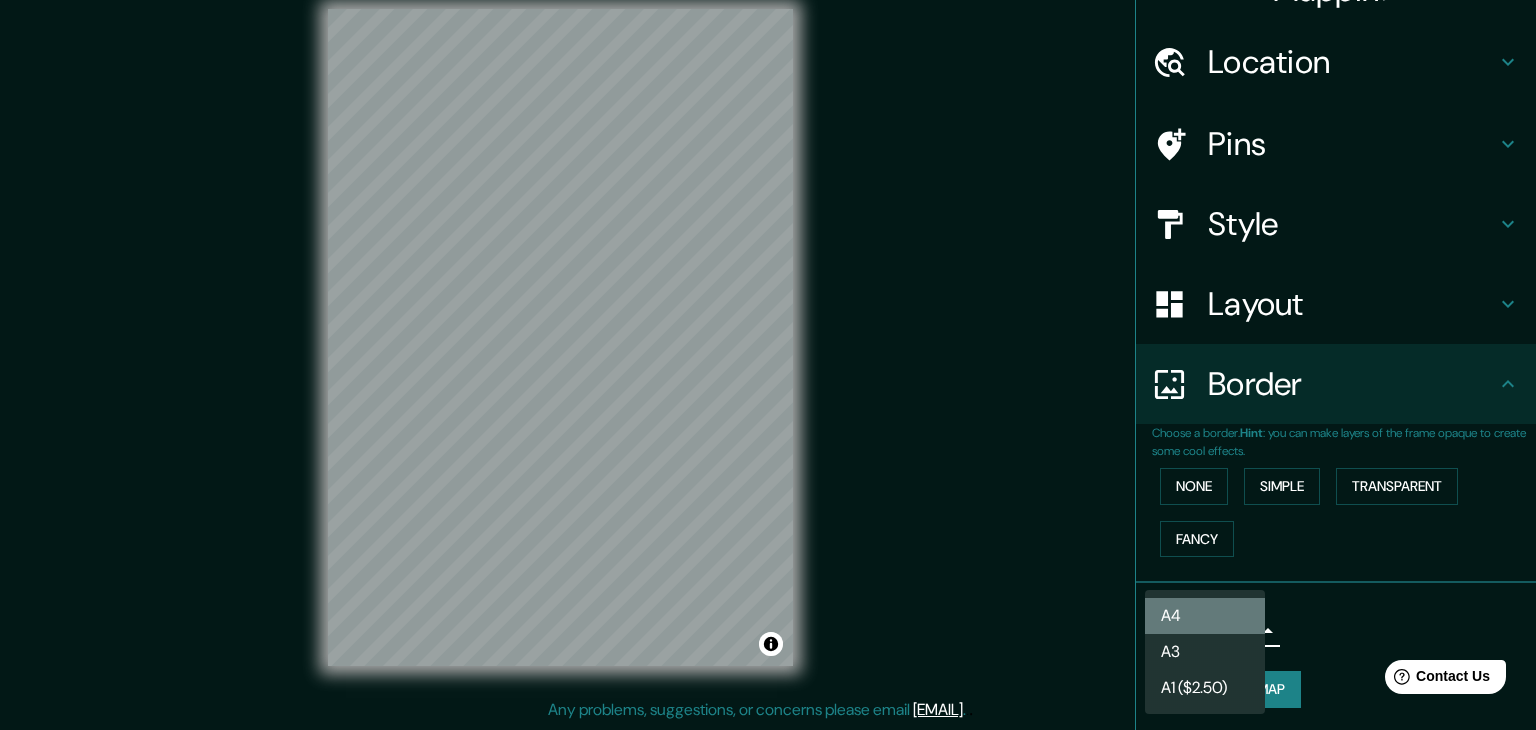 click on "A4" at bounding box center (1205, 616) 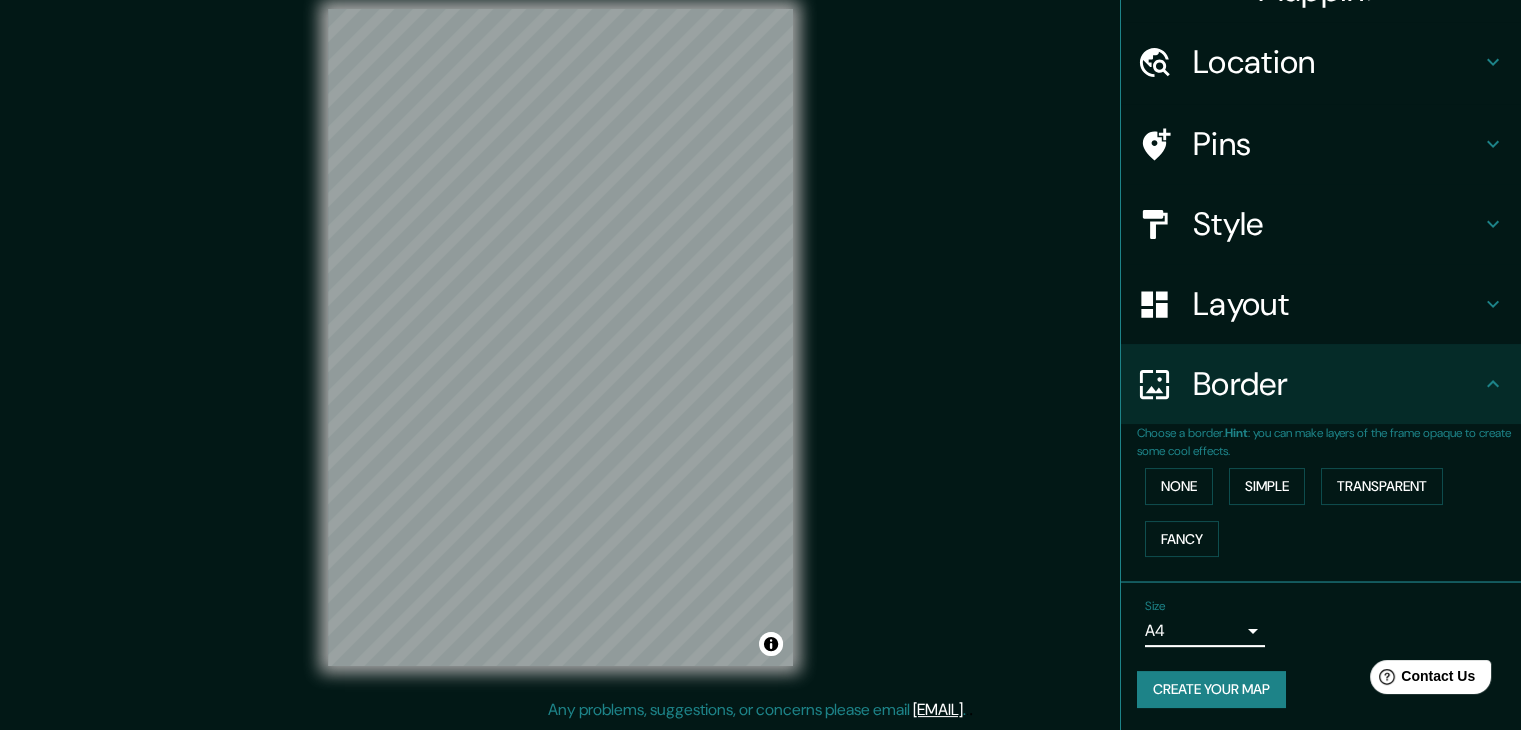 click on "Mappin Location Pins Style Layout Border Choose a border. Hint : you can make layers of the frame opaque to create some cool effects. None Simple Transparent Fancy Size A4 single Create your map © Mapbox © OpenStreetMap Improve this map Any problems, suggestions, or concerns please email [EMAIL] . . ." at bounding box center [760, 342] 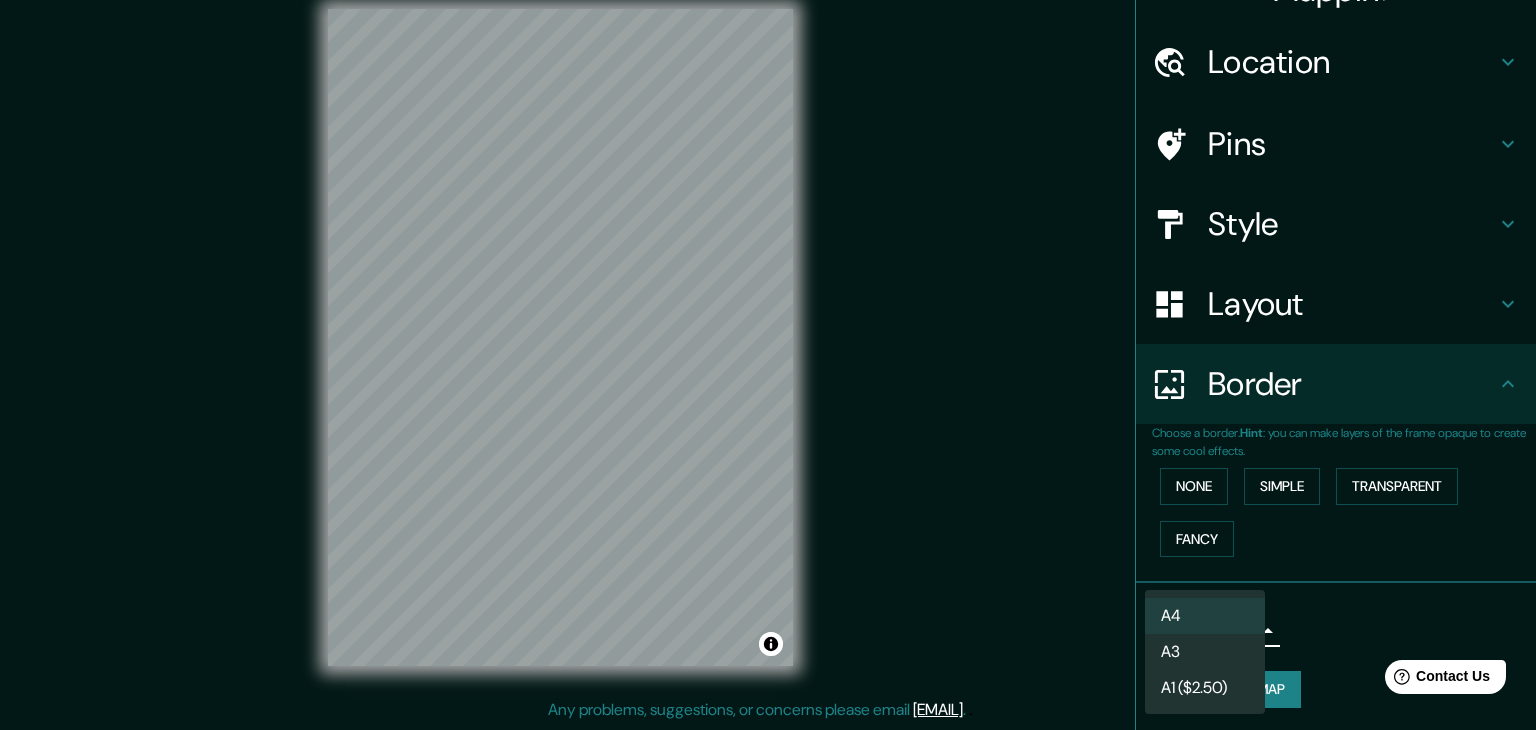 click on "A3" at bounding box center (1205, 652) 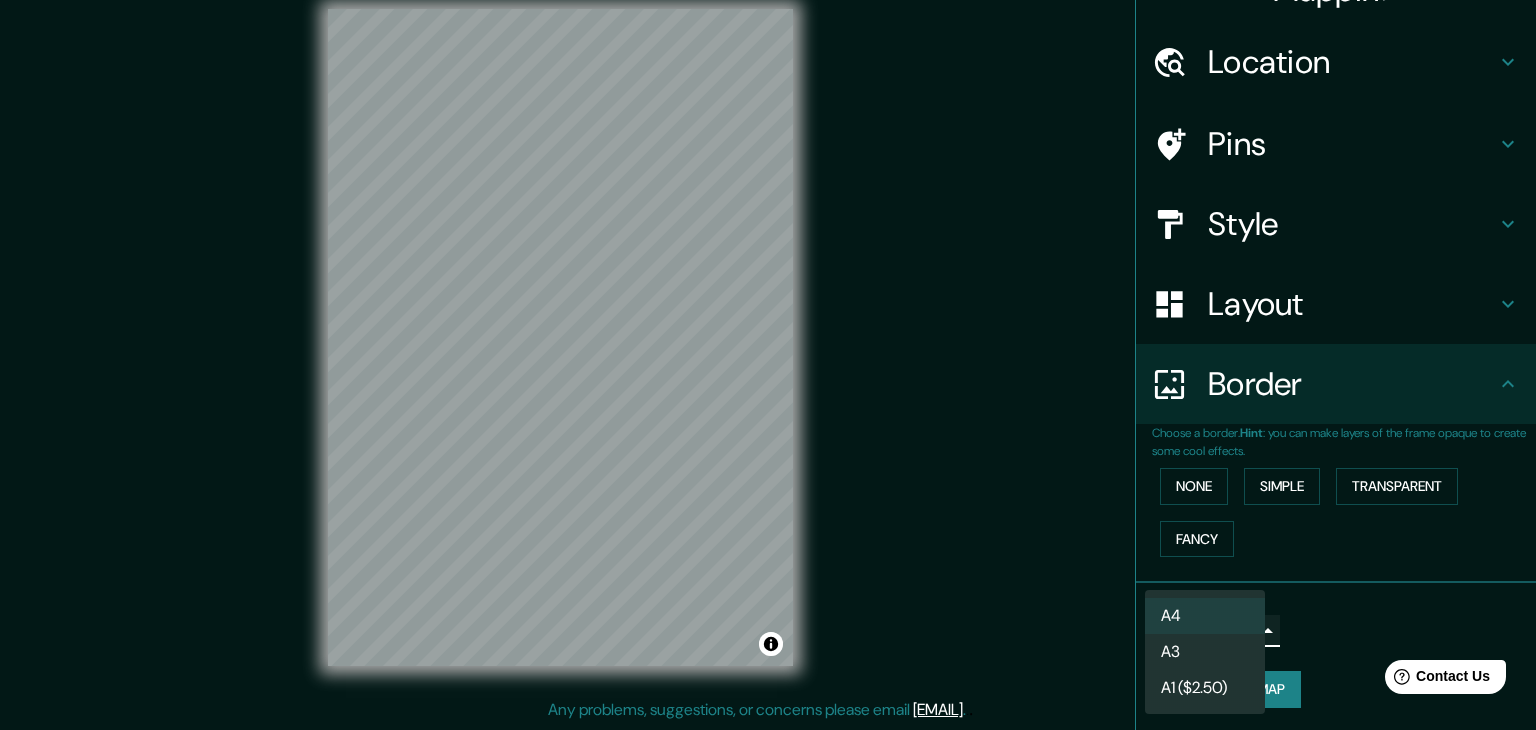 type on "a4" 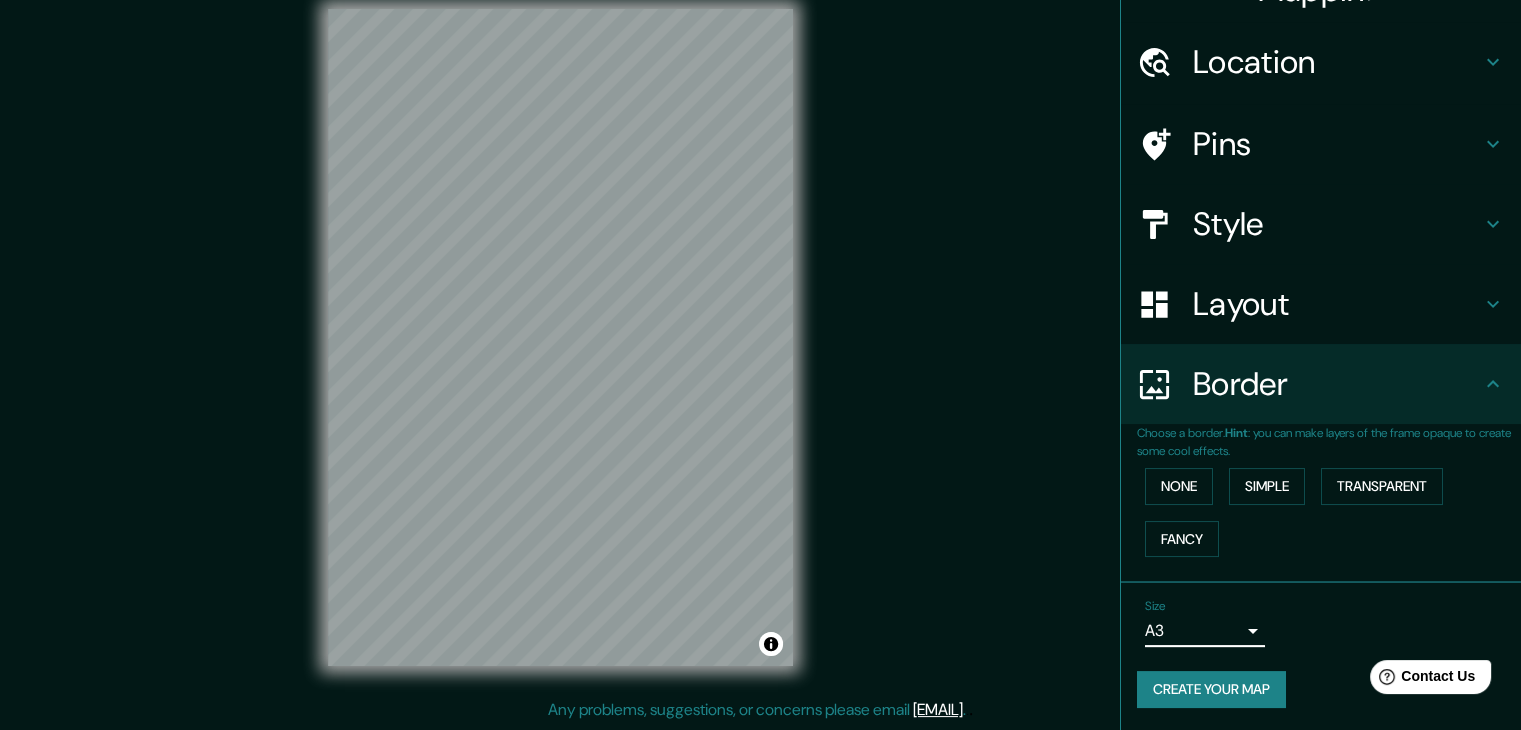 click on "Layout" at bounding box center [1337, 304] 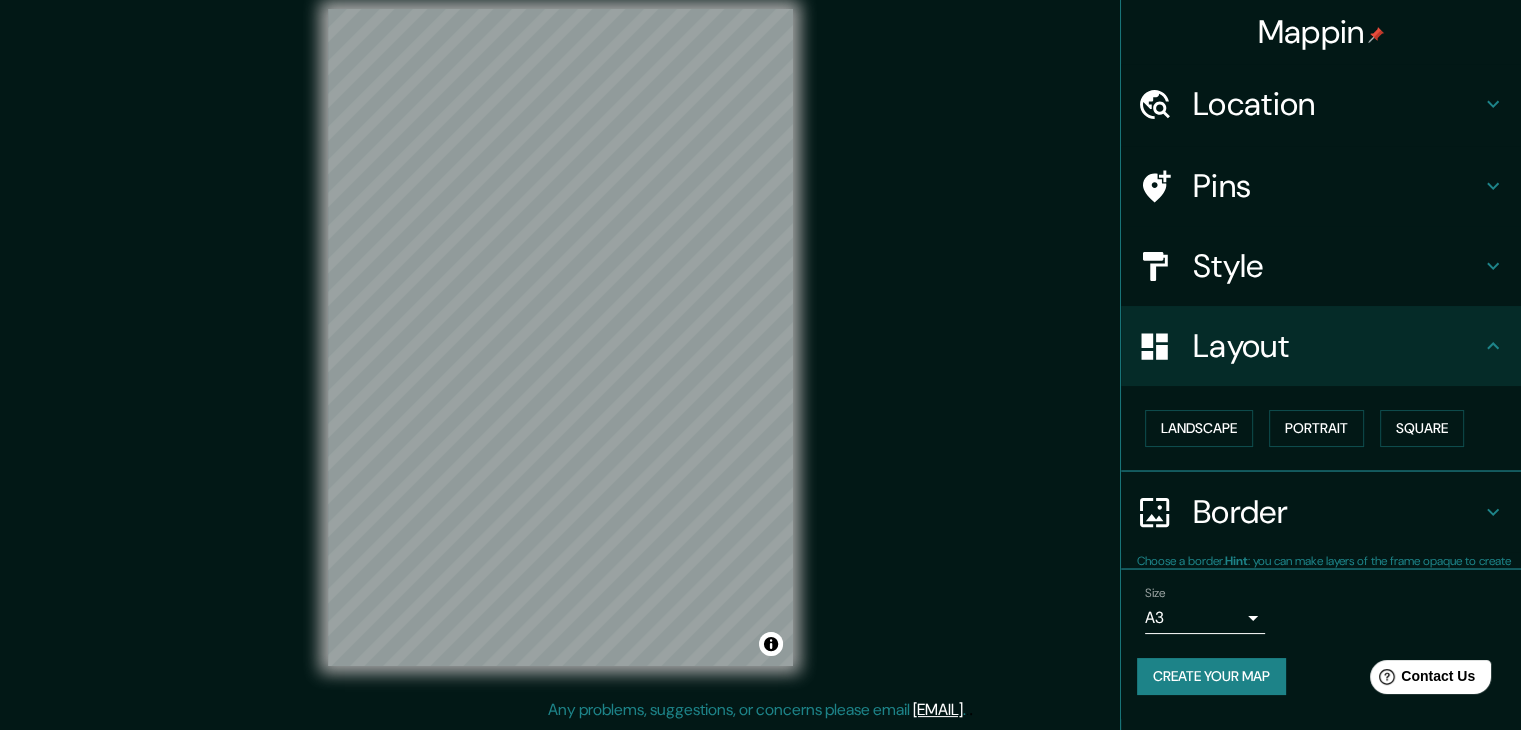 scroll, scrollTop: 0, scrollLeft: 0, axis: both 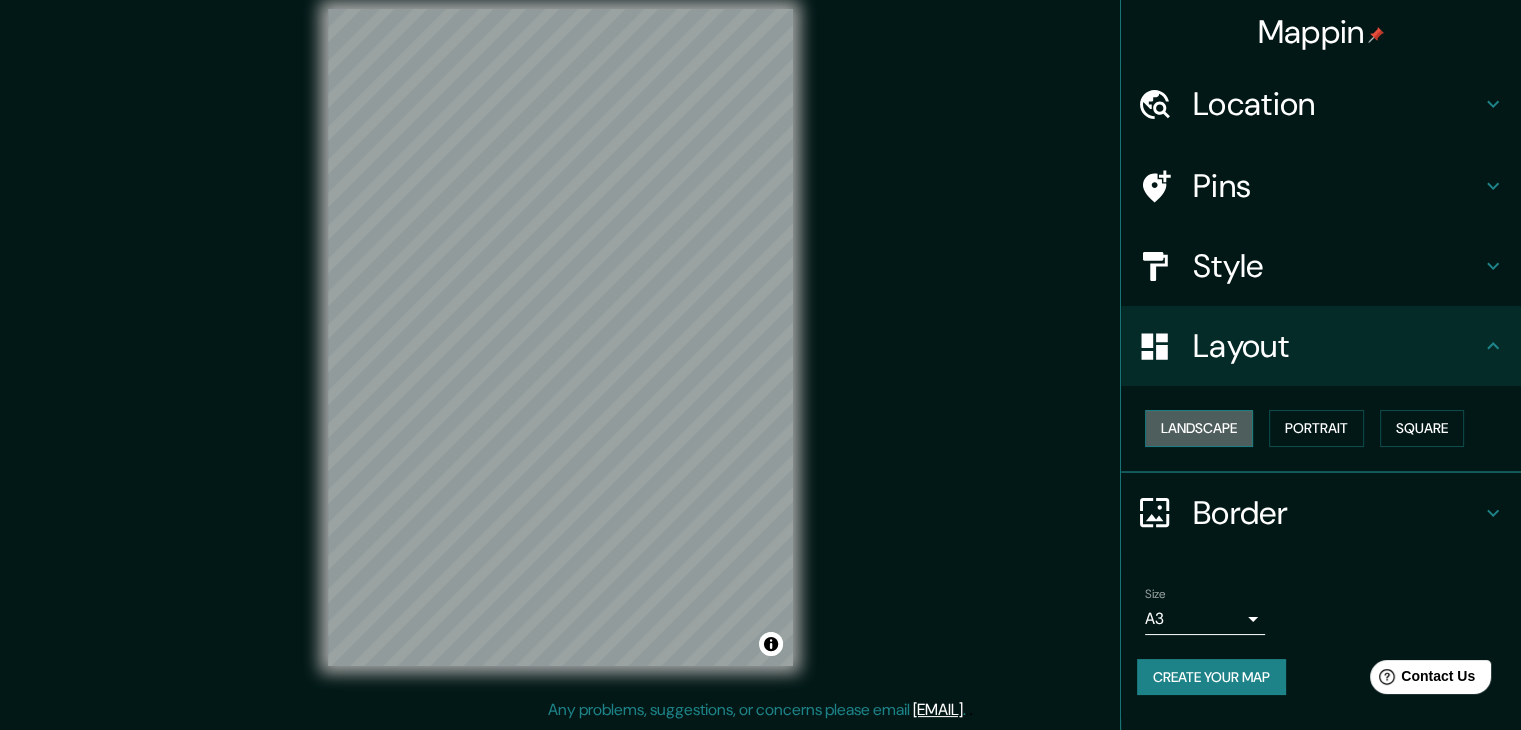 click on "Landscape" at bounding box center (1199, 428) 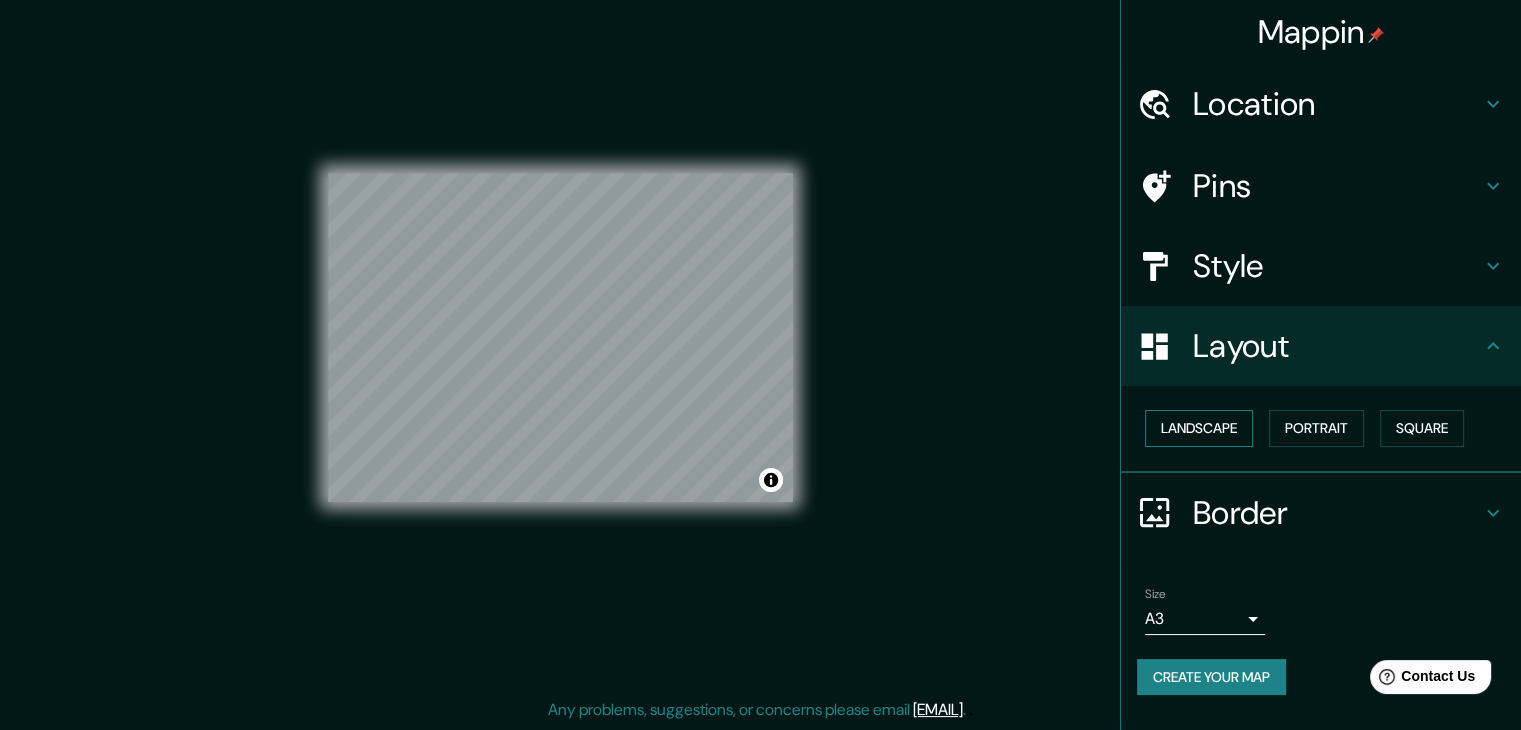 click on "Landscape" at bounding box center [1199, 428] 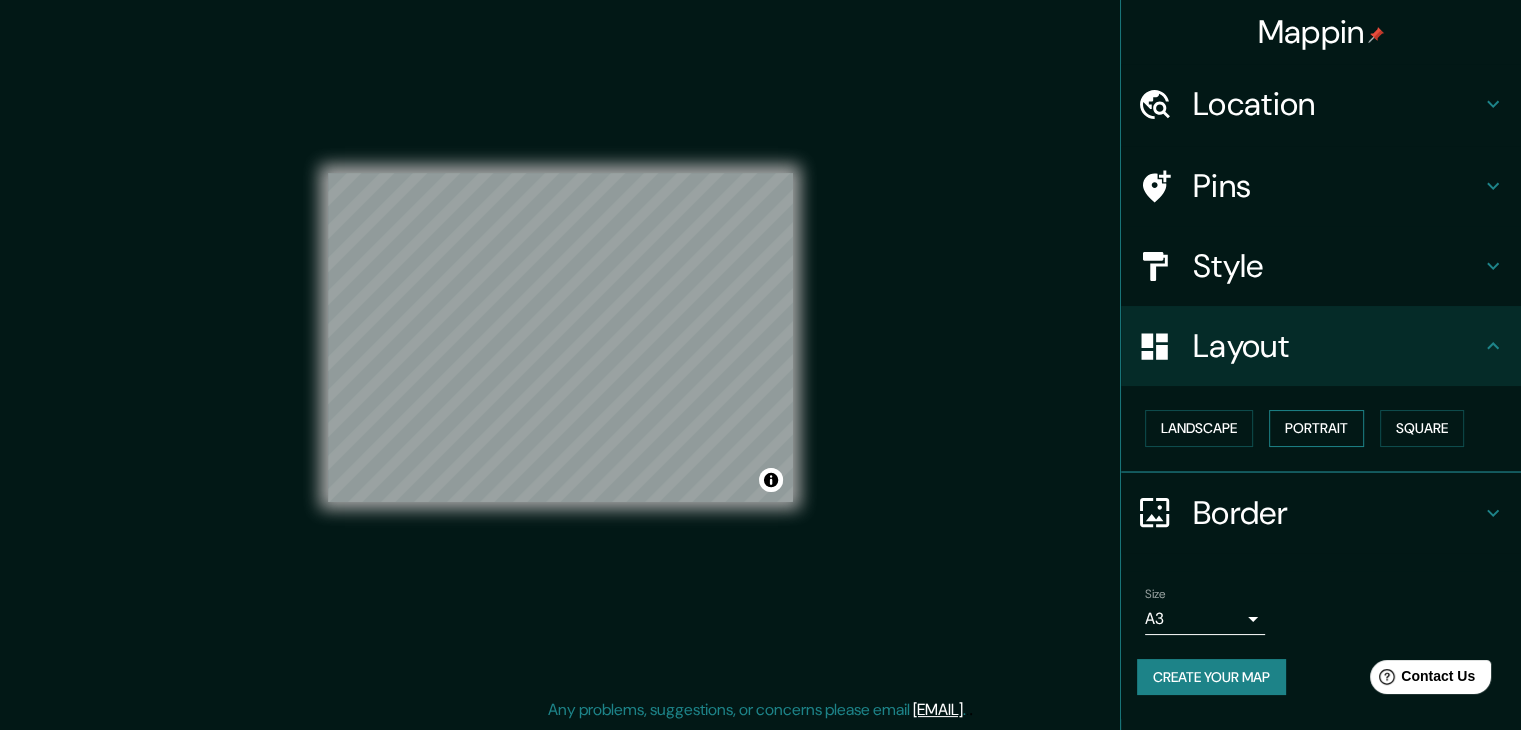 click on "Portrait" at bounding box center [1316, 428] 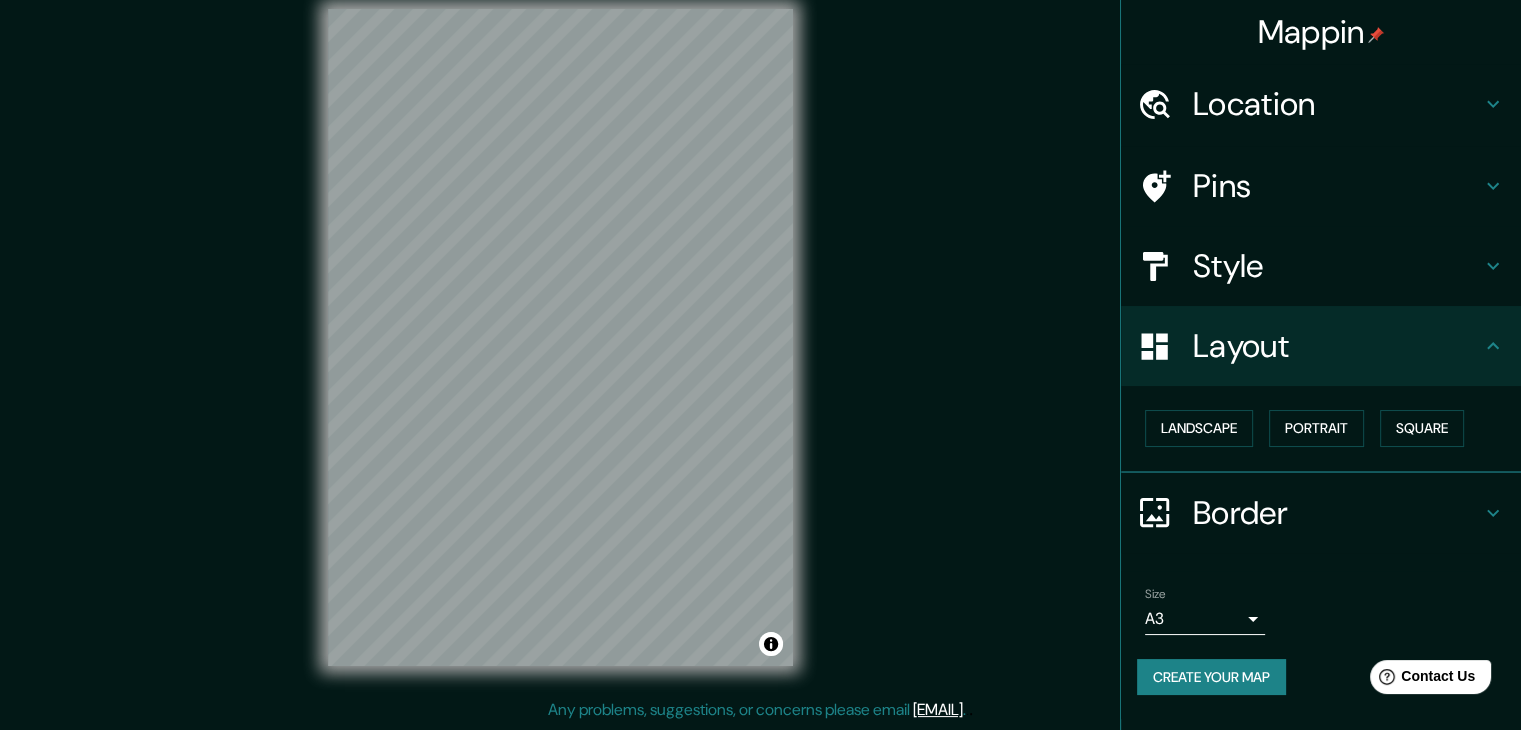 click on "Landscape Portrait Square" at bounding box center (1329, 428) 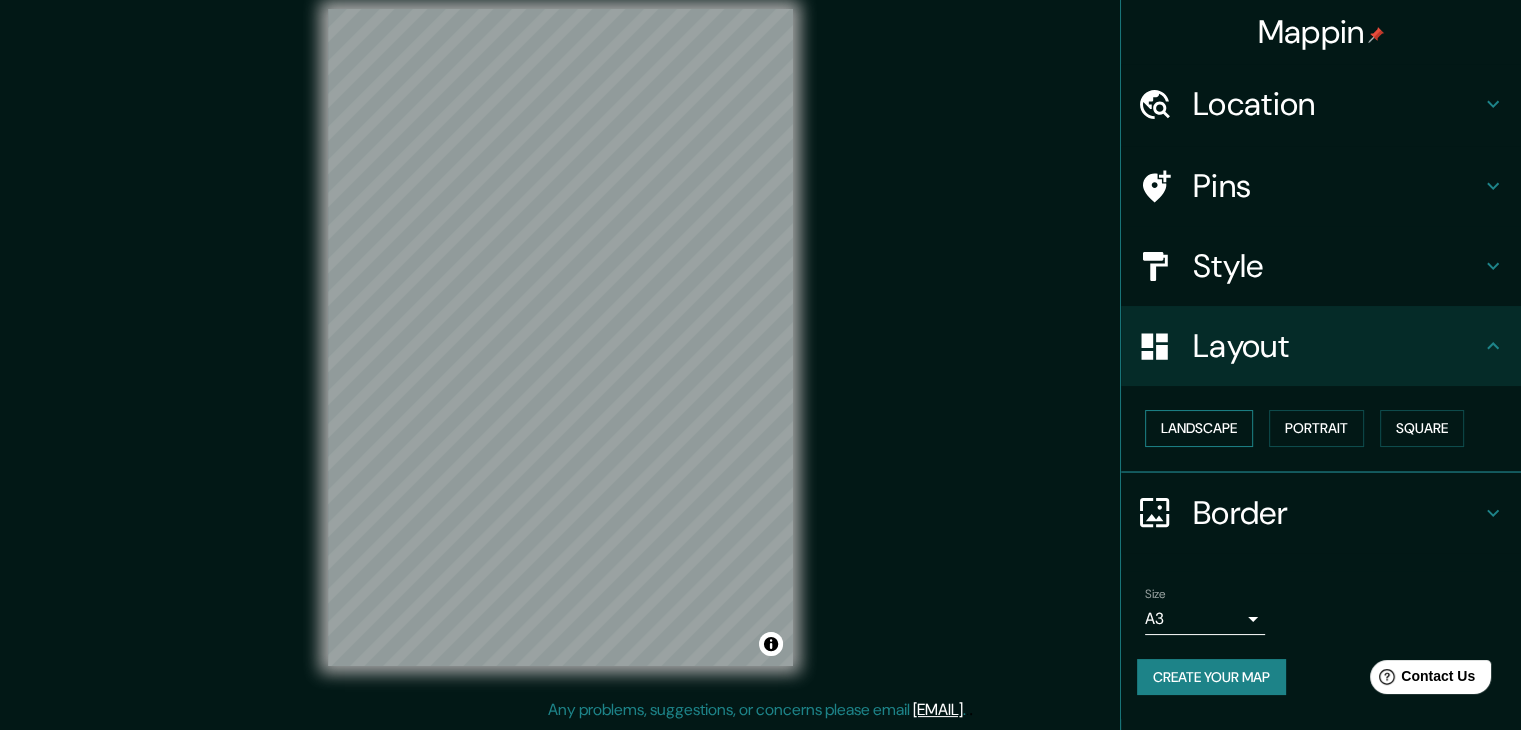 click on "Landscape" at bounding box center (1199, 428) 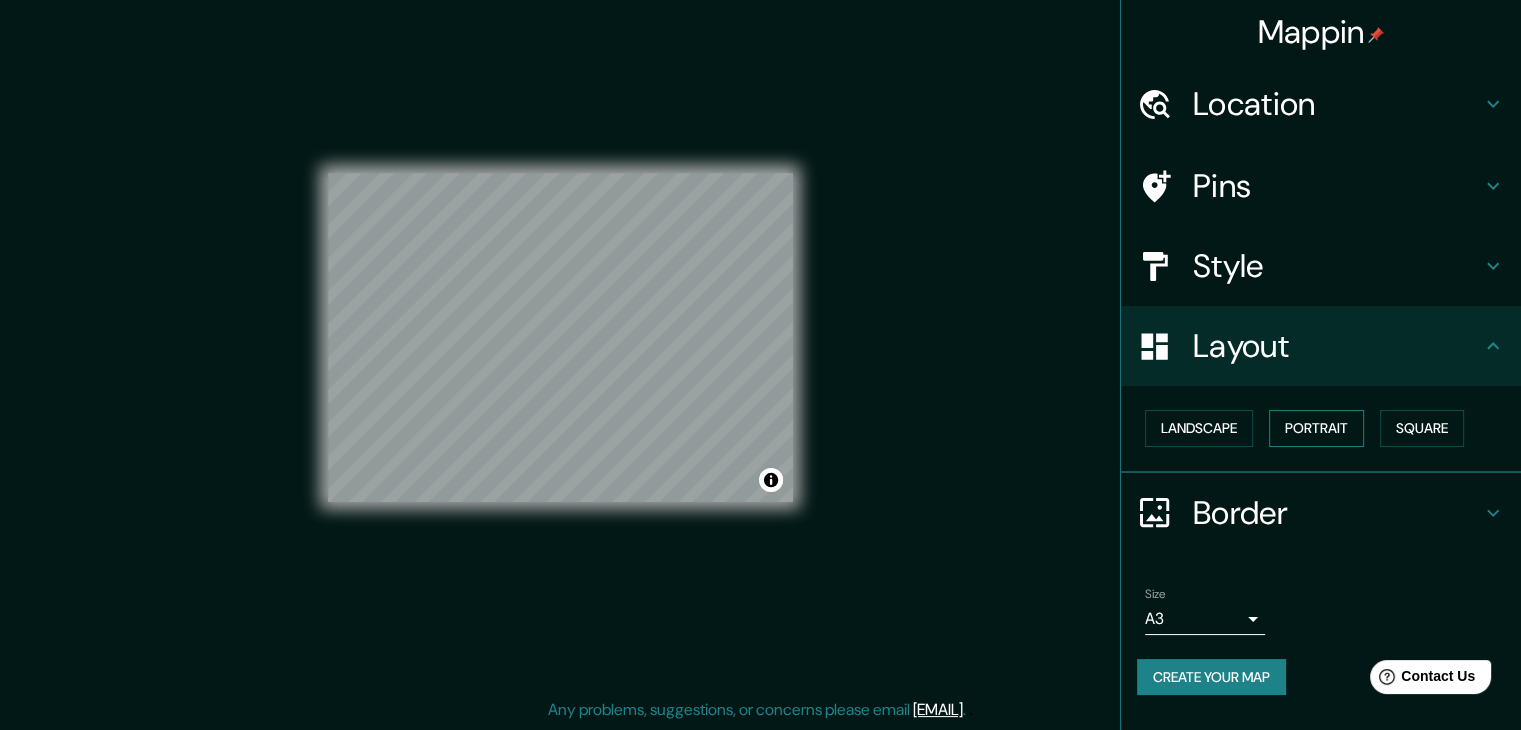 click on "Portrait" at bounding box center [1316, 428] 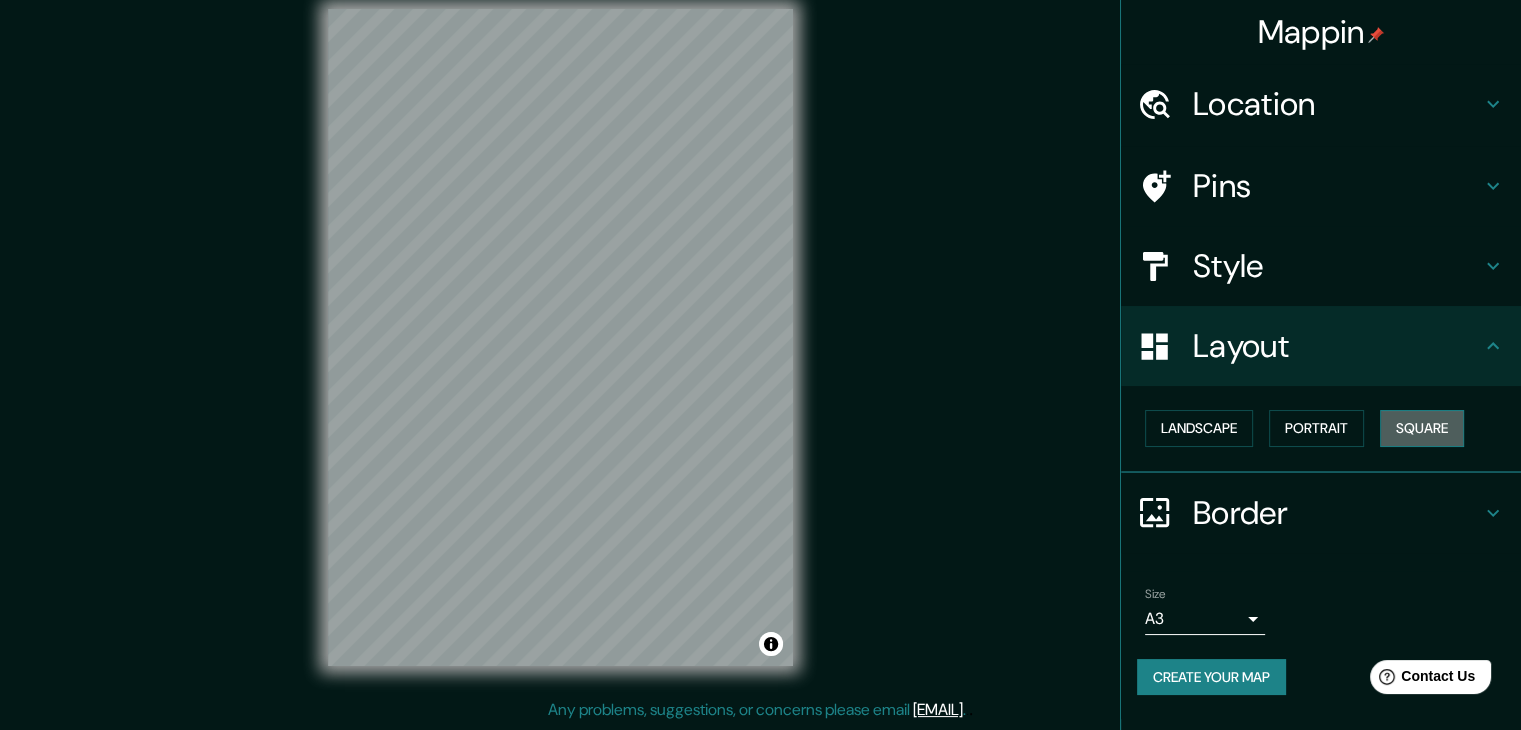 click on "Square" at bounding box center [1422, 428] 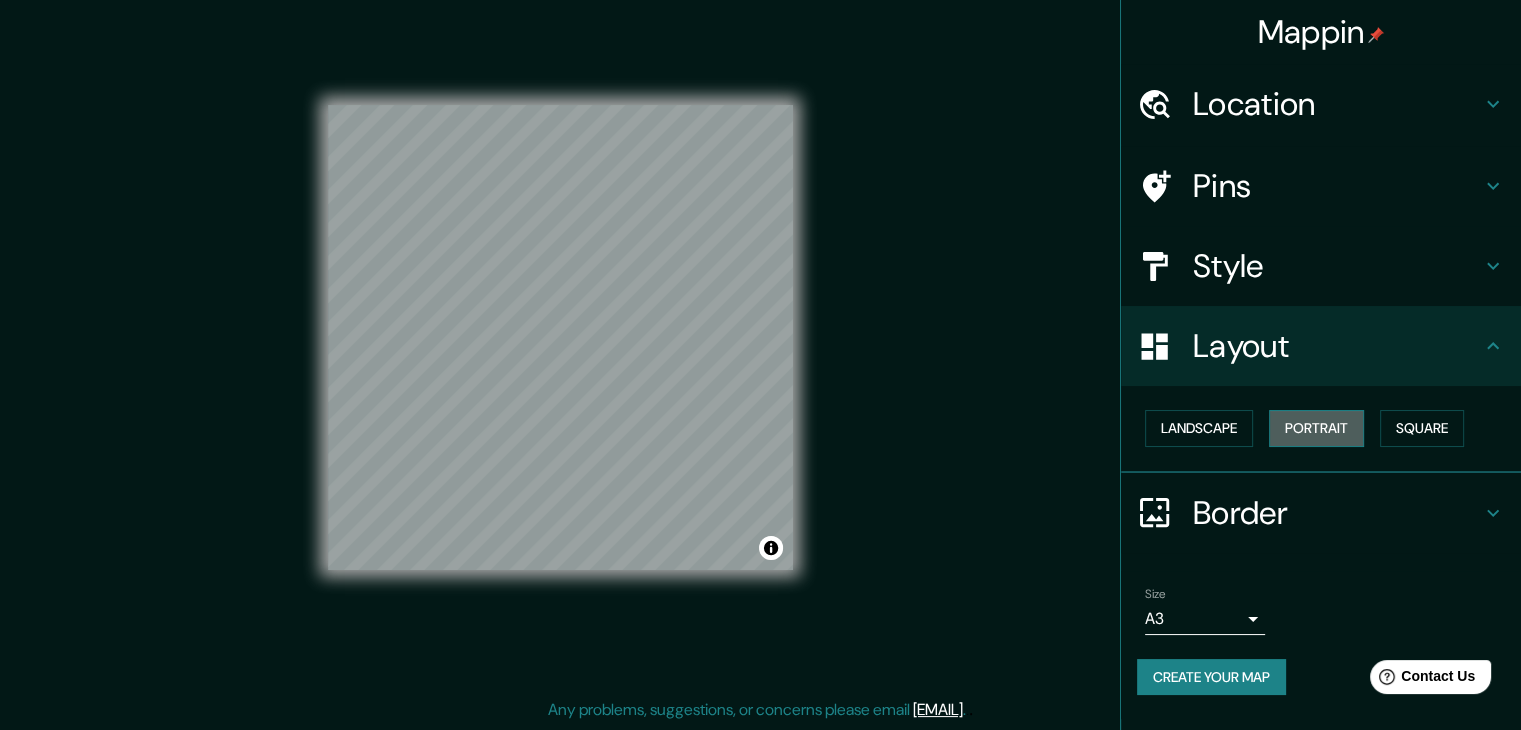click on "Portrait" at bounding box center [1316, 428] 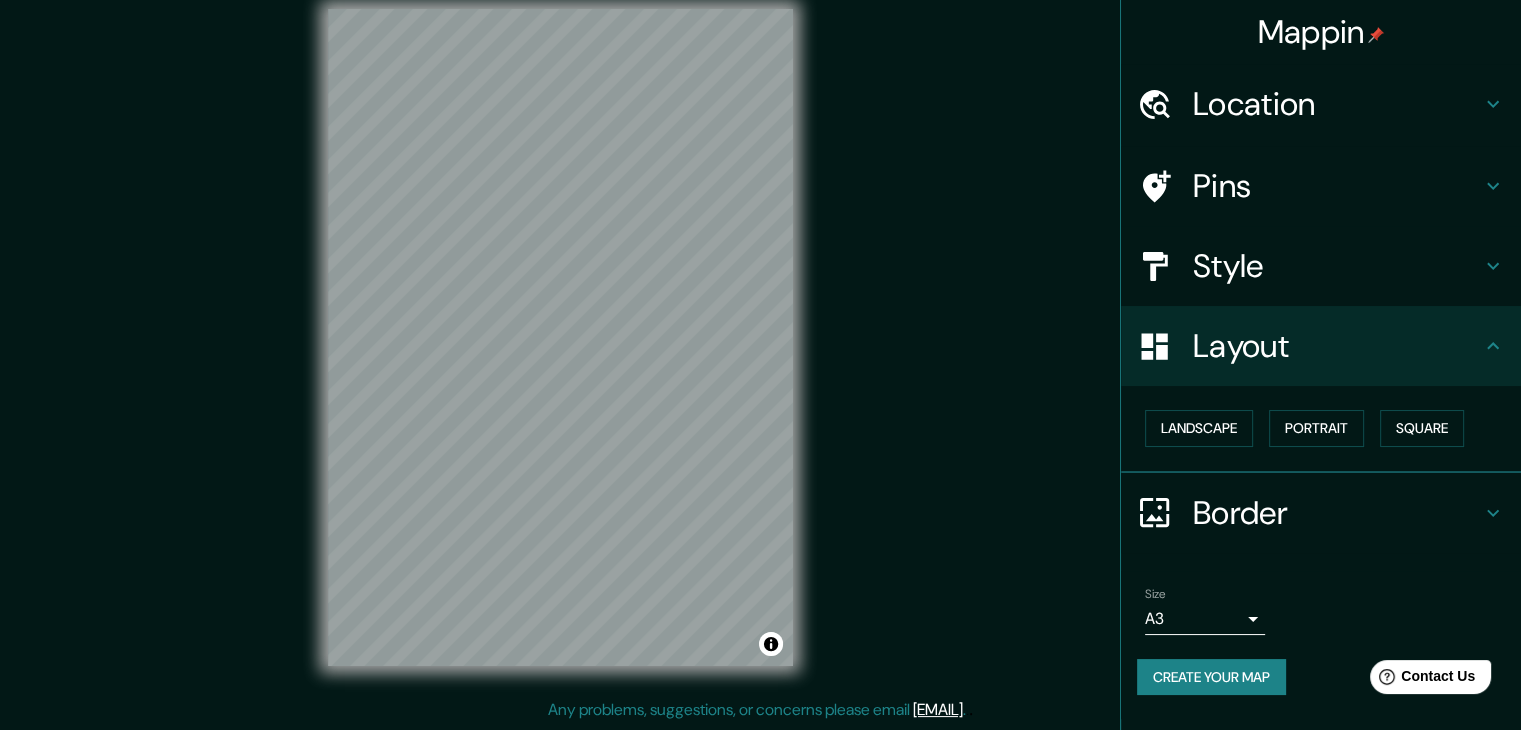click on "Style" at bounding box center [1337, 266] 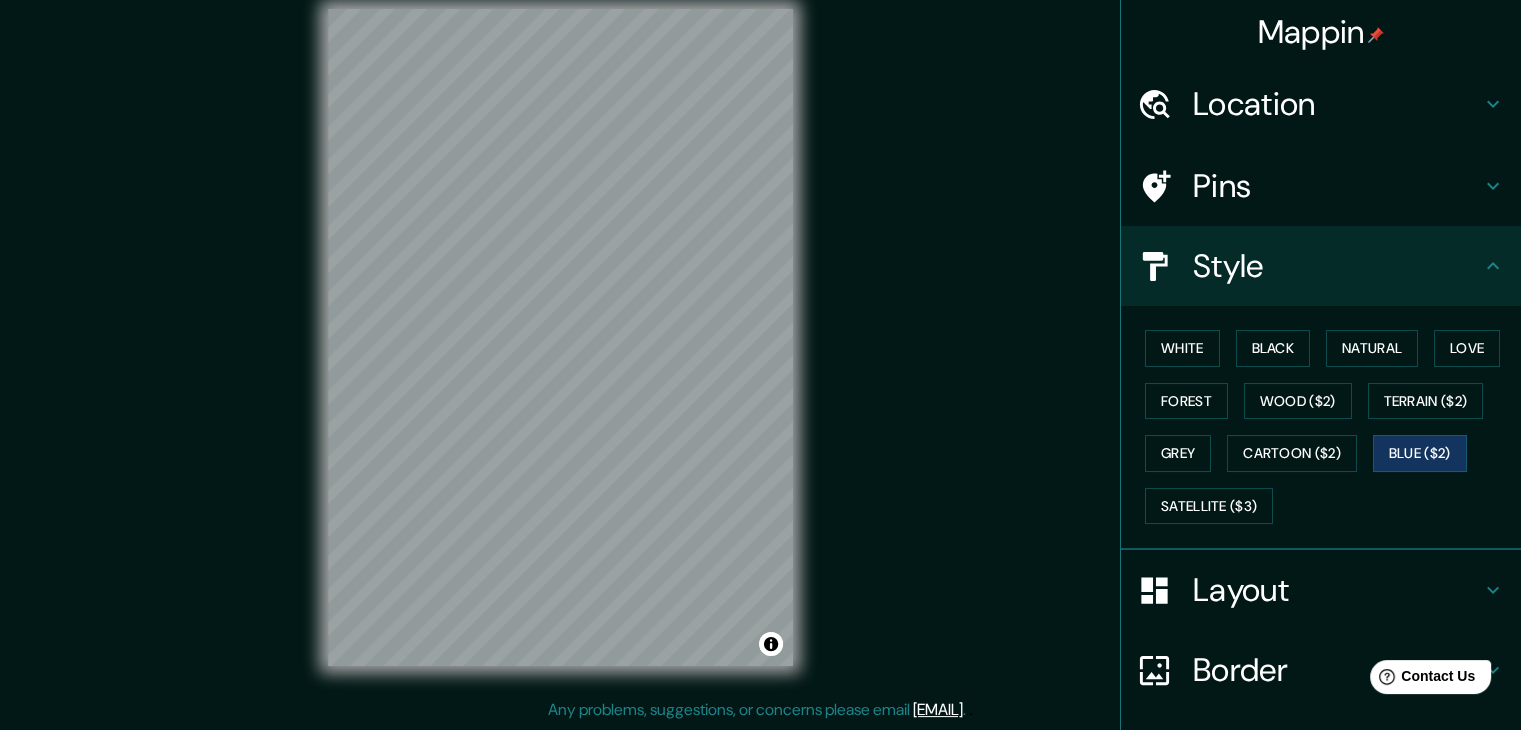click on "Pins" at bounding box center (1337, 186) 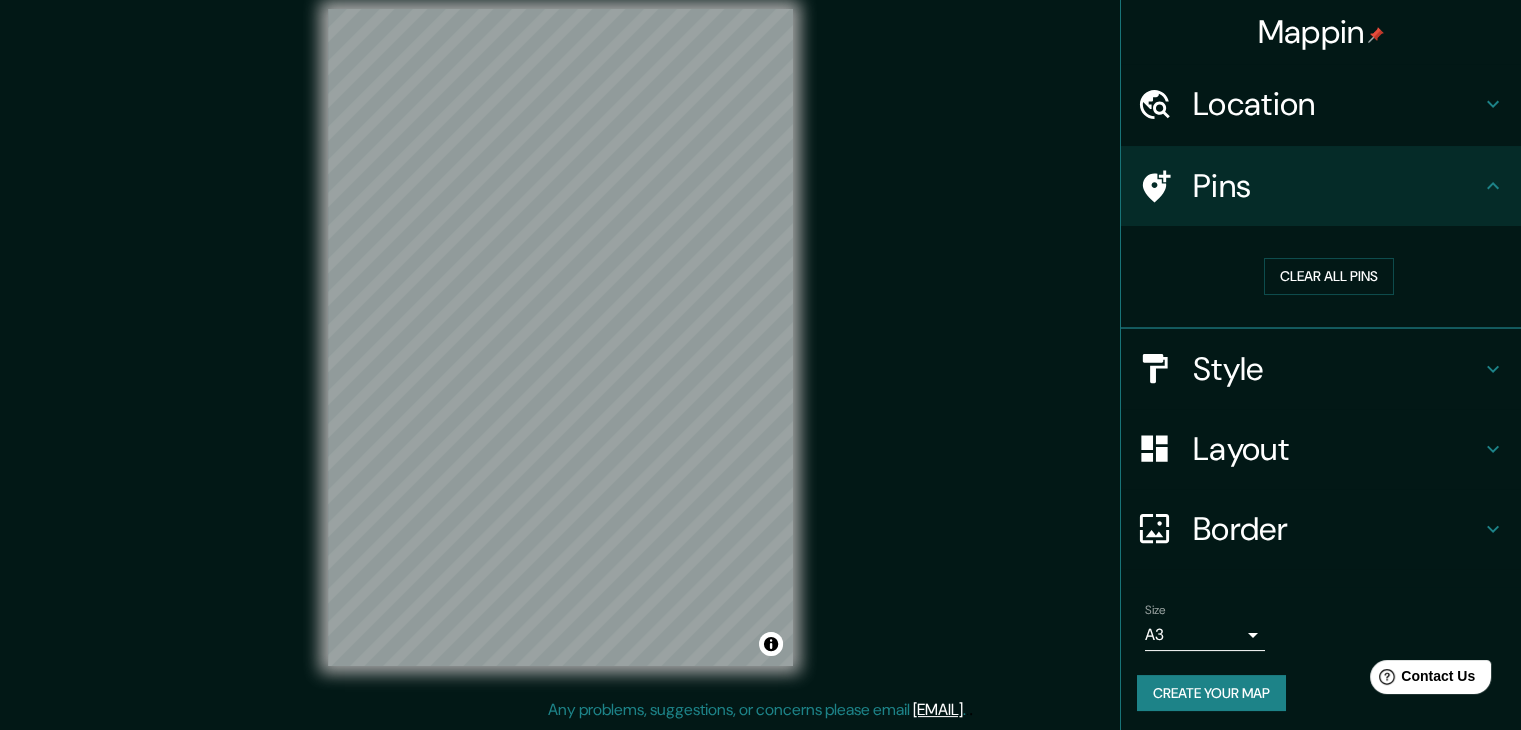 click on "Location" at bounding box center (1337, 104) 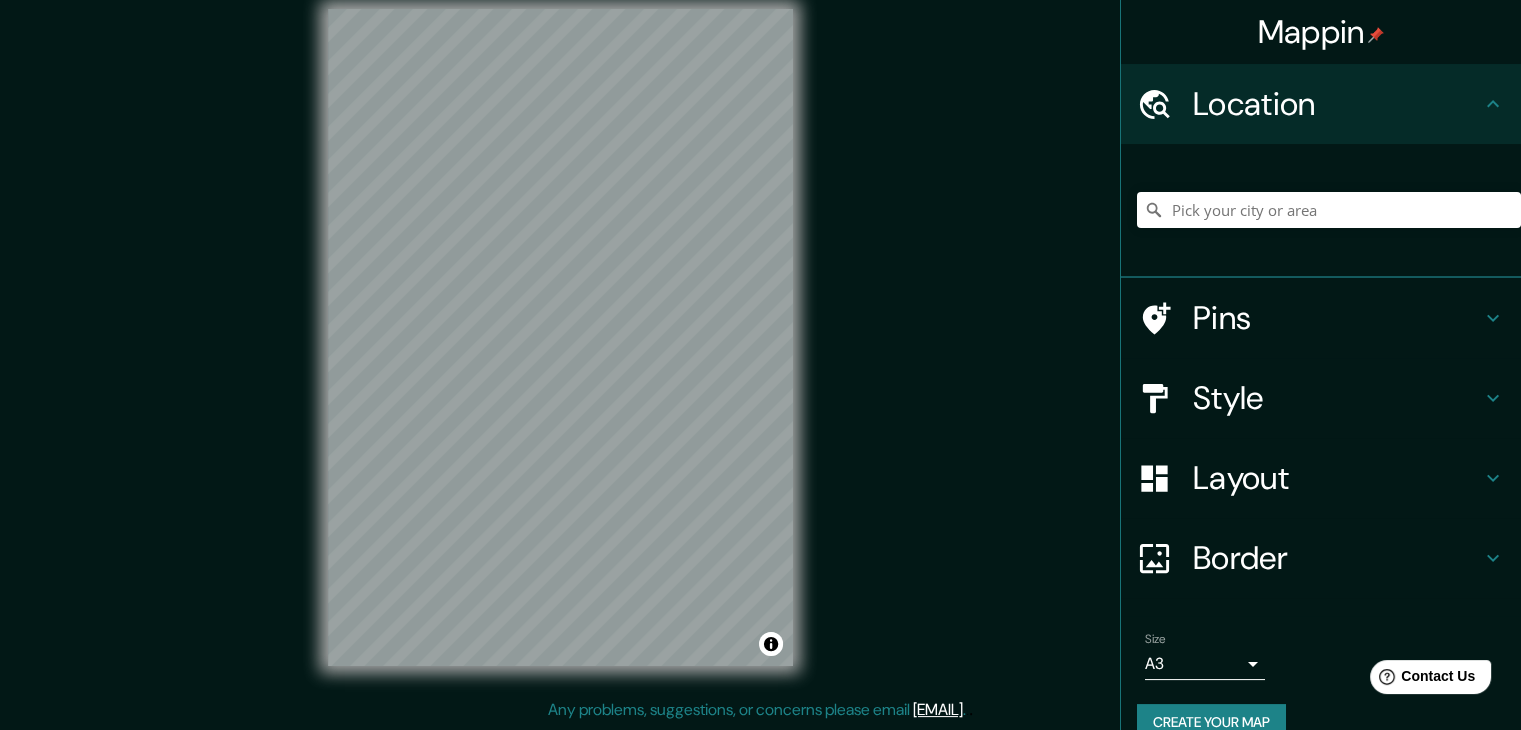 click on "Pins" at bounding box center [1321, 318] 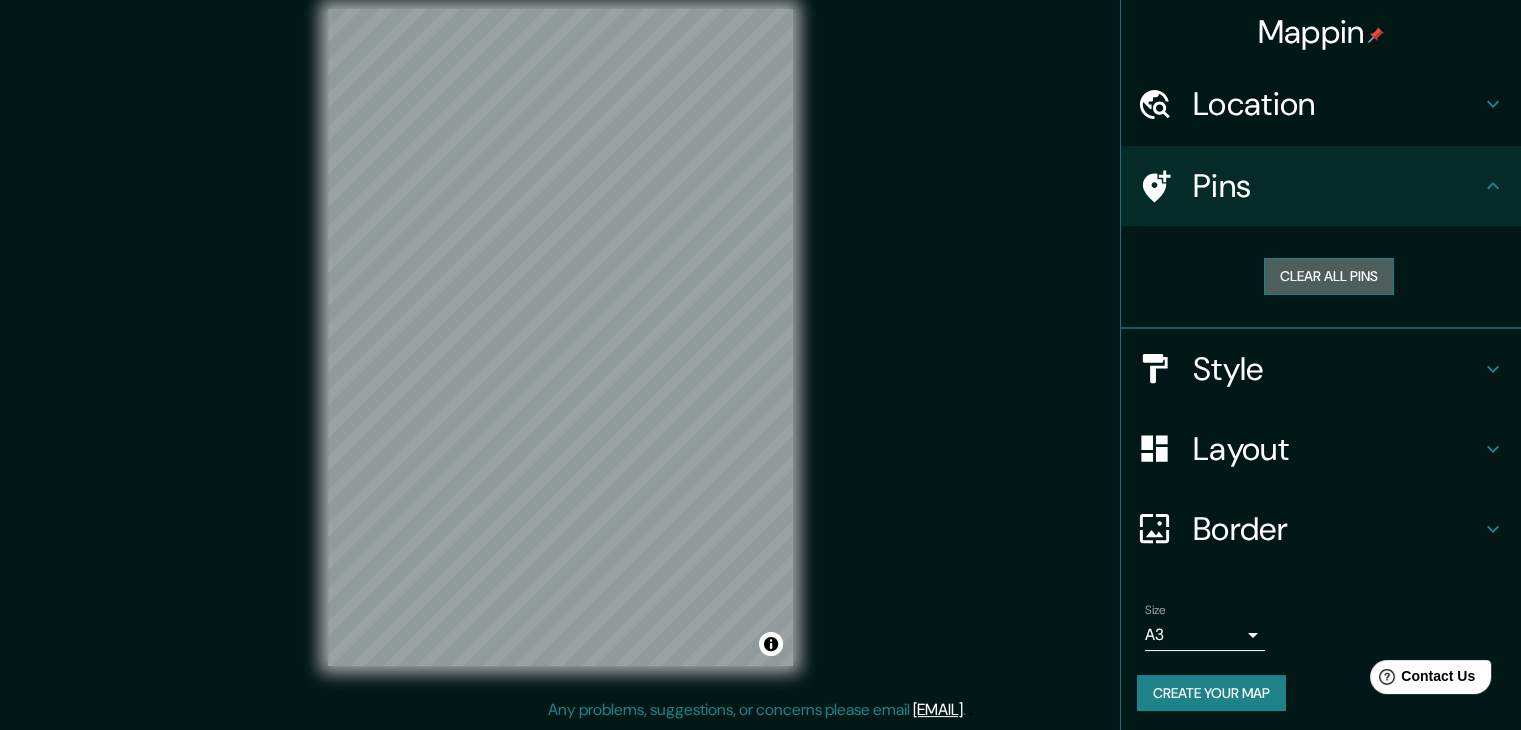 click on "Clear all pins" at bounding box center [1329, 276] 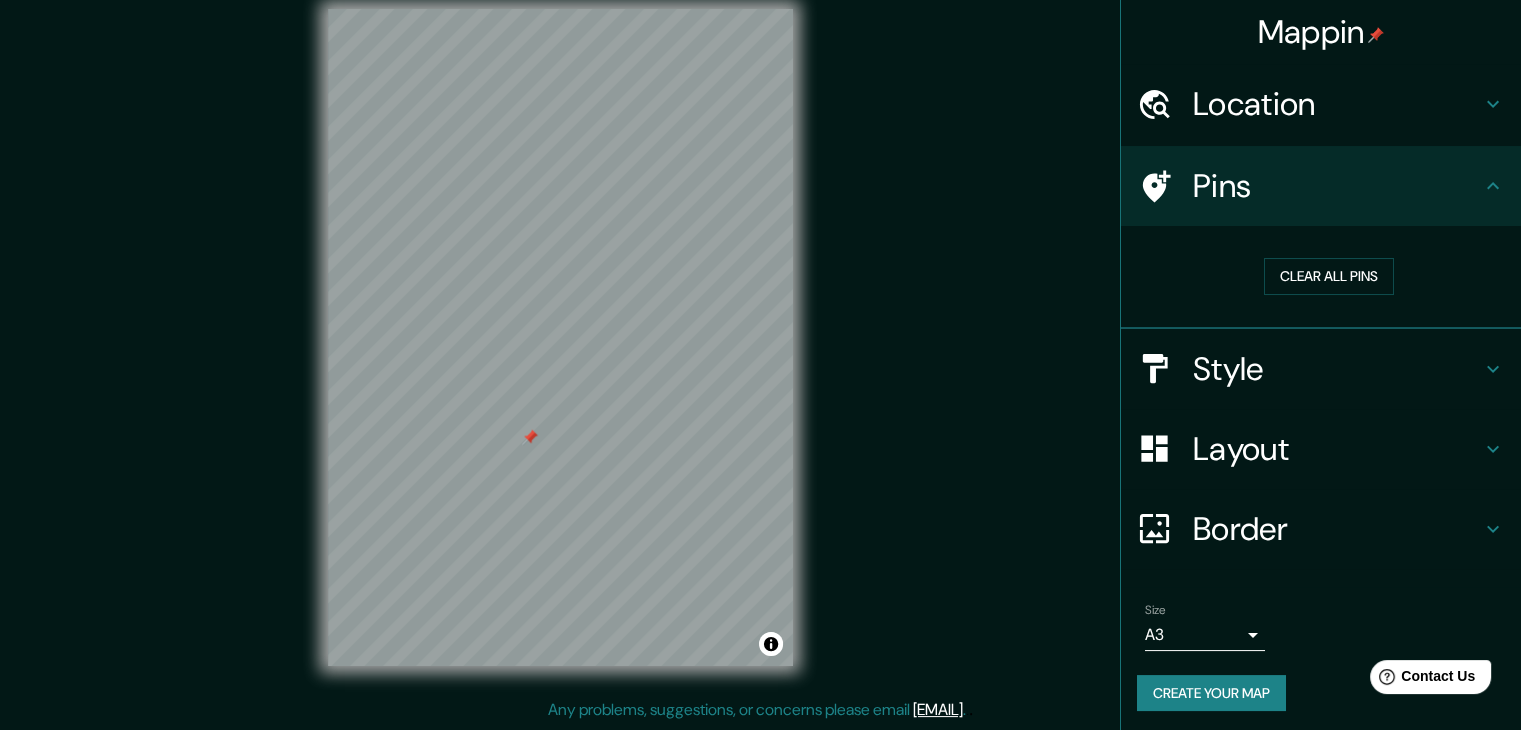 drag, startPoint x: 516, startPoint y: 457, endPoint x: 529, endPoint y: 444, distance: 18.384777 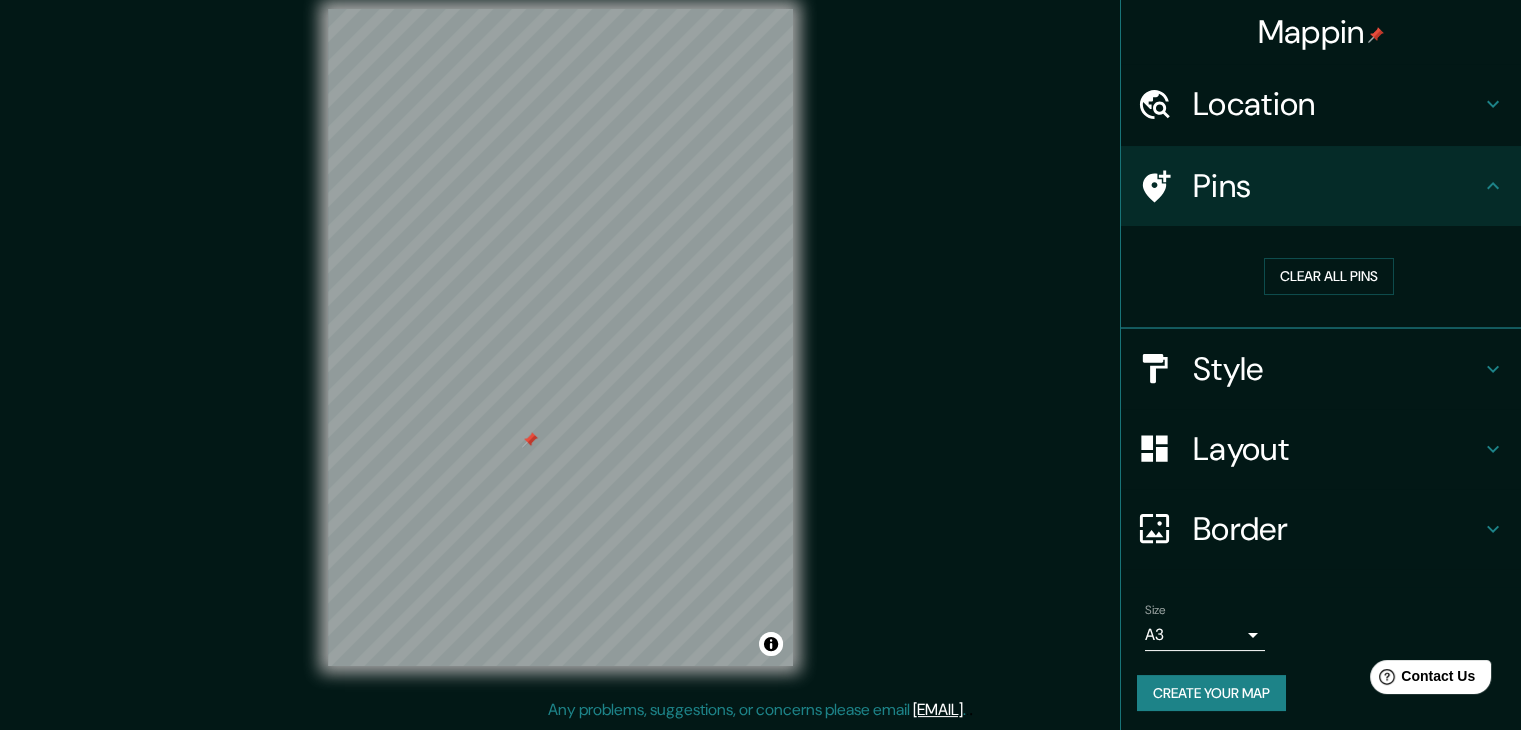click at bounding box center [530, 440] 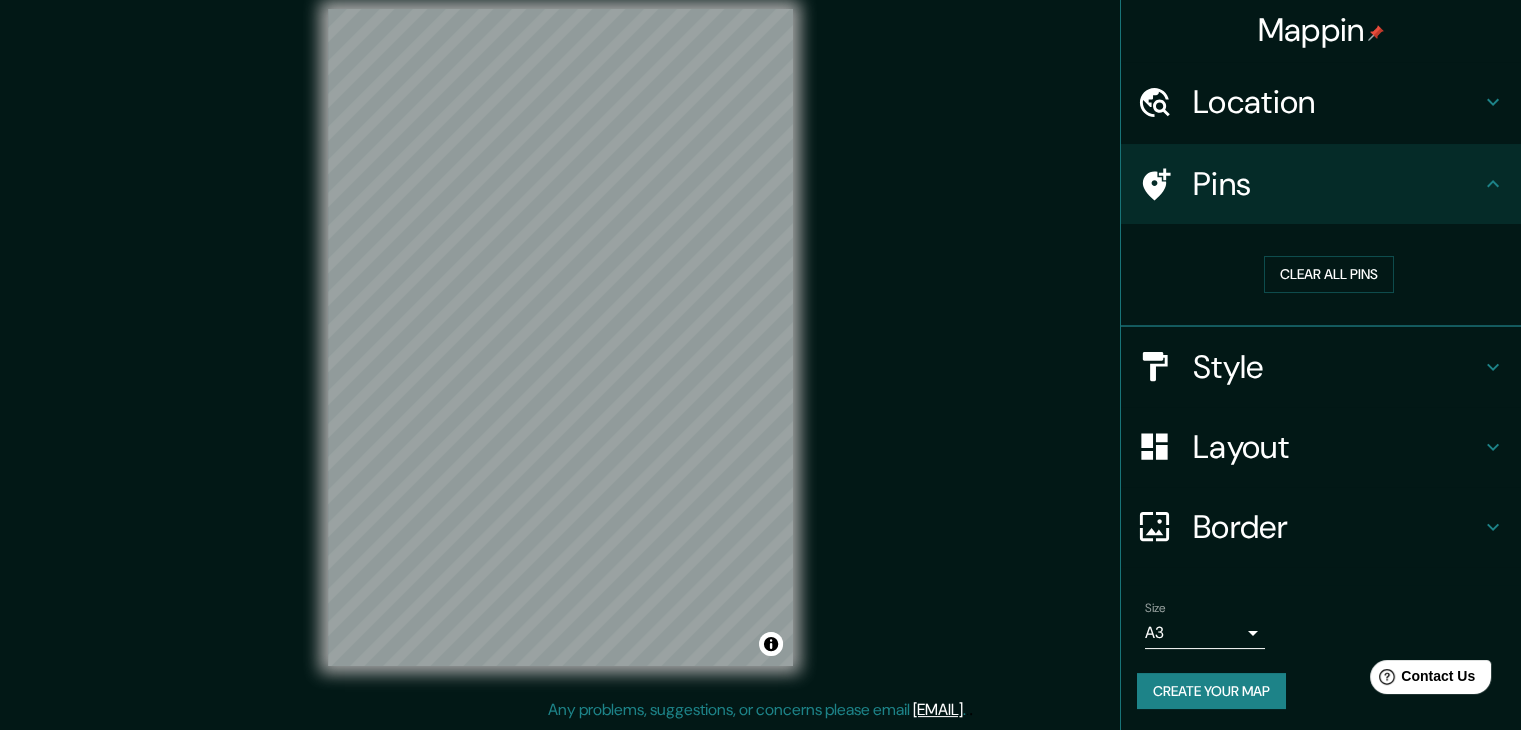 scroll, scrollTop: 4, scrollLeft: 0, axis: vertical 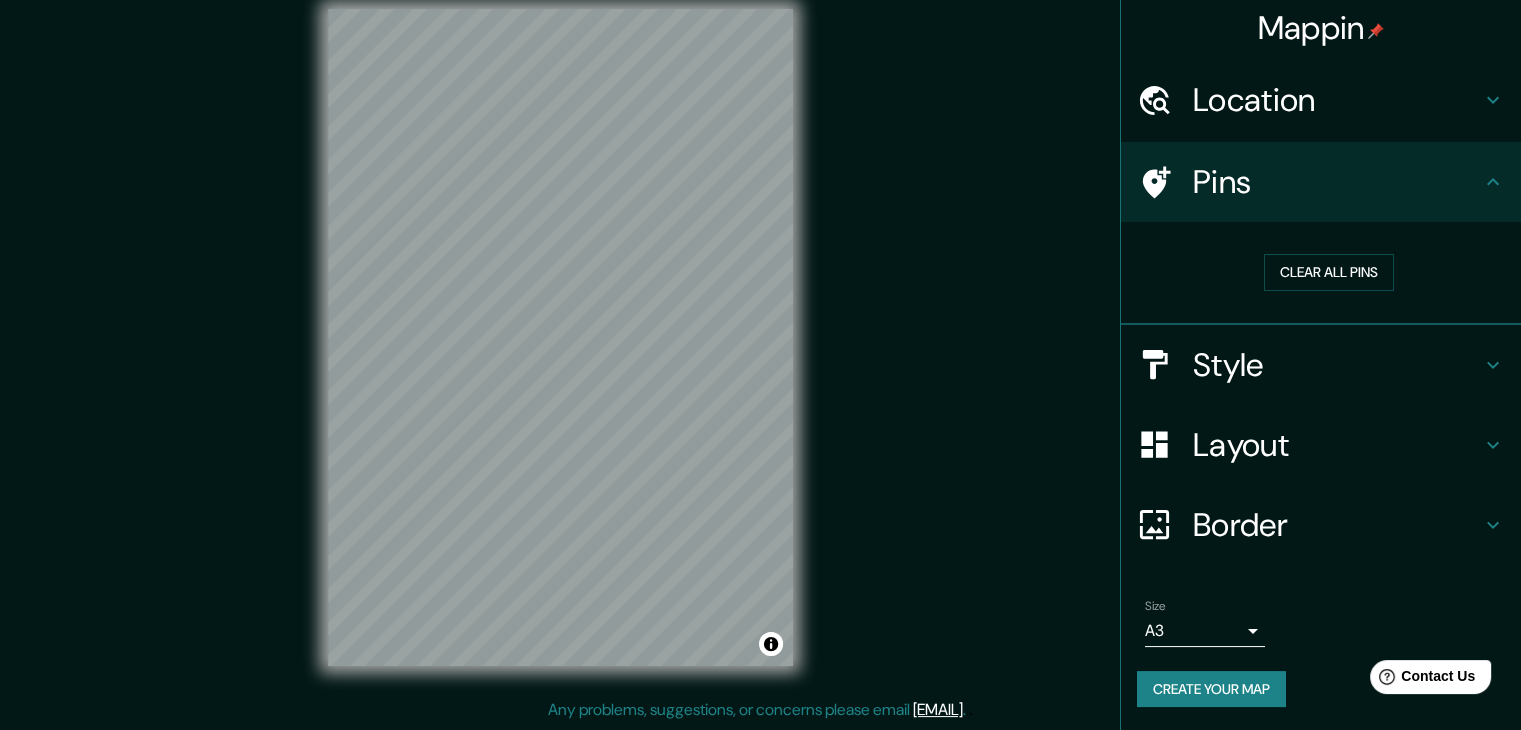 click on "Create your map" at bounding box center [1211, 689] 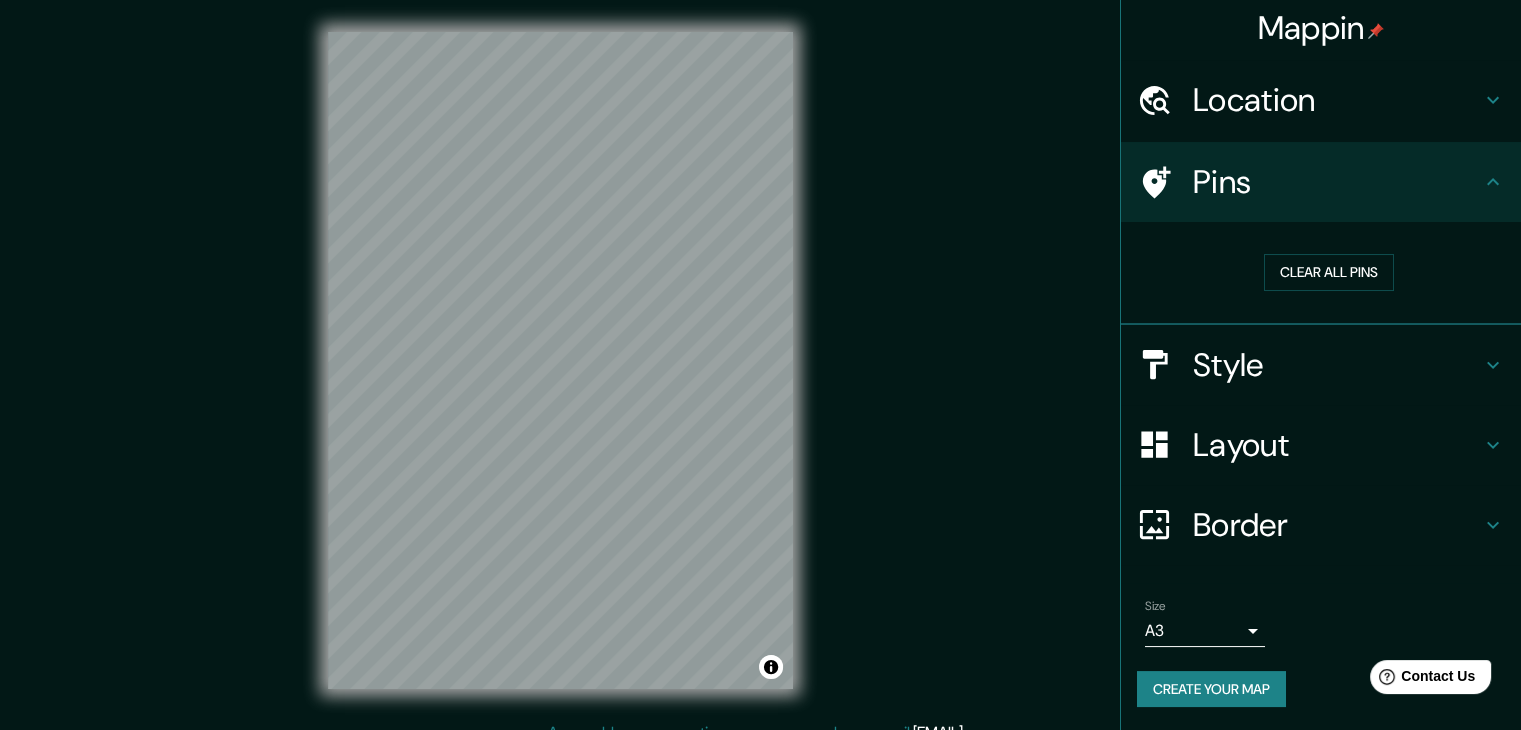 scroll, scrollTop: 0, scrollLeft: 0, axis: both 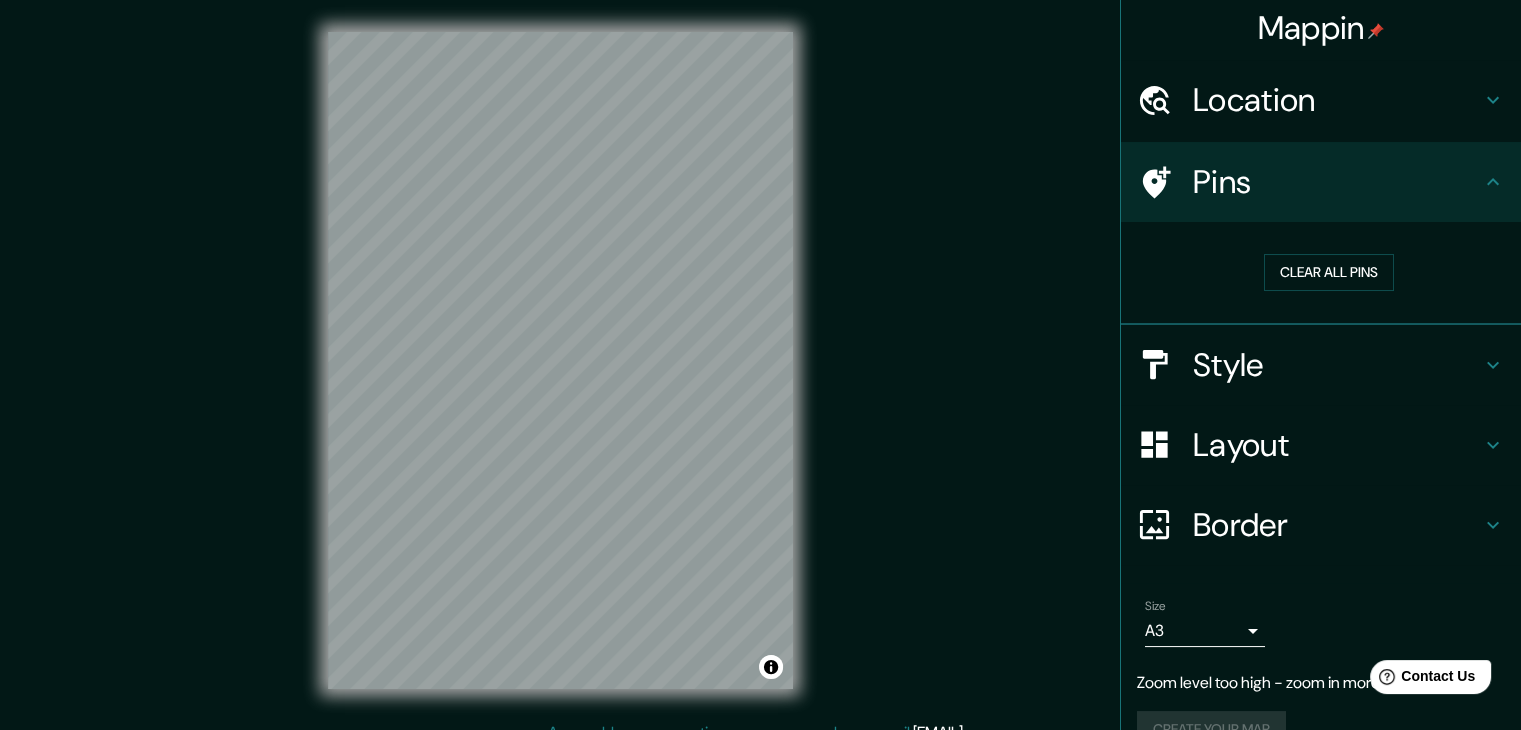 click on "Layout" at bounding box center [1337, 445] 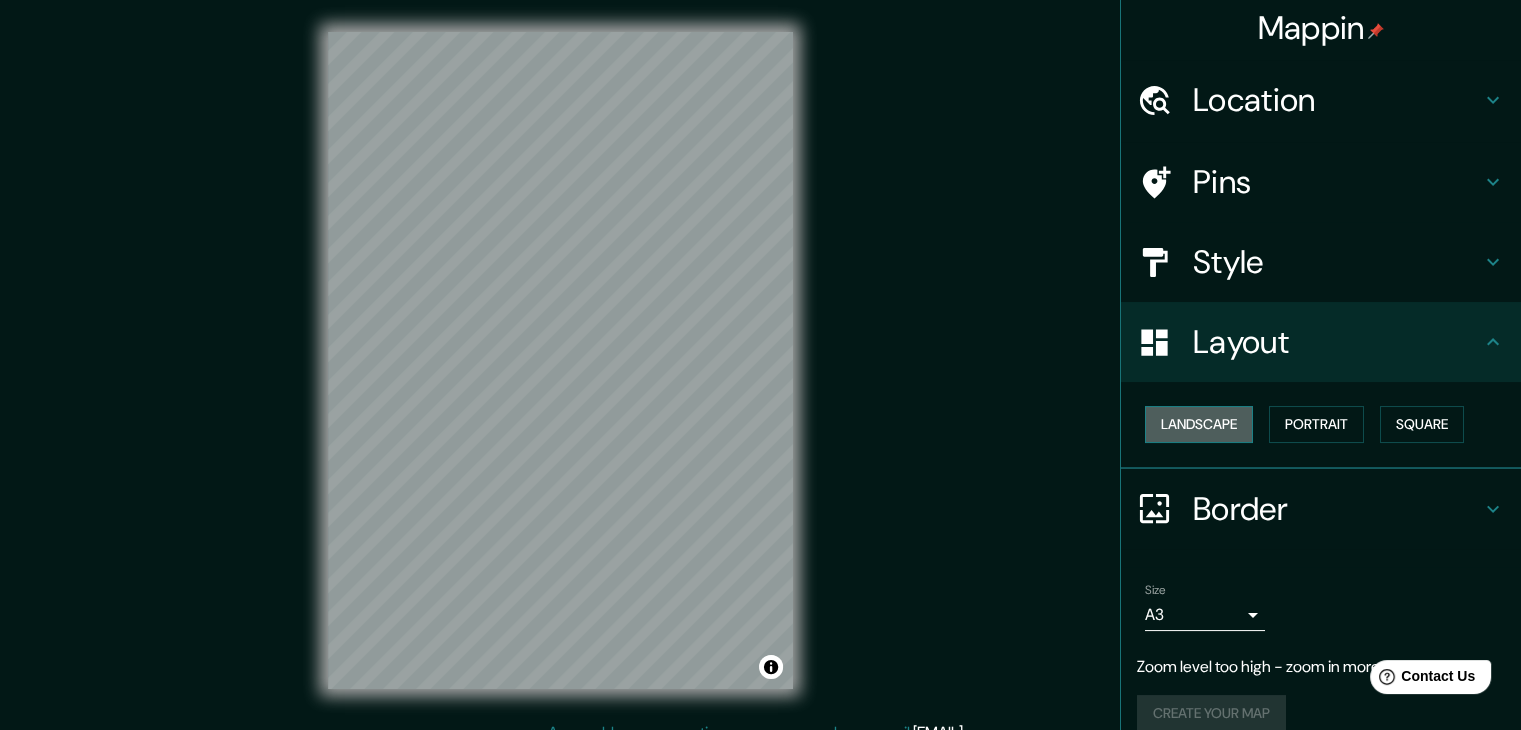 click on "Landscape" at bounding box center (1199, 424) 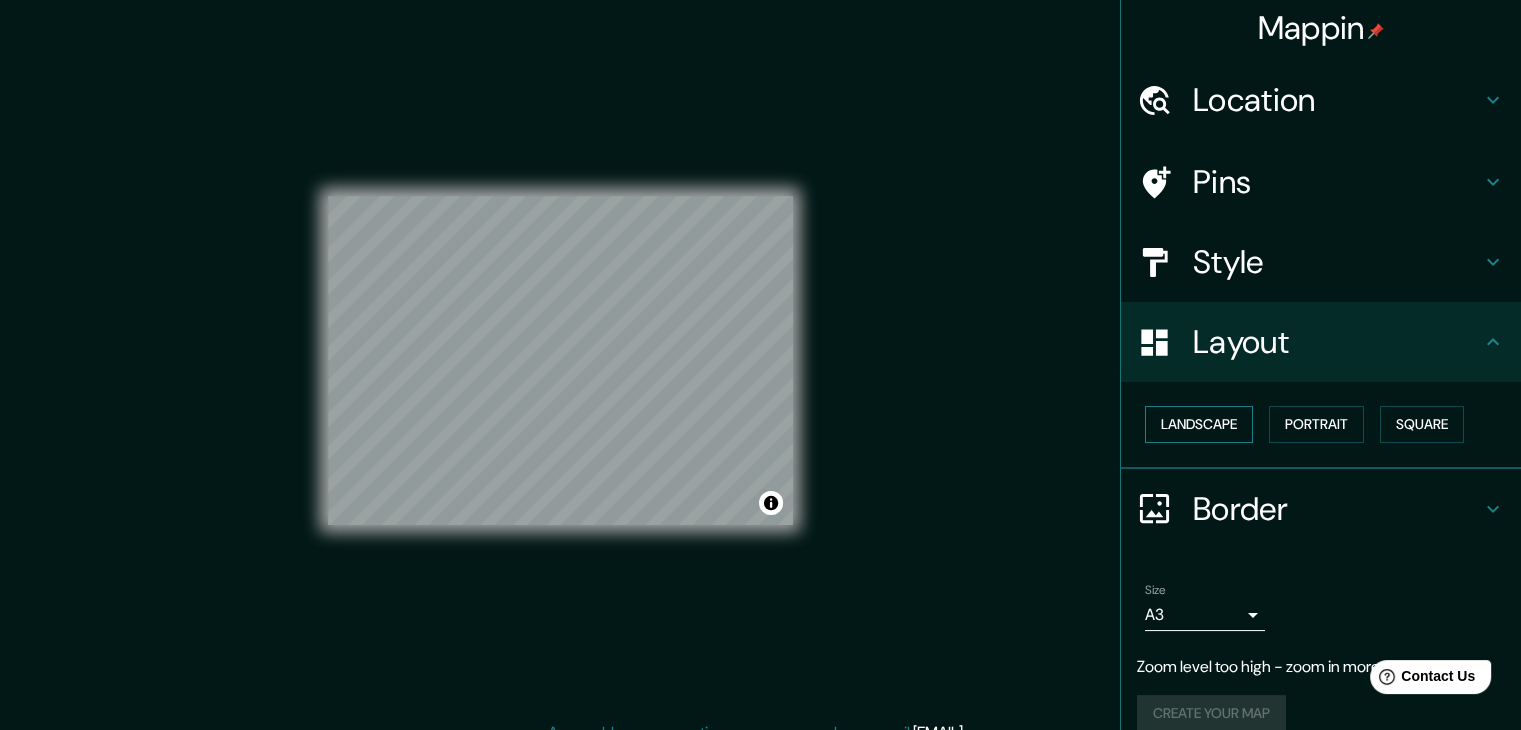 click on "Landscape" at bounding box center [1199, 424] 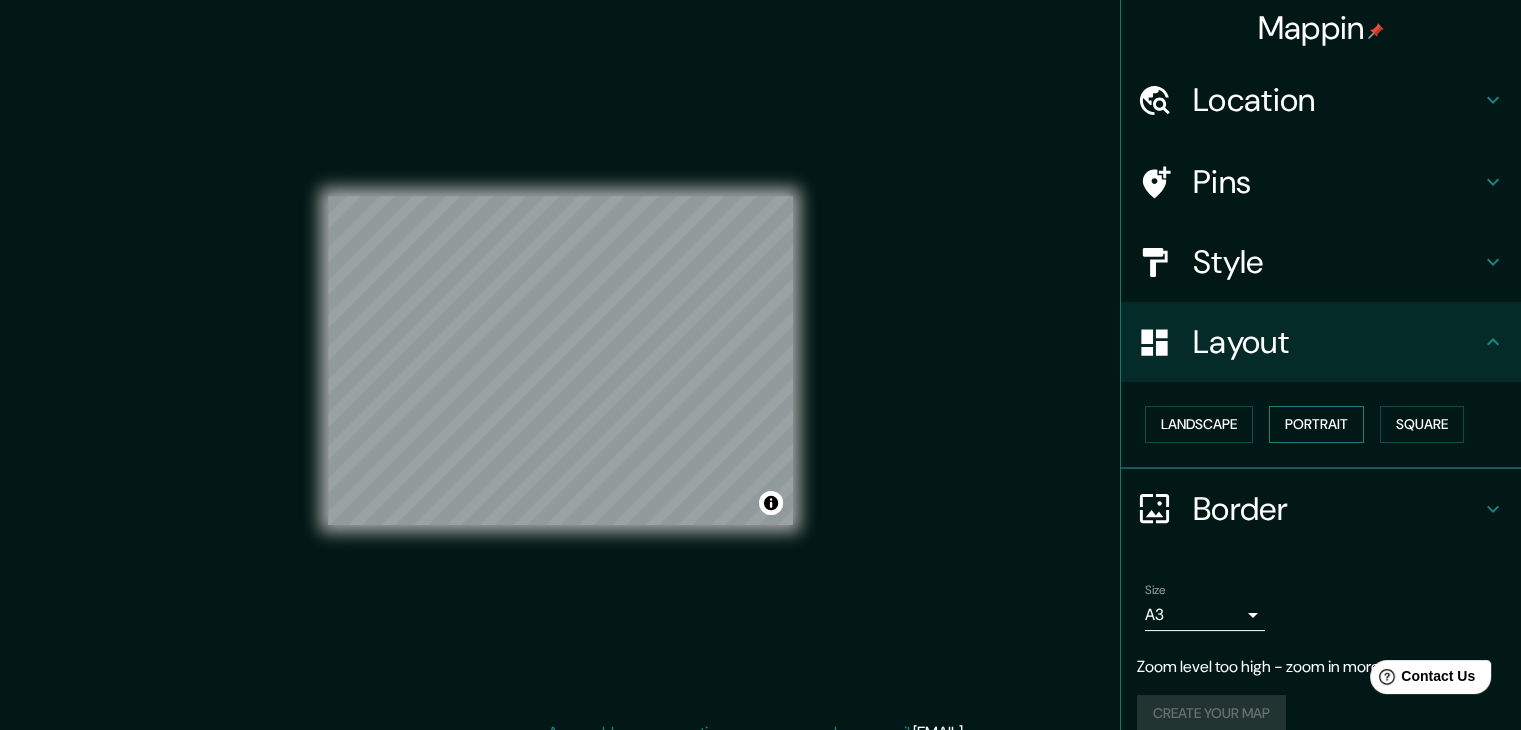 click on "Portrait" at bounding box center (1316, 424) 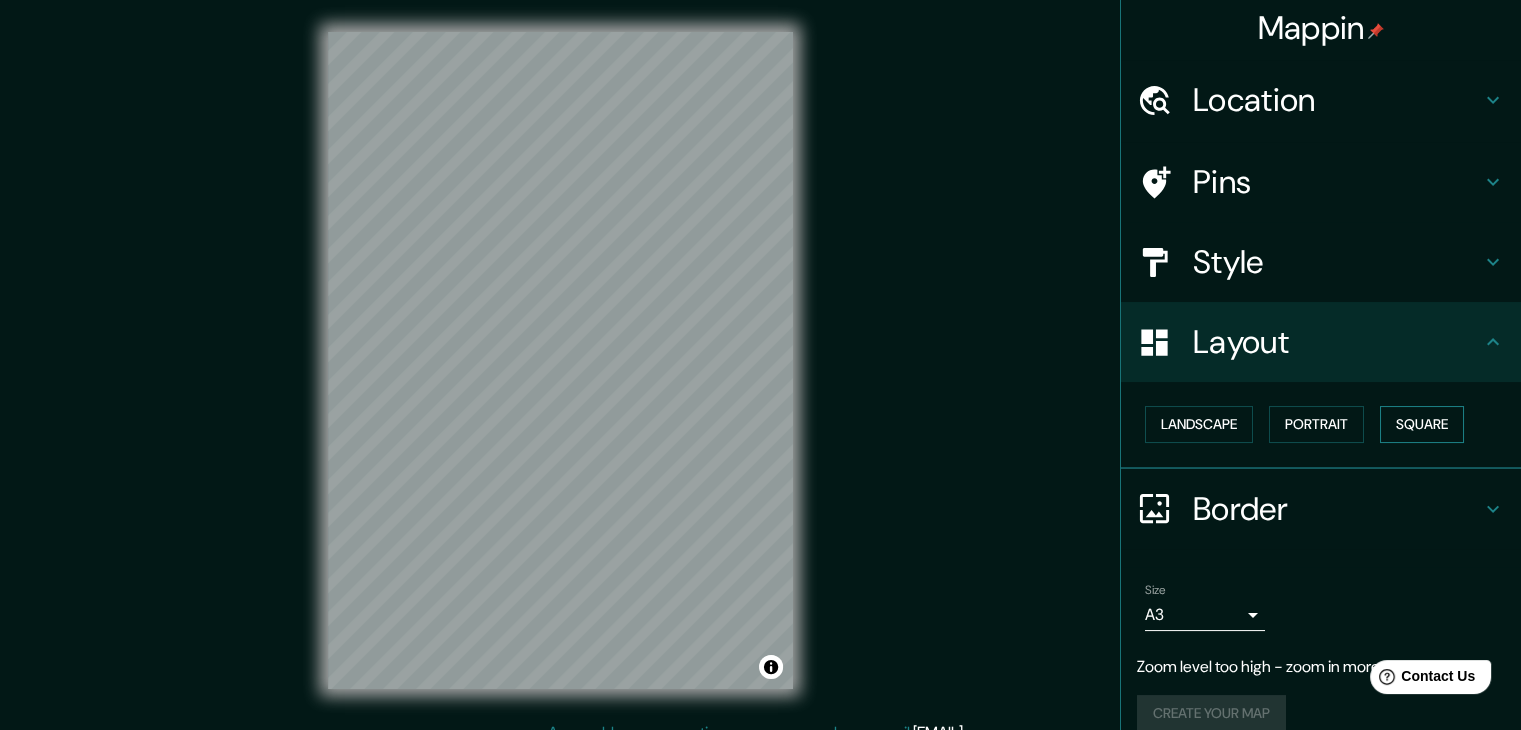 click on "Square" at bounding box center (1422, 424) 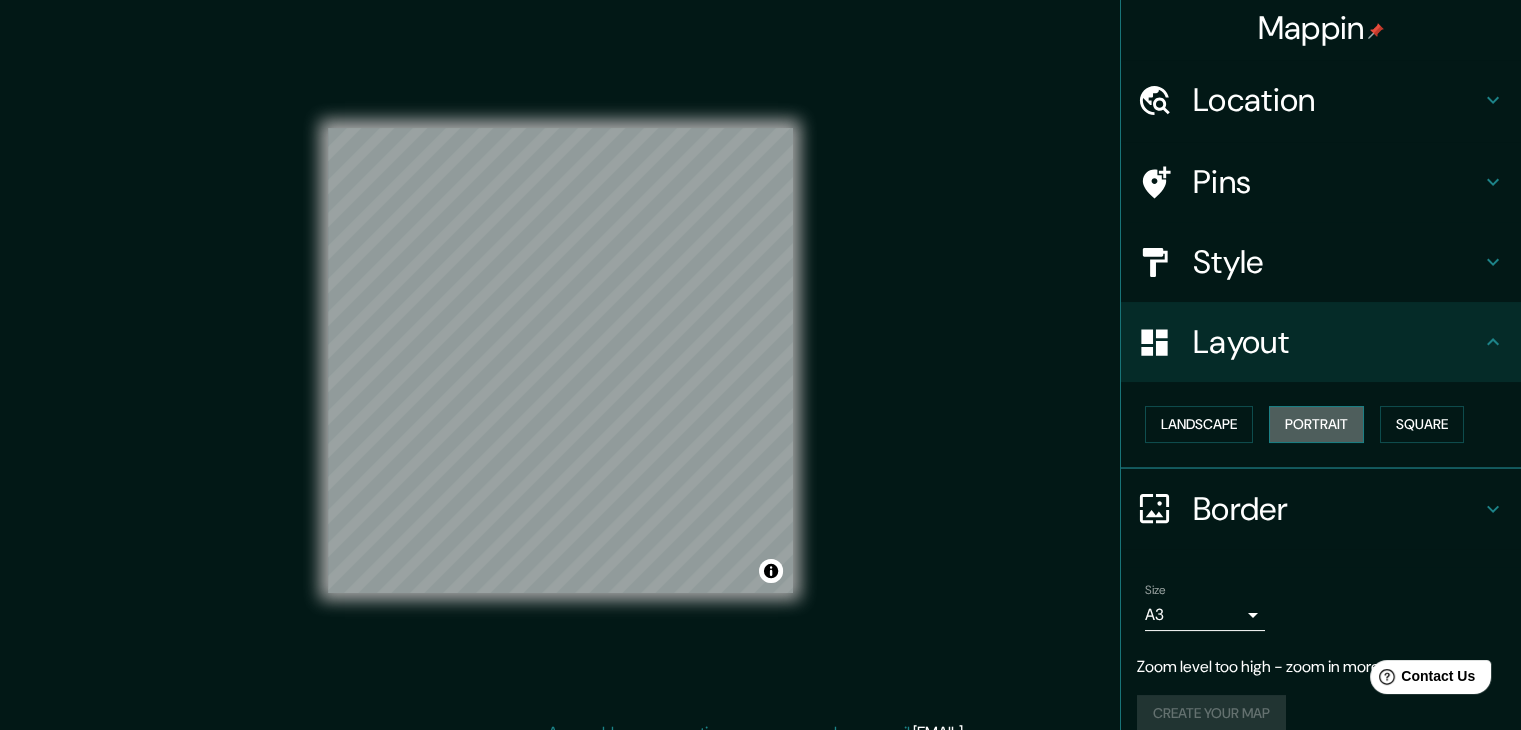 click on "Portrait" at bounding box center (1316, 424) 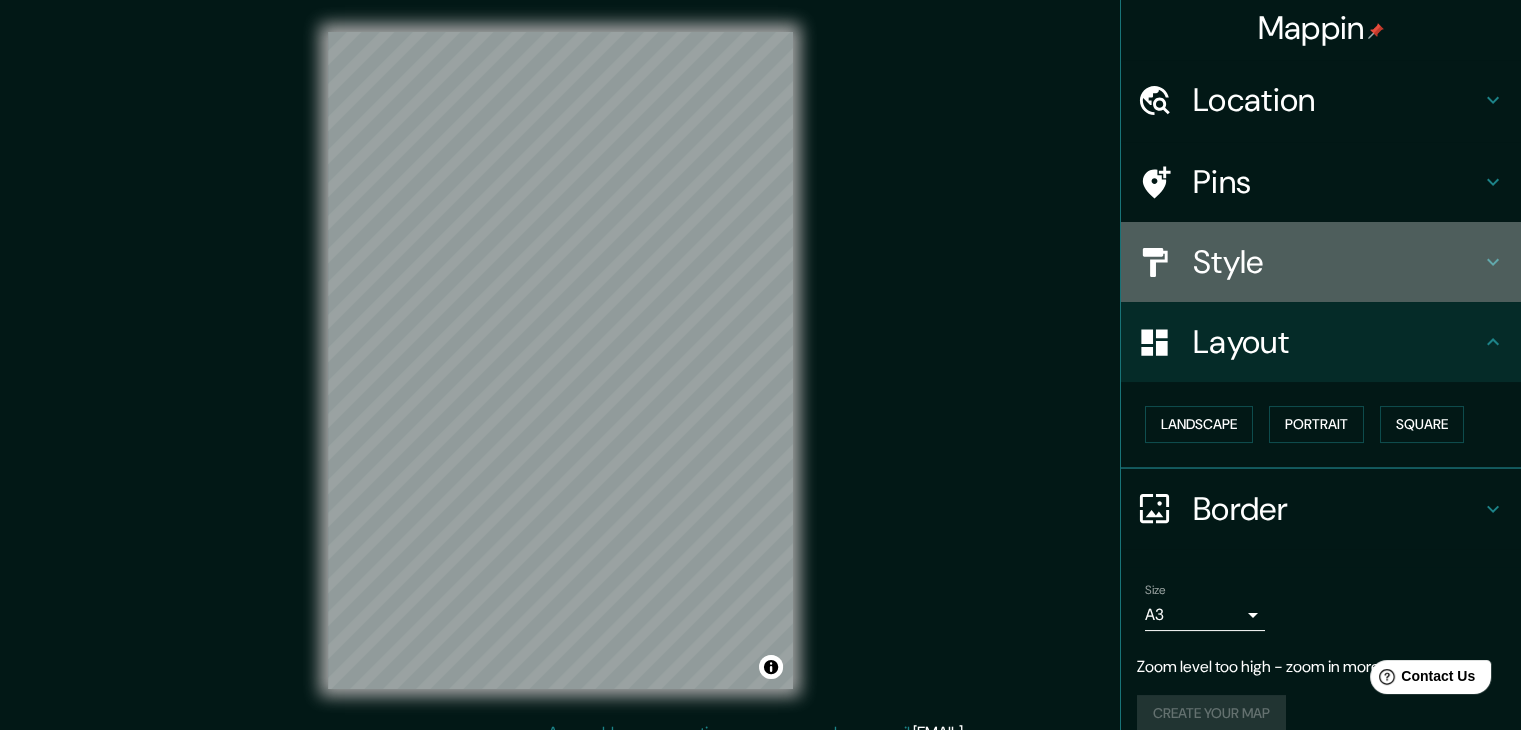 click on "Style" at bounding box center [1337, 262] 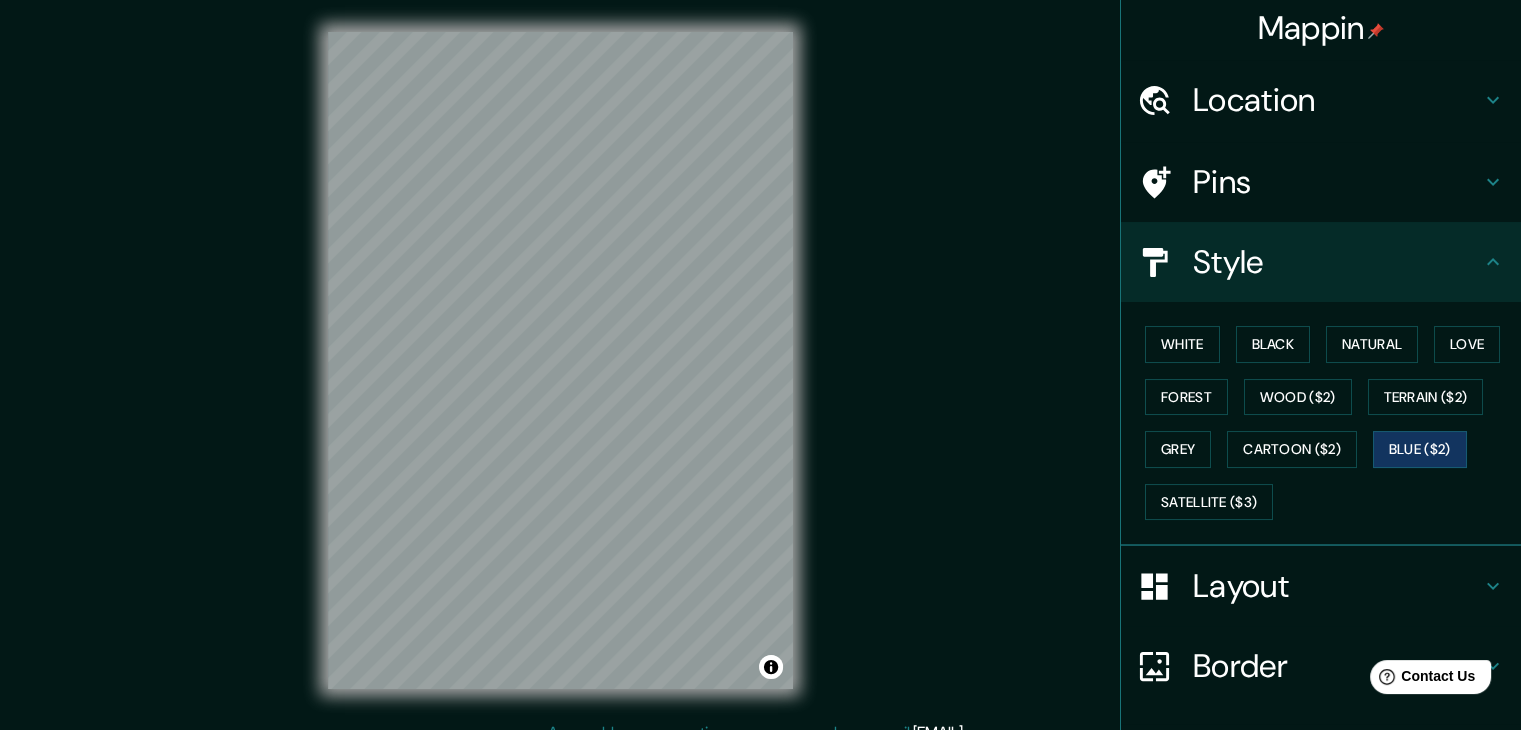 click on "Style" at bounding box center [1337, 262] 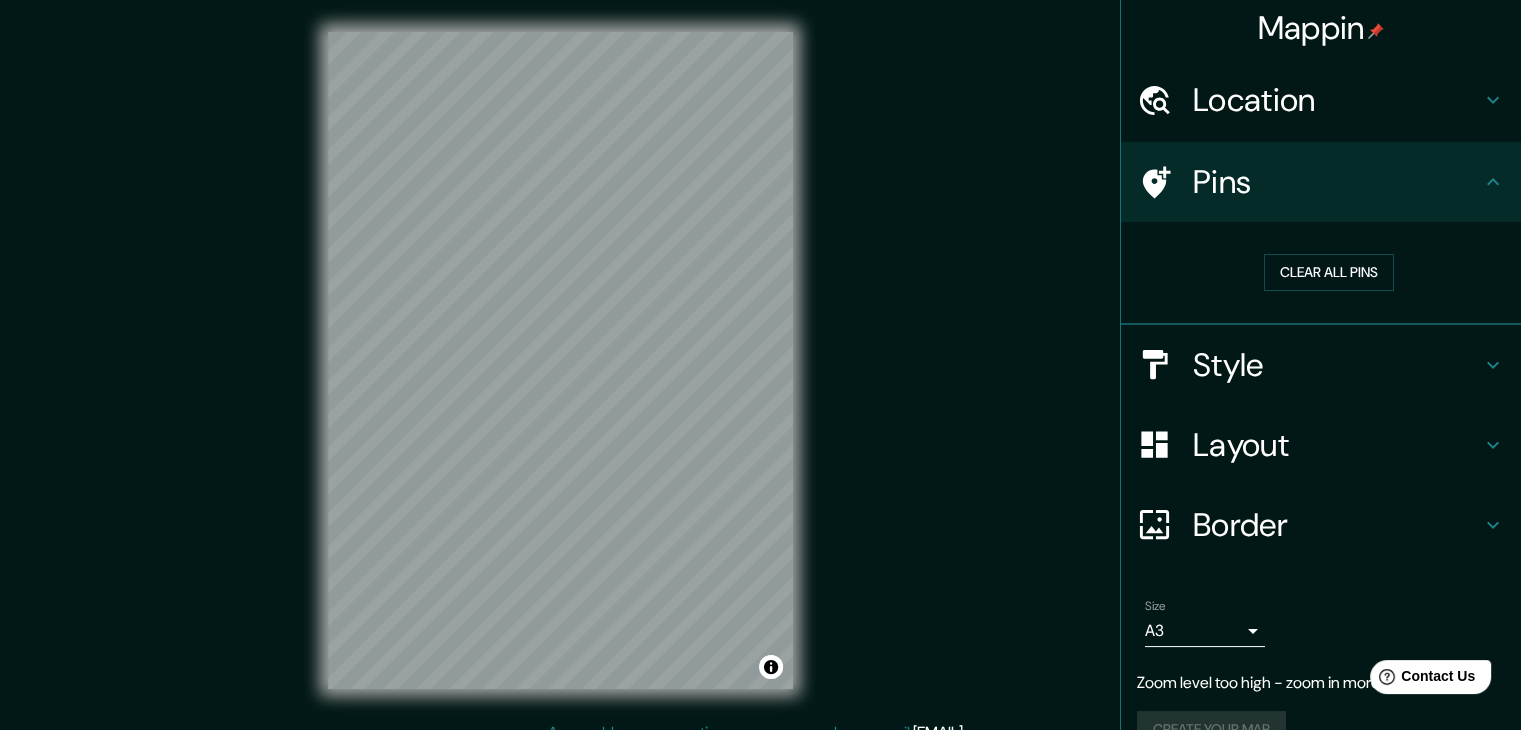 click on "Location" at bounding box center (1337, 100) 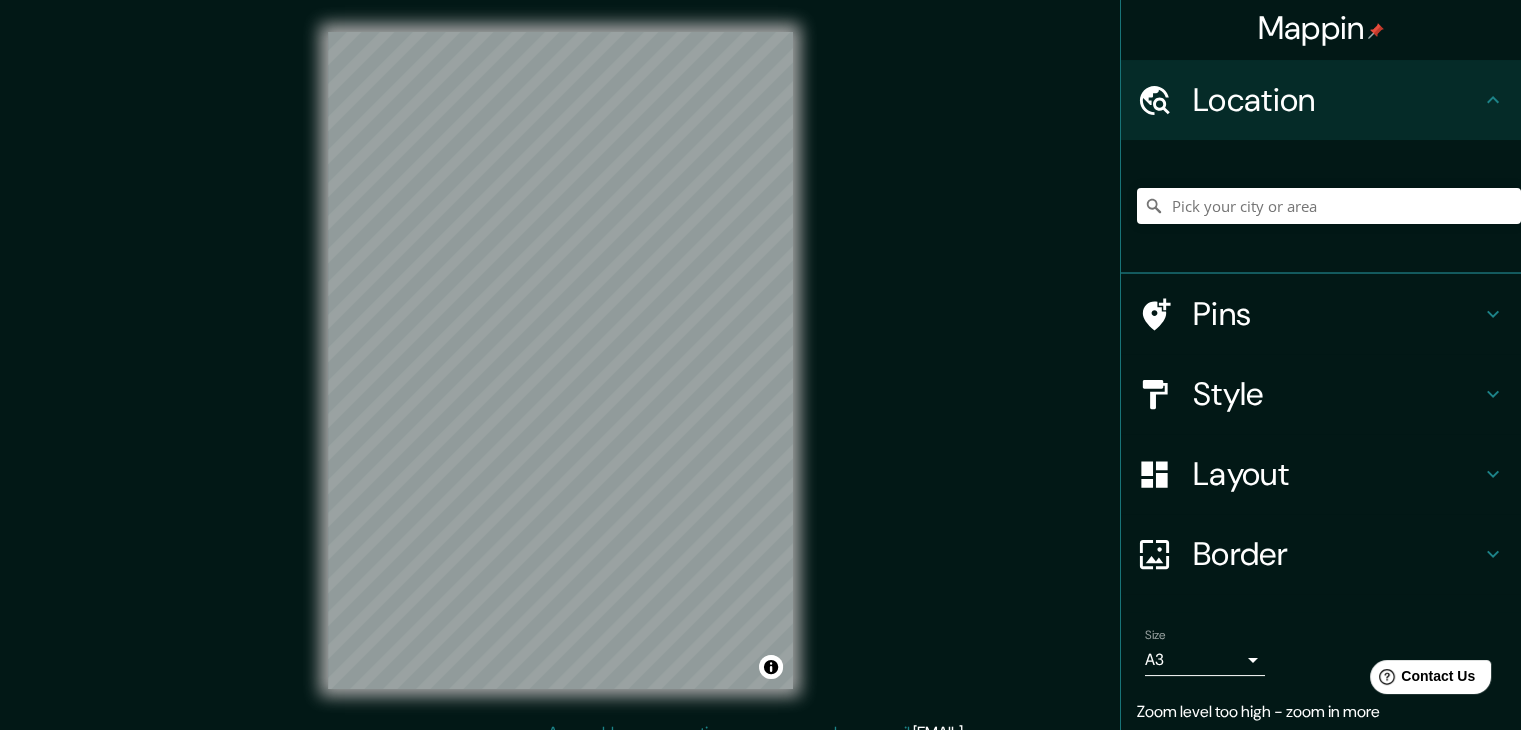 click on "Style" at bounding box center (1321, 394) 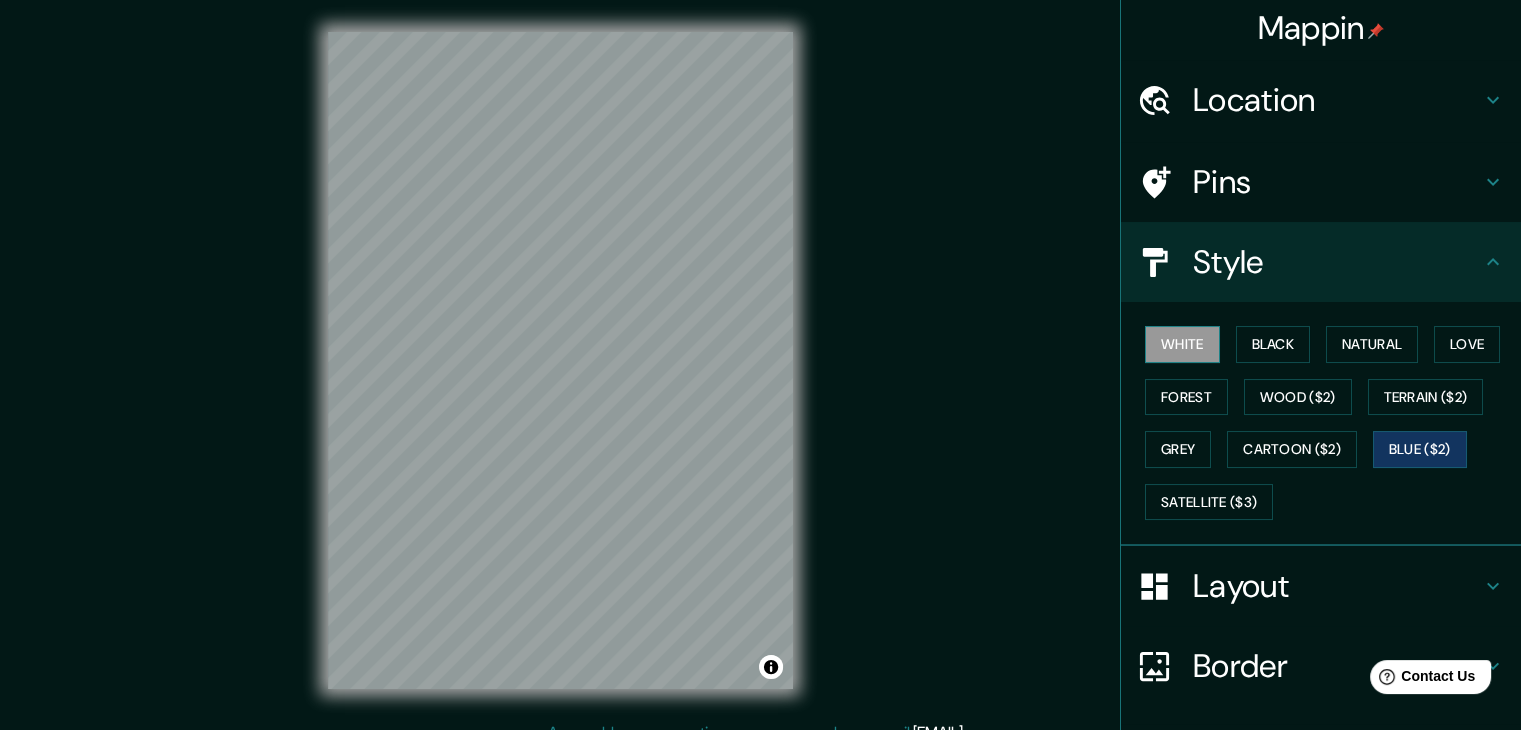click on "White" at bounding box center [1182, 344] 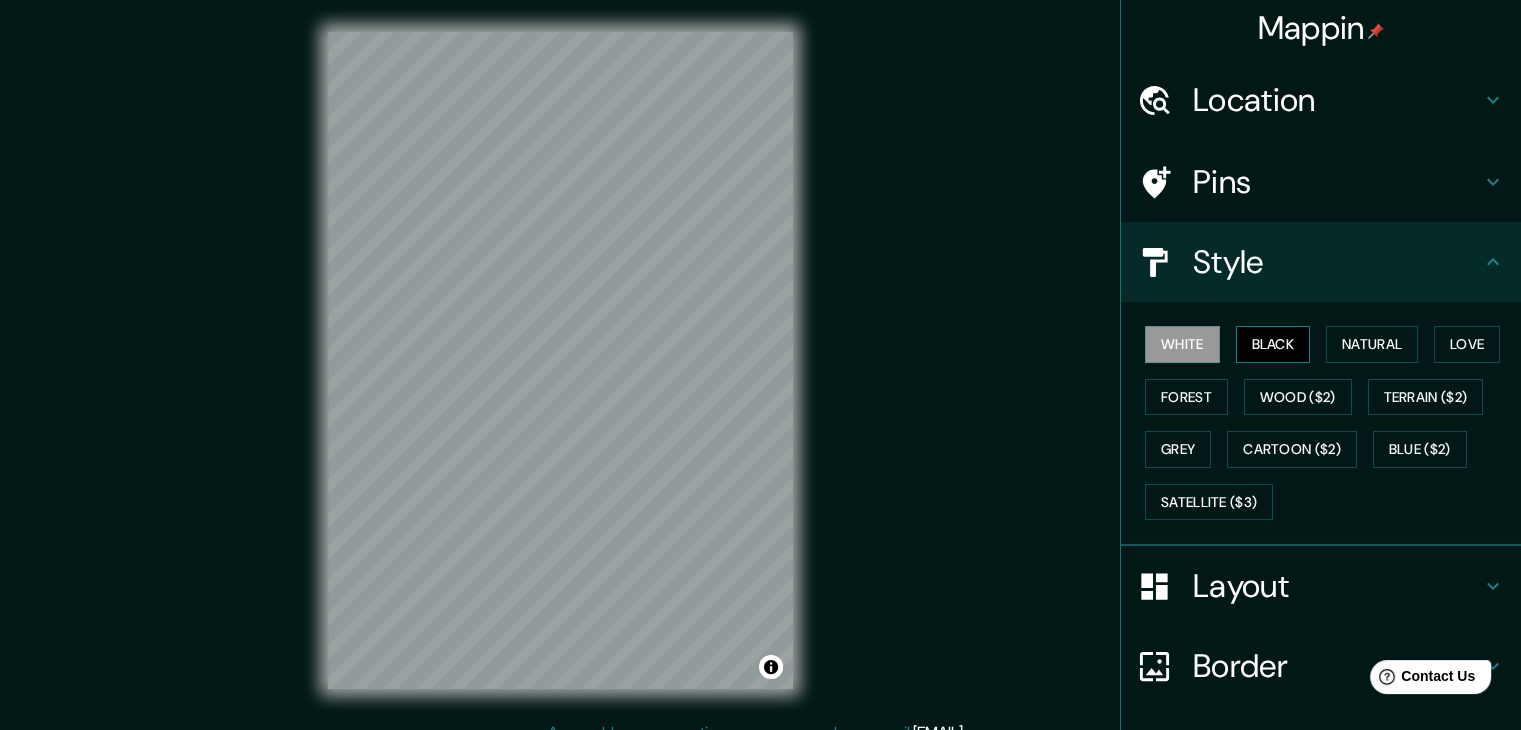 click on "Black" at bounding box center (1273, 344) 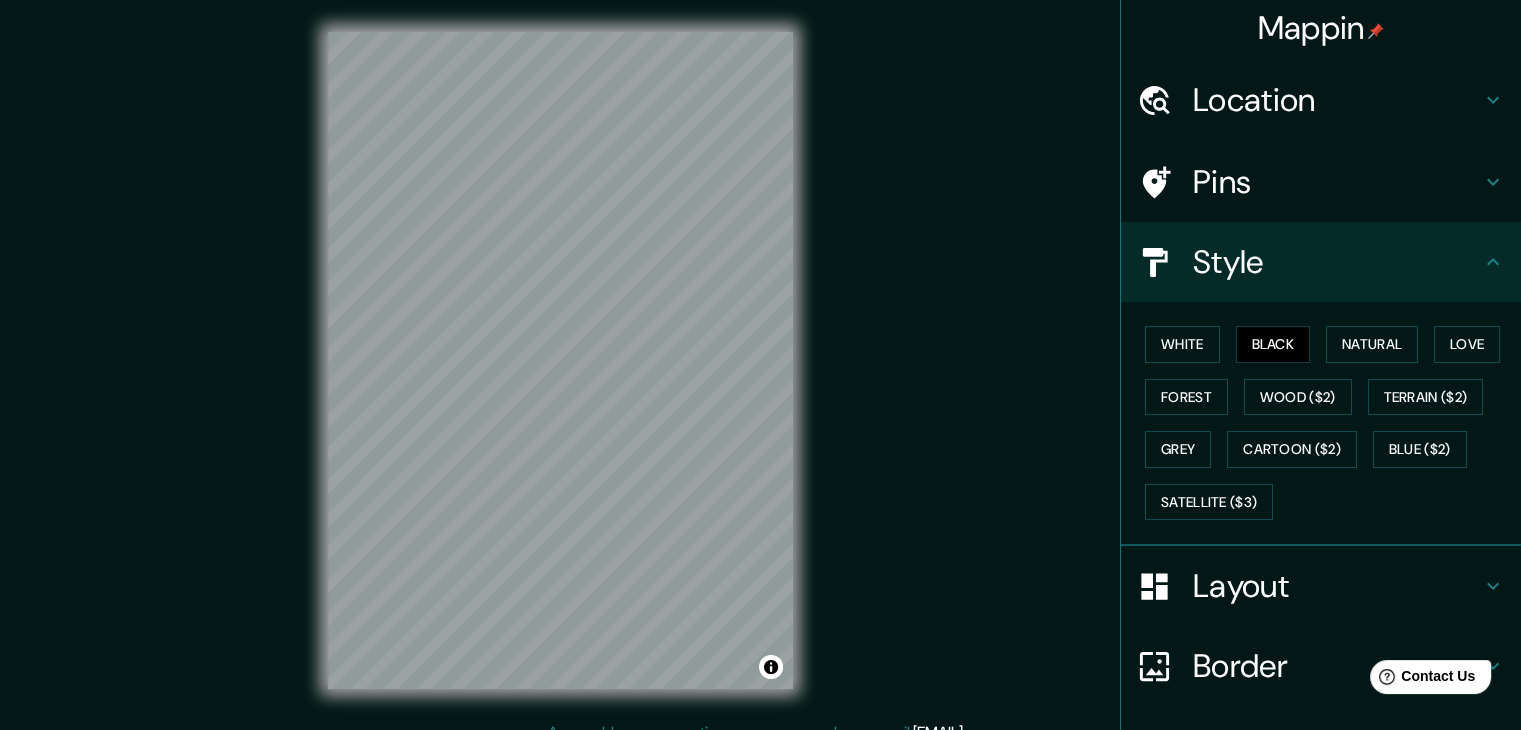 click on "White Black Natural Love Forest Wood ($2) Terrain ($2) Grey Cartoon ($2) Blue ($2) Satellite ($3)" at bounding box center (1329, 423) 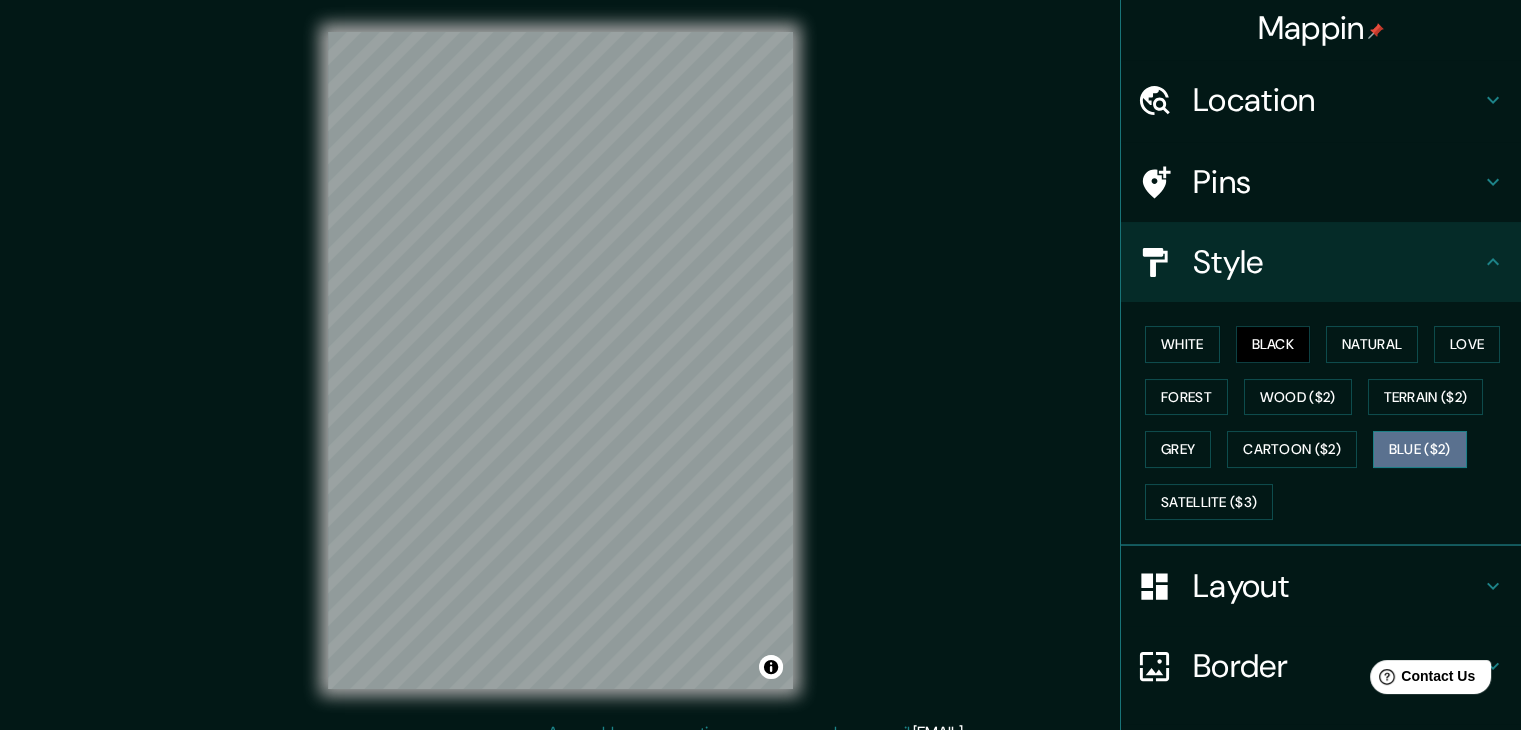 click on "Blue ($2)" at bounding box center (1420, 449) 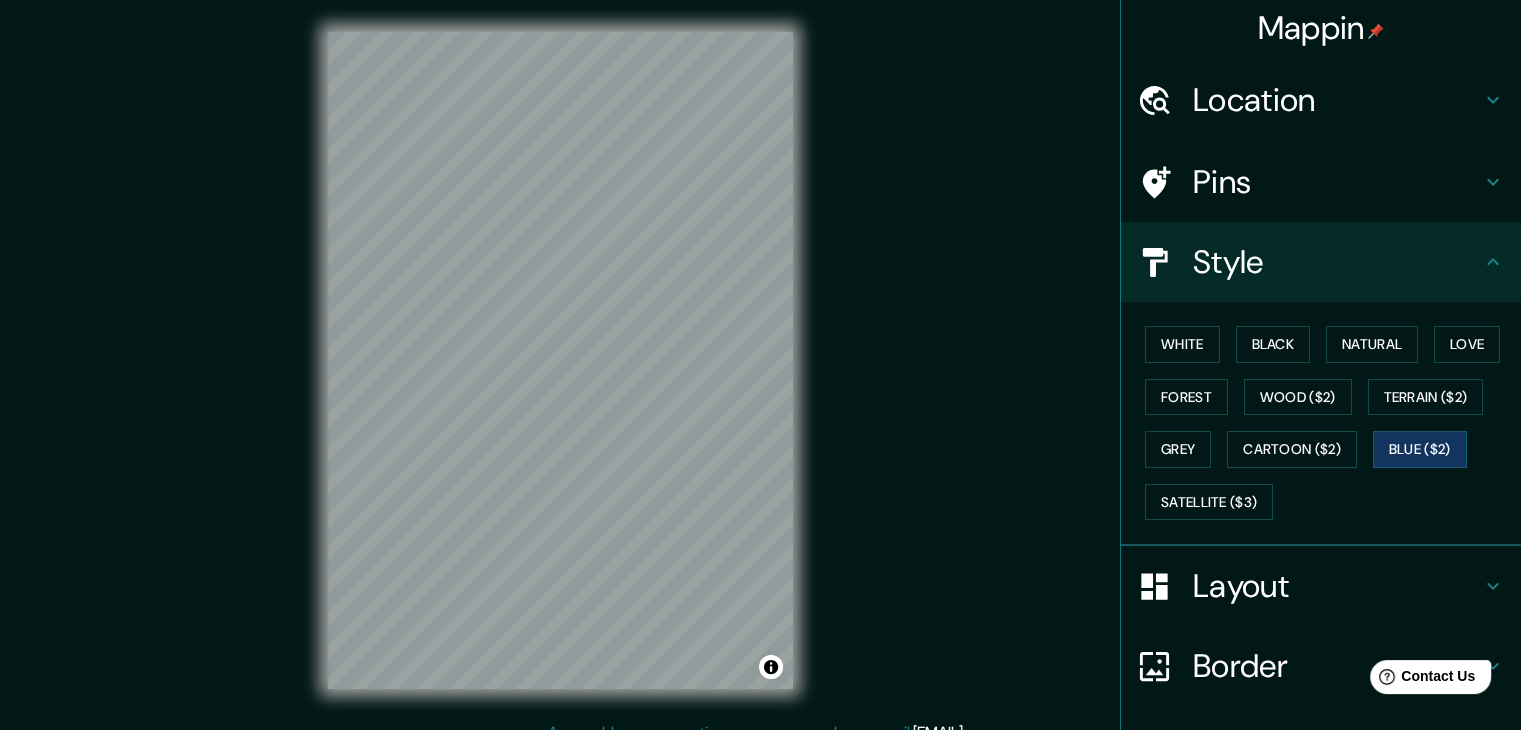 click on "Layout" at bounding box center (1337, 586) 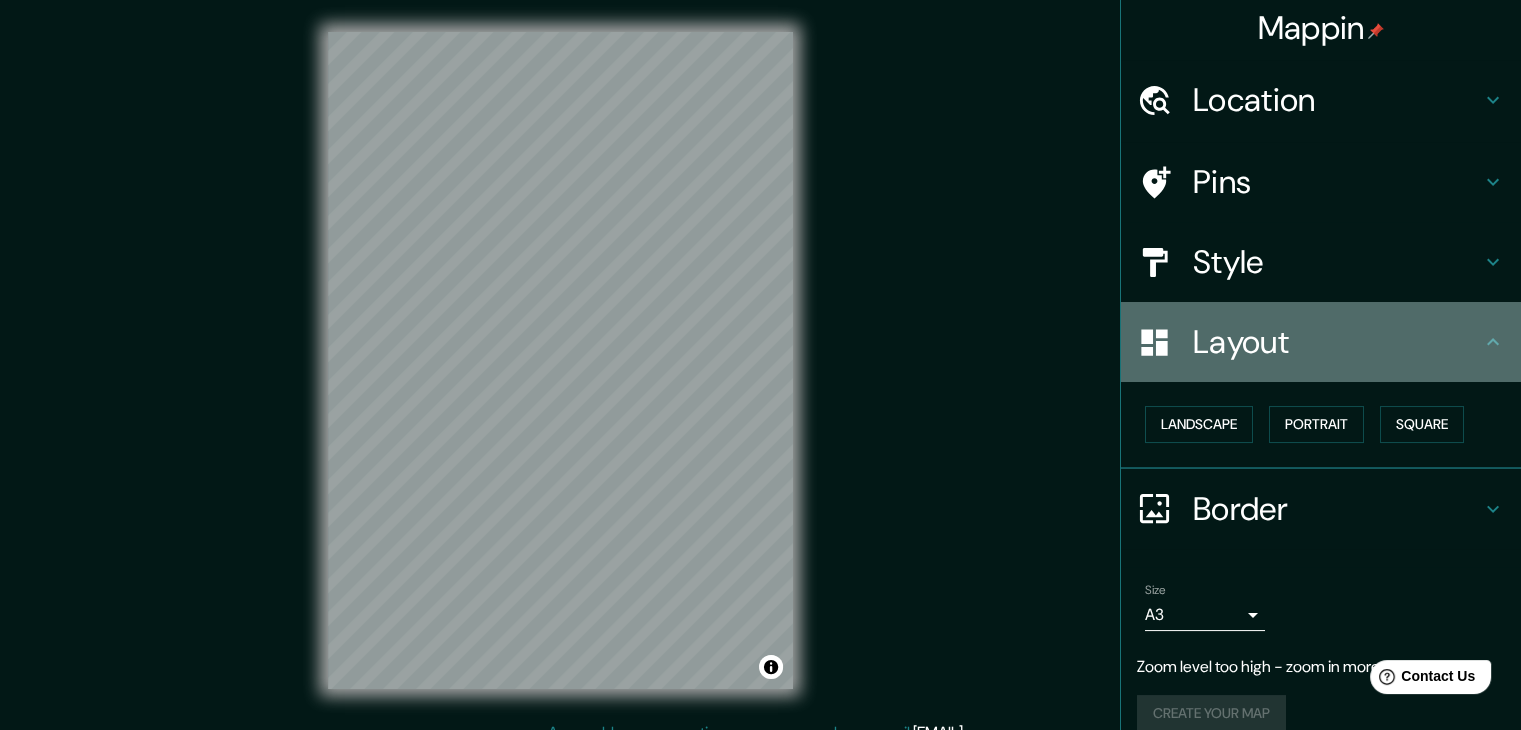 click on "Layout" at bounding box center [1337, 342] 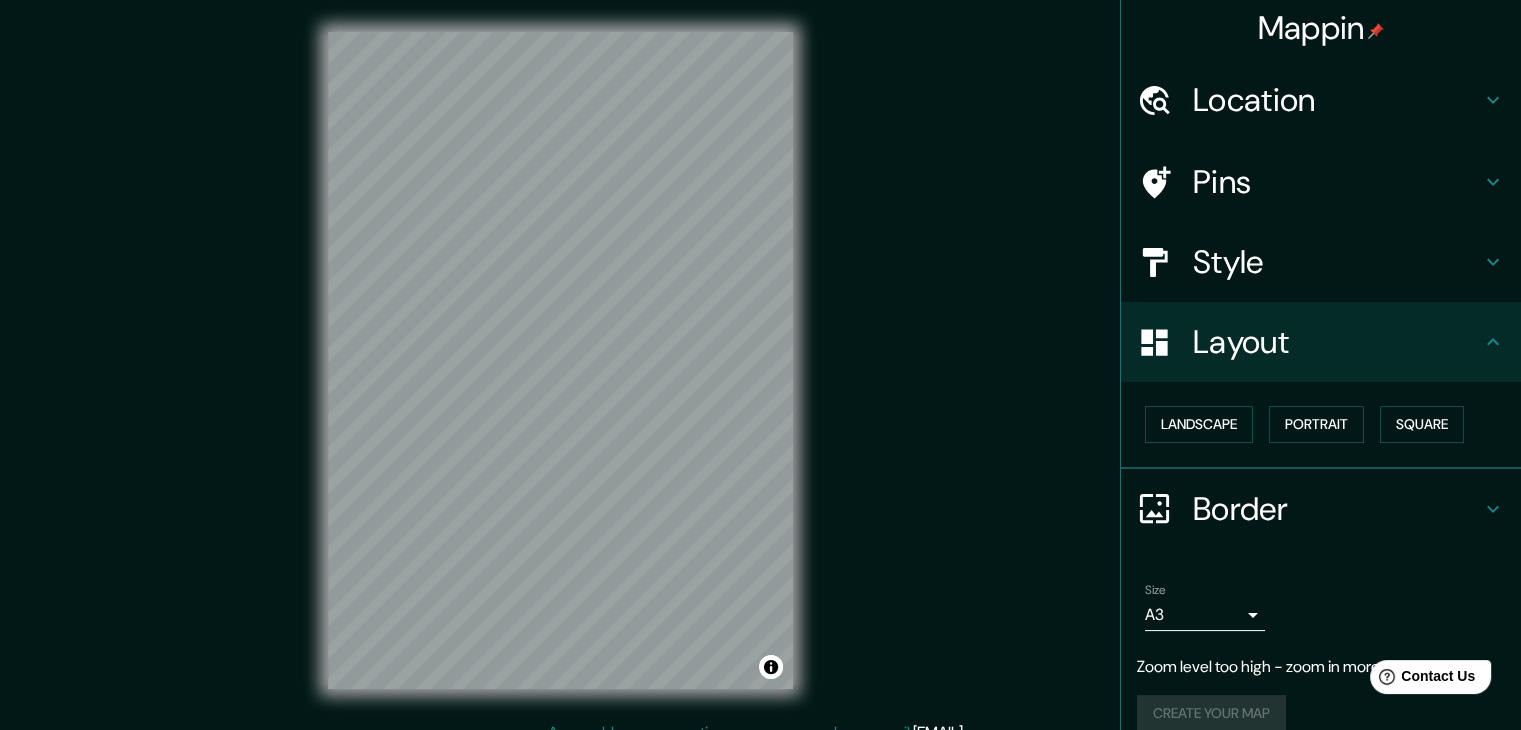 click 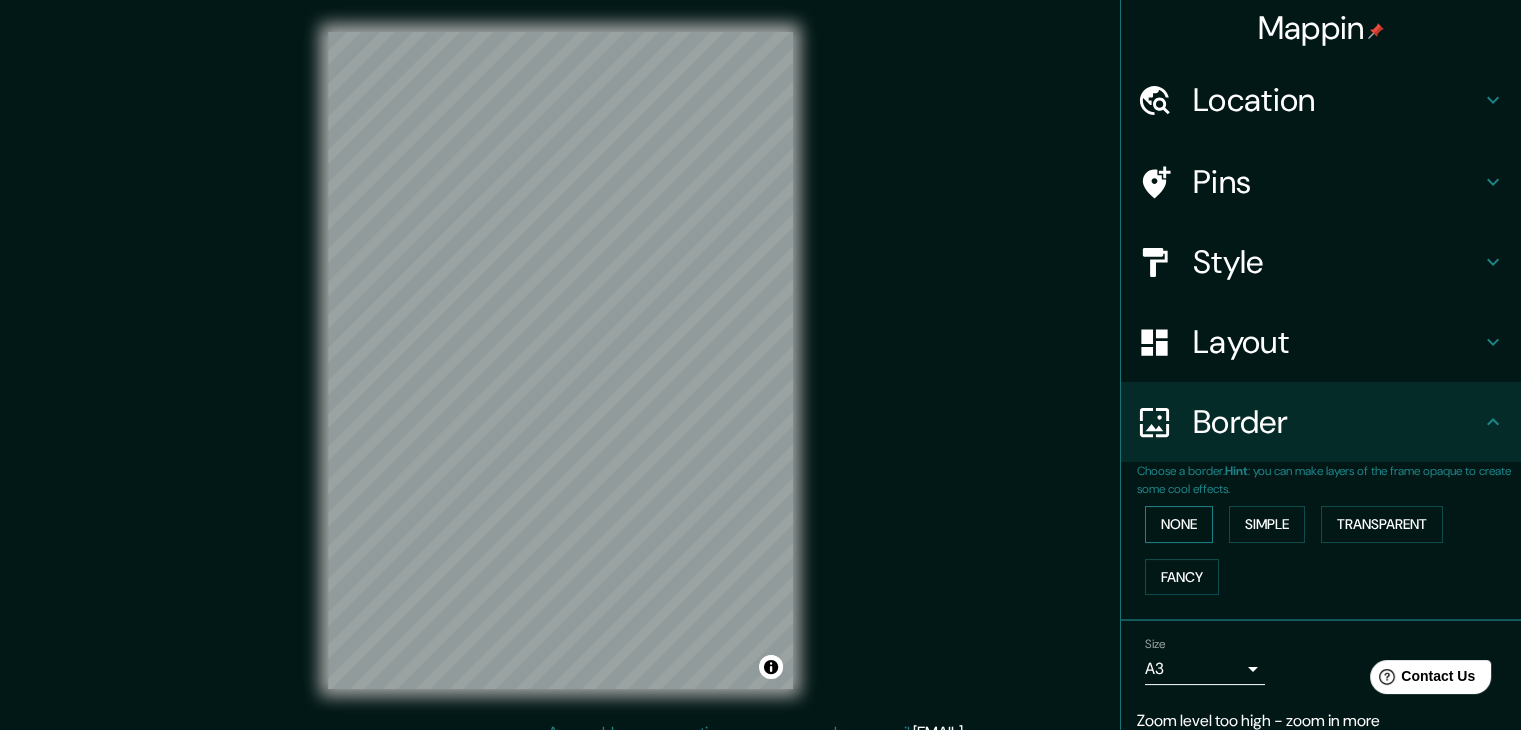 click on "None" at bounding box center [1179, 524] 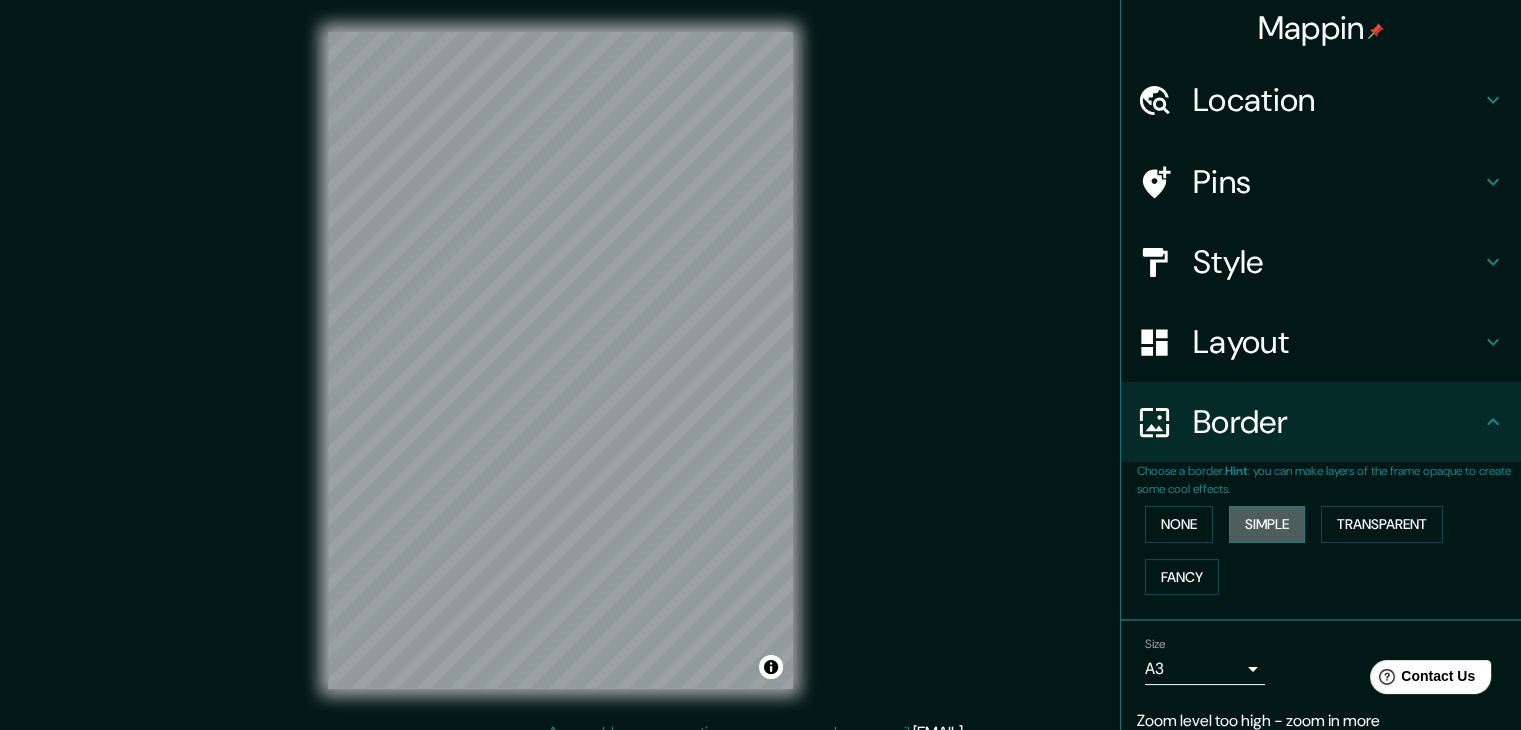 click on "Simple" at bounding box center (1267, 524) 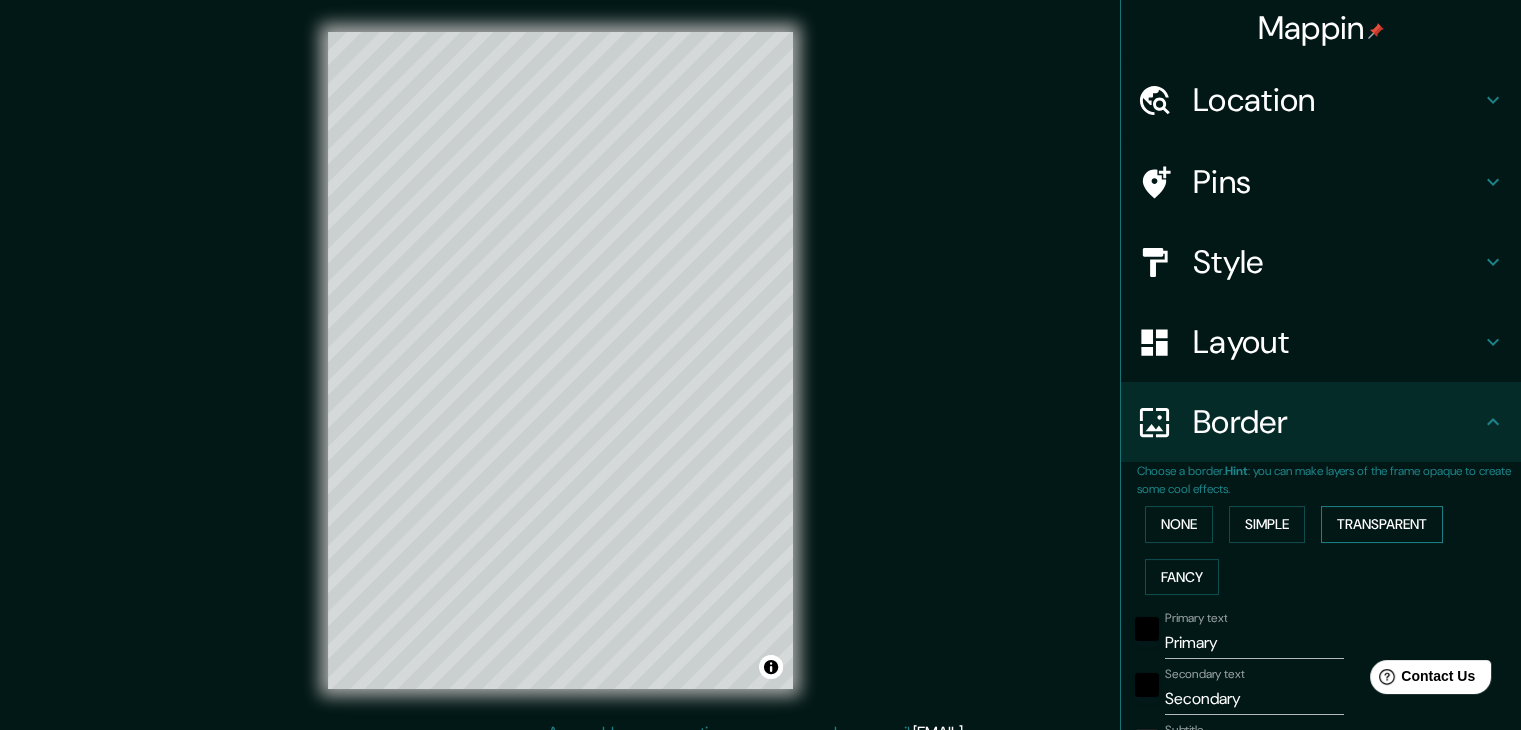 click on "Transparent" at bounding box center (1382, 524) 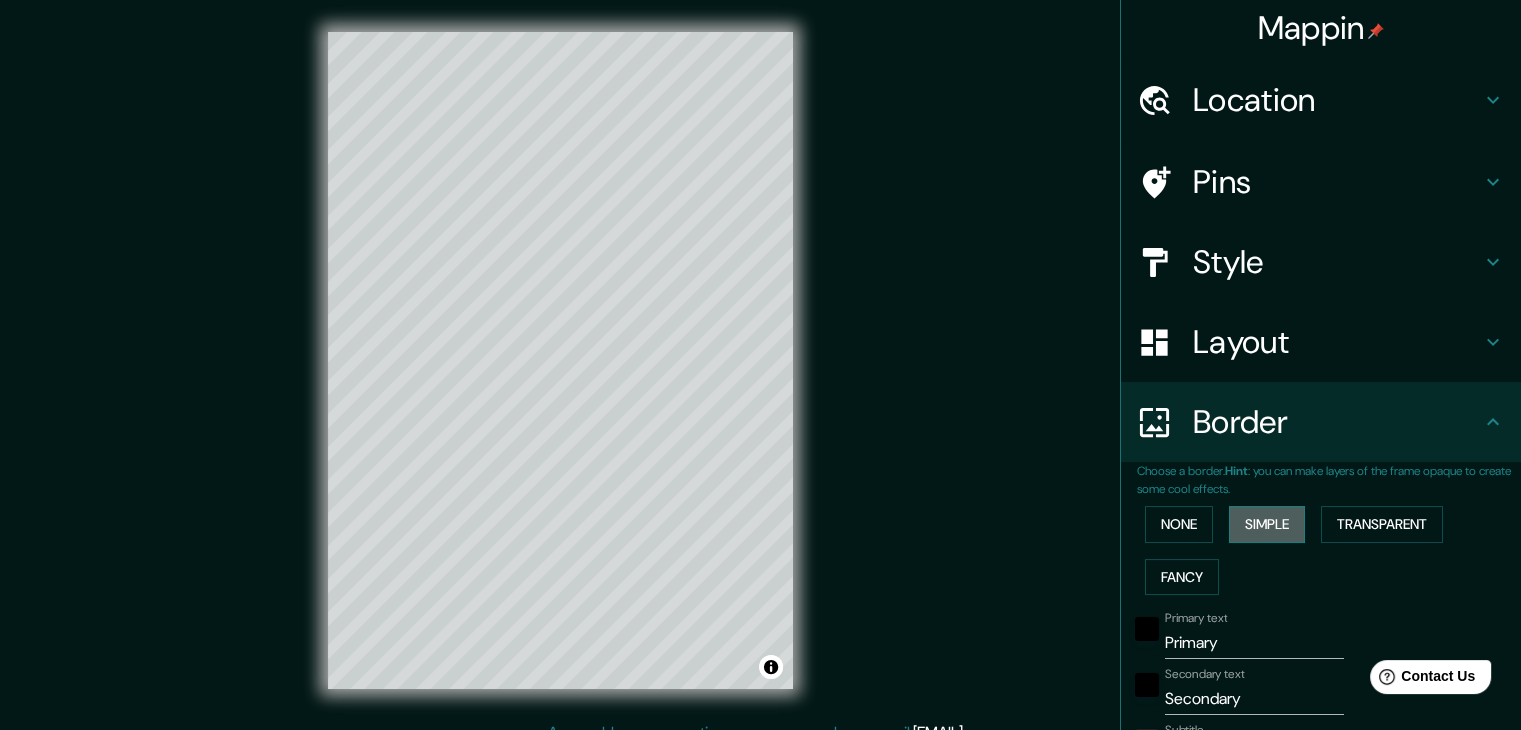 click on "Simple" at bounding box center (1267, 524) 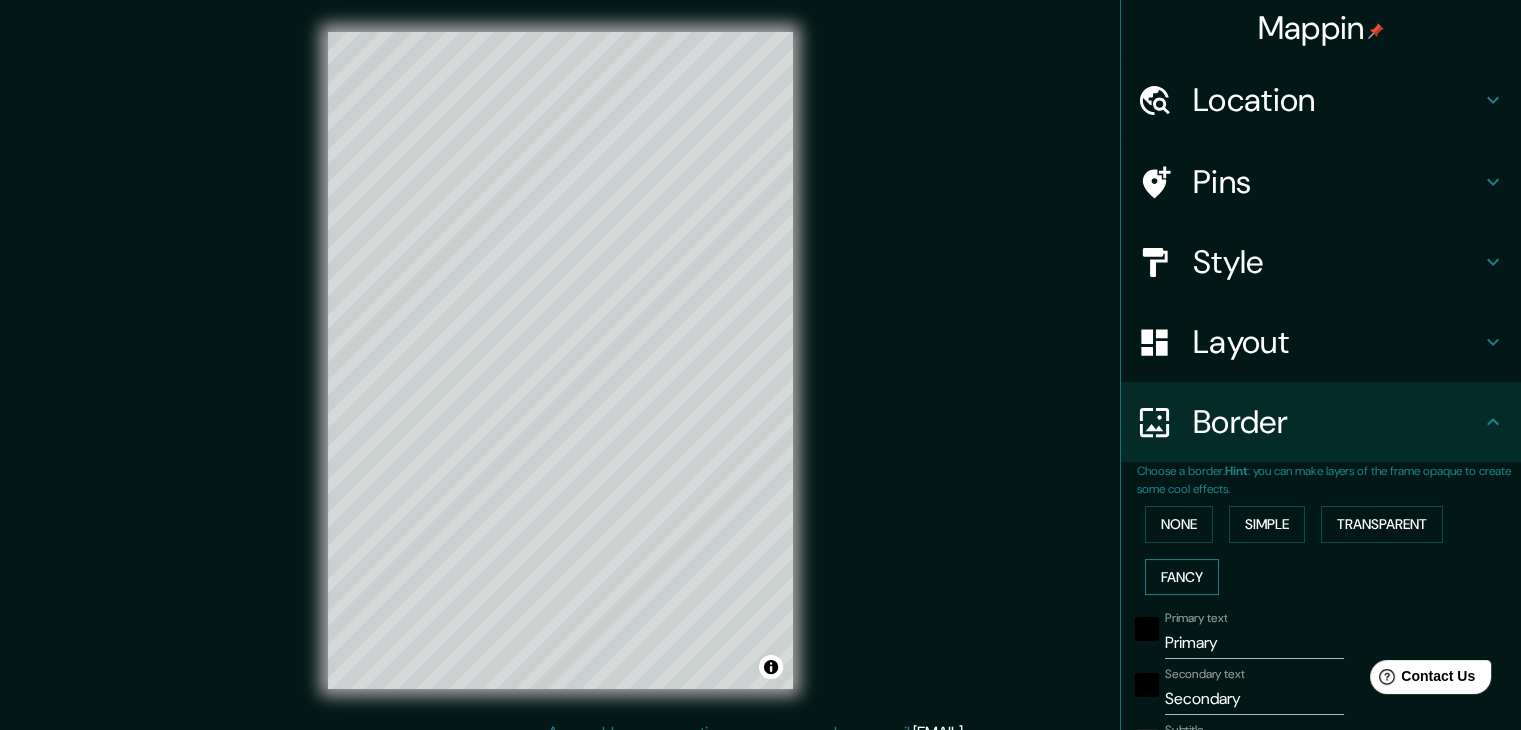 click on "Fancy" at bounding box center (1182, 577) 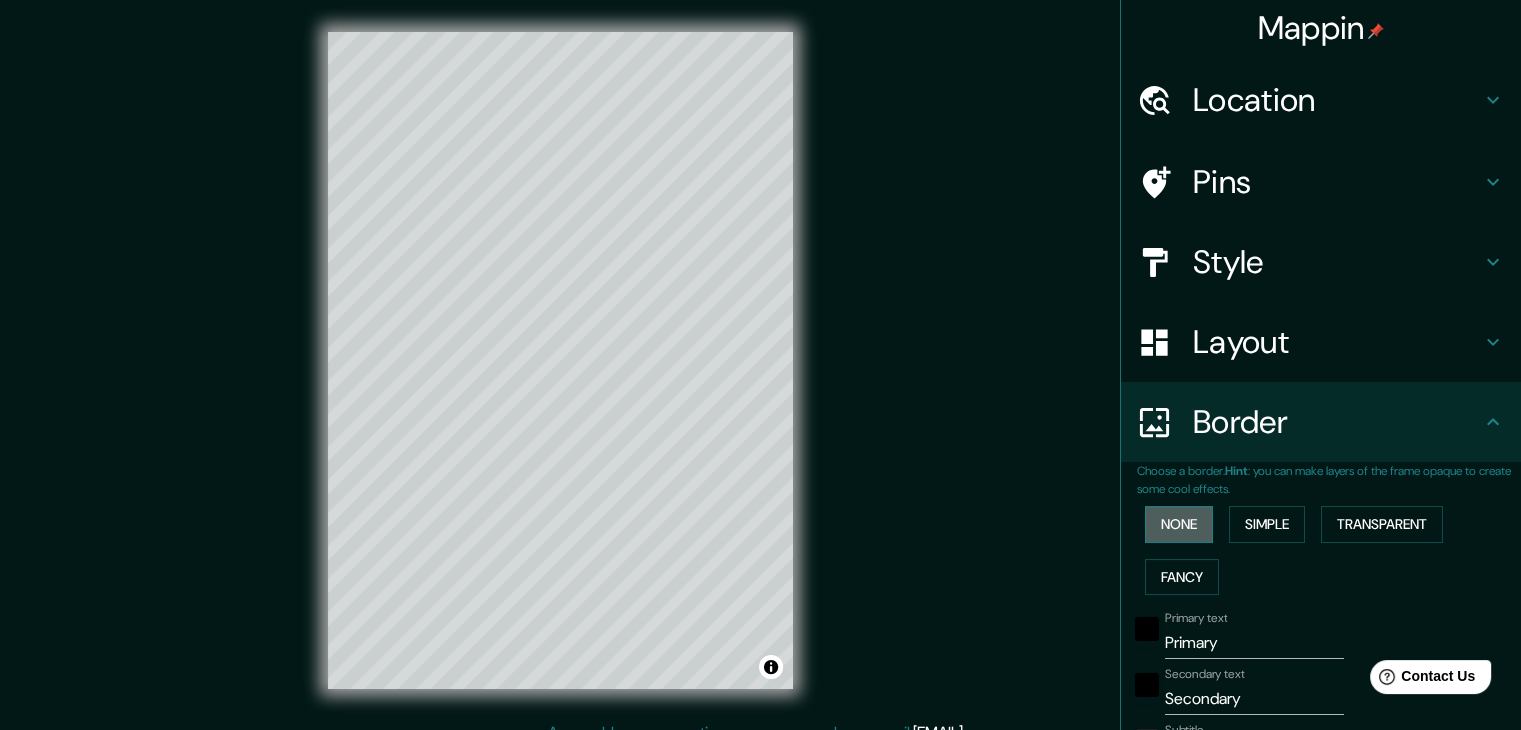 click on "None" at bounding box center [1179, 524] 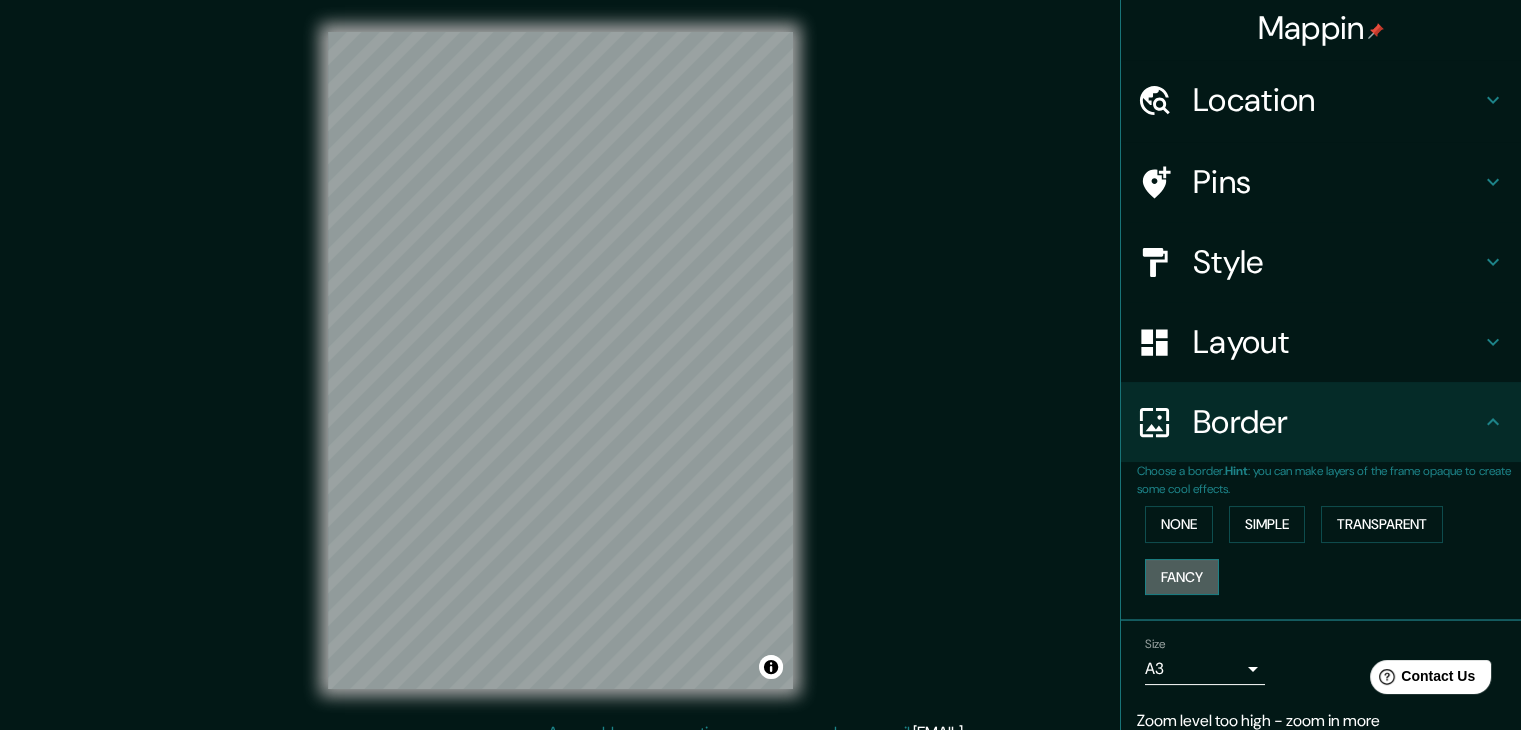 click on "Fancy" at bounding box center (1182, 577) 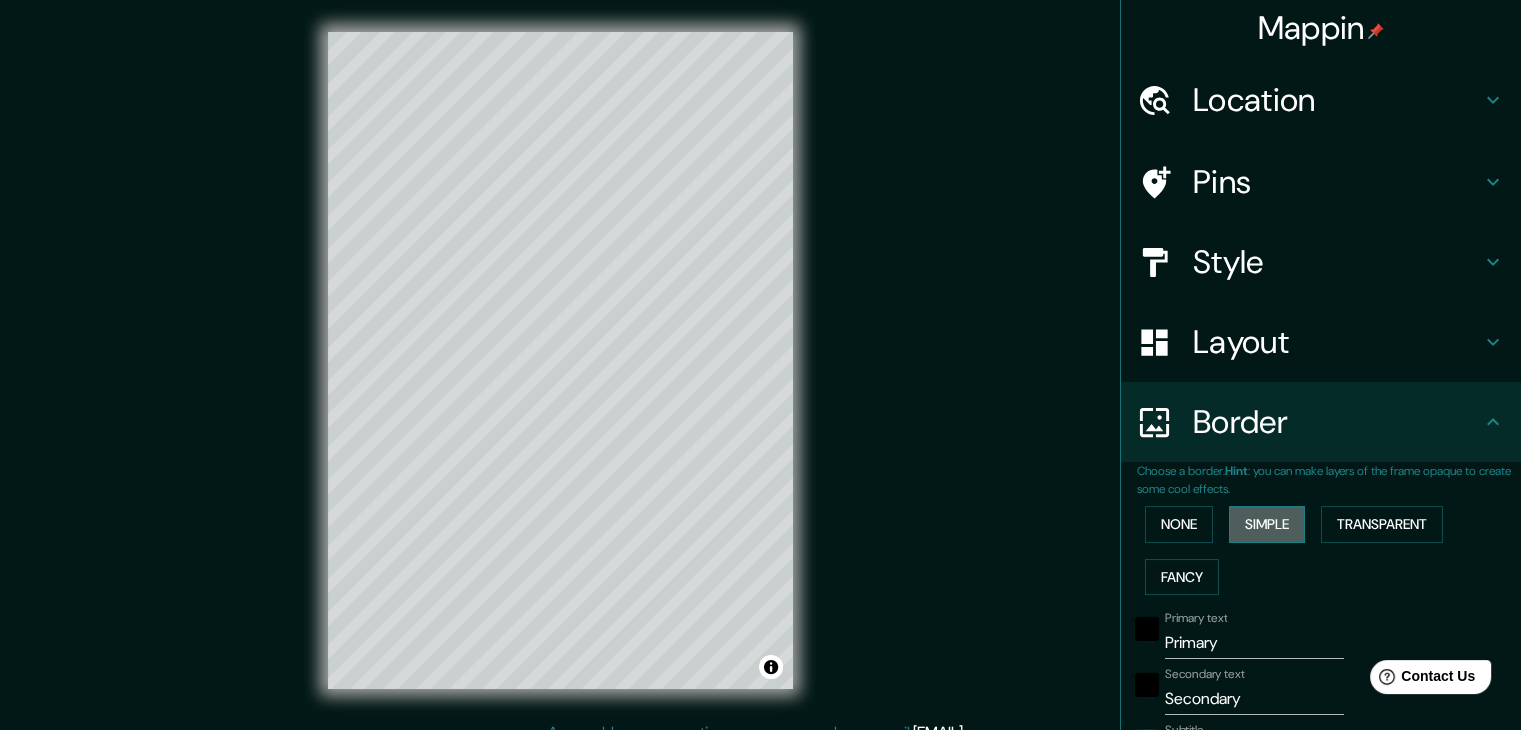 click on "Simple" at bounding box center (1267, 524) 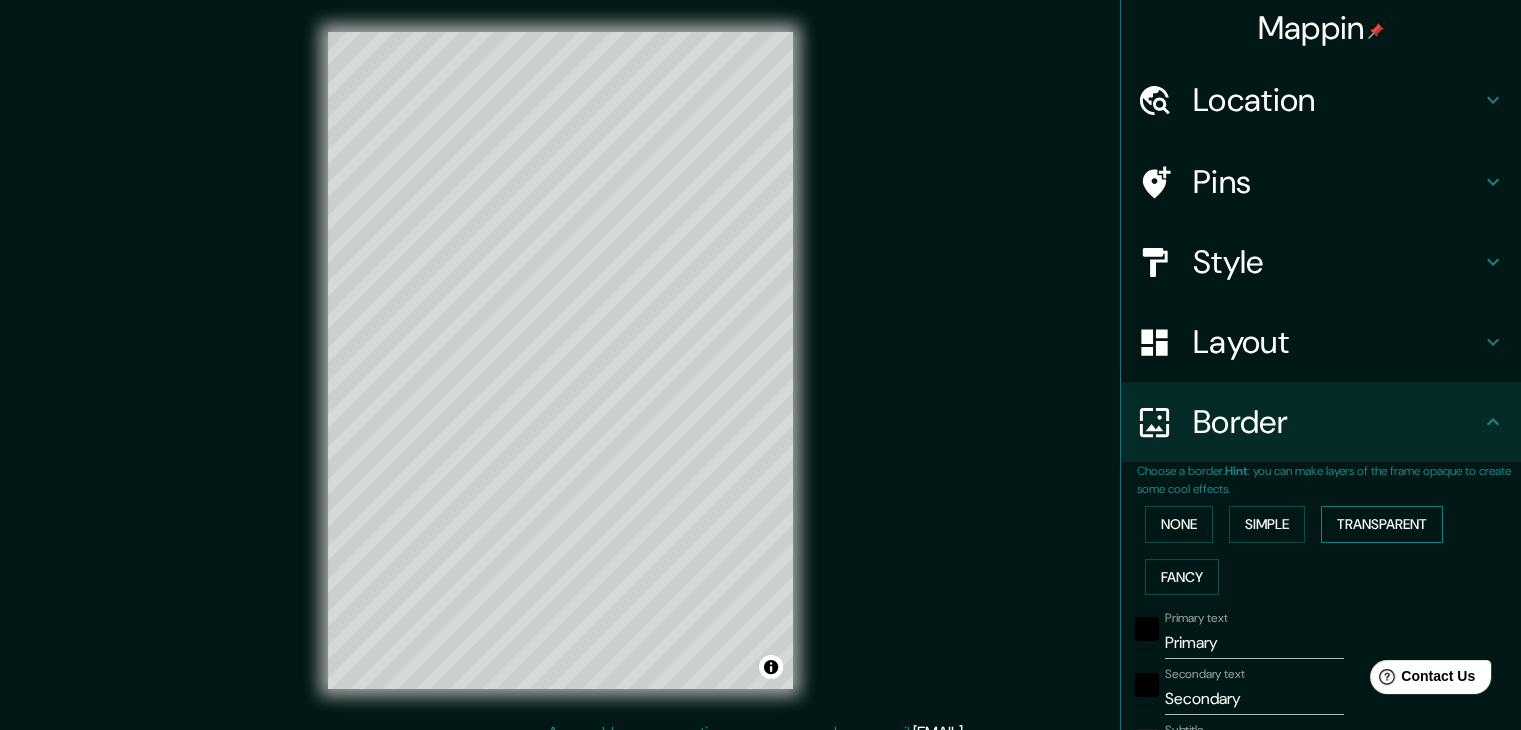 click on "Transparent" at bounding box center (1382, 524) 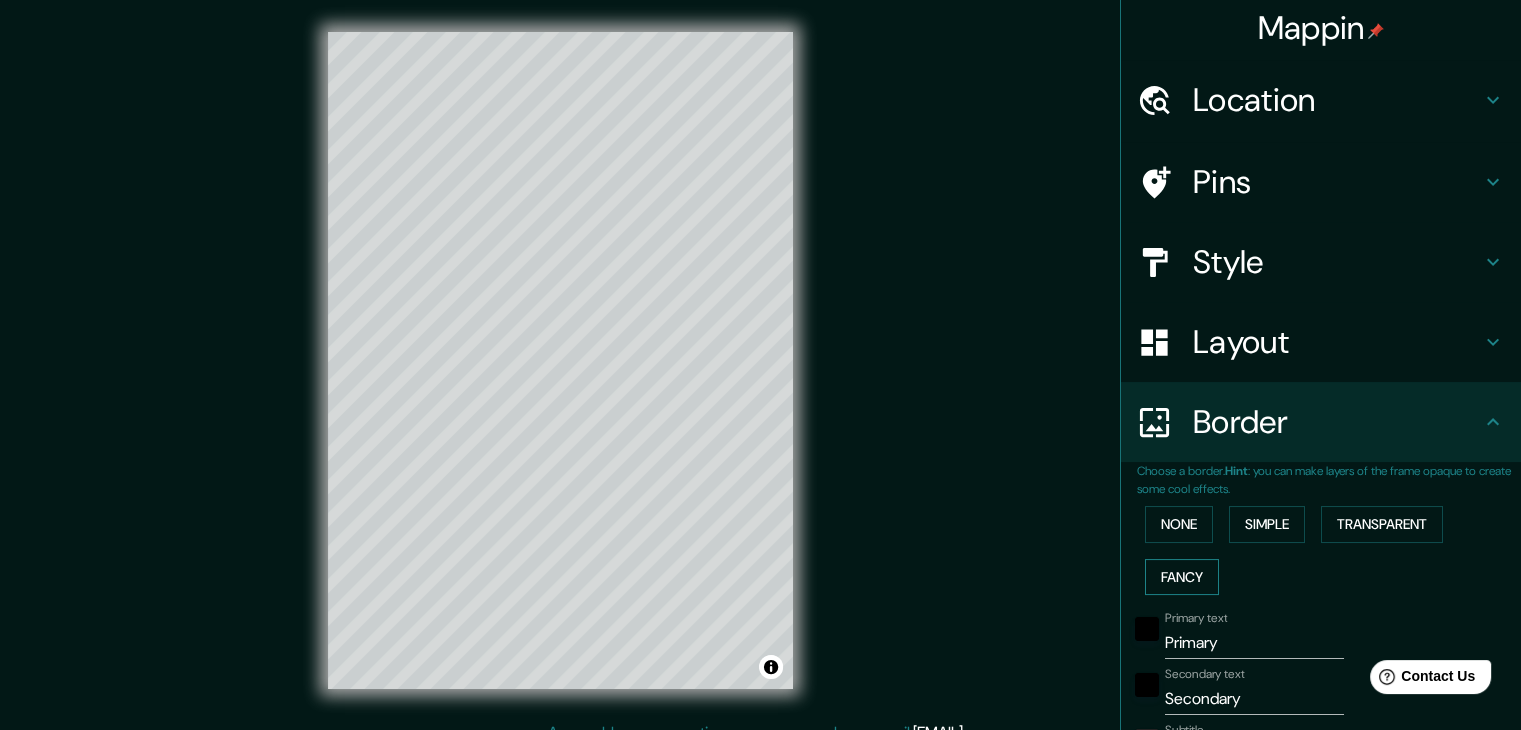 click on "Fancy" at bounding box center (1182, 577) 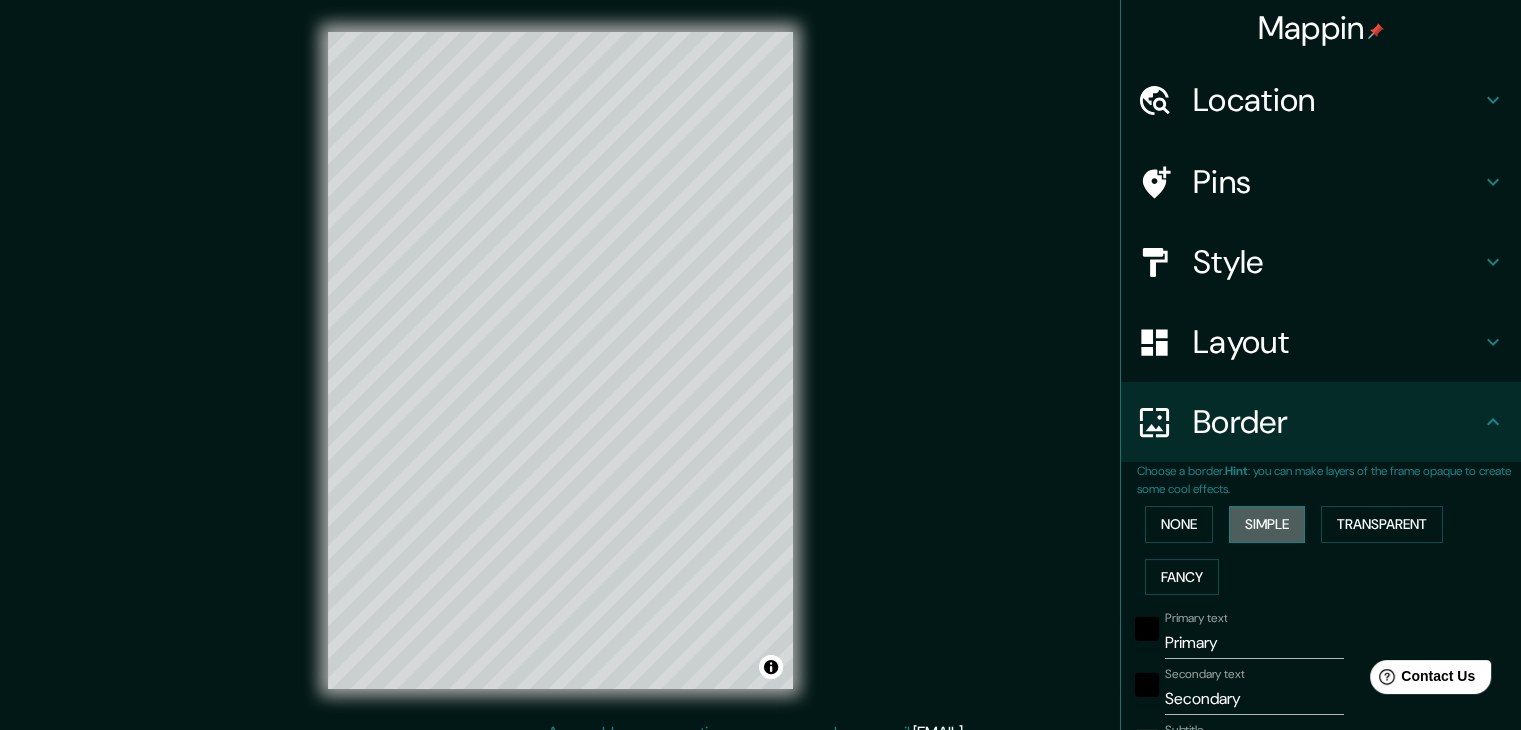 click on "Simple" at bounding box center (1267, 524) 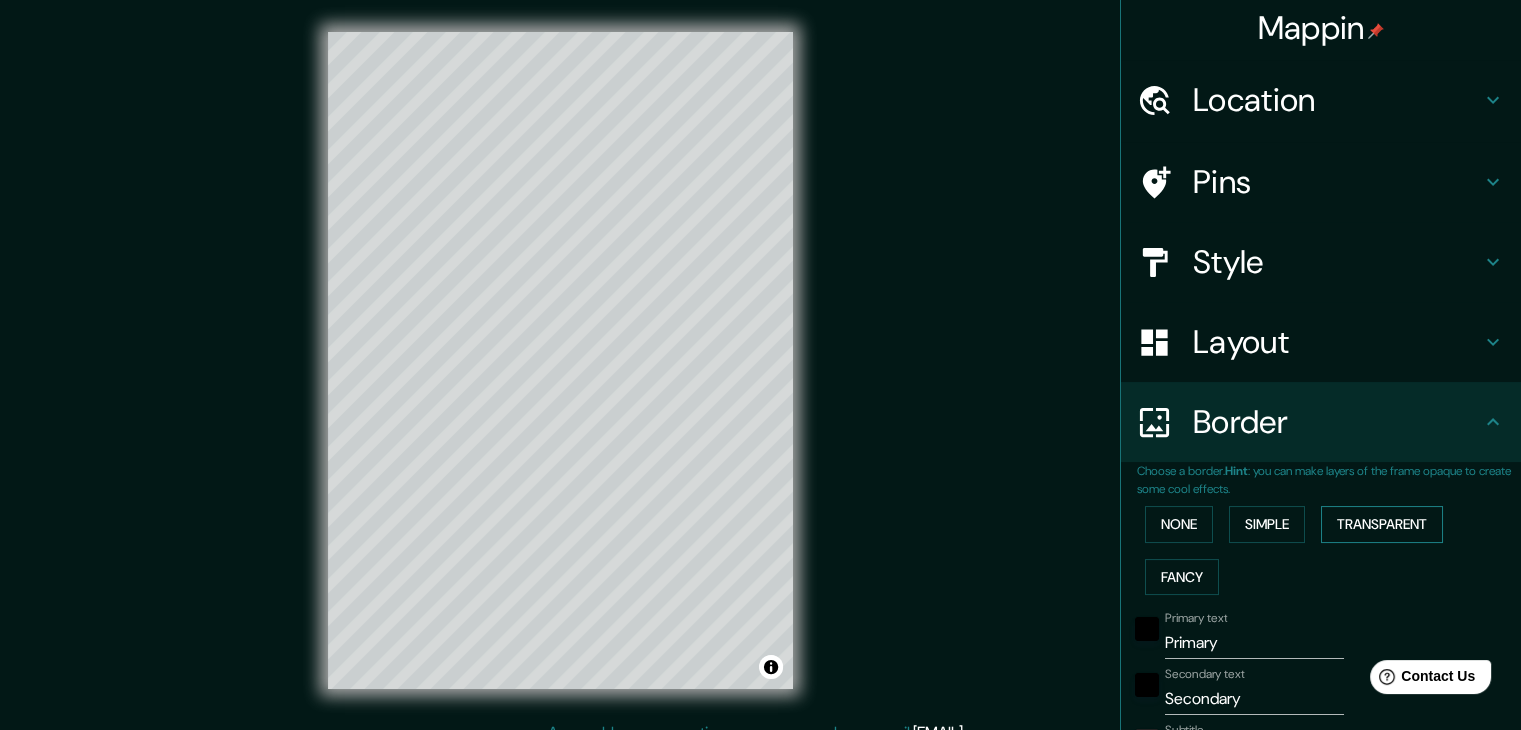 click on "Transparent" at bounding box center (1382, 524) 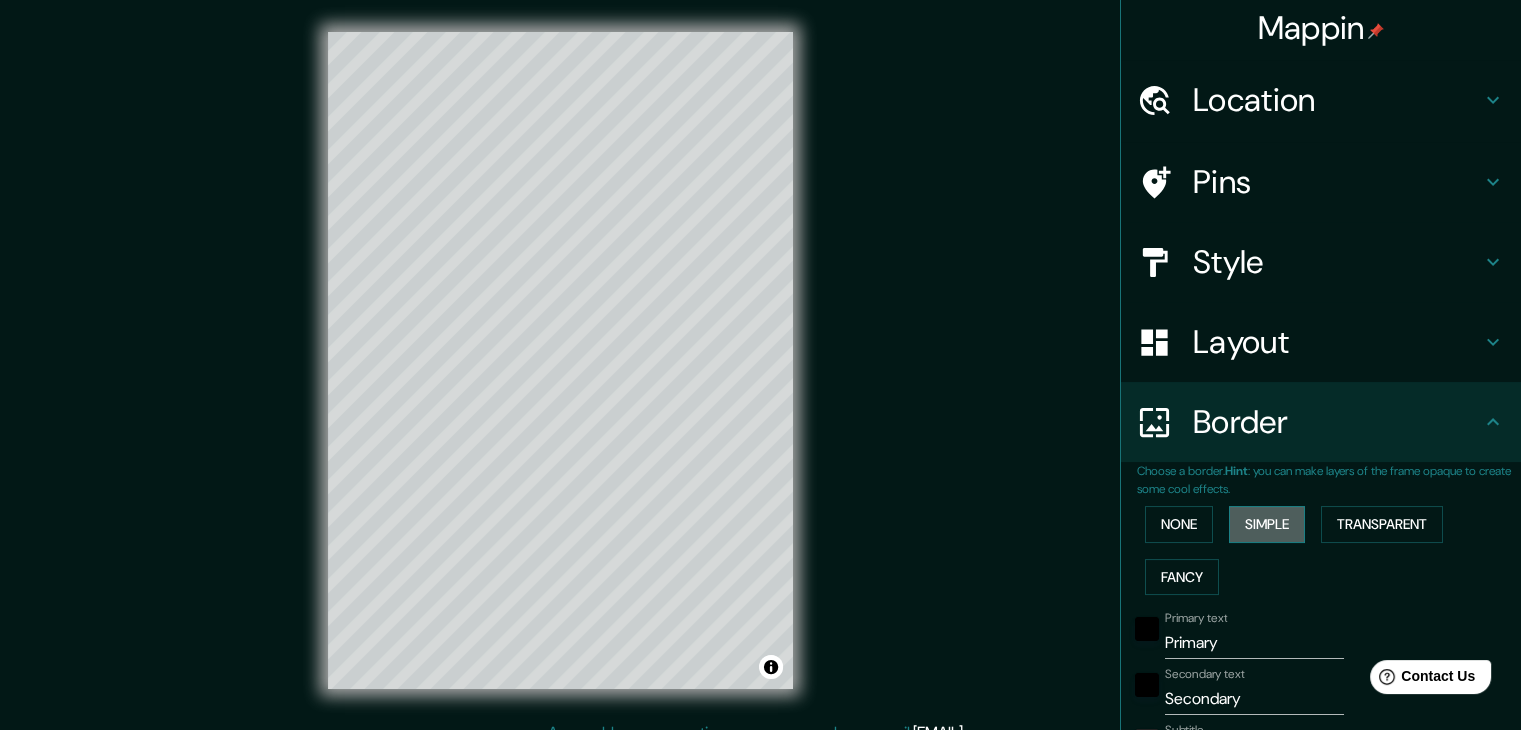 click on "Simple" at bounding box center (1267, 524) 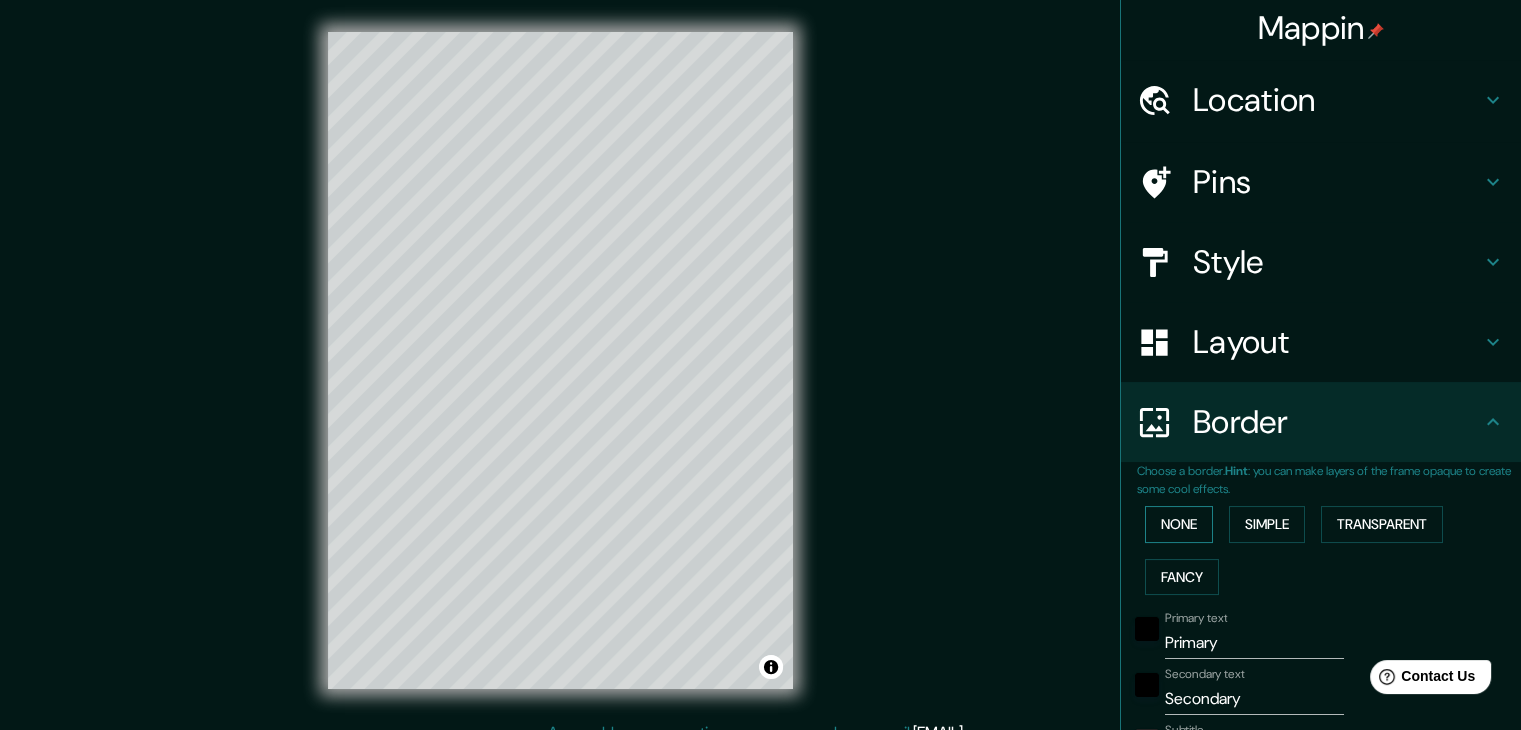 click on "None" at bounding box center [1179, 524] 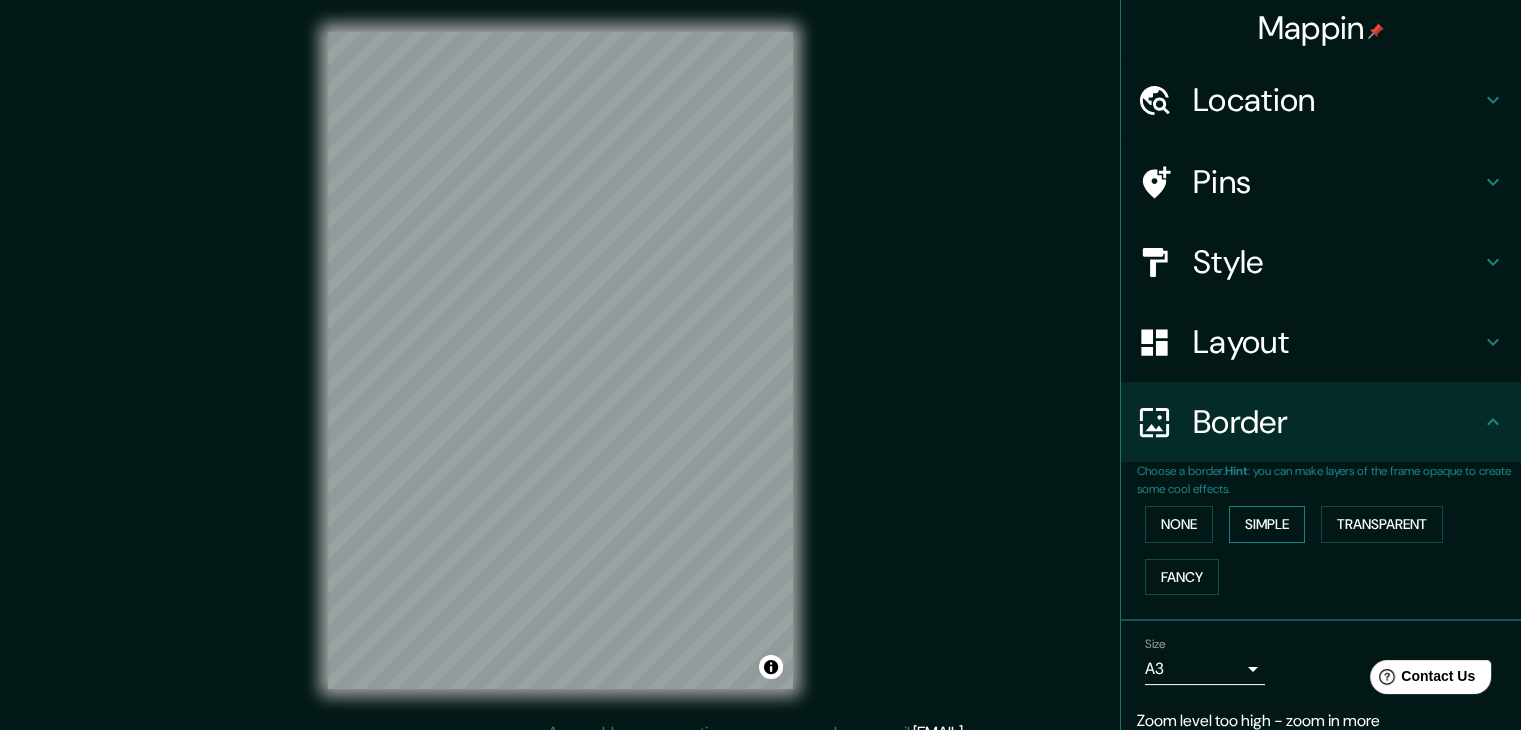 click on "Simple" at bounding box center [1267, 524] 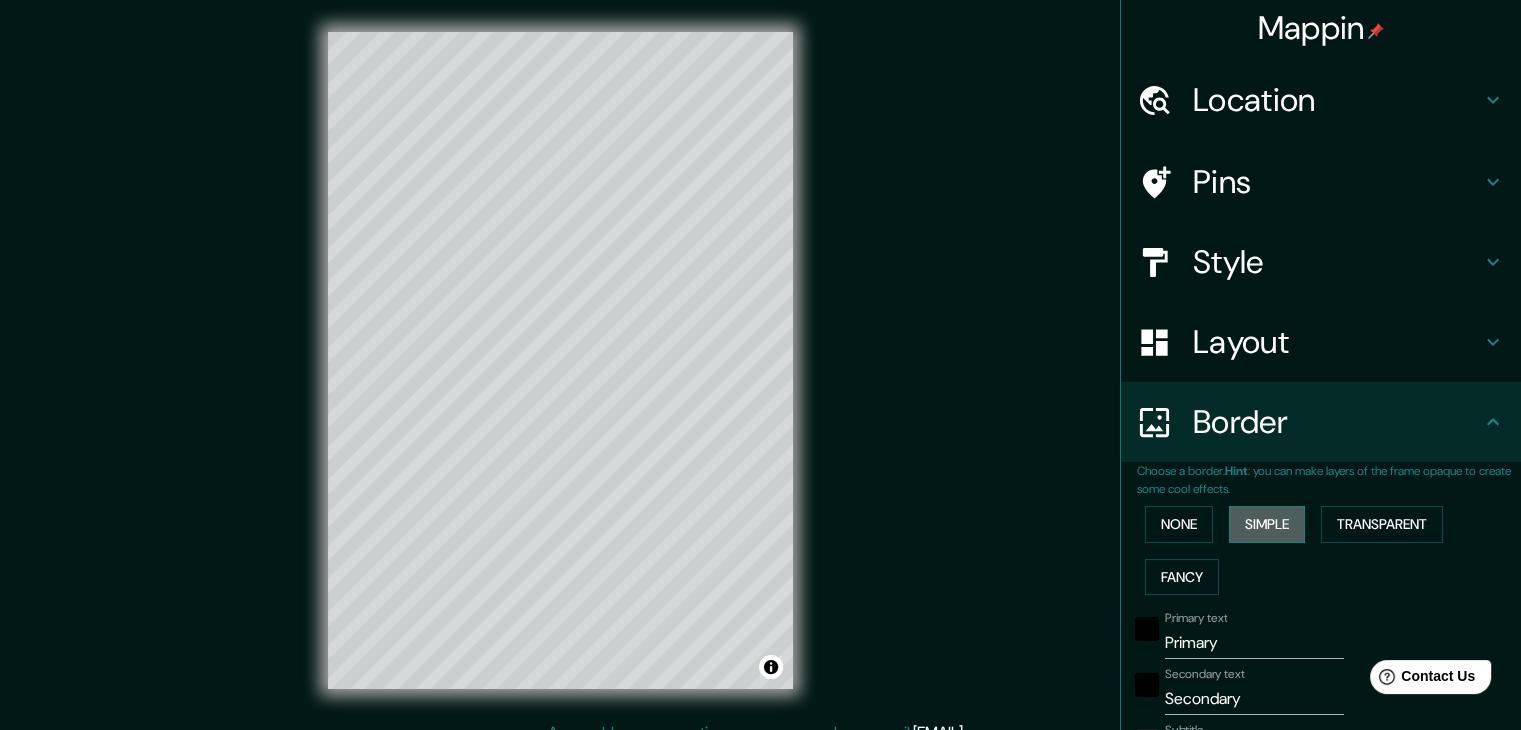 click on "Simple" at bounding box center [1267, 524] 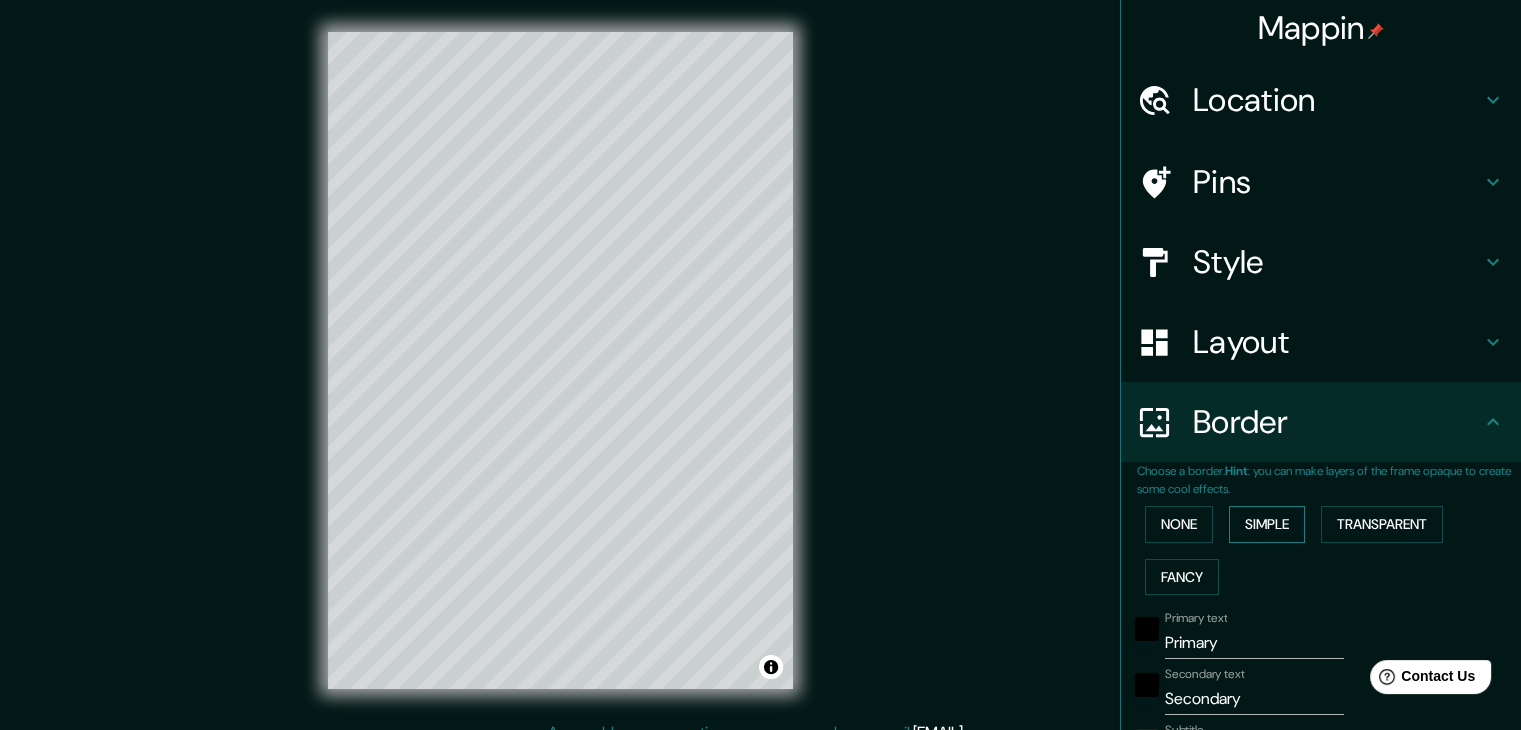 click on "Simple" at bounding box center (1267, 524) 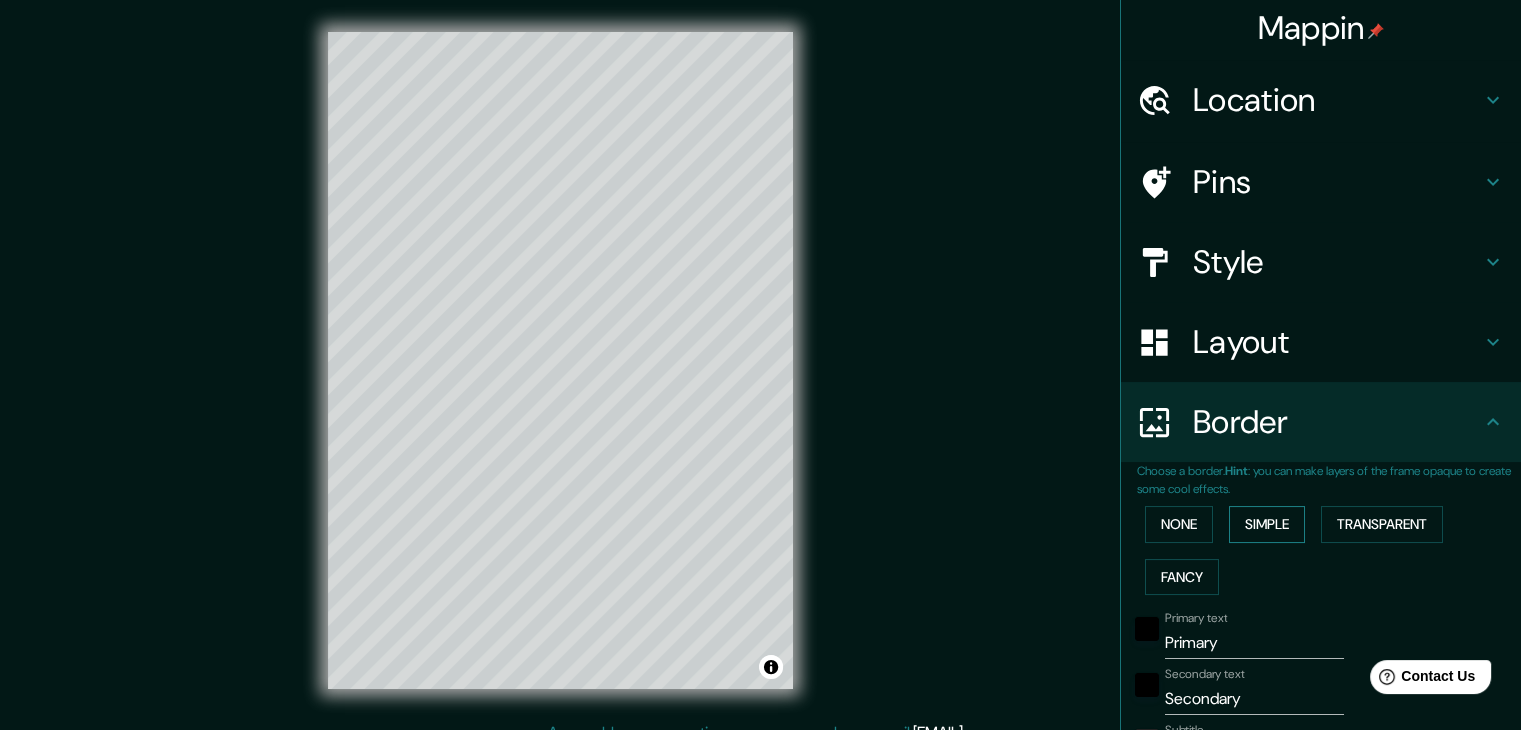type on "37" 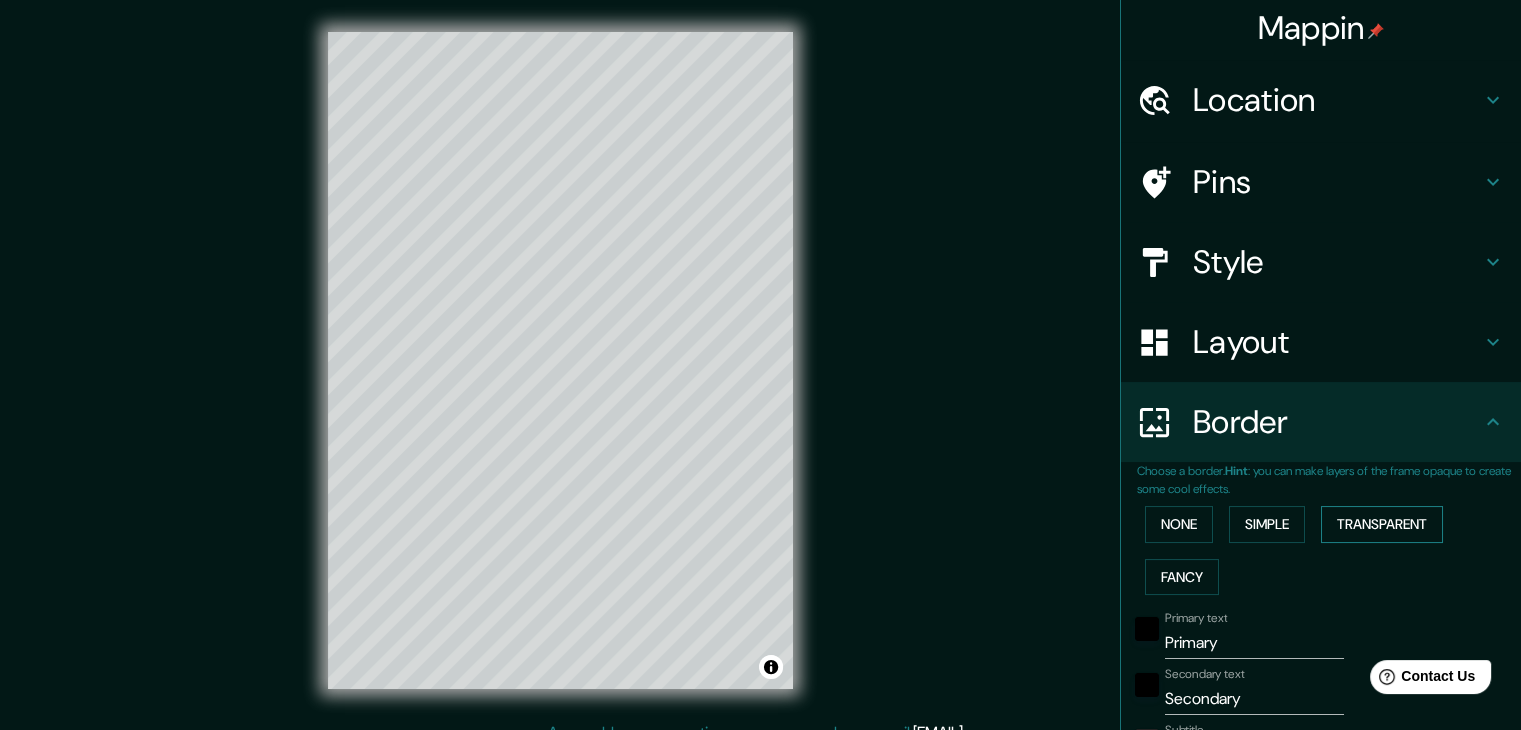click on "Transparent" at bounding box center [1382, 524] 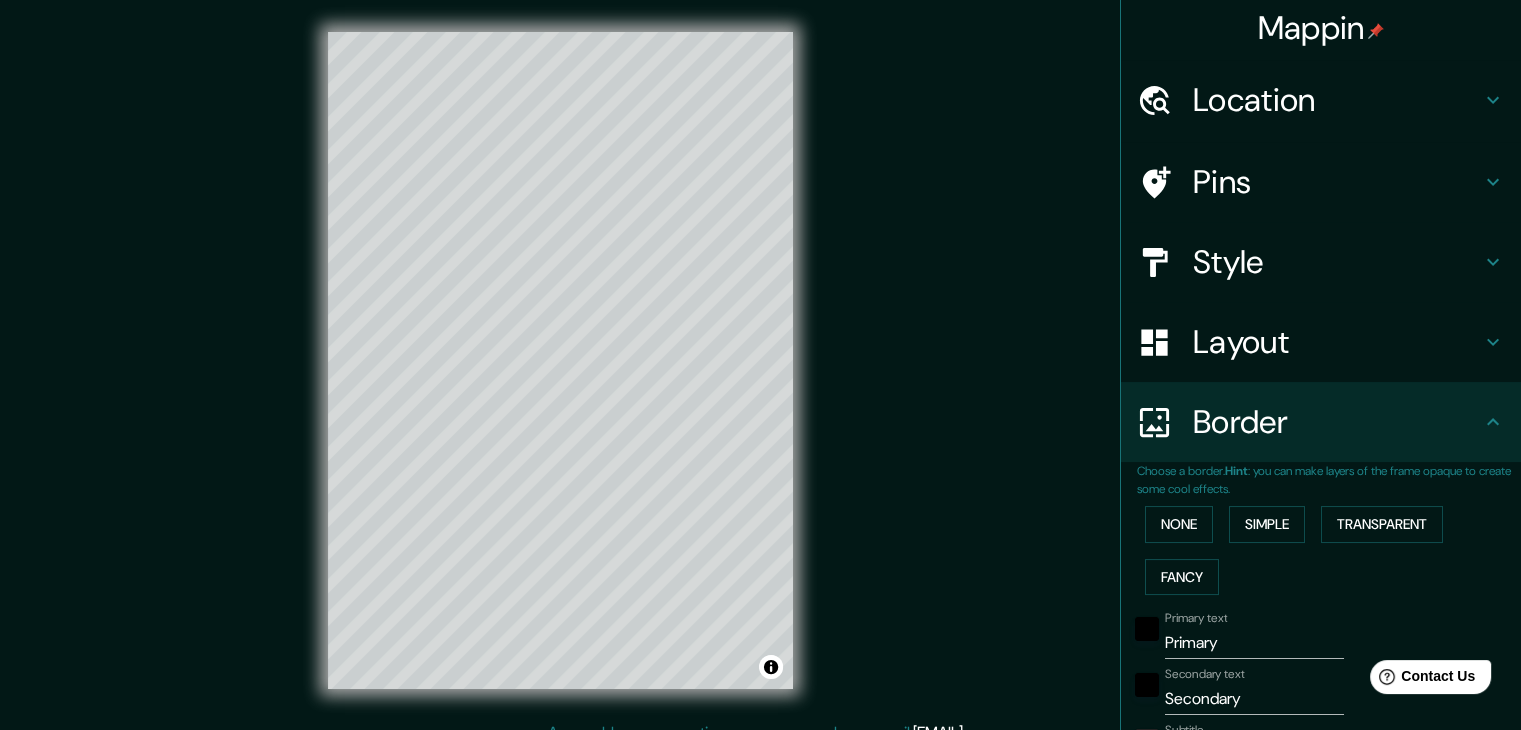 click on "None Simple Transparent Fancy" at bounding box center [1329, 550] 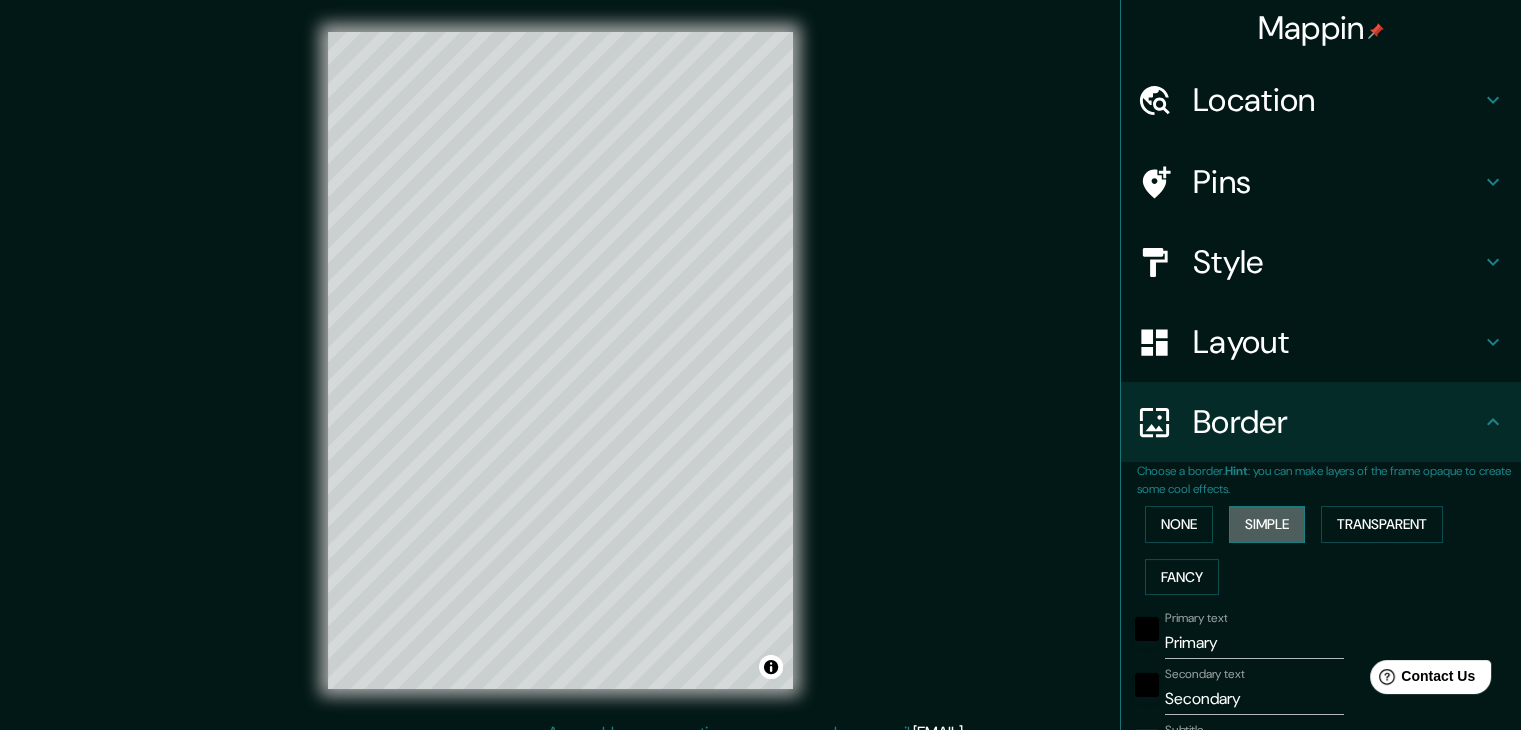 click on "Simple" at bounding box center (1267, 524) 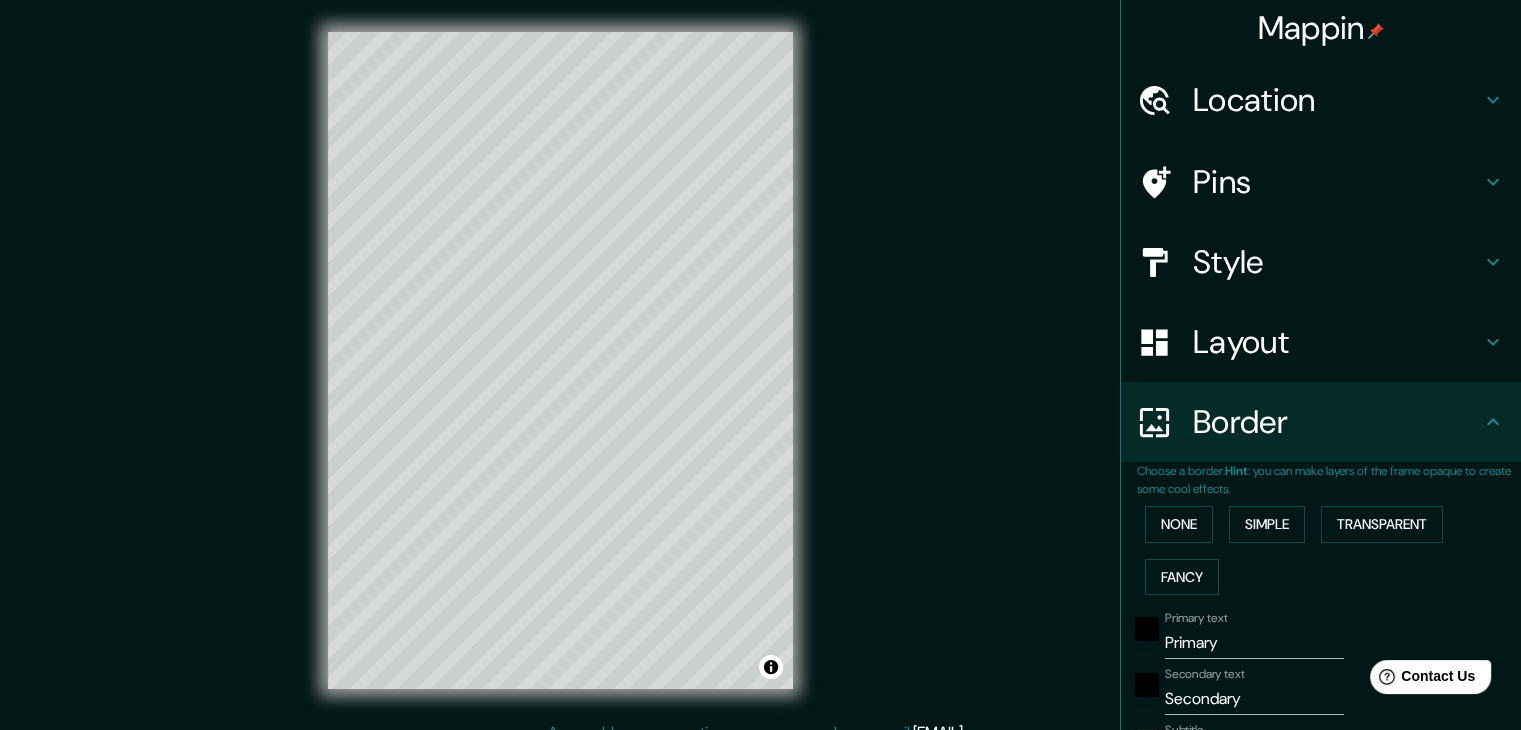 click on "None Simple Transparent Fancy" at bounding box center (1329, 550) 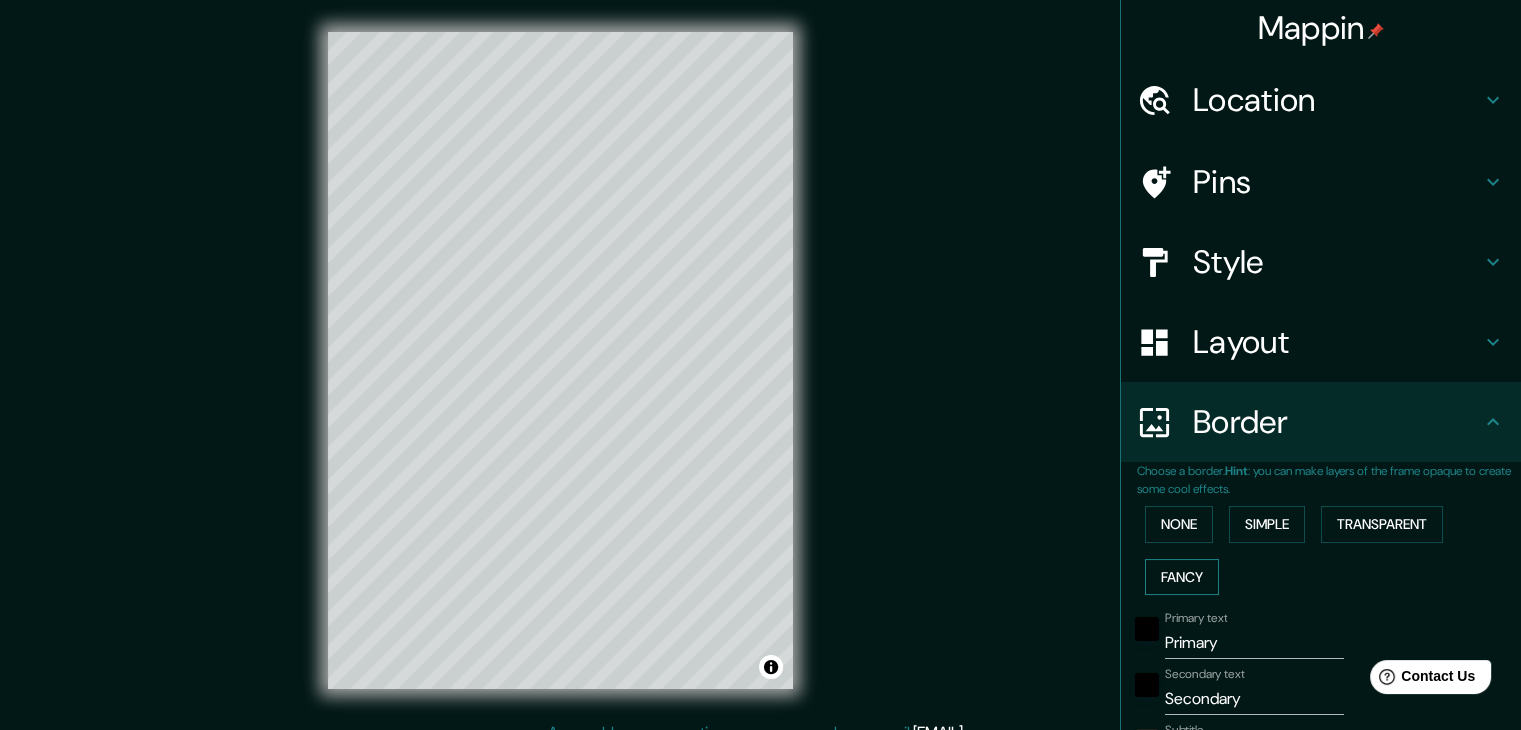 click on "Fancy" at bounding box center (1182, 577) 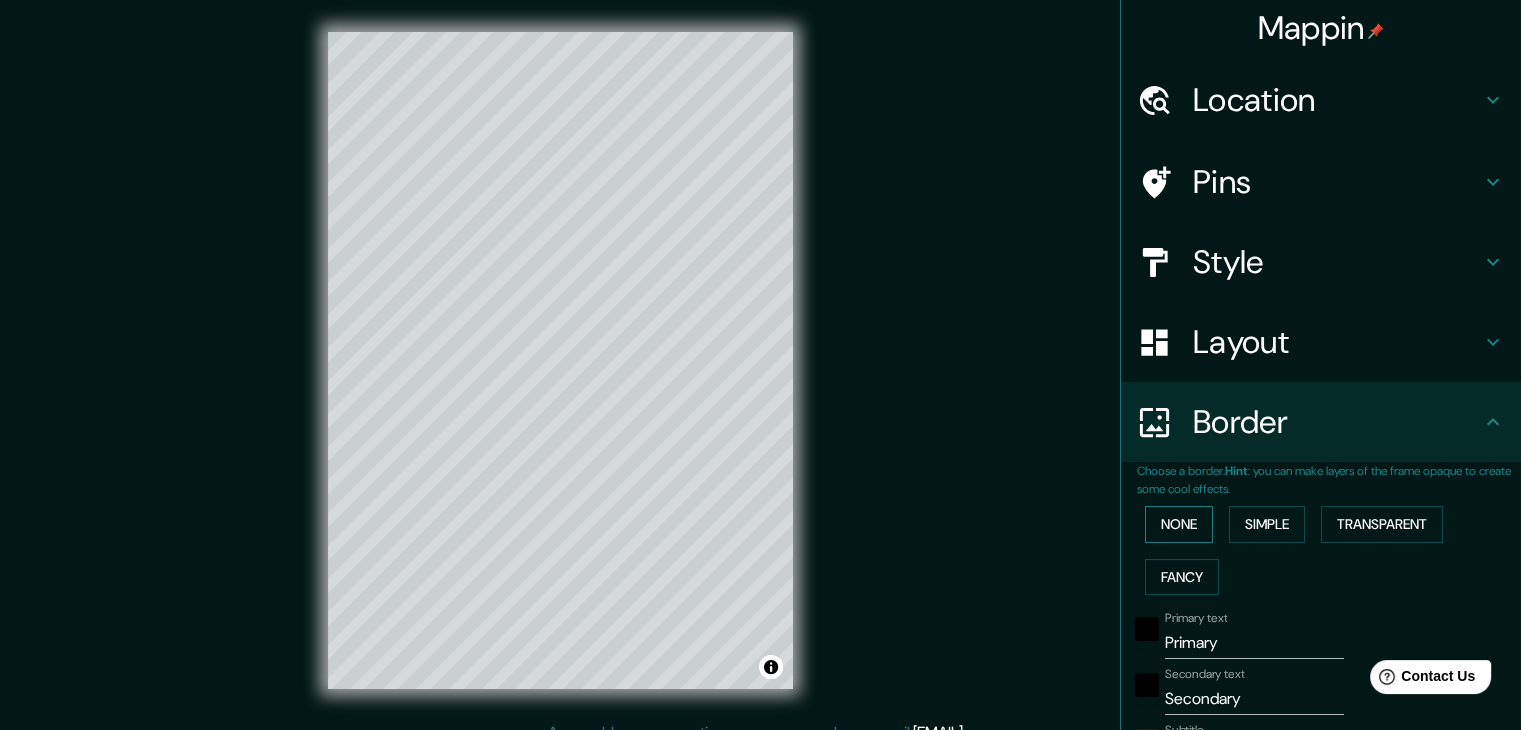 drag, startPoint x: 1165, startPoint y: 533, endPoint x: 1176, endPoint y: 531, distance: 11.18034 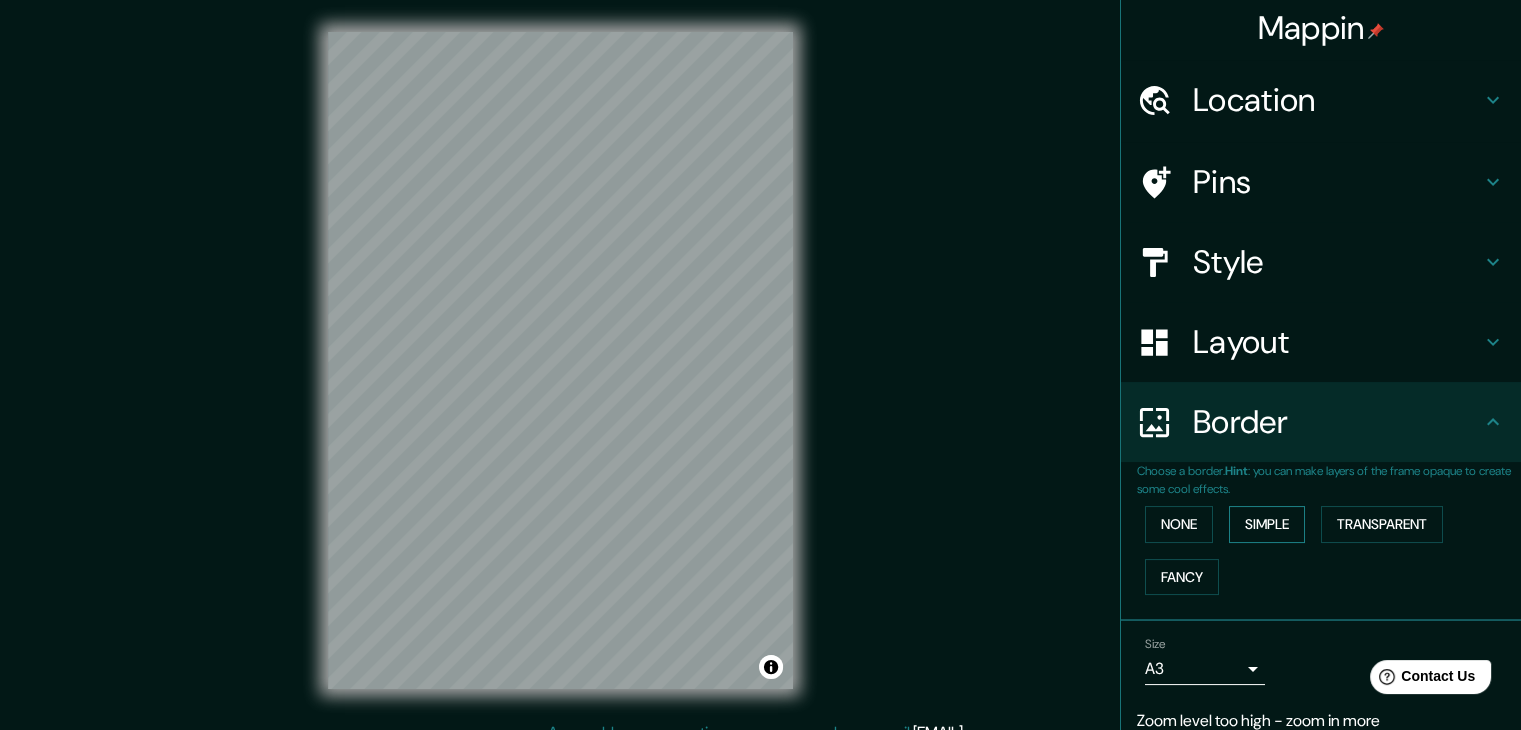 click on "Simple" at bounding box center [1267, 524] 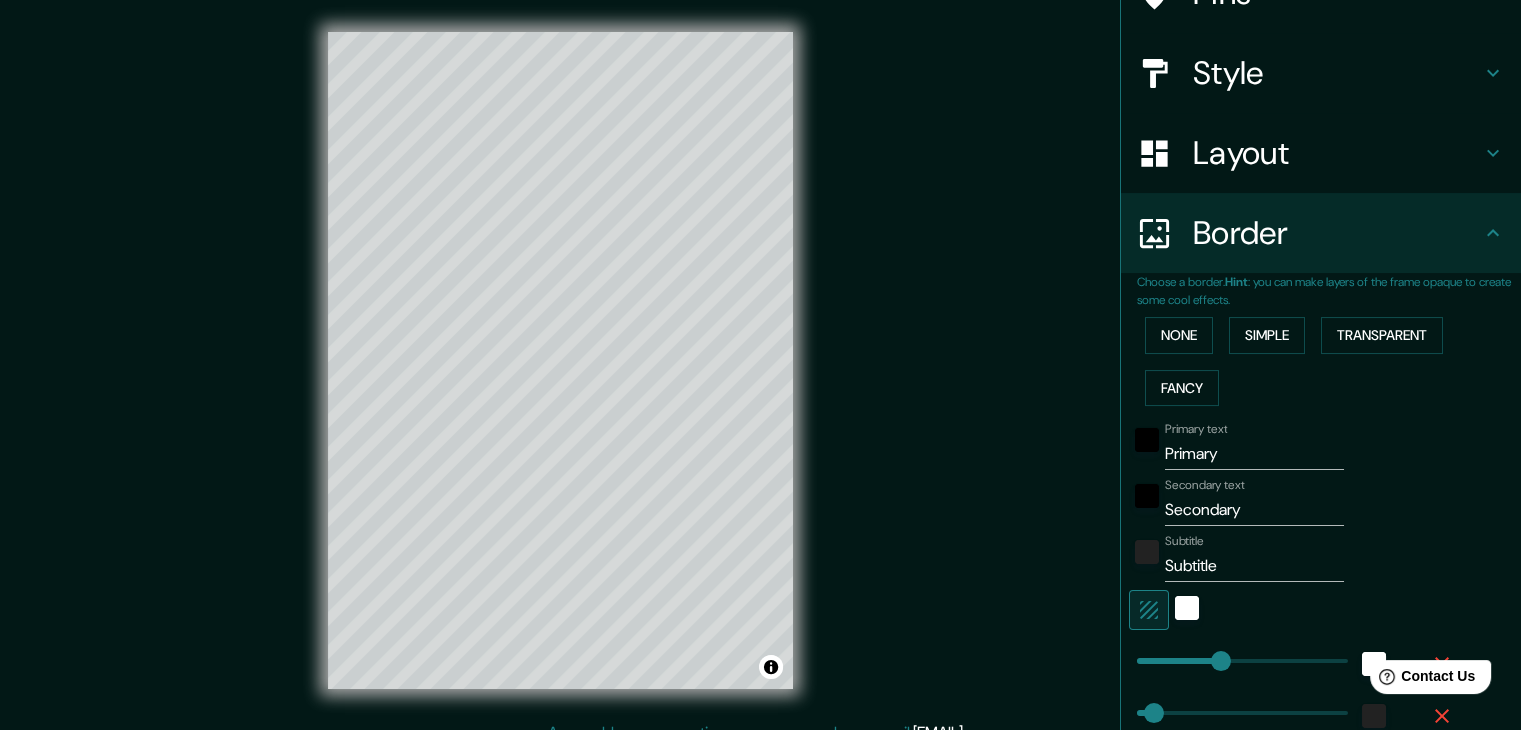 scroll, scrollTop: 204, scrollLeft: 0, axis: vertical 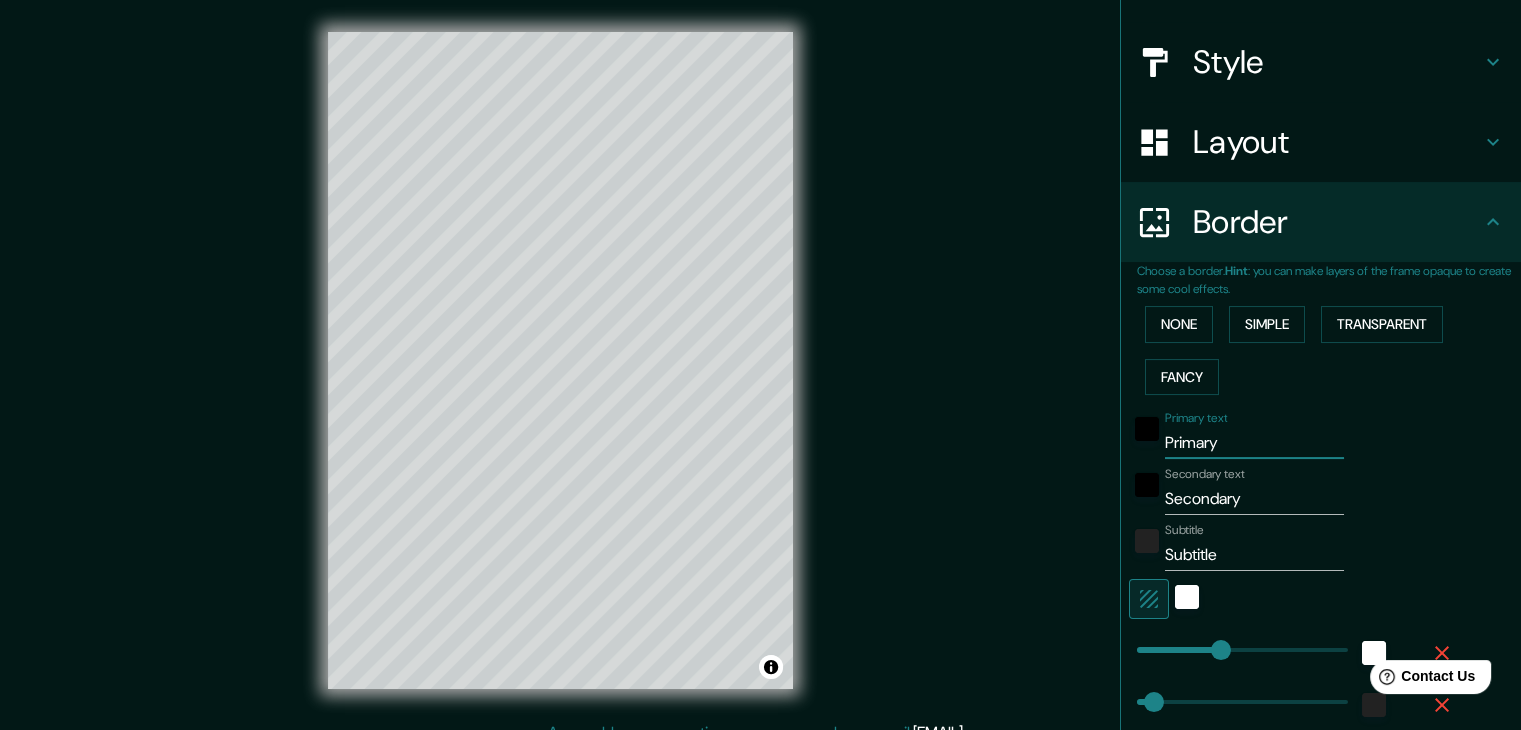 click on "Primary" at bounding box center (1254, 443) 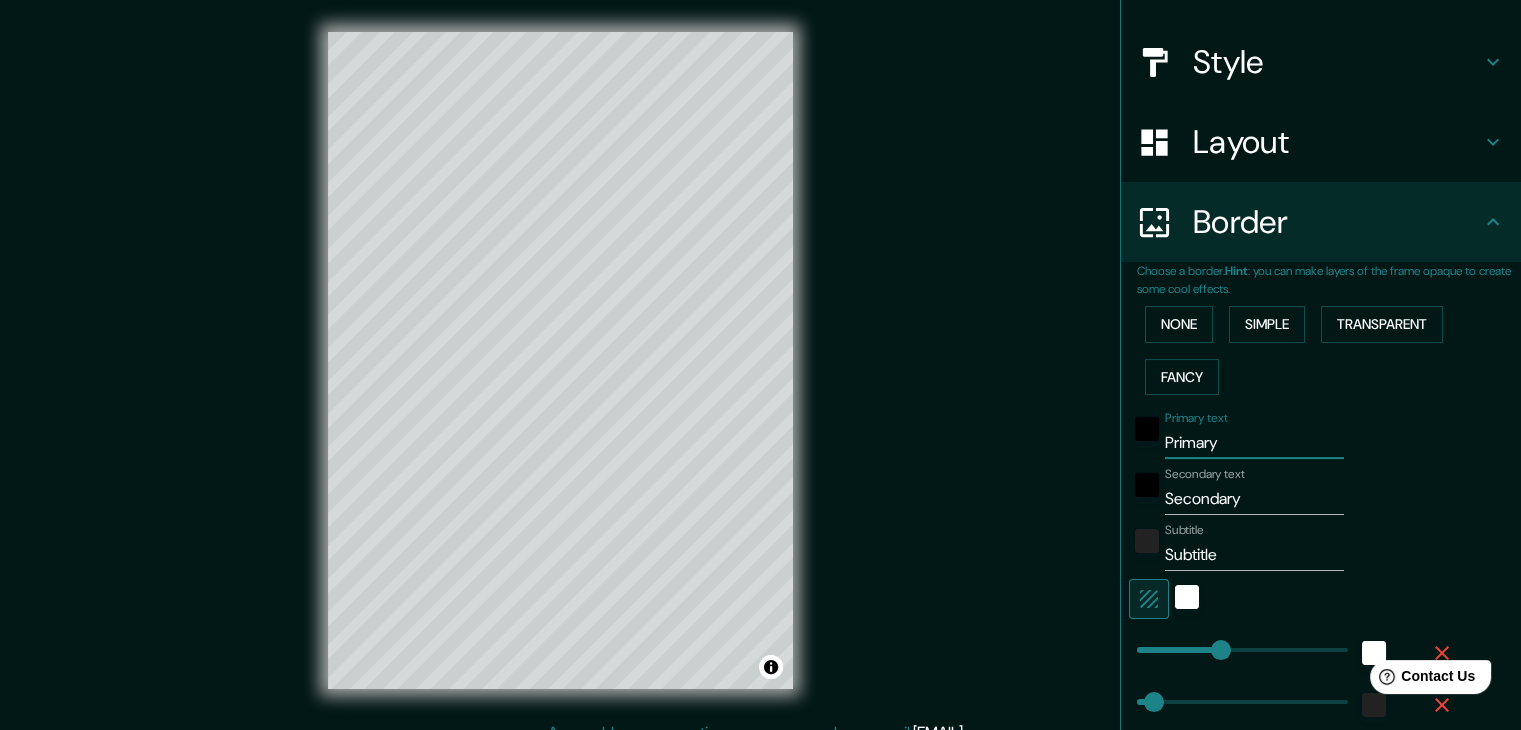 drag, startPoint x: 1236, startPoint y: 446, endPoint x: 1108, endPoint y: 448, distance: 128.01562 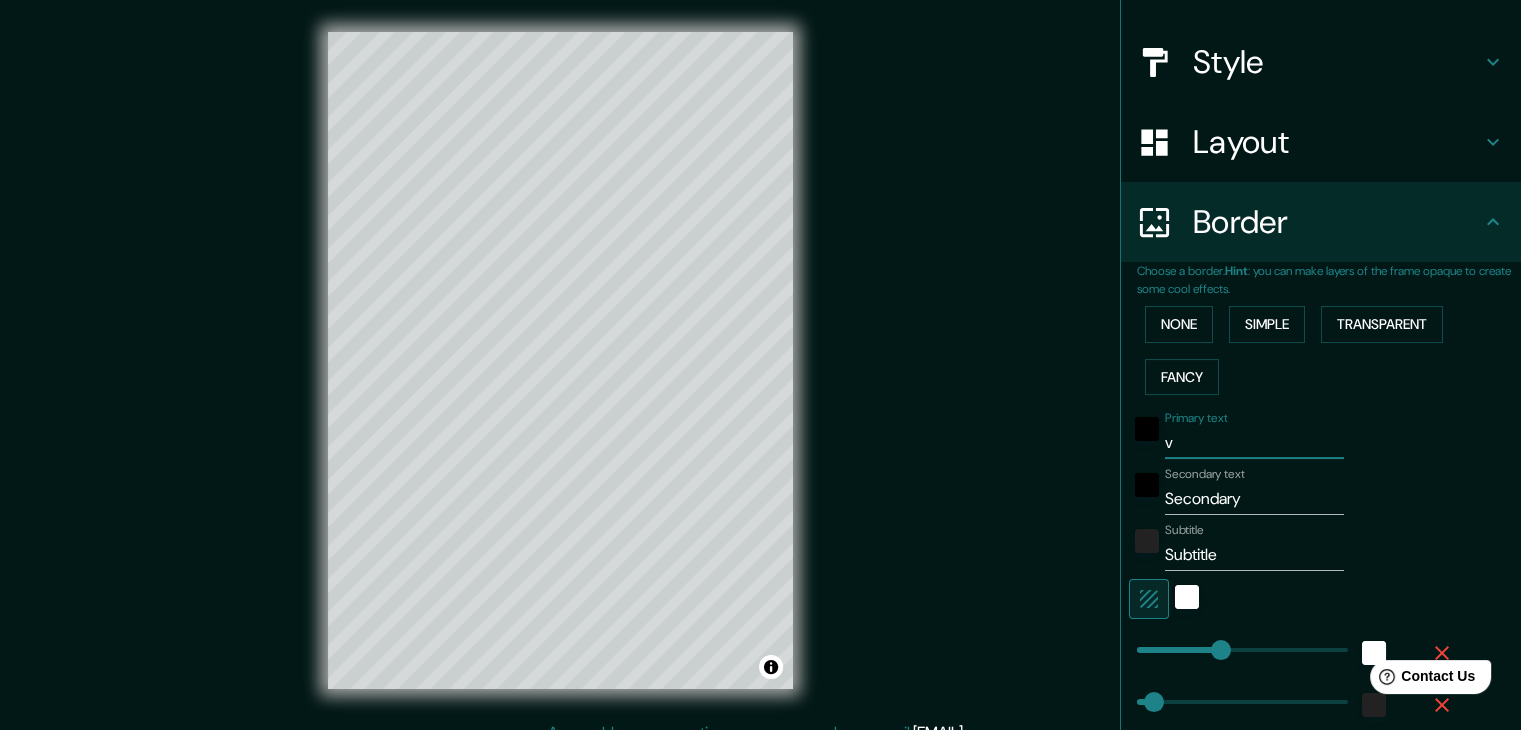 type on "vi" 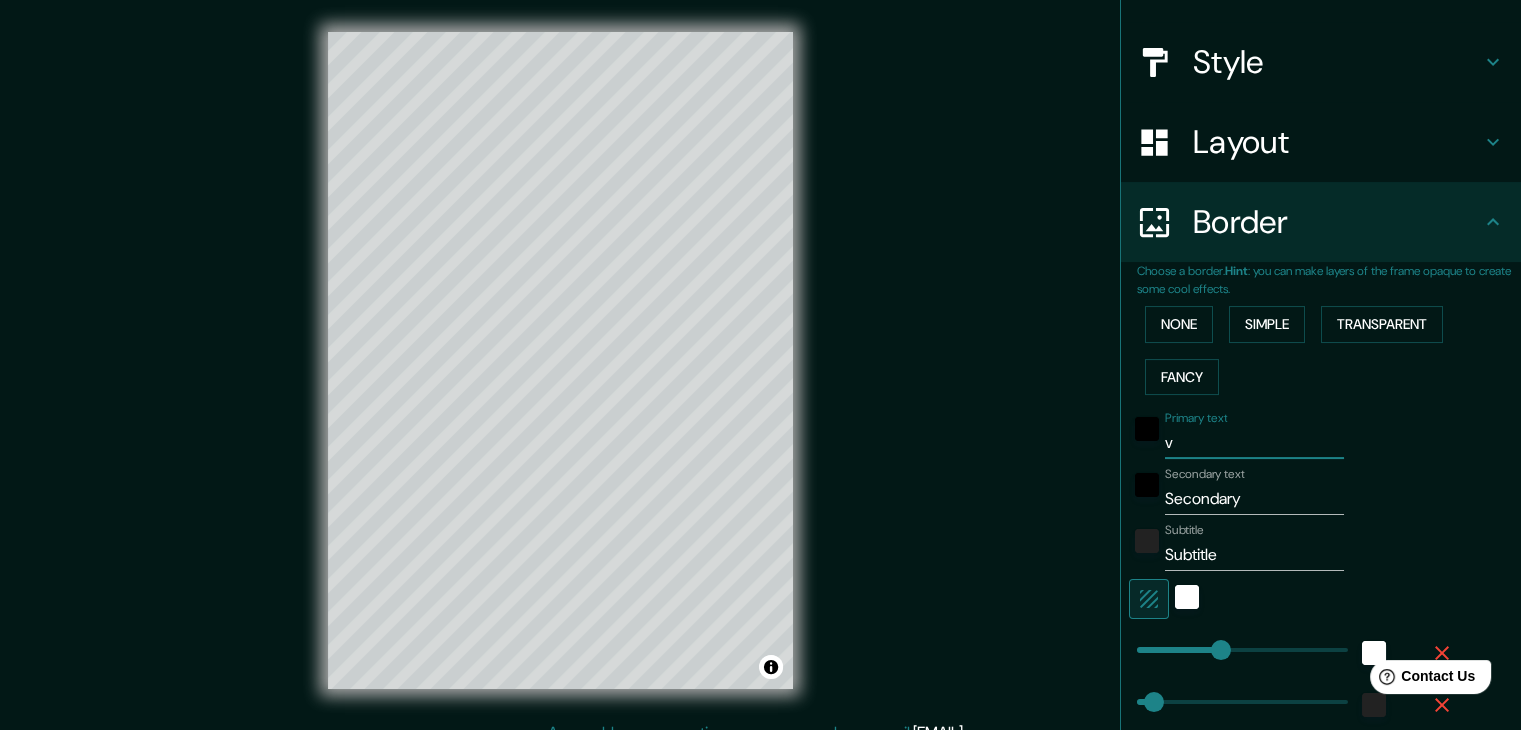 type on "37" 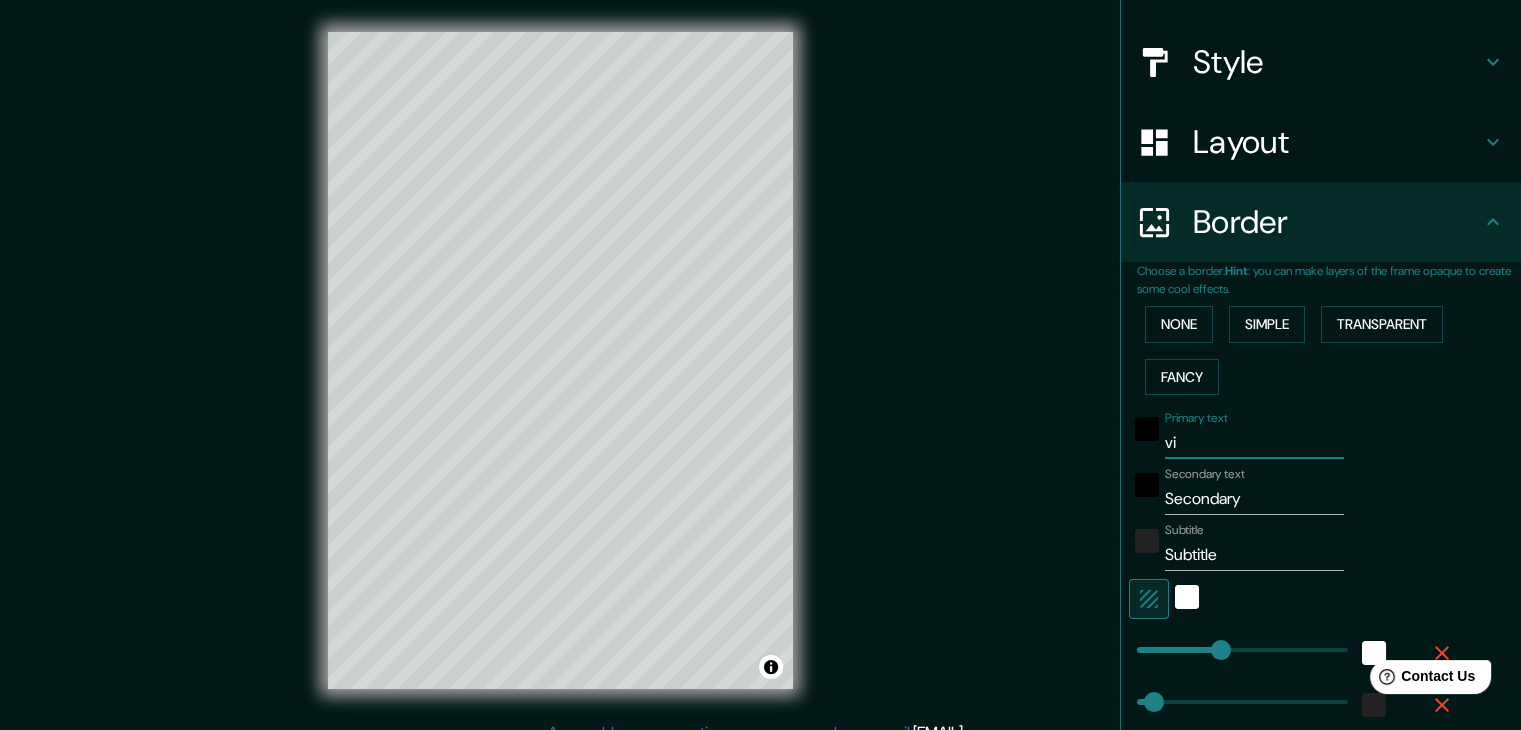 type on "[PERSON]" 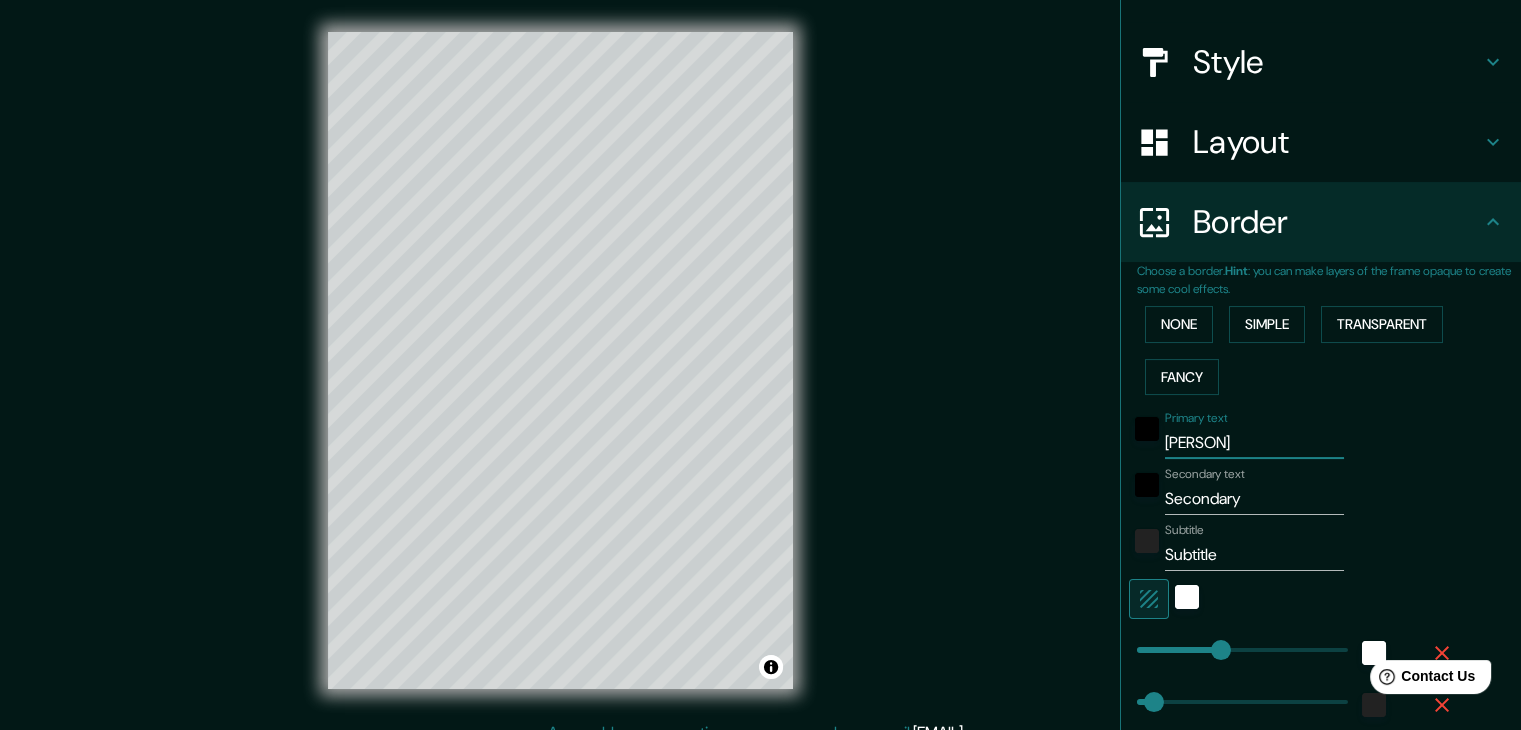 type on "[PERSON]" 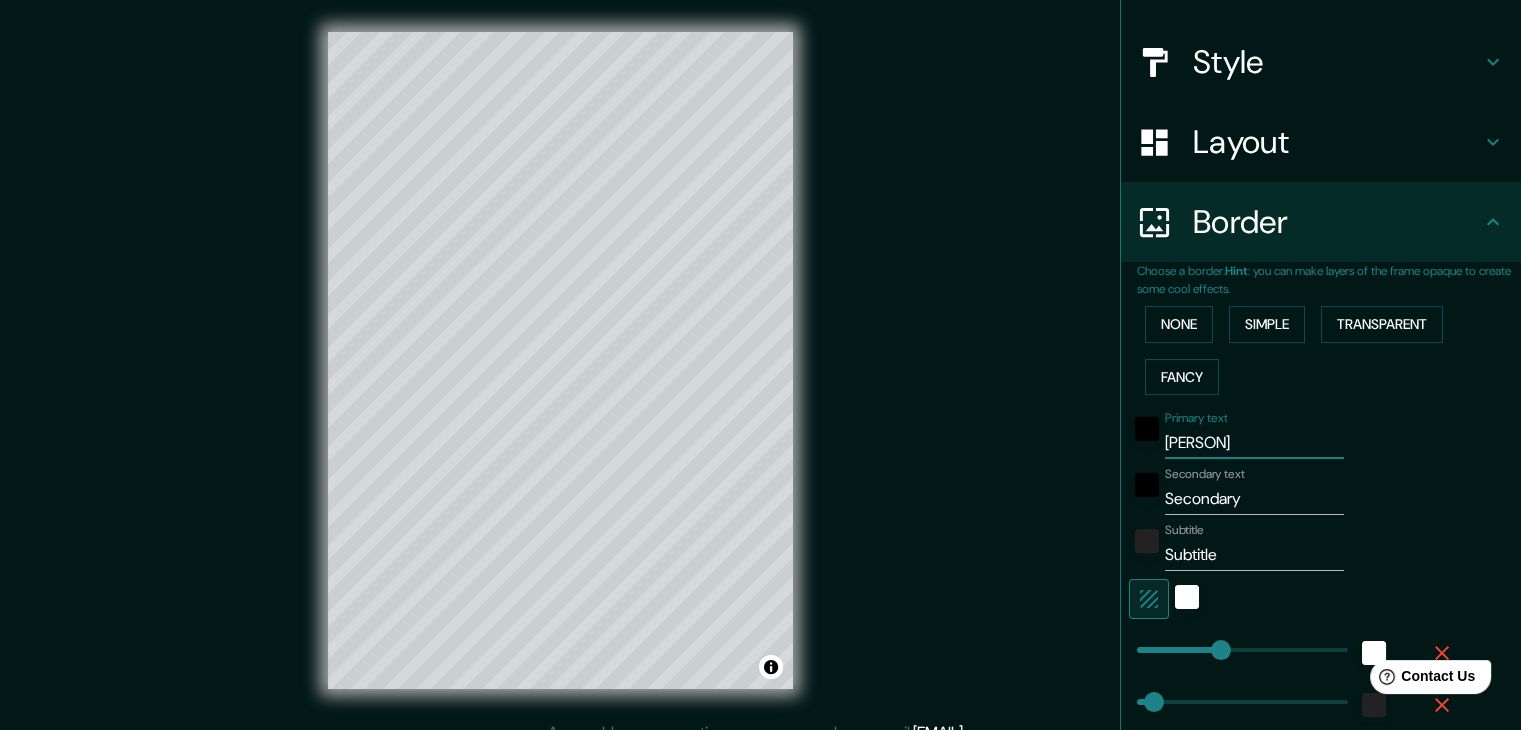 type on "[PERSON]" 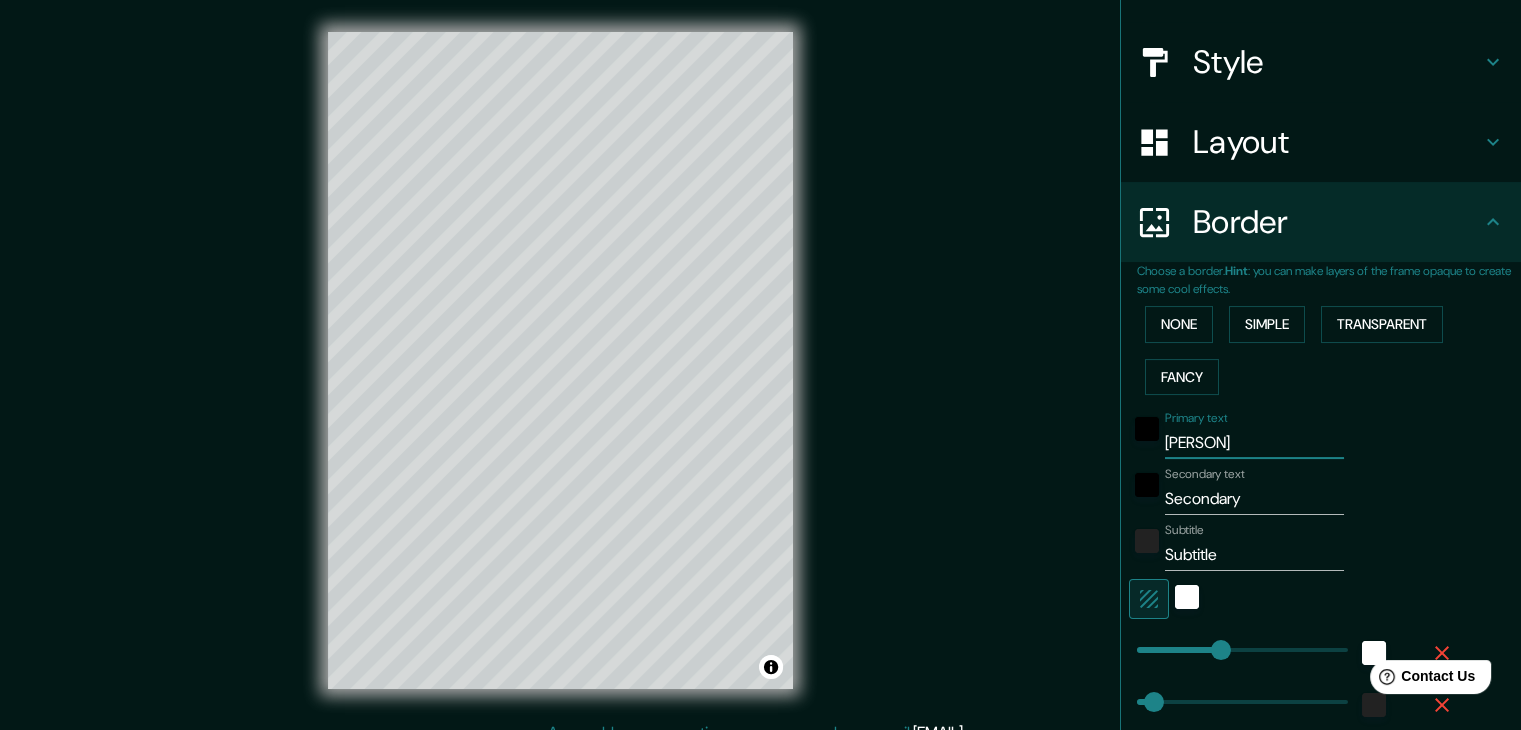 type on "37" 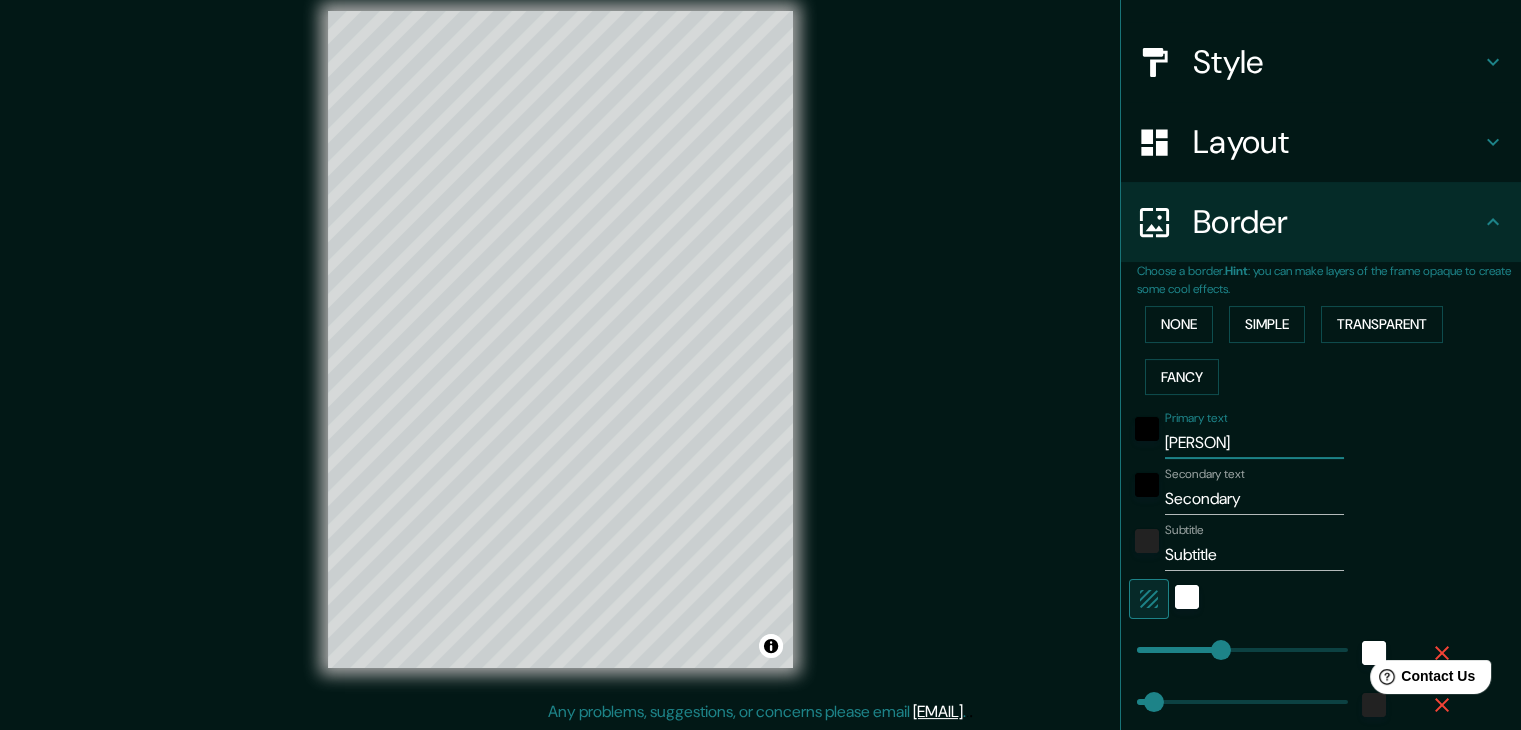 scroll, scrollTop: 23, scrollLeft: 0, axis: vertical 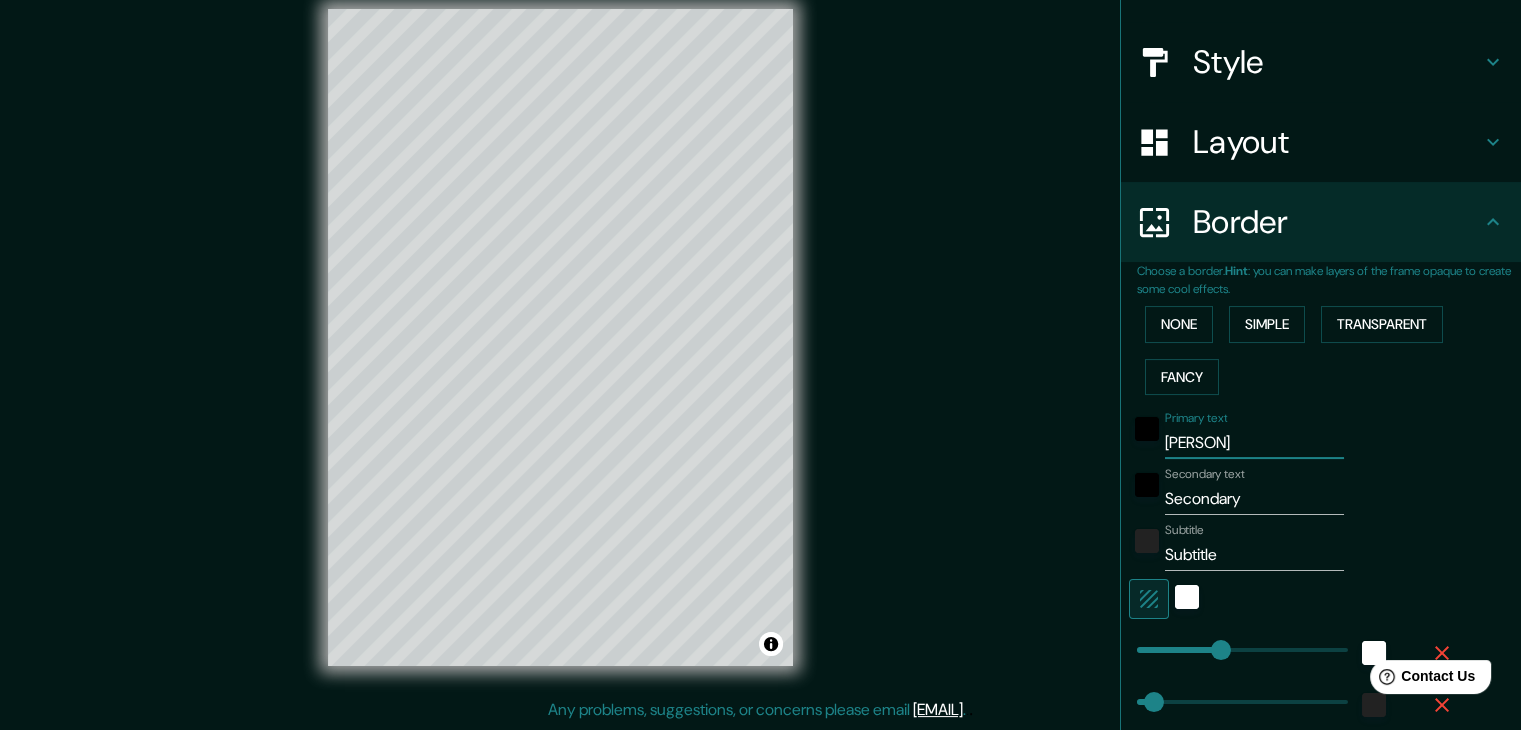 type on "[PERSON]" 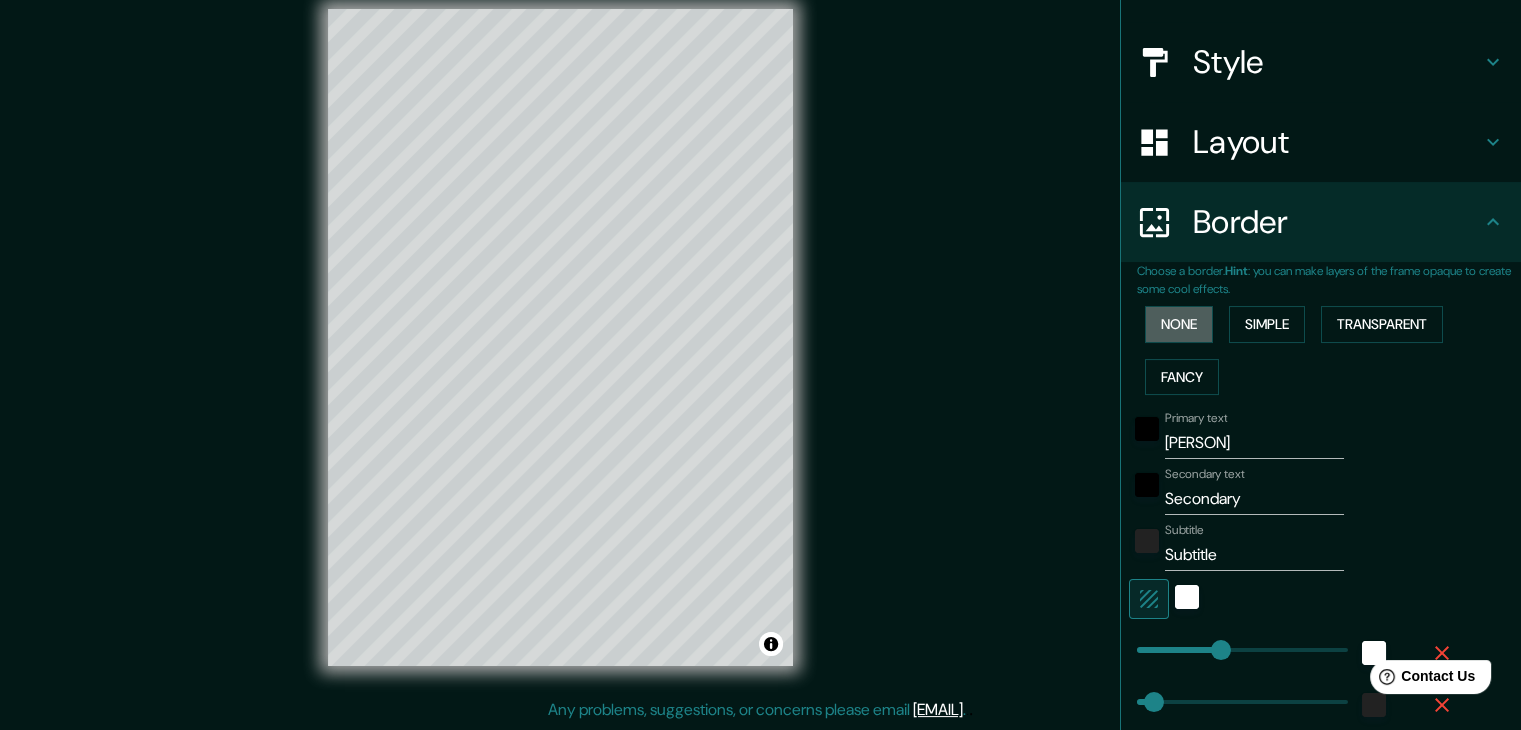 click on "None" at bounding box center (1179, 324) 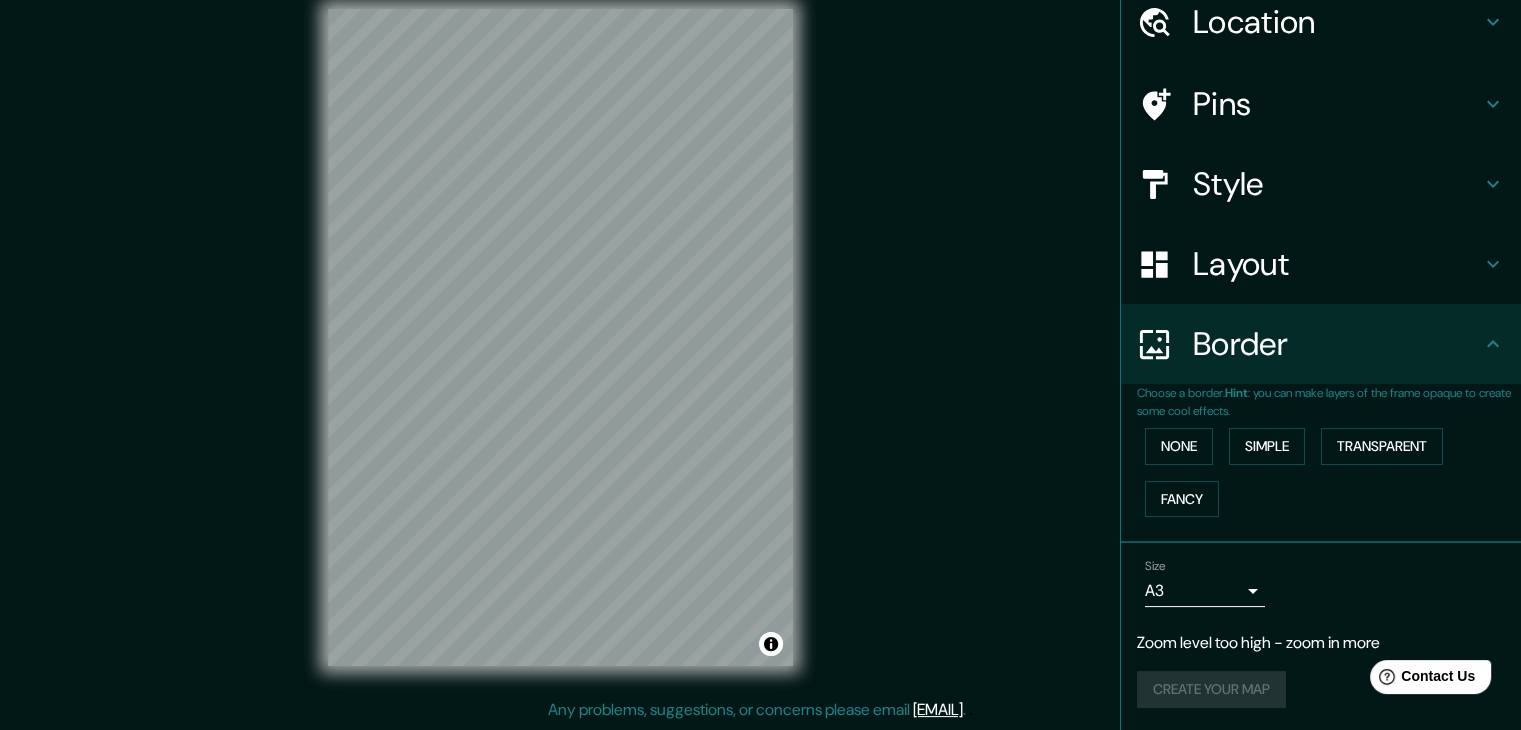 type 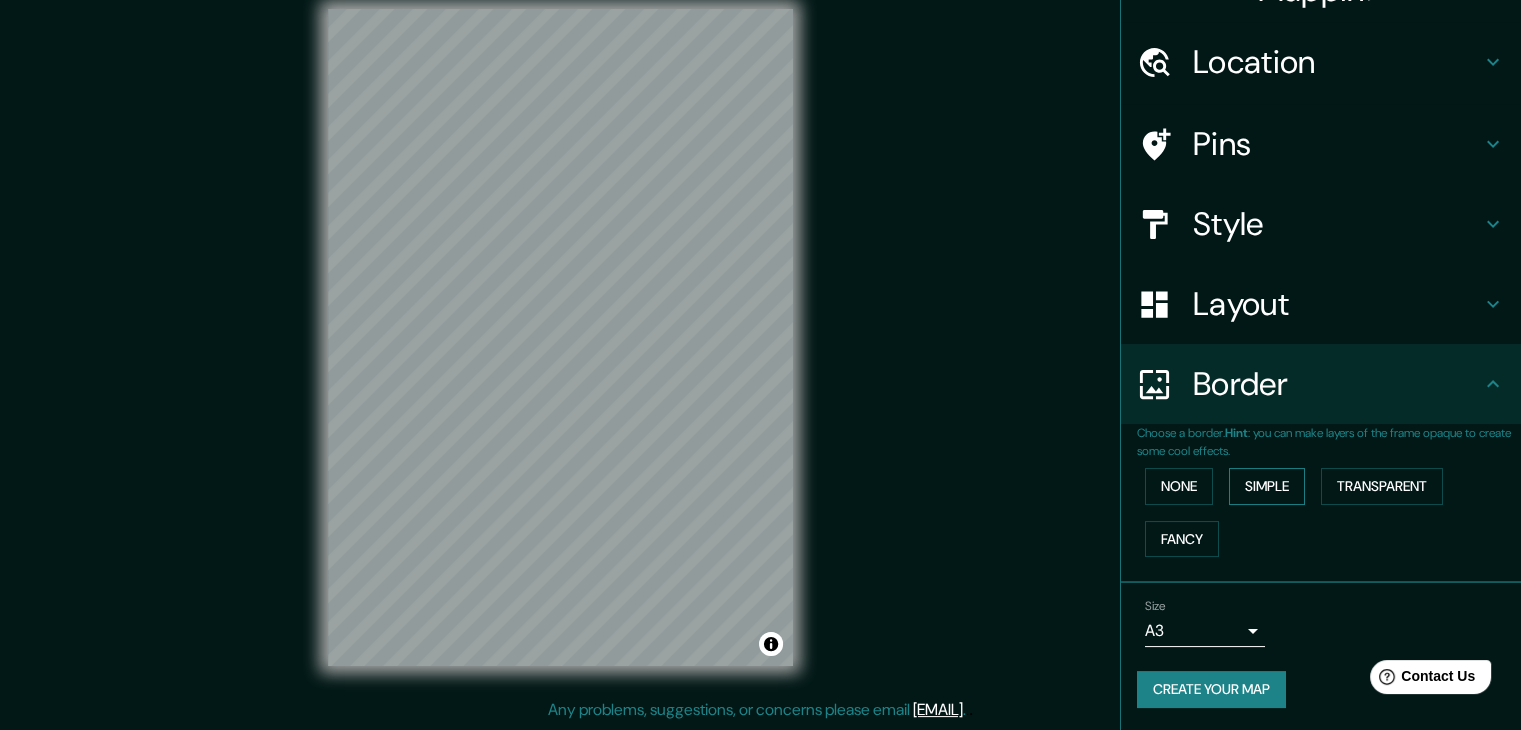 click on "Simple" at bounding box center [1267, 486] 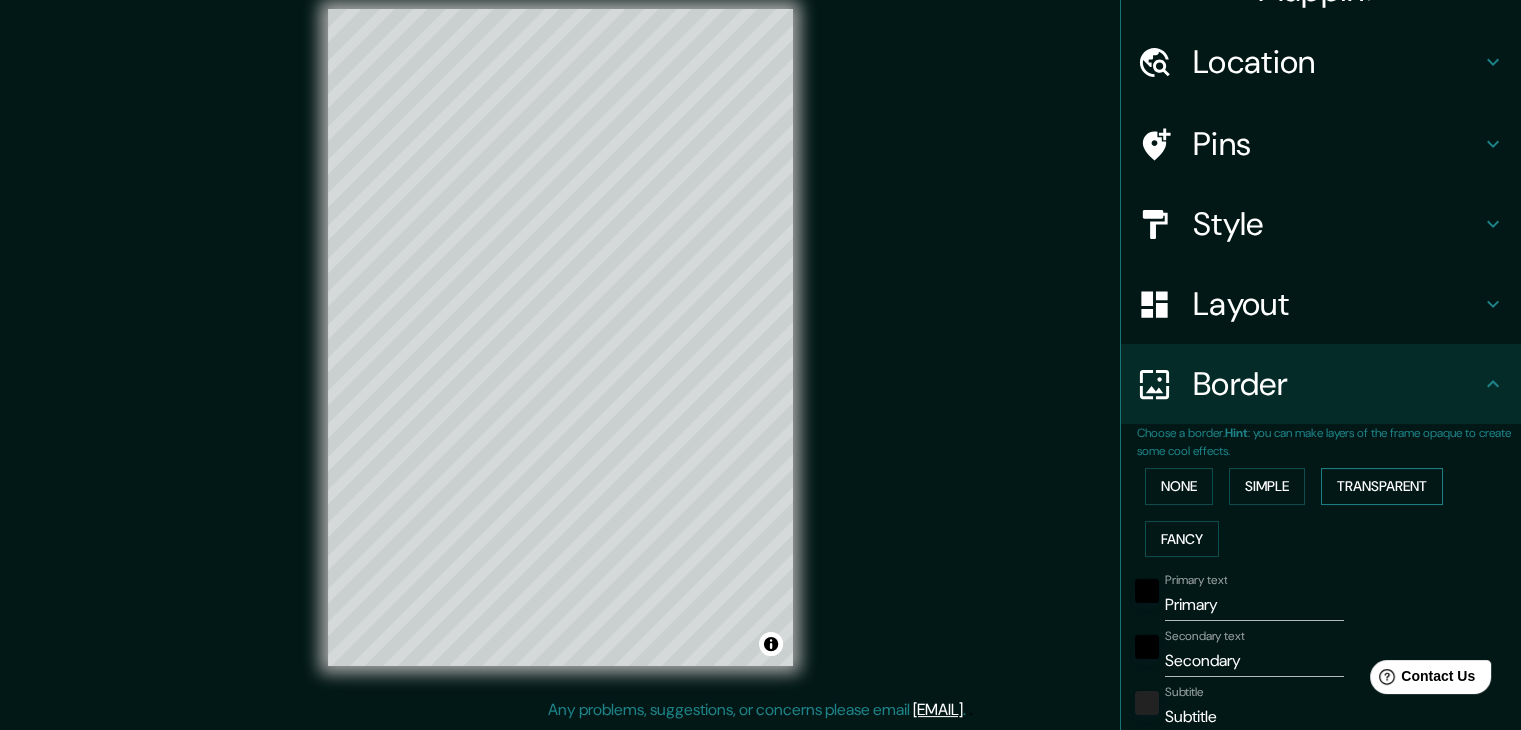 click on "Transparent" at bounding box center (1382, 486) 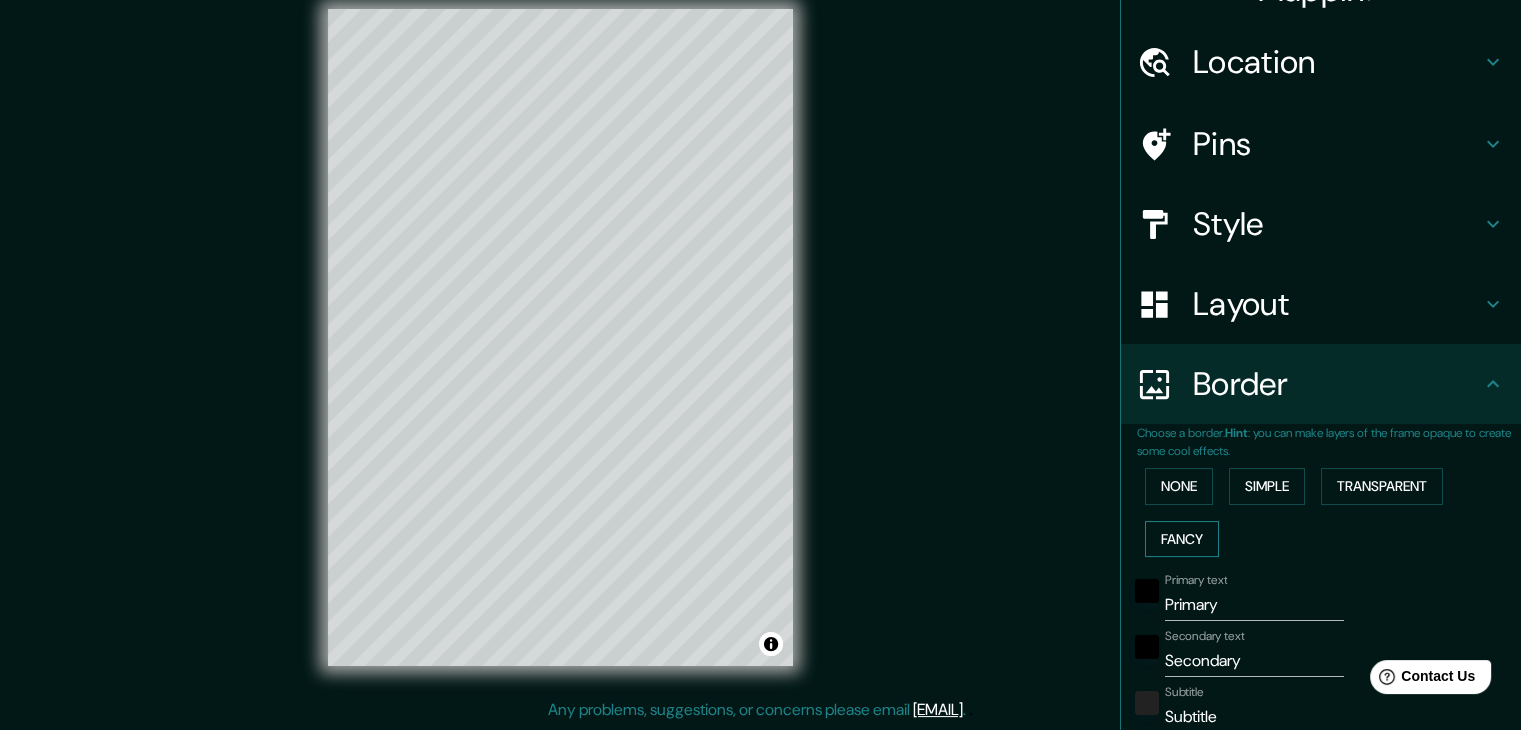 click on "Fancy" at bounding box center (1182, 539) 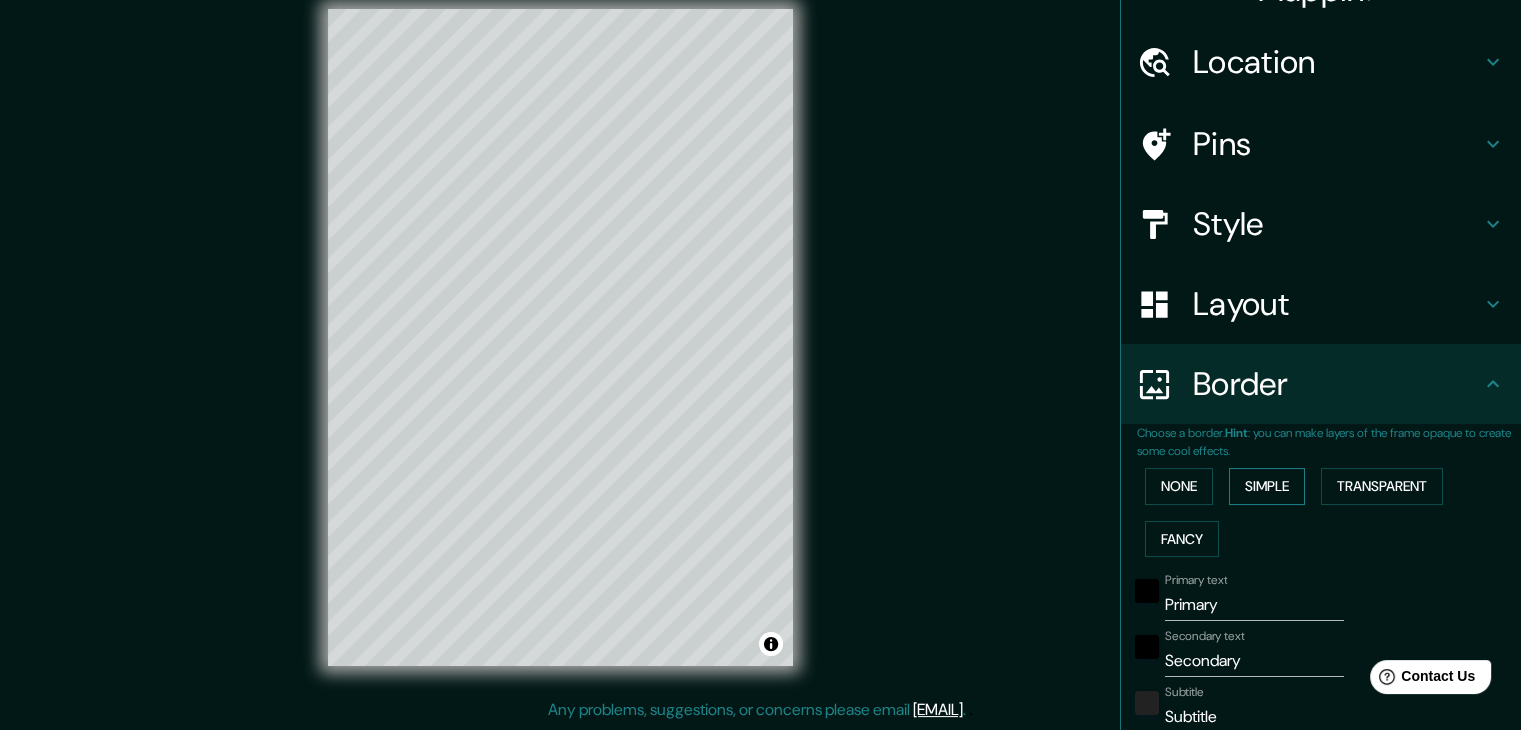 click on "Simple" at bounding box center [1267, 486] 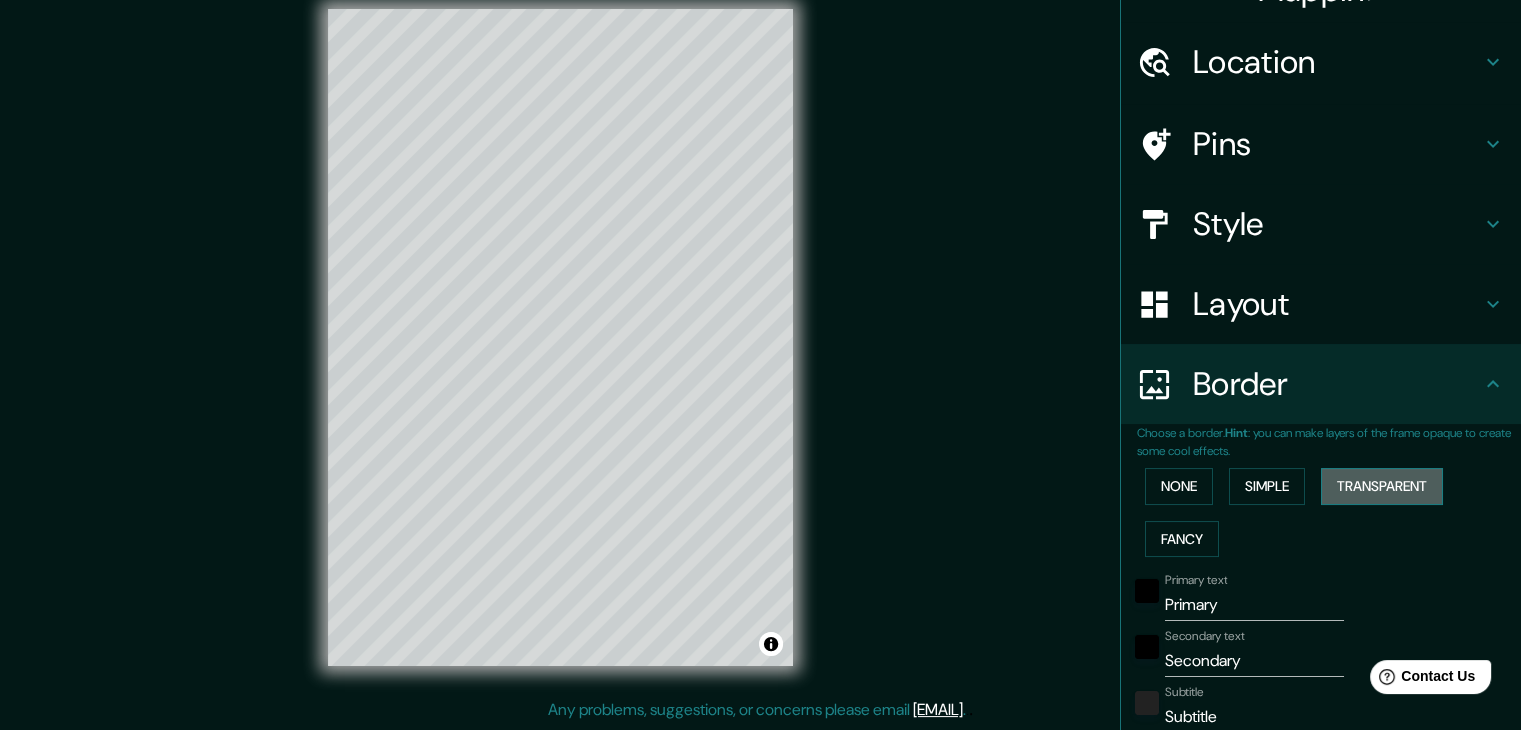 click on "Transparent" at bounding box center [1382, 486] 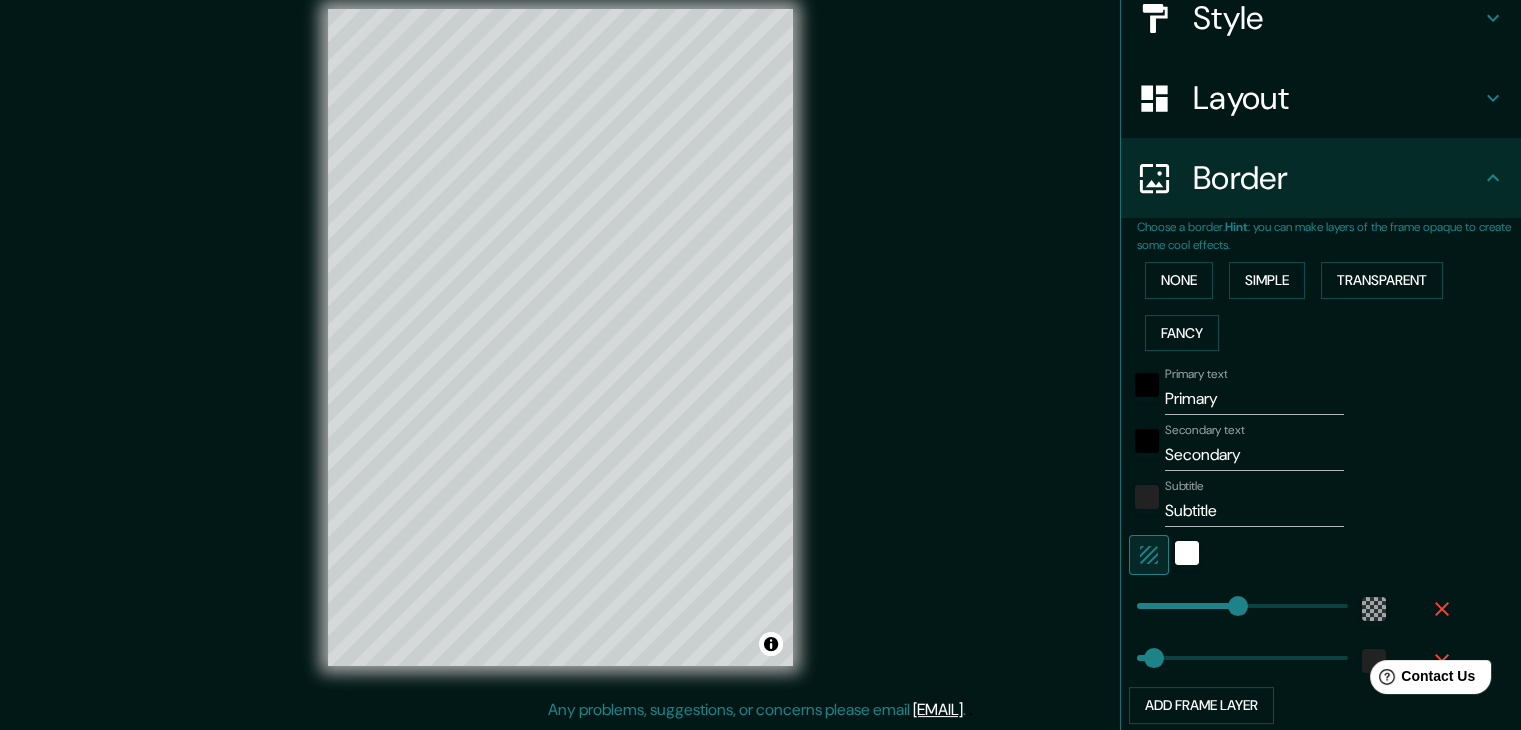 scroll, scrollTop: 342, scrollLeft: 0, axis: vertical 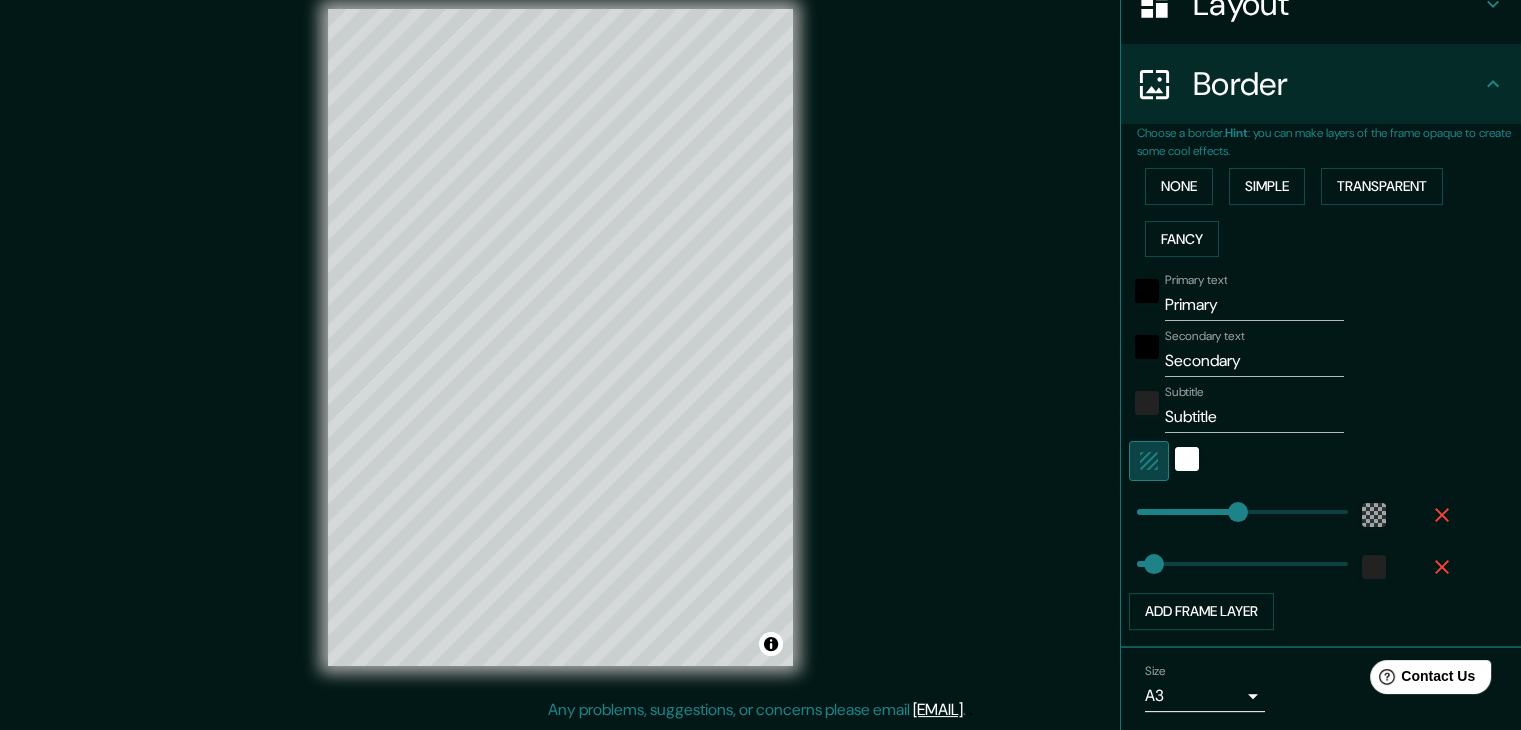 click 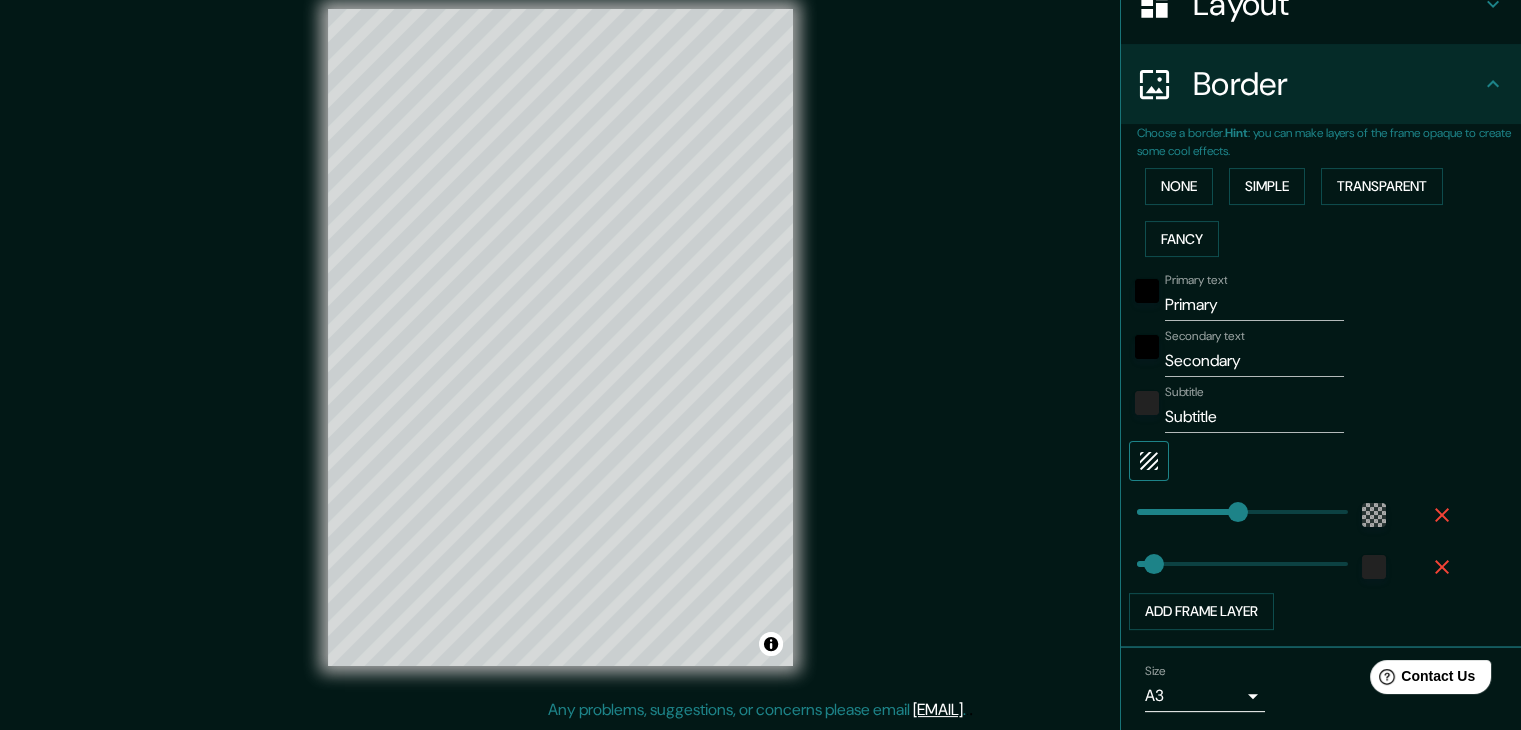 click 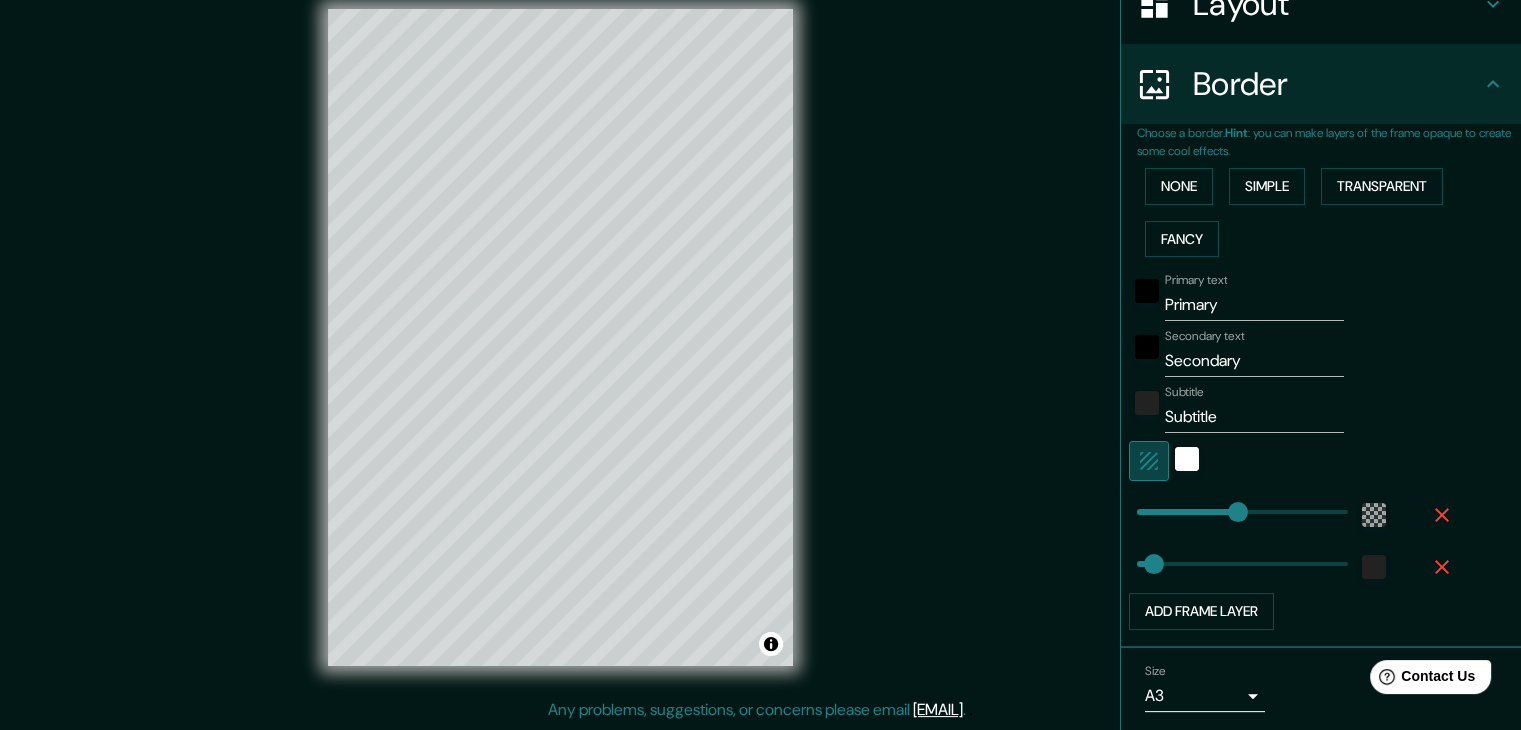 click 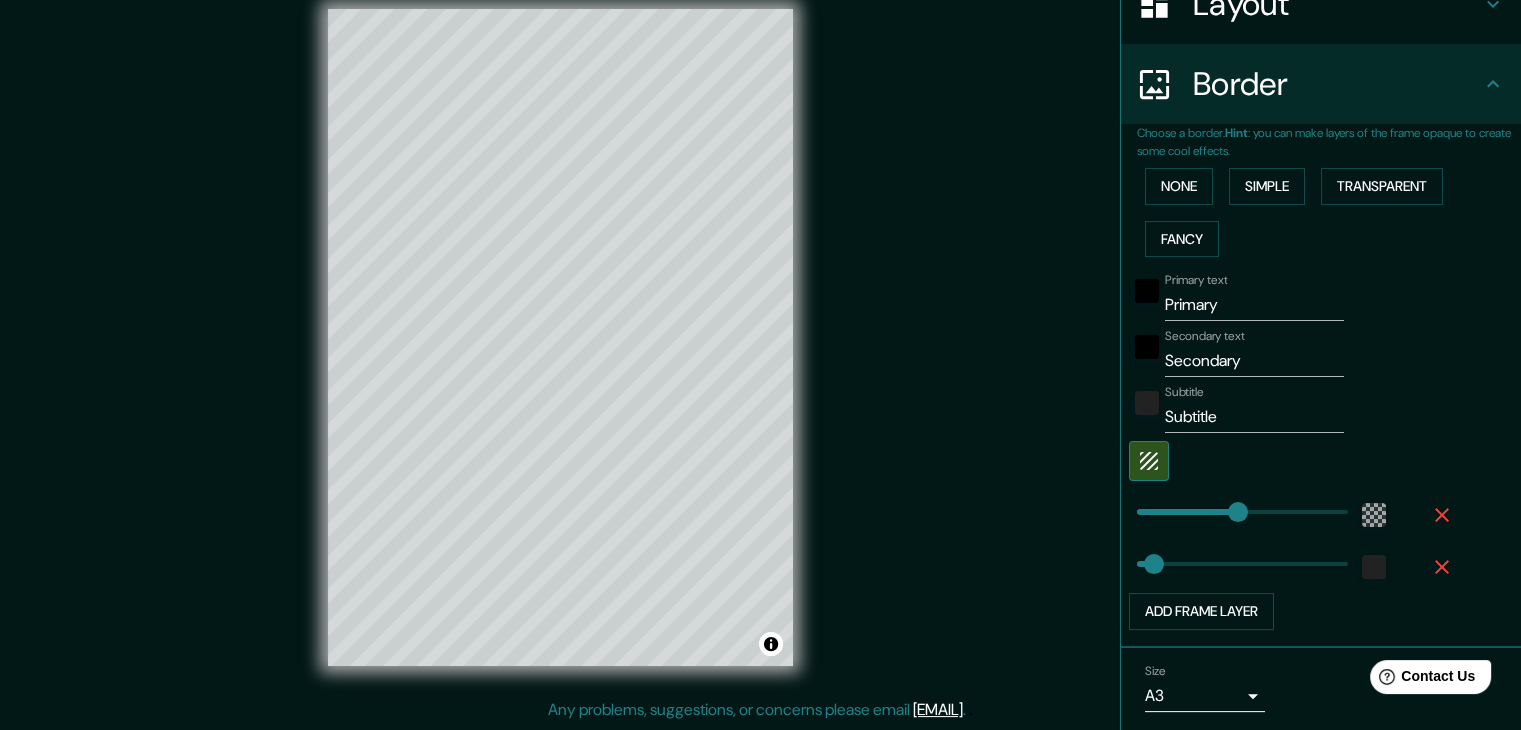 type on "37" 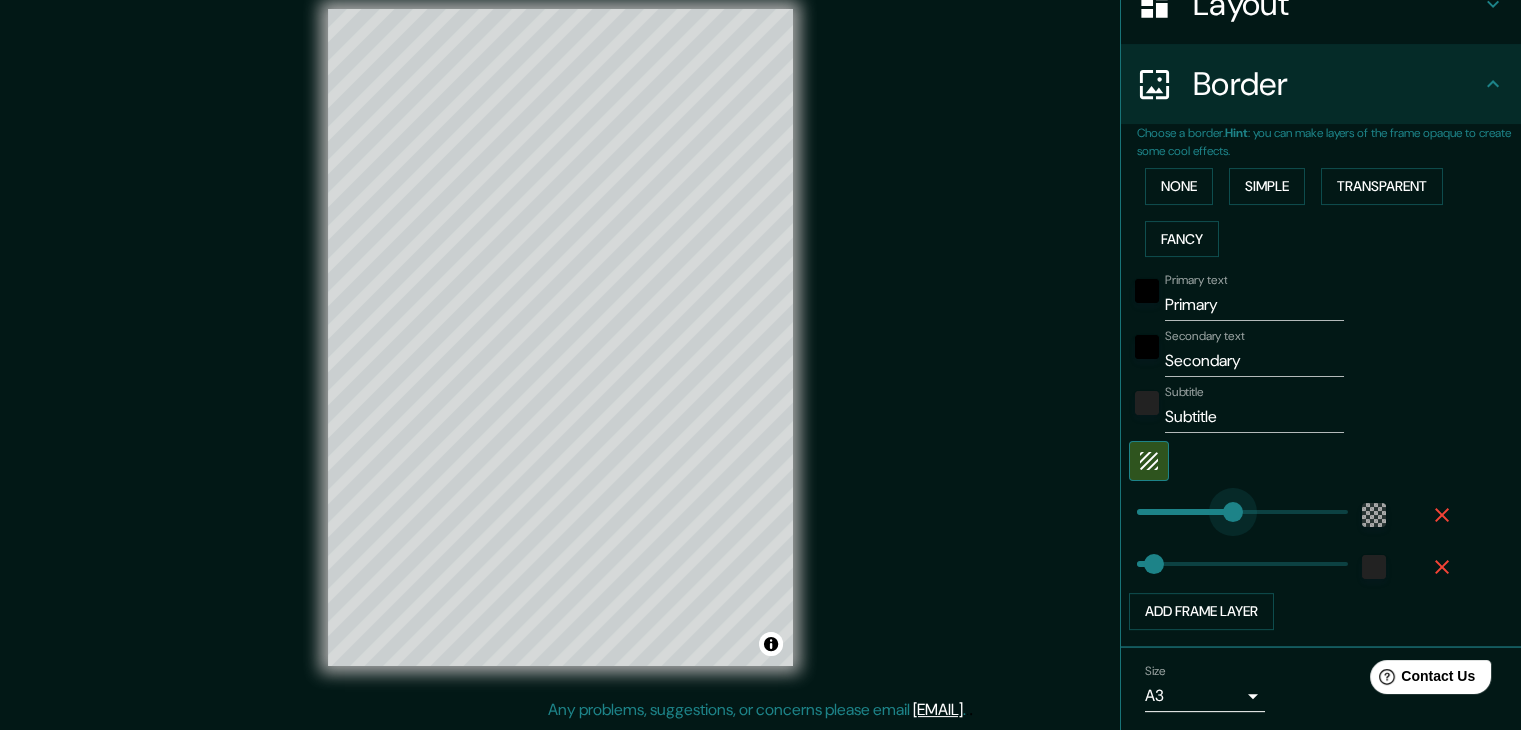 type on "226" 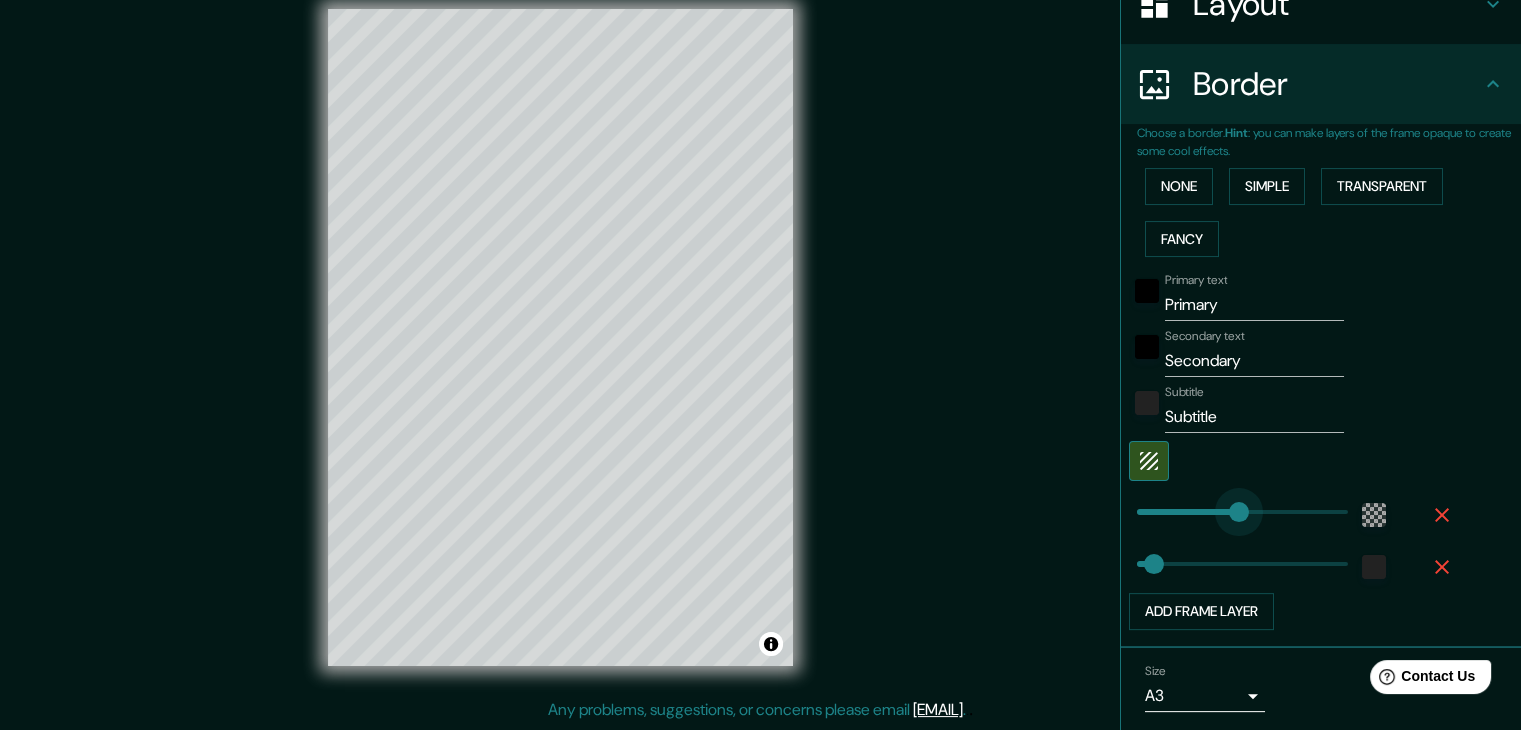 drag, startPoint x: 1223, startPoint y: 505, endPoint x: 1213, endPoint y: 480, distance: 26.925823 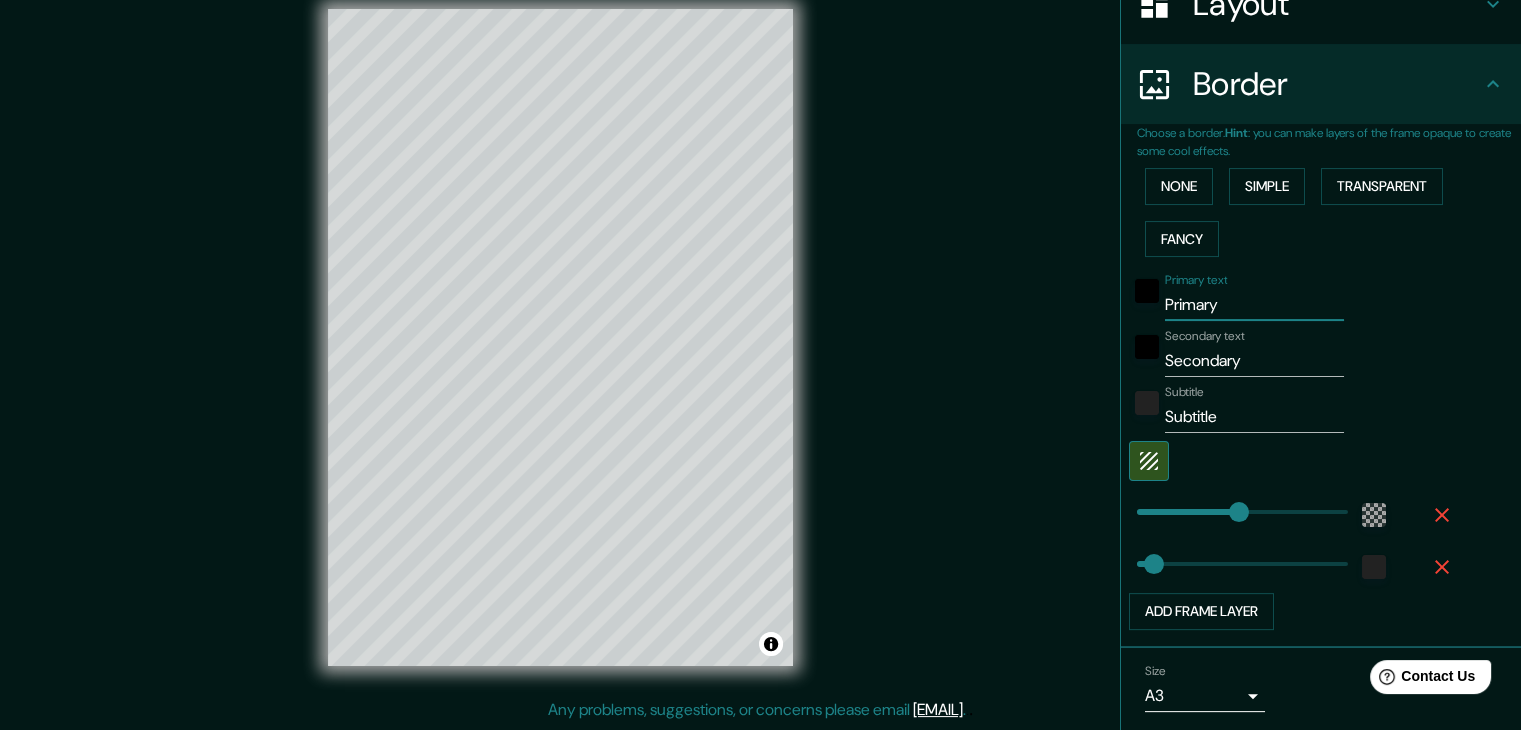 click on "Primary" at bounding box center (1254, 305) 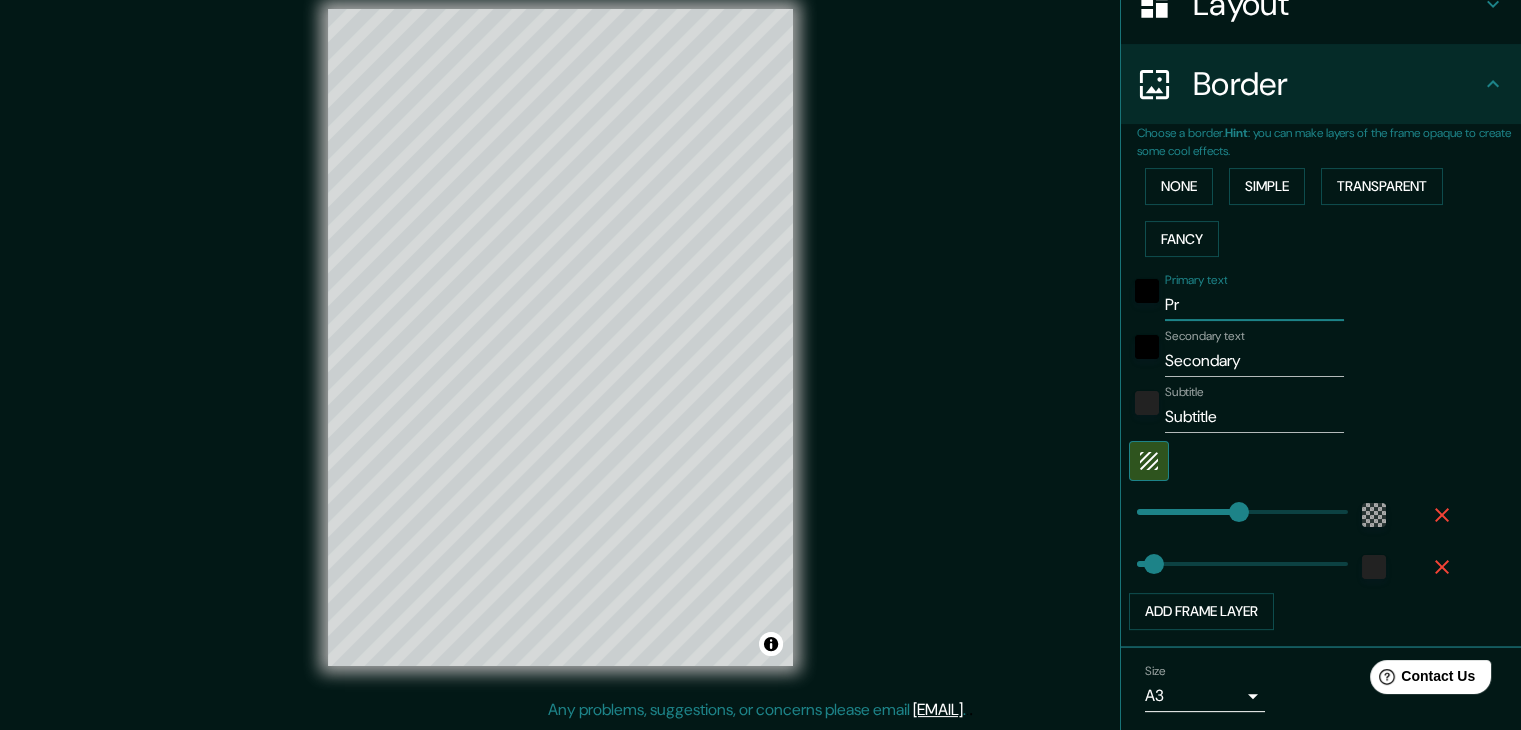 type on "P" 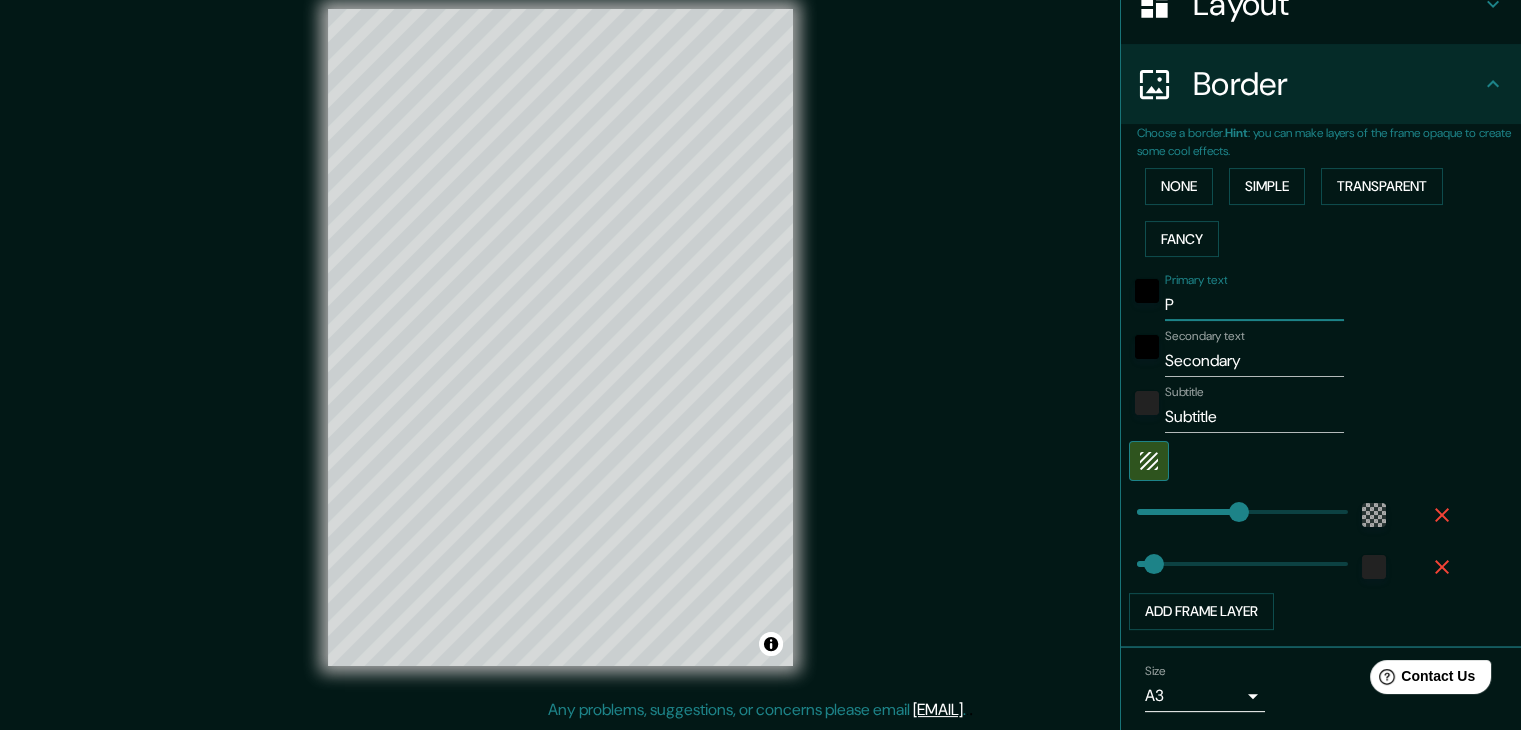 type 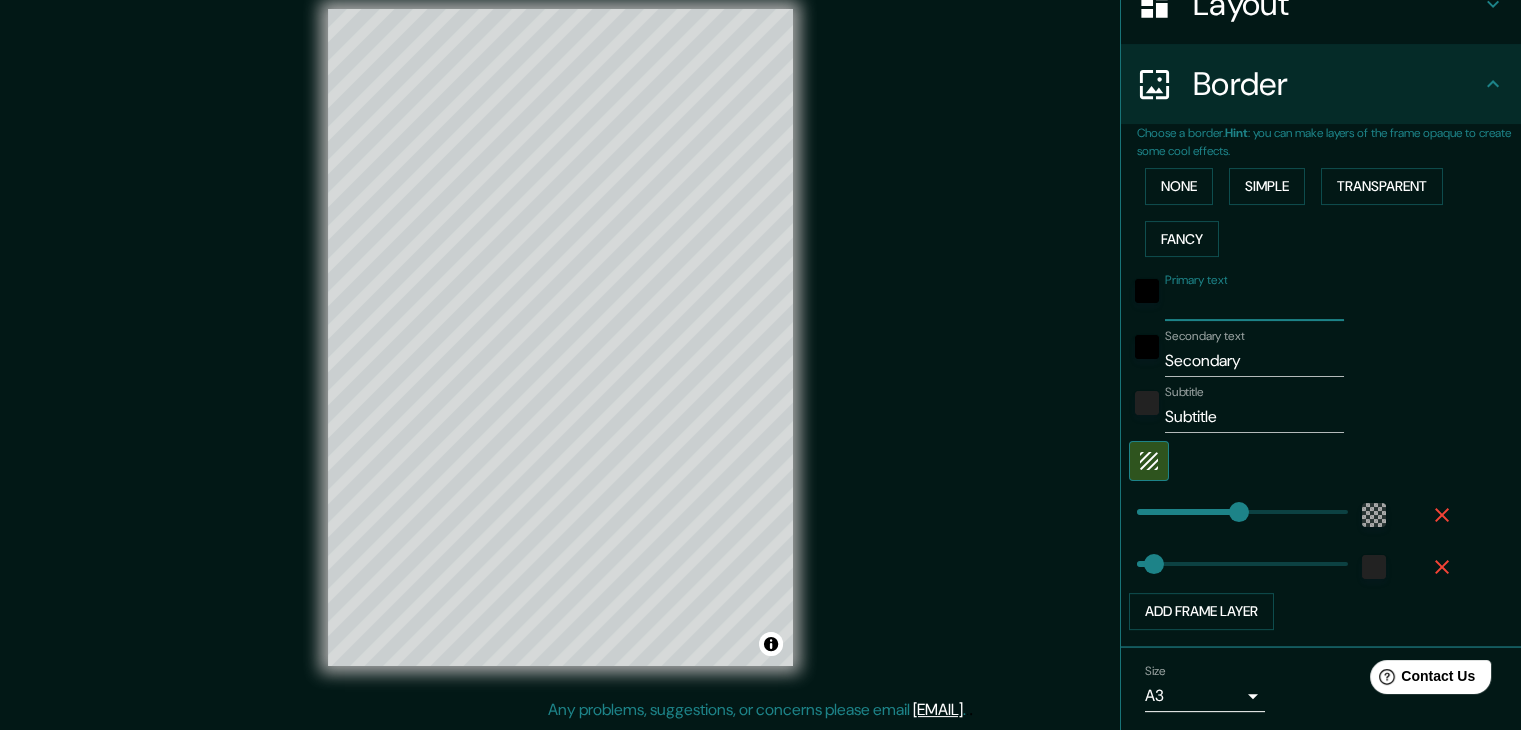 type on "V" 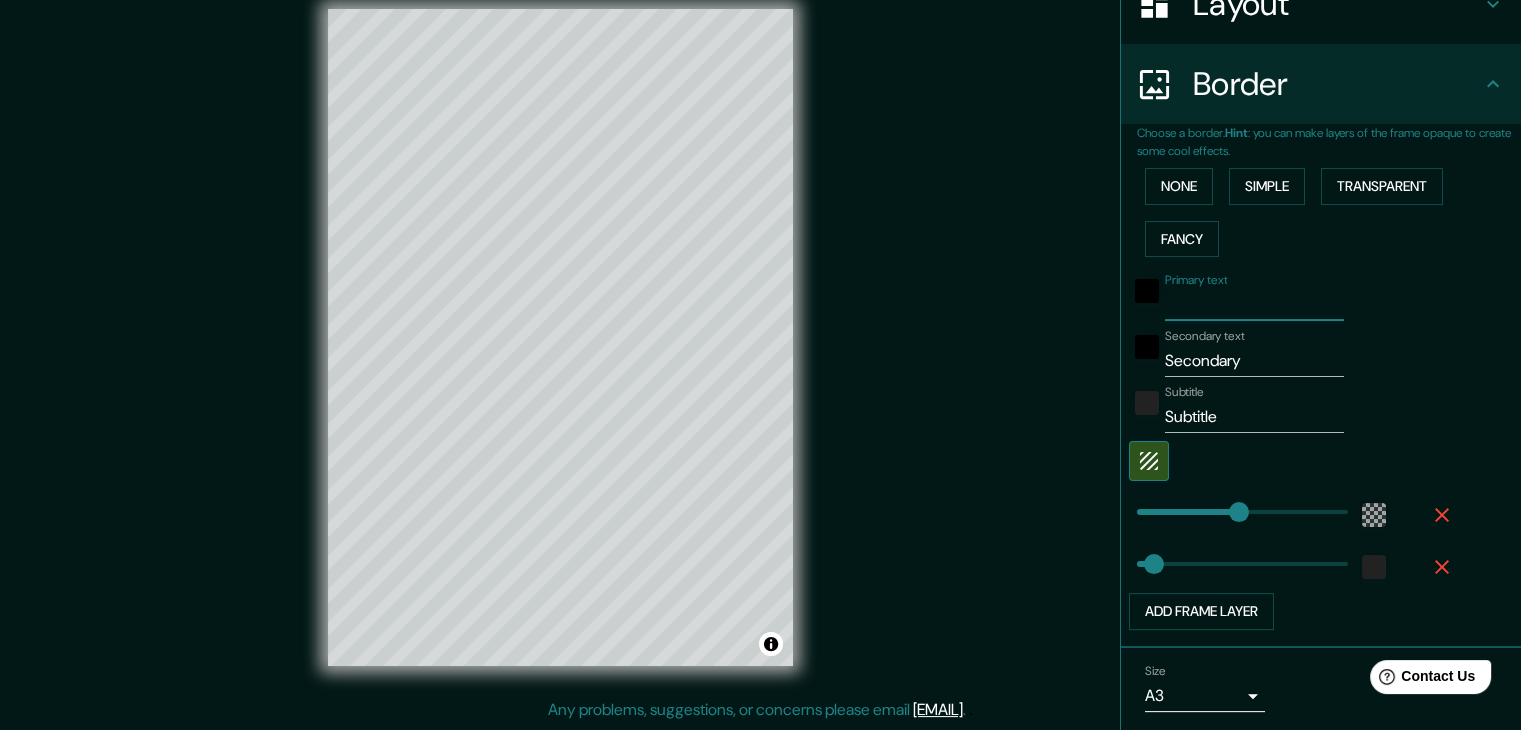 type on "37" 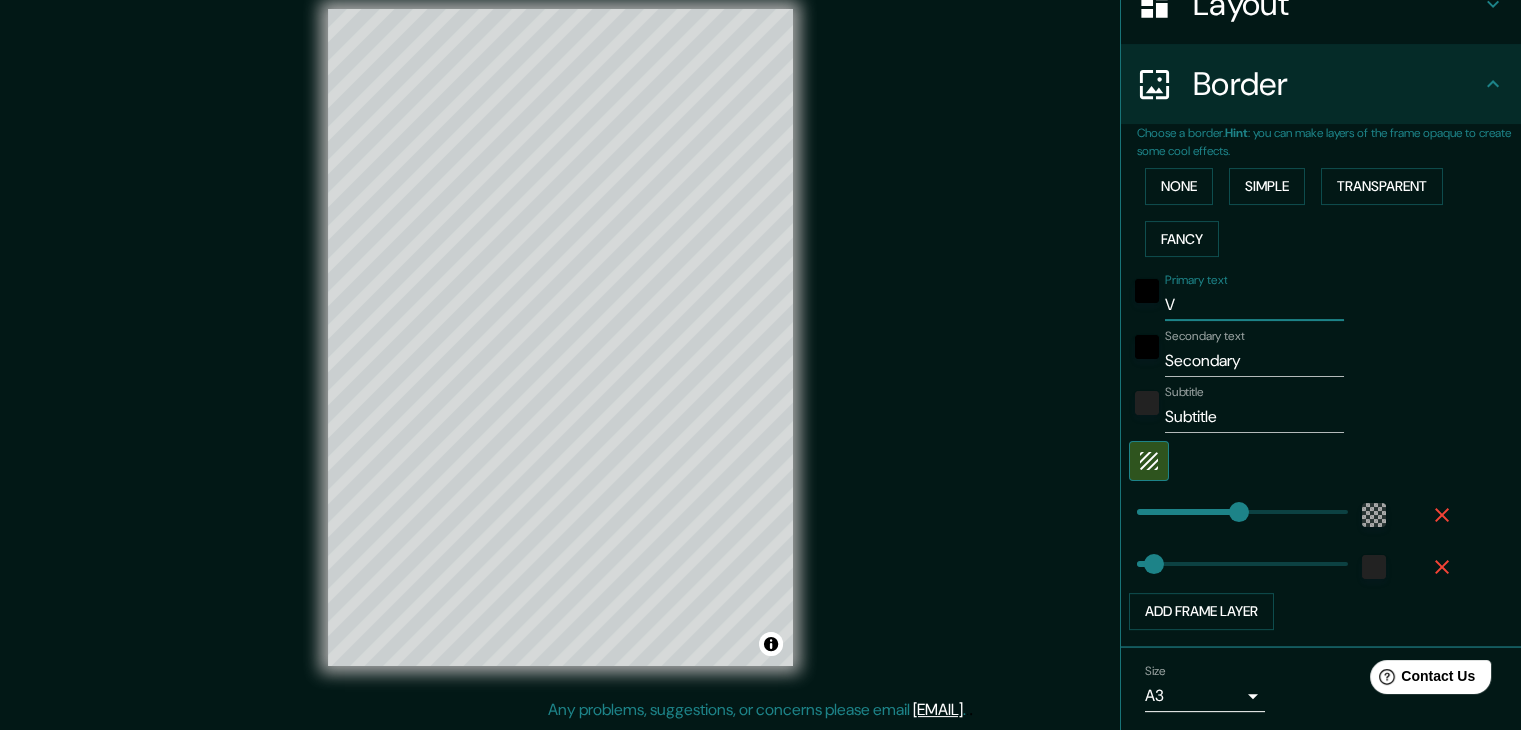 type on "[PERSON]" 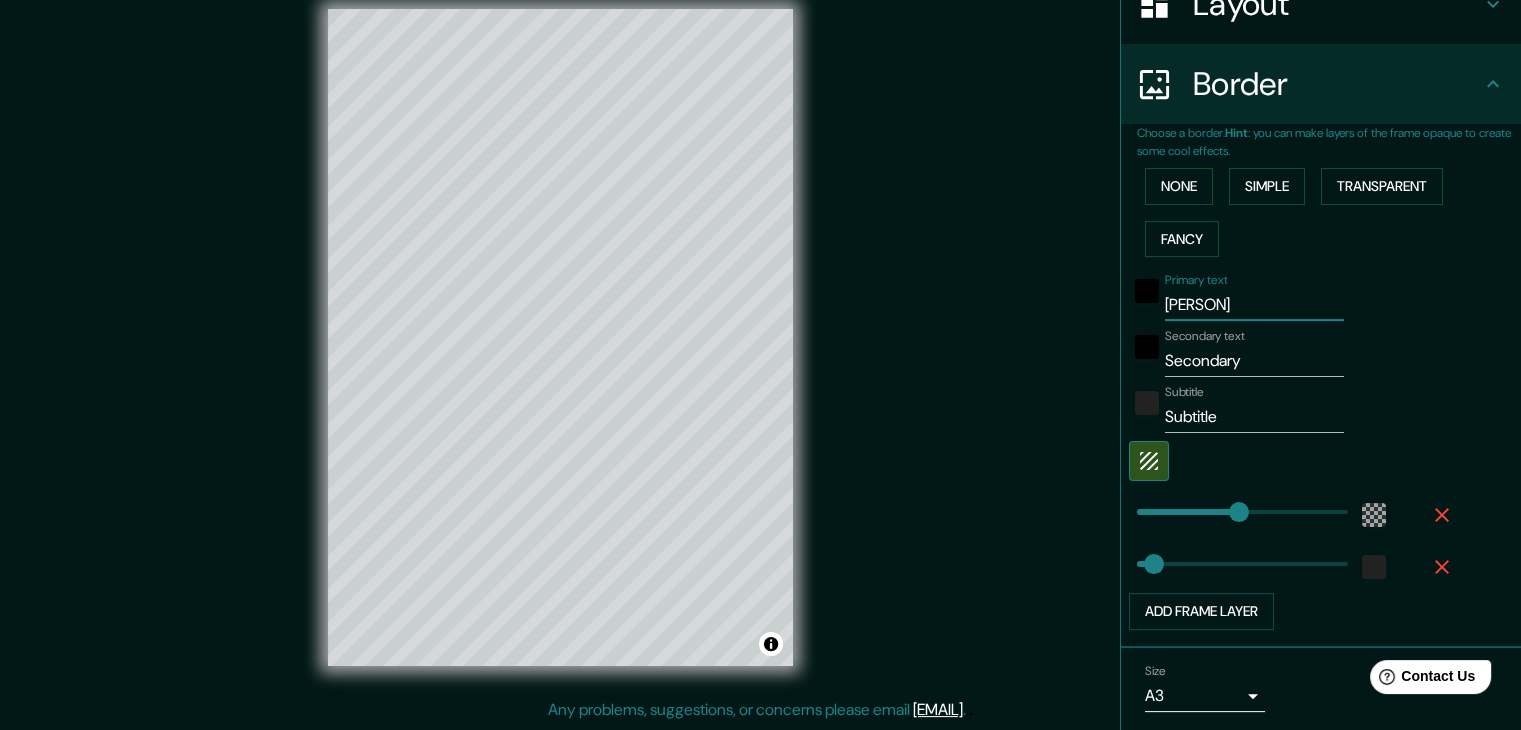 type on "[PERSON]" 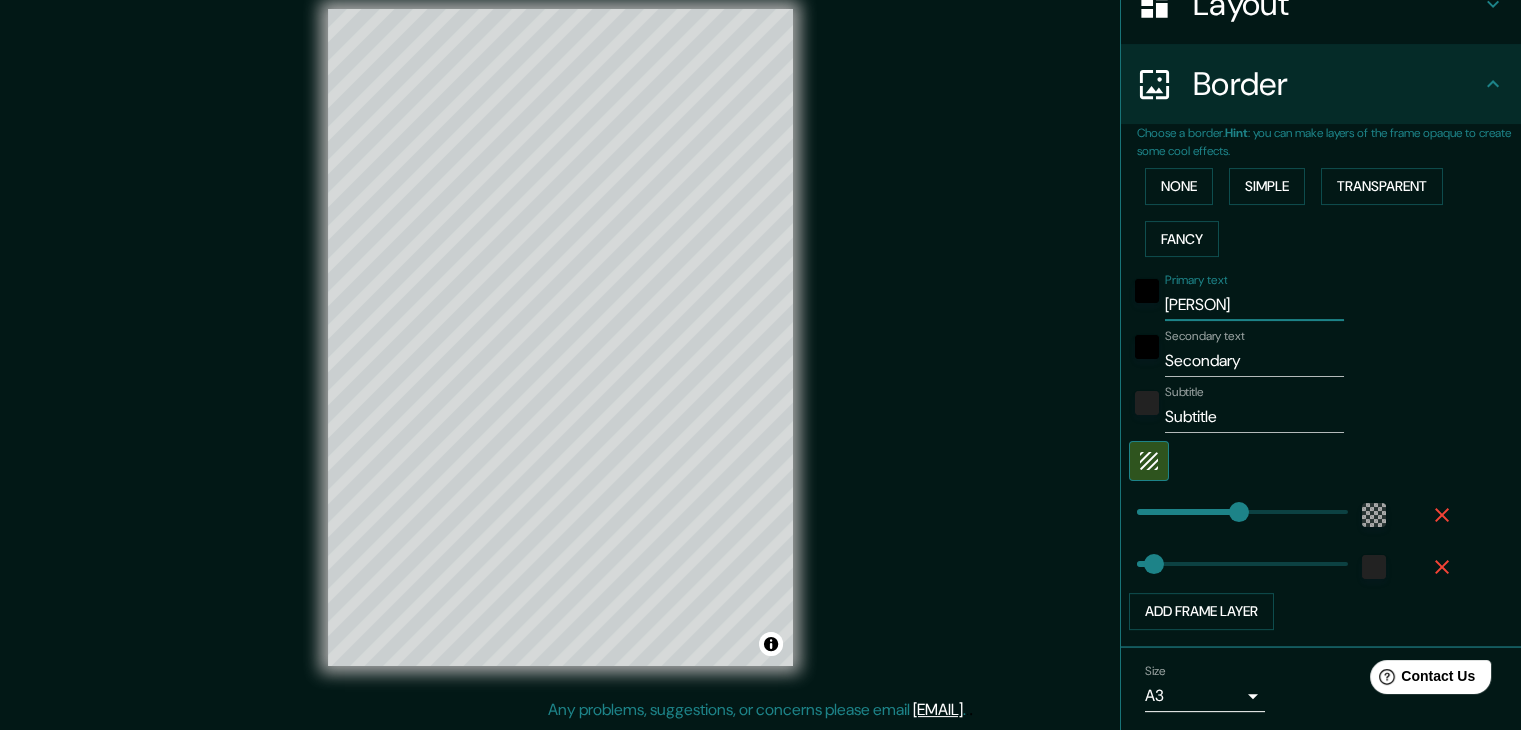 type on "[PERSON]" 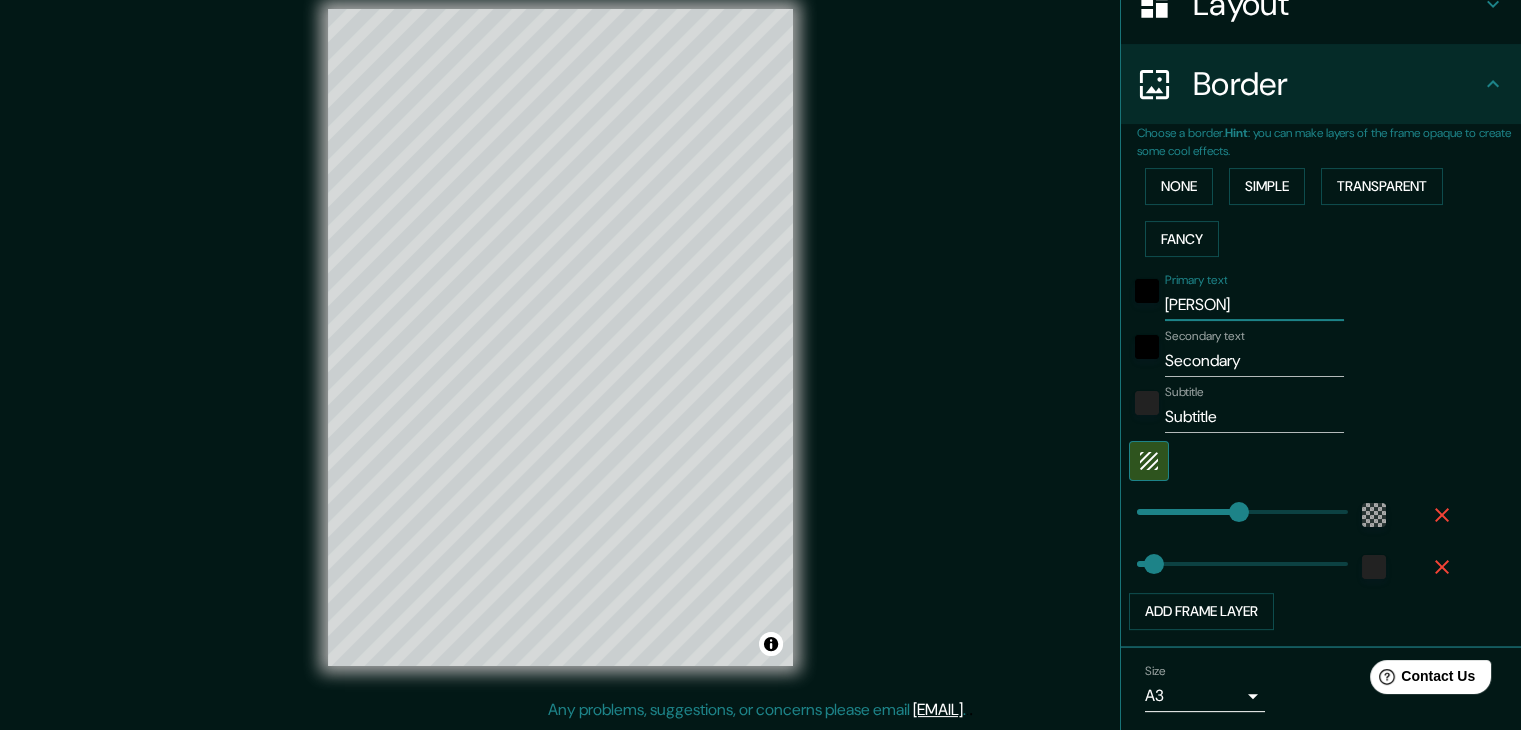 type on "37" 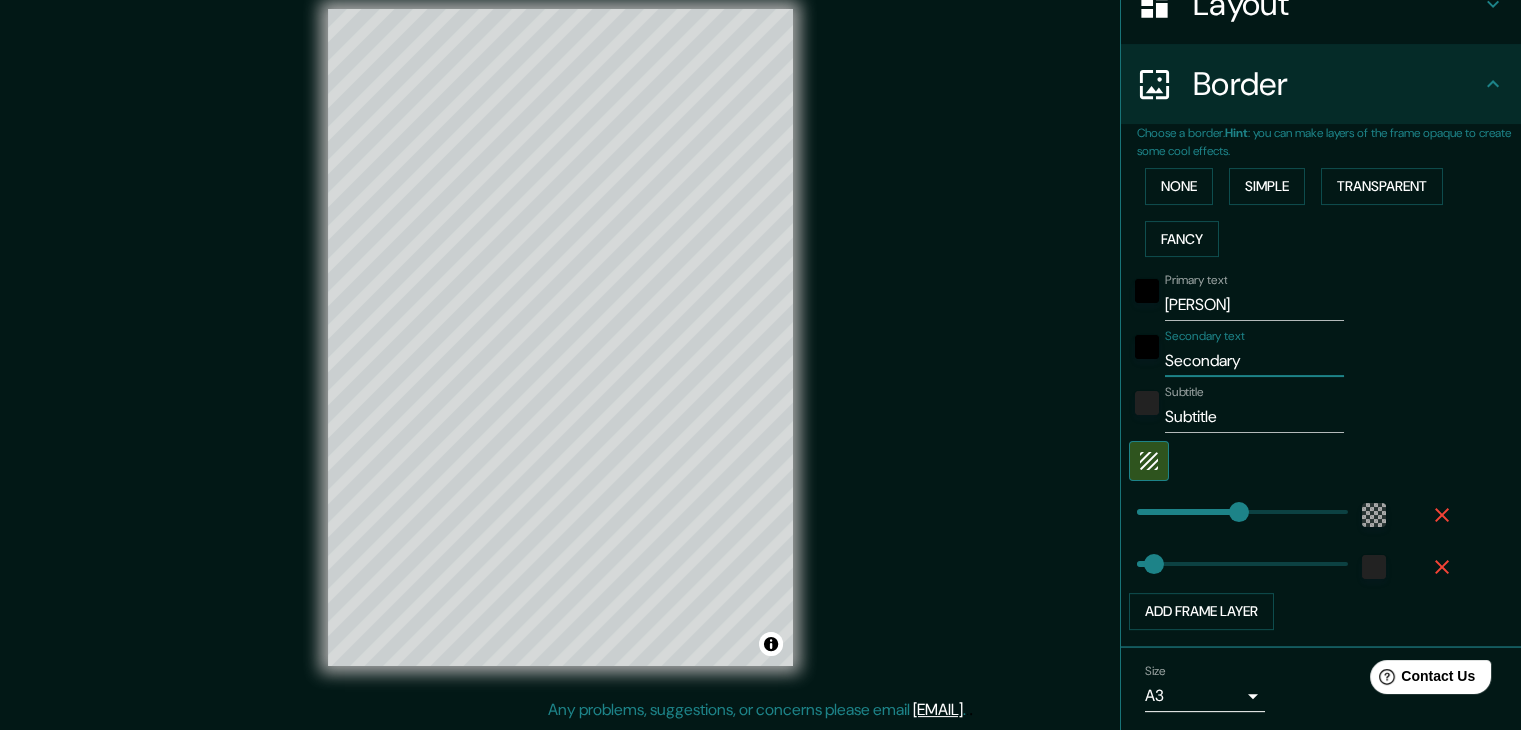 drag, startPoint x: 1250, startPoint y: 360, endPoint x: 1143, endPoint y: 362, distance: 107.01869 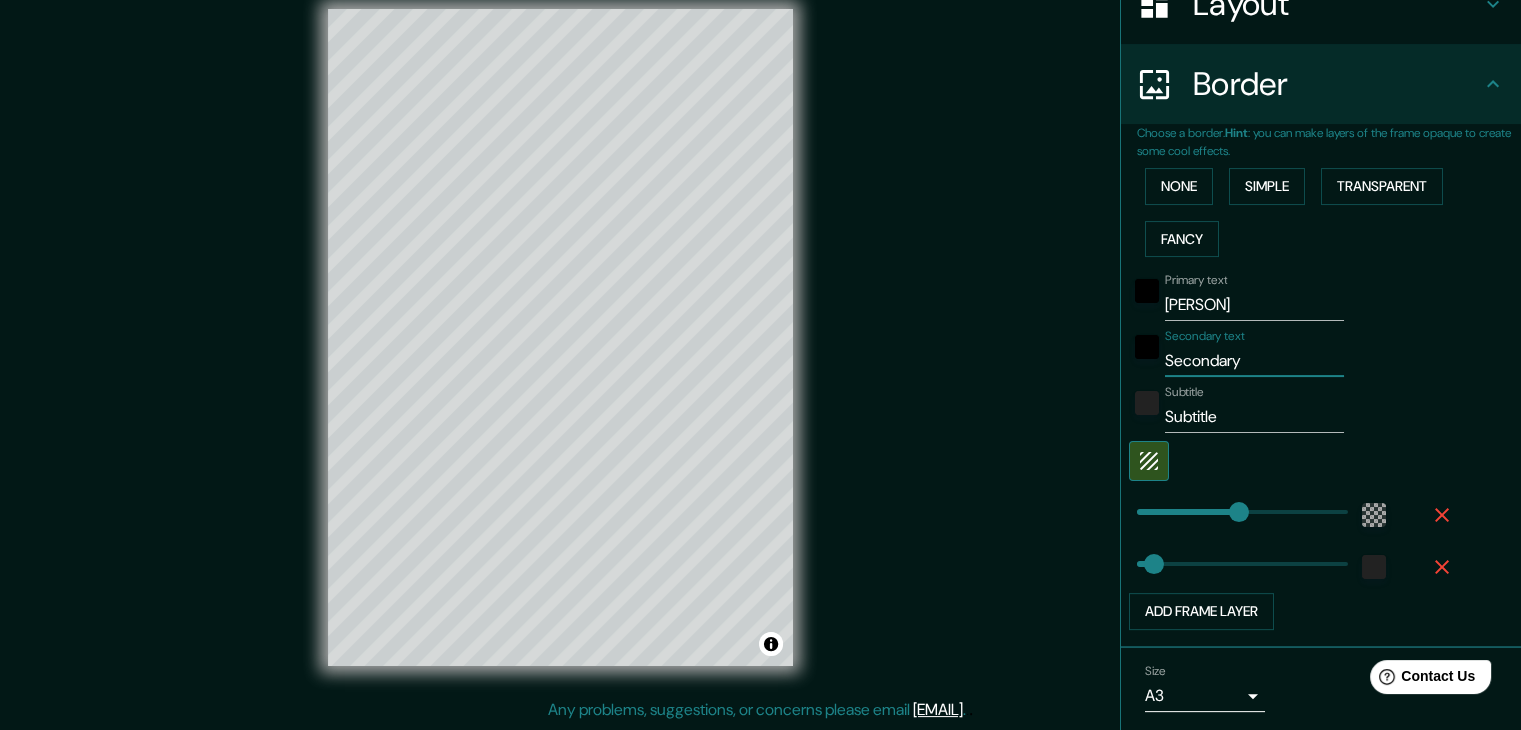click on "Secondary text Secondary" at bounding box center (1293, 353) 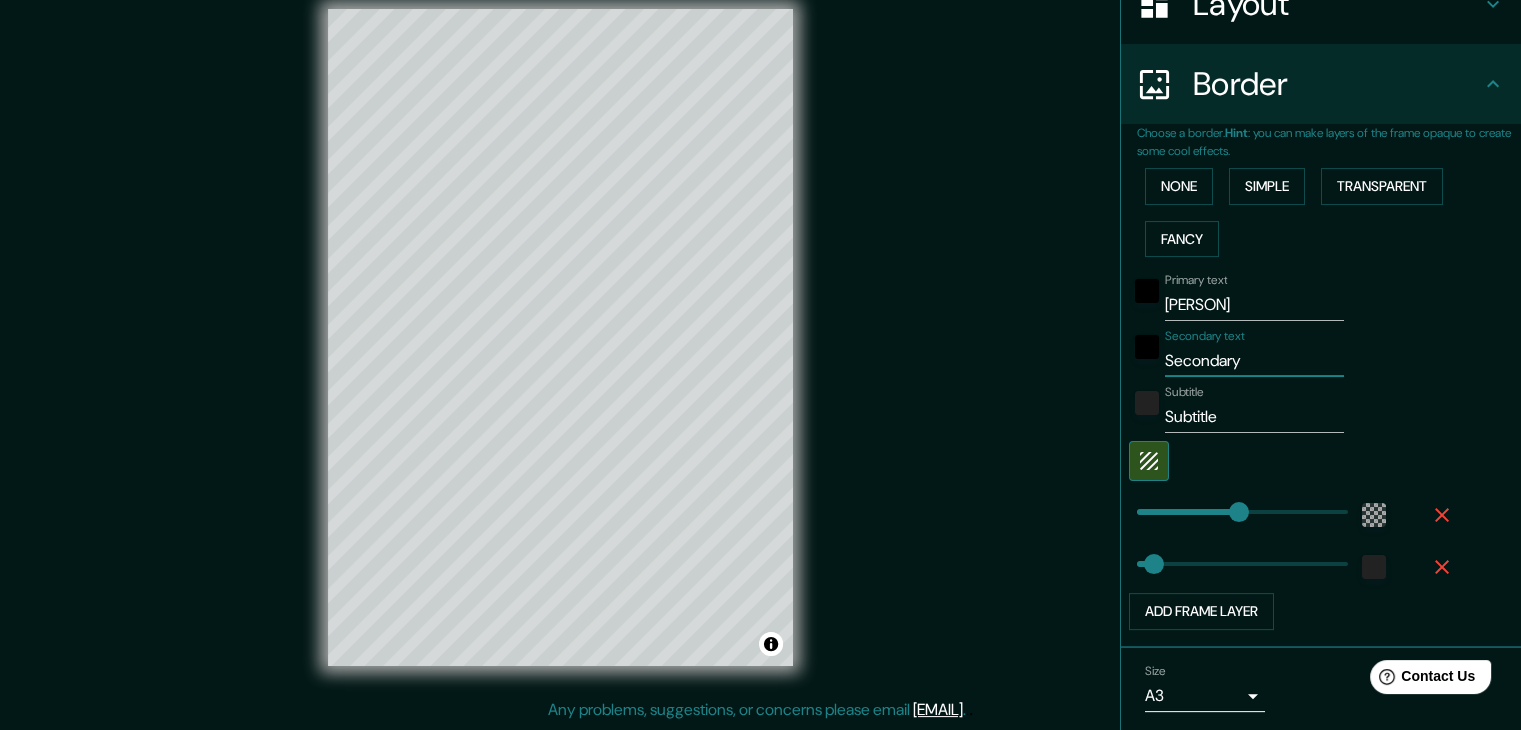 type on "t" 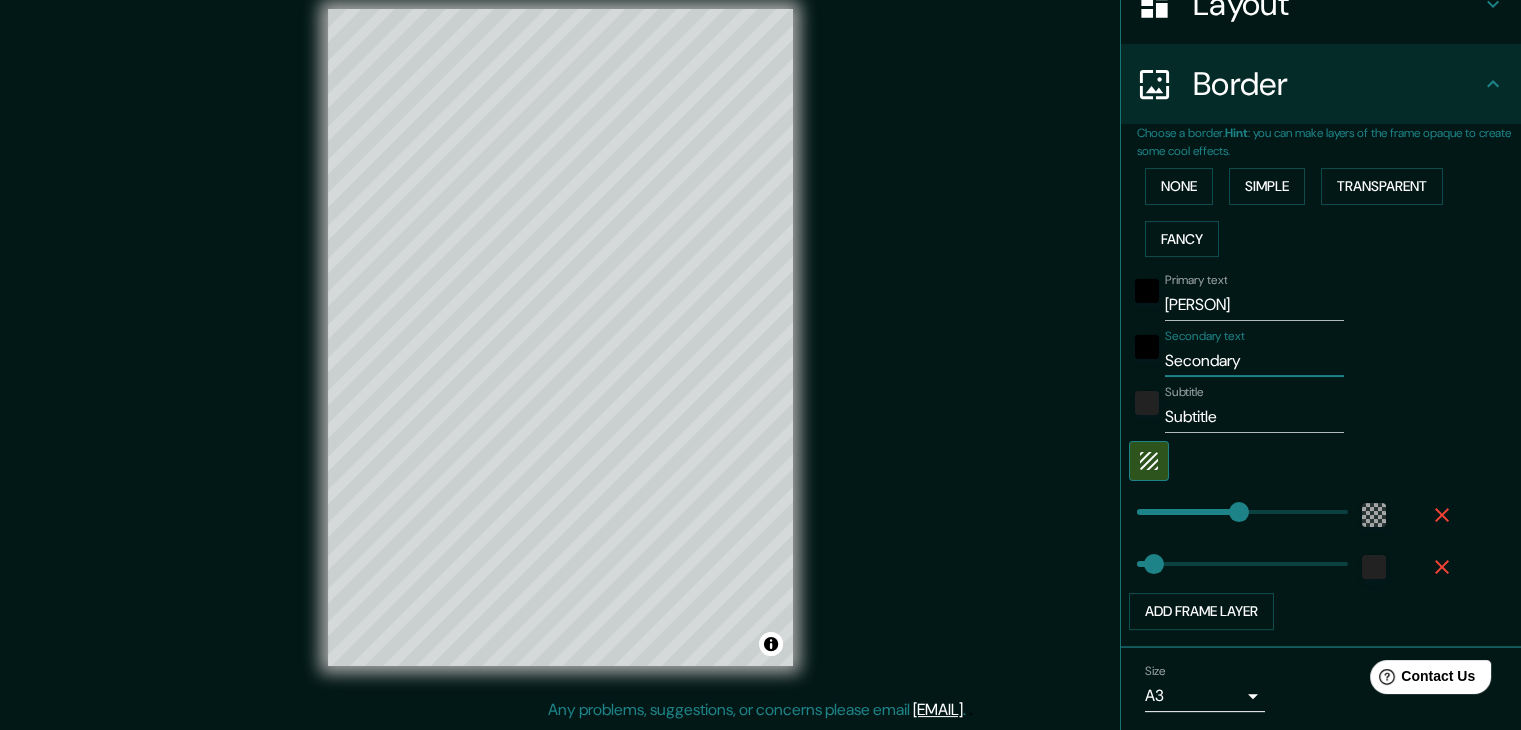 type on "37" 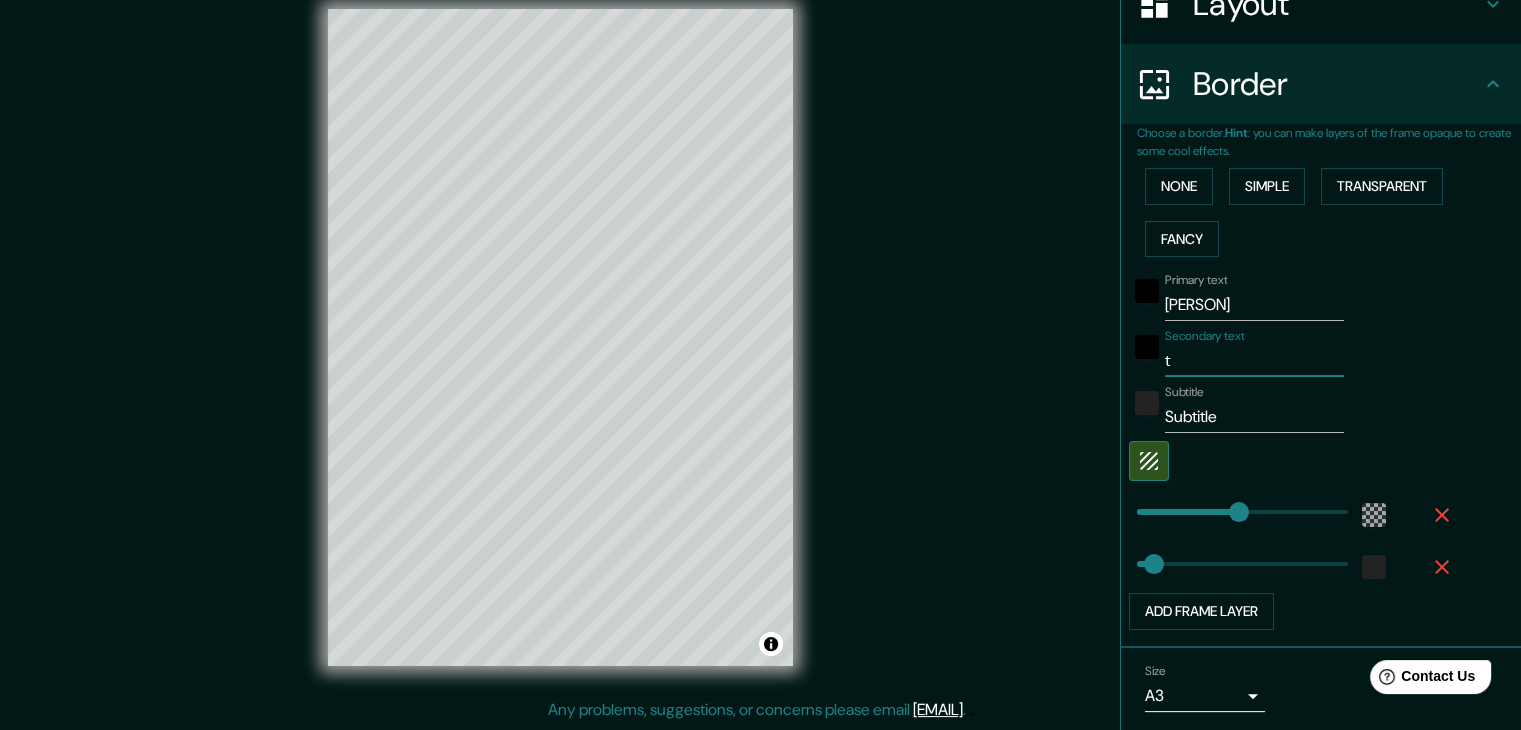 type on "[PERSON]" 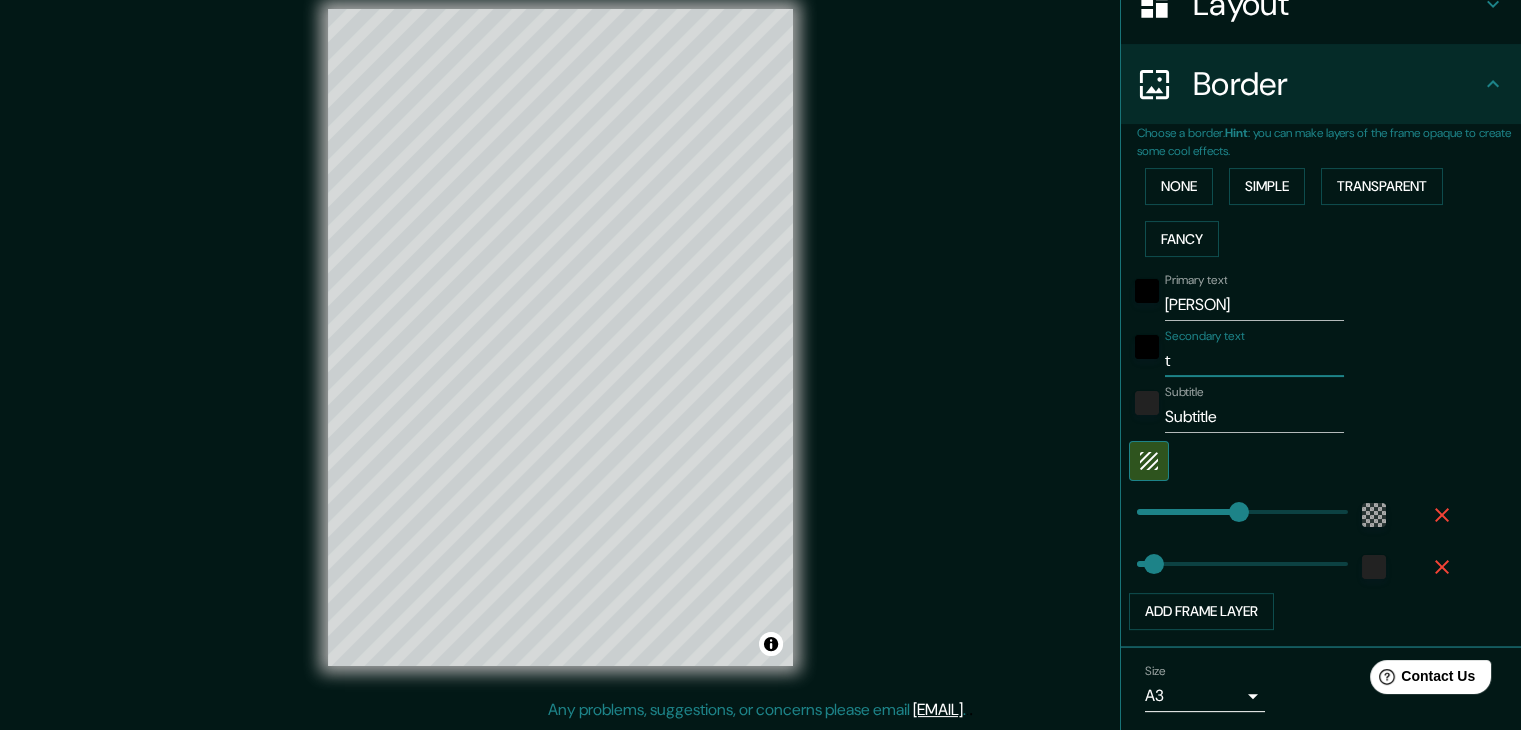 type on "37" 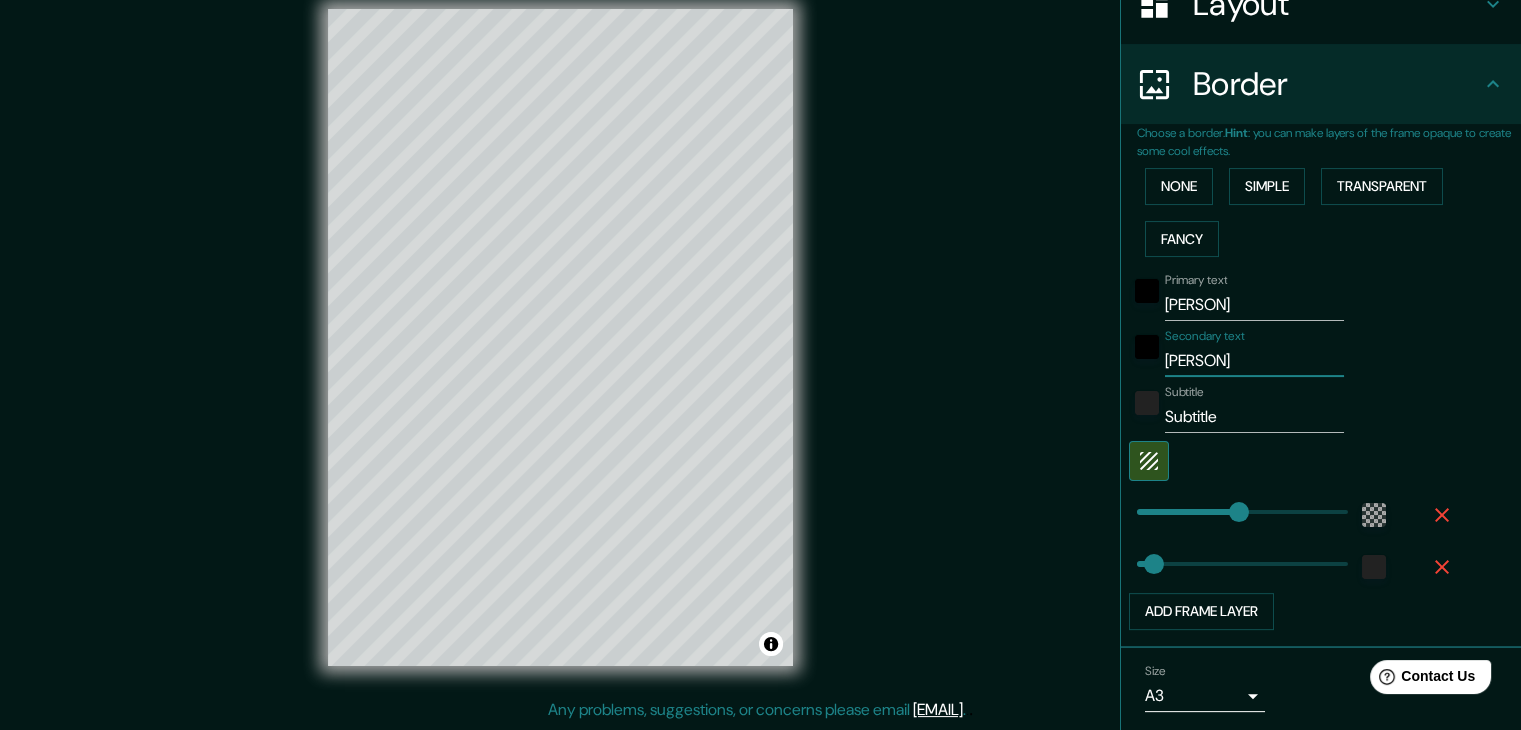 type on "[PERSON]" 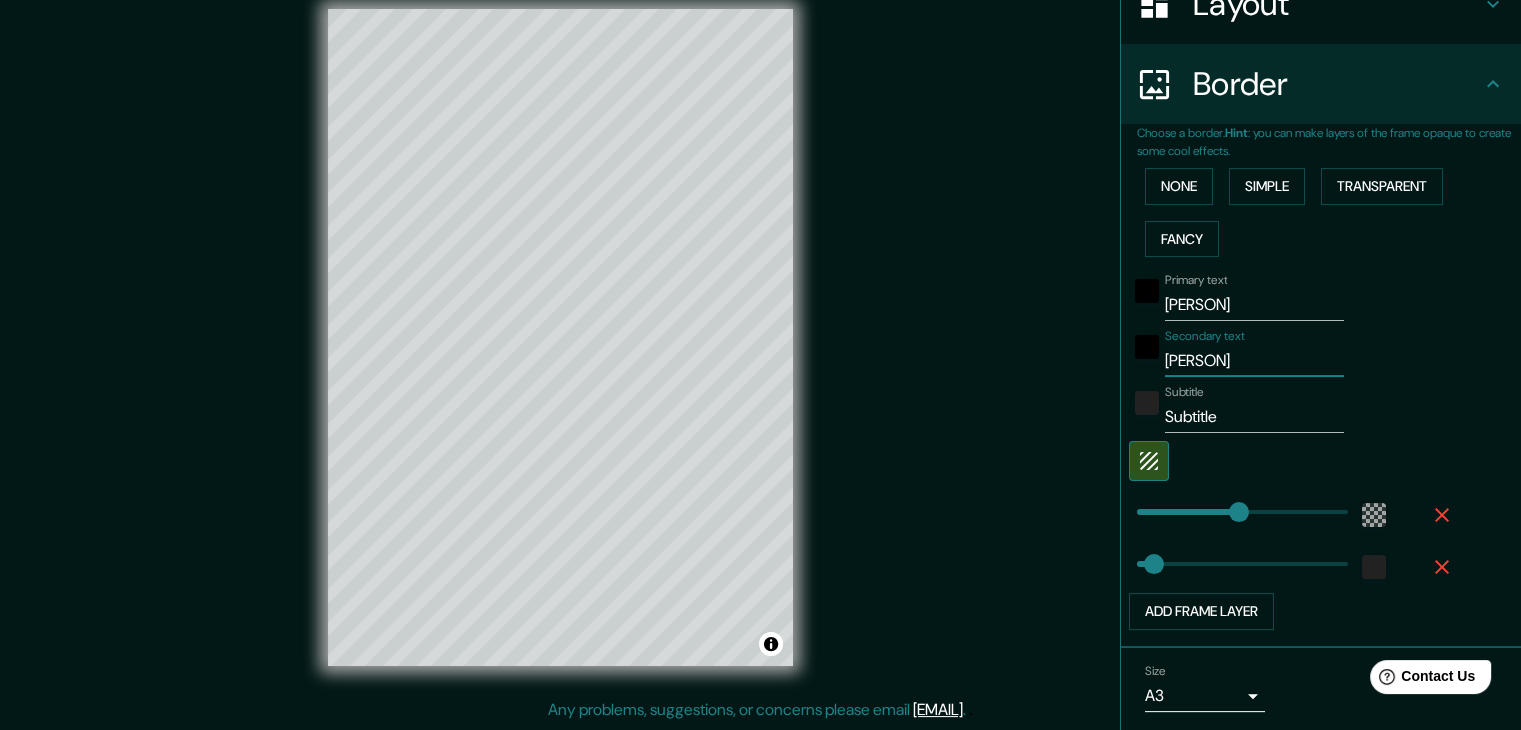 type on "[PERSON]" 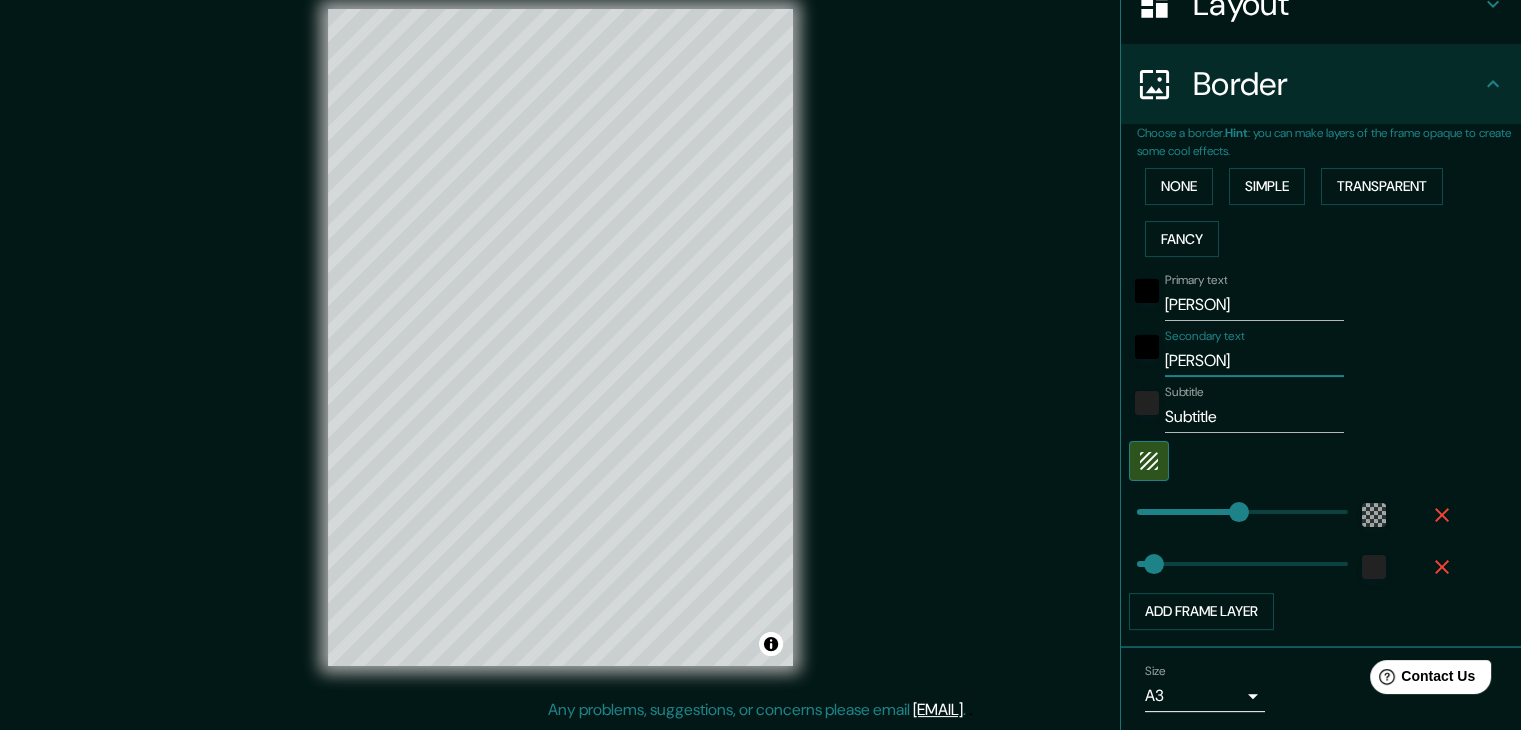 type on "37" 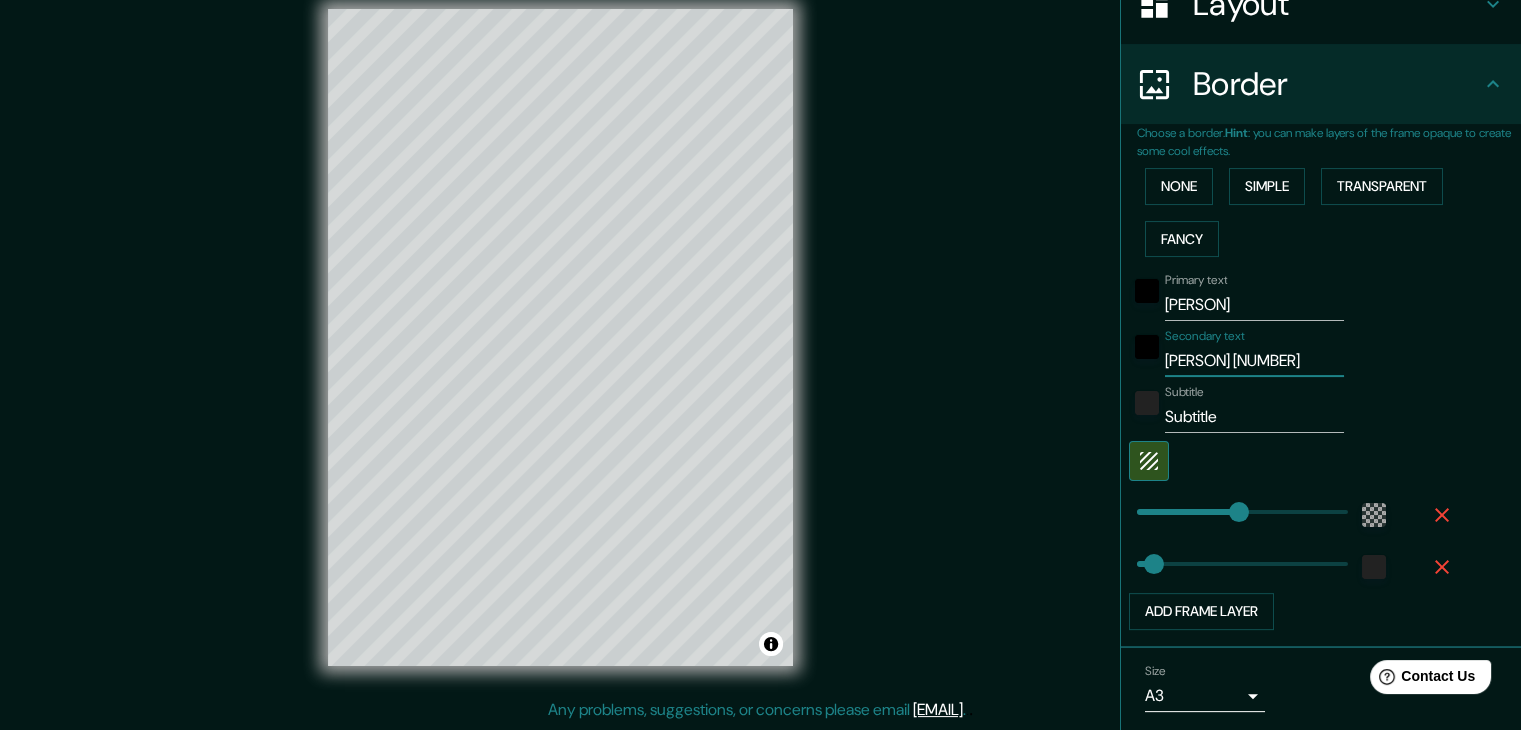 type on "[PERSON]" 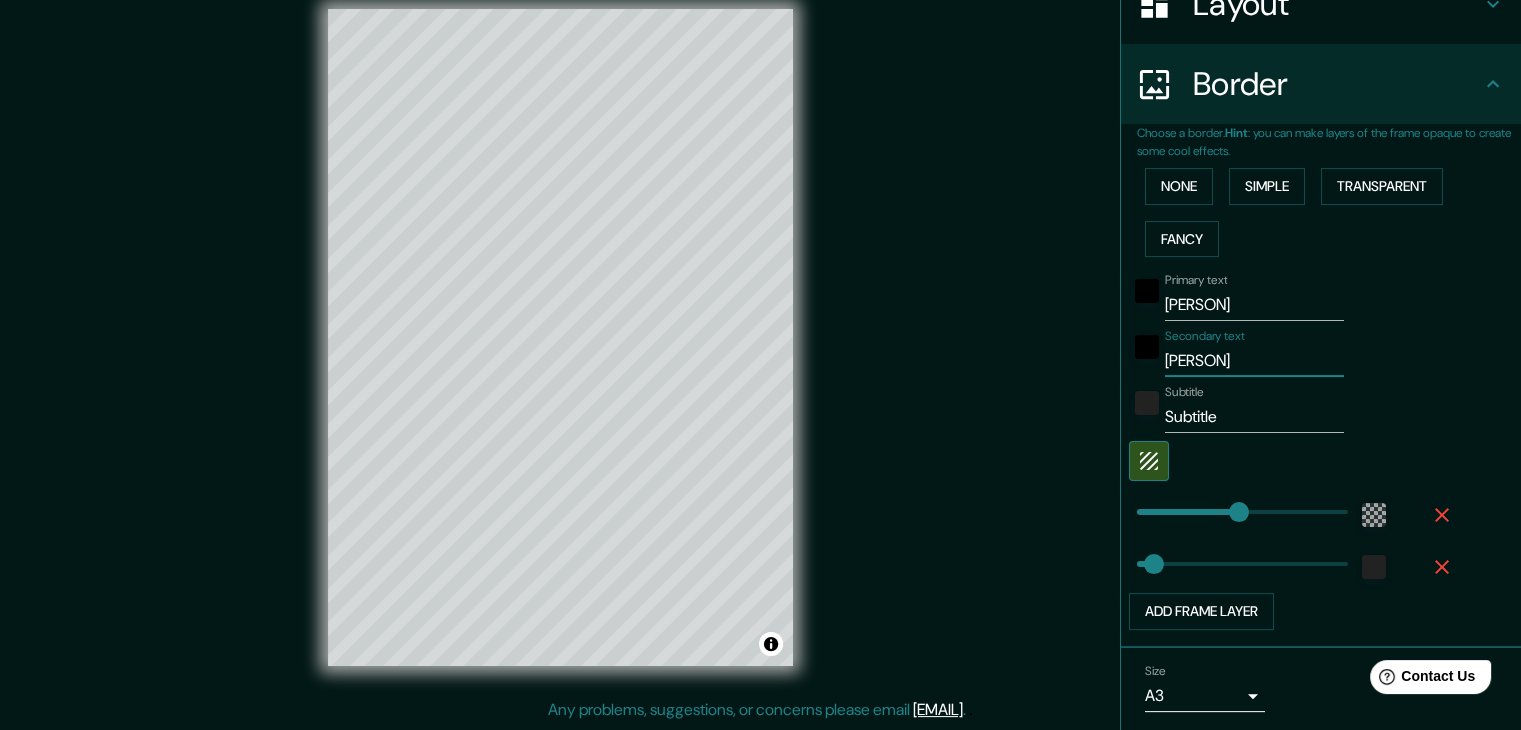type on "t" 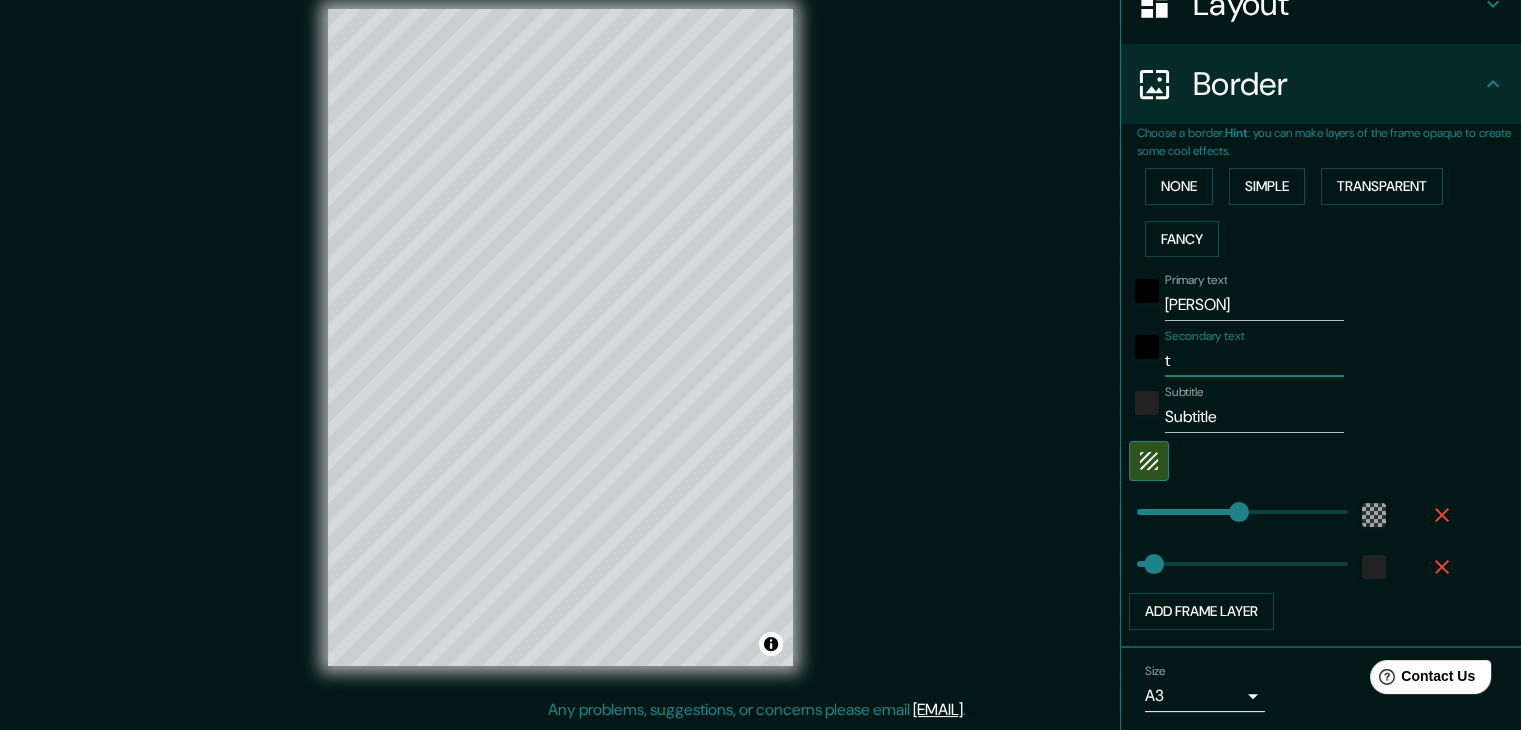 type 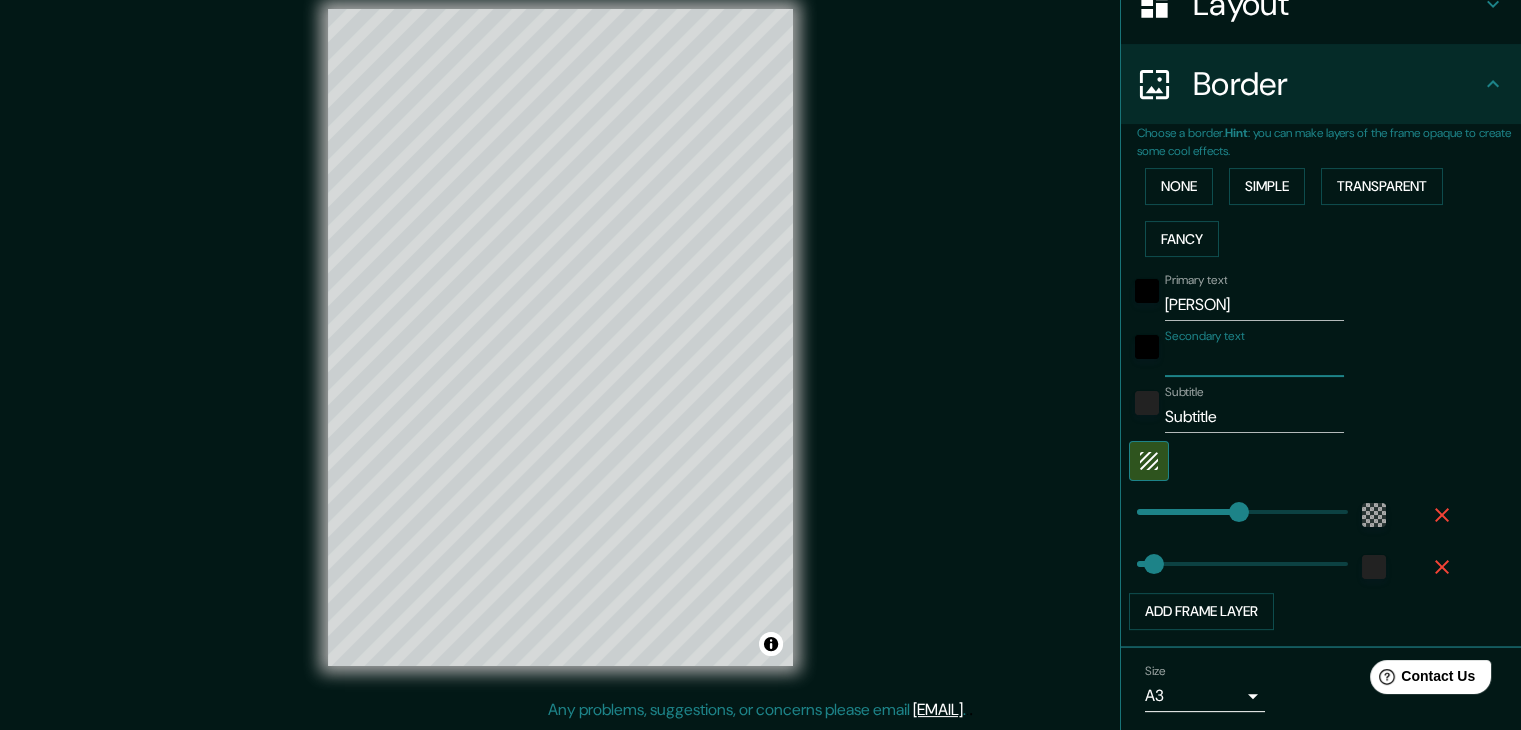 type 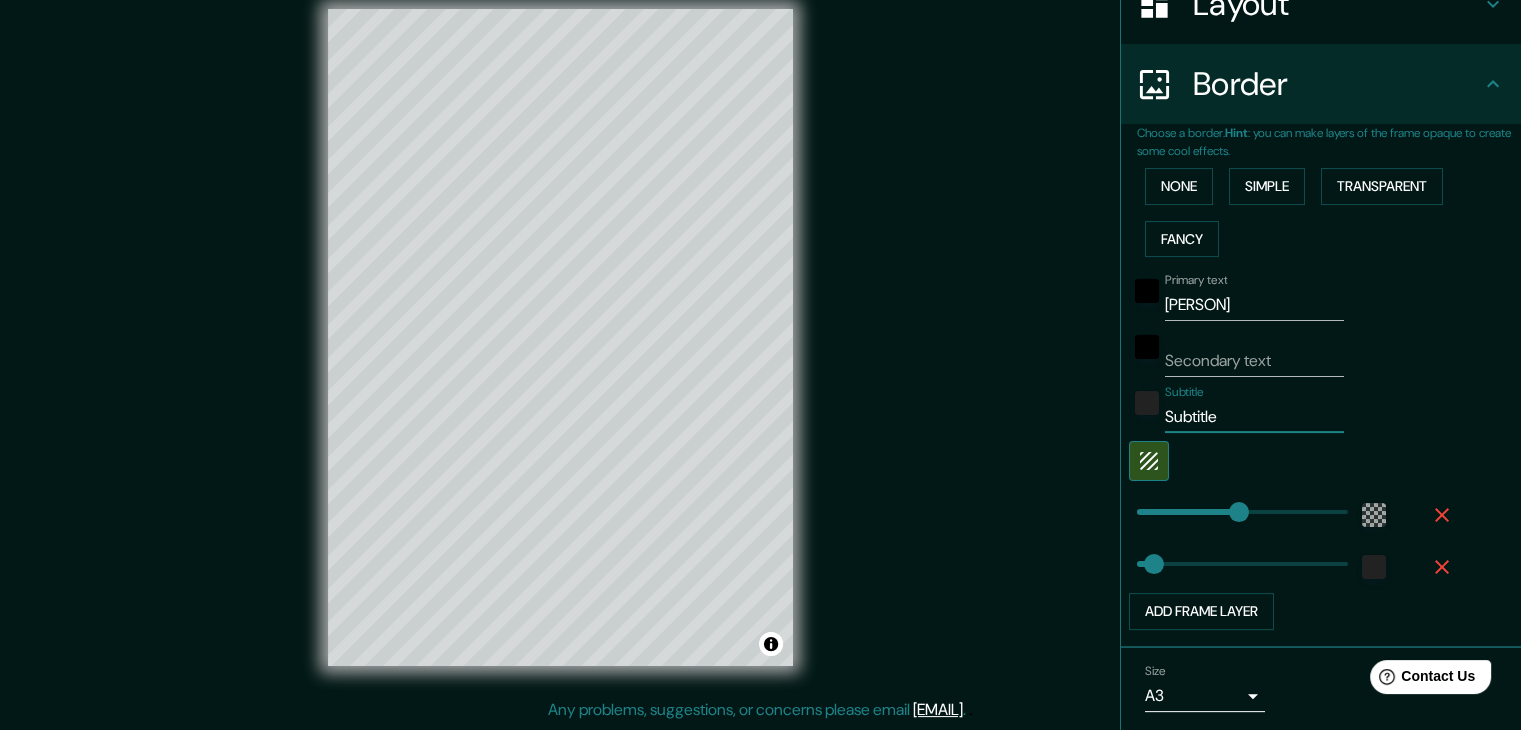 type on "Subtitl" 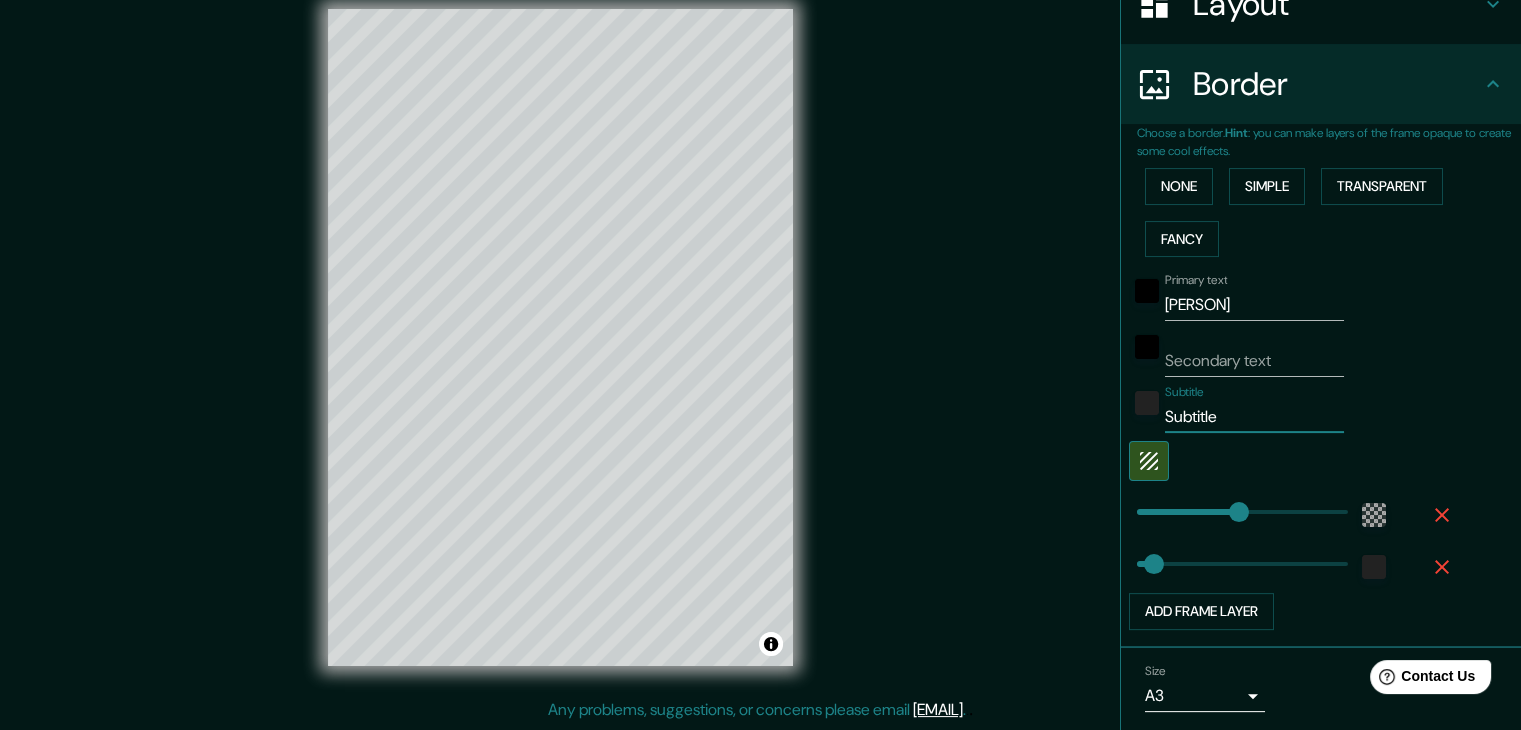 type on "37" 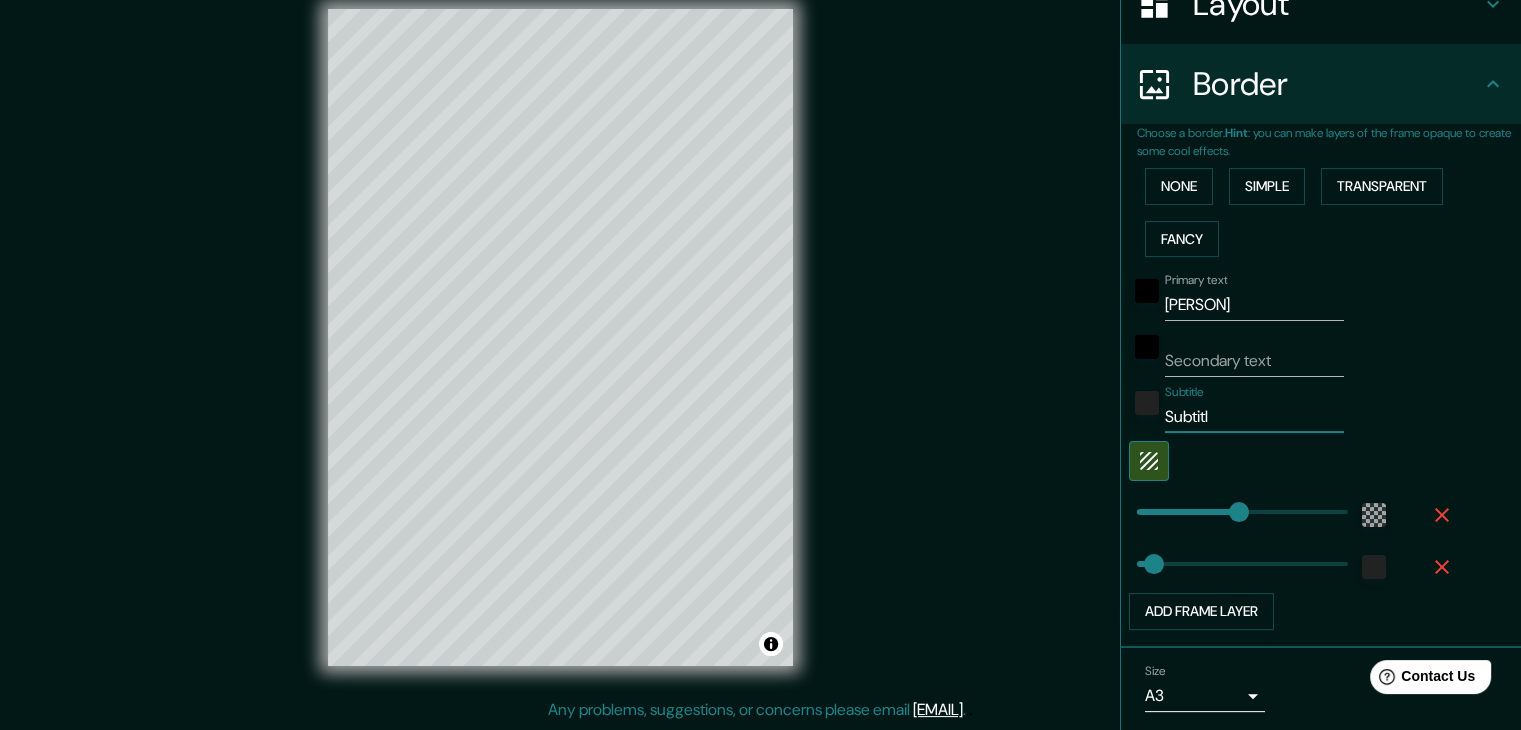 type on "Subtit" 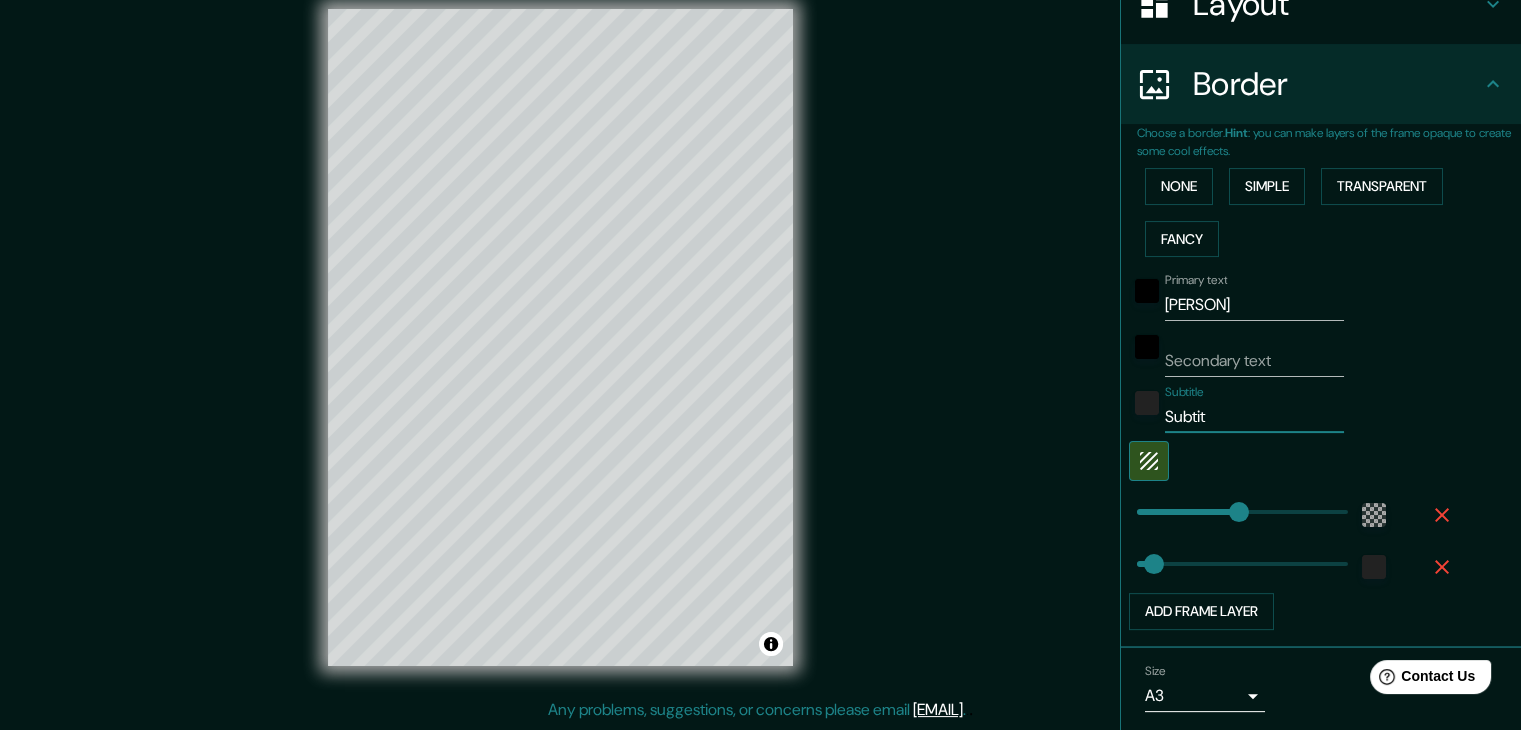 type on "Subti" 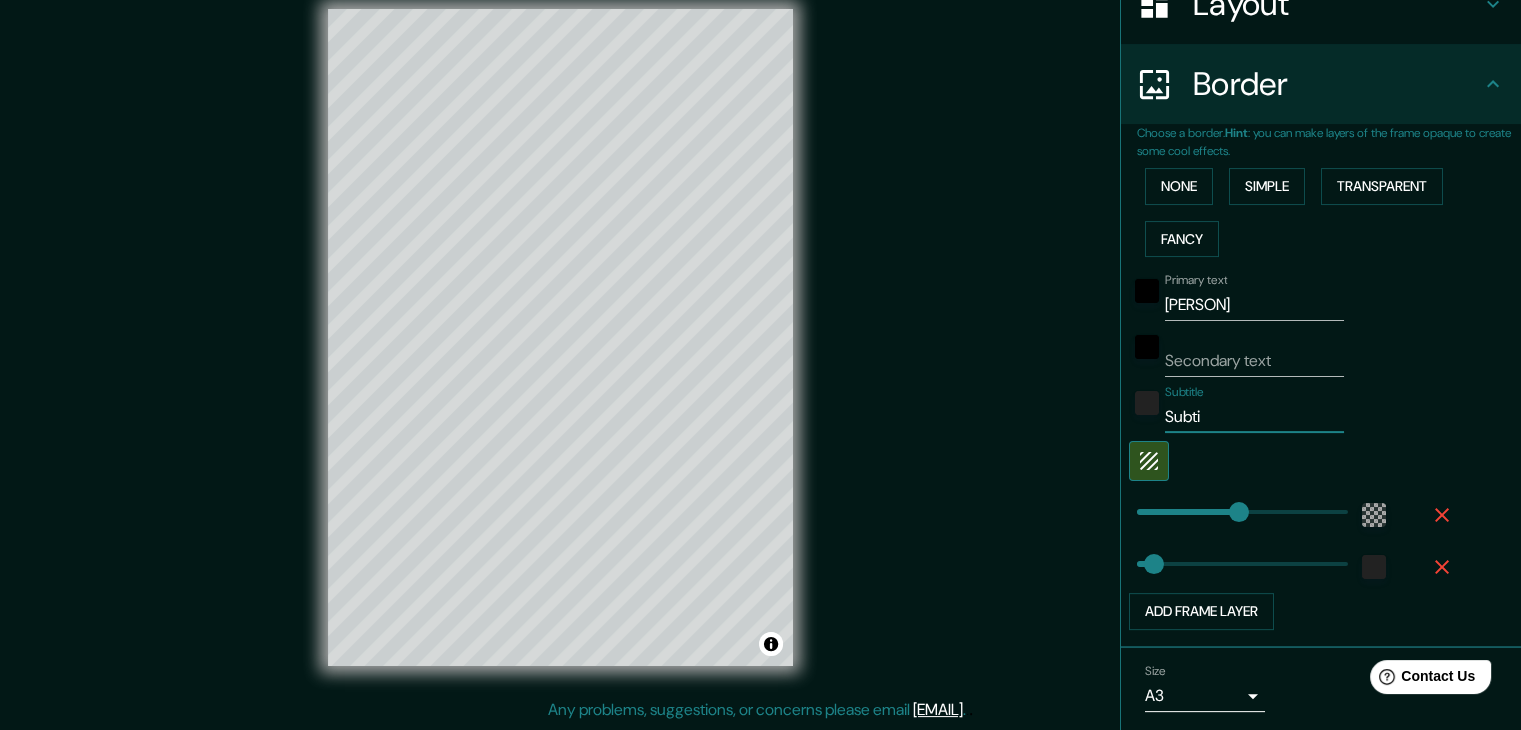 type on "Subt" 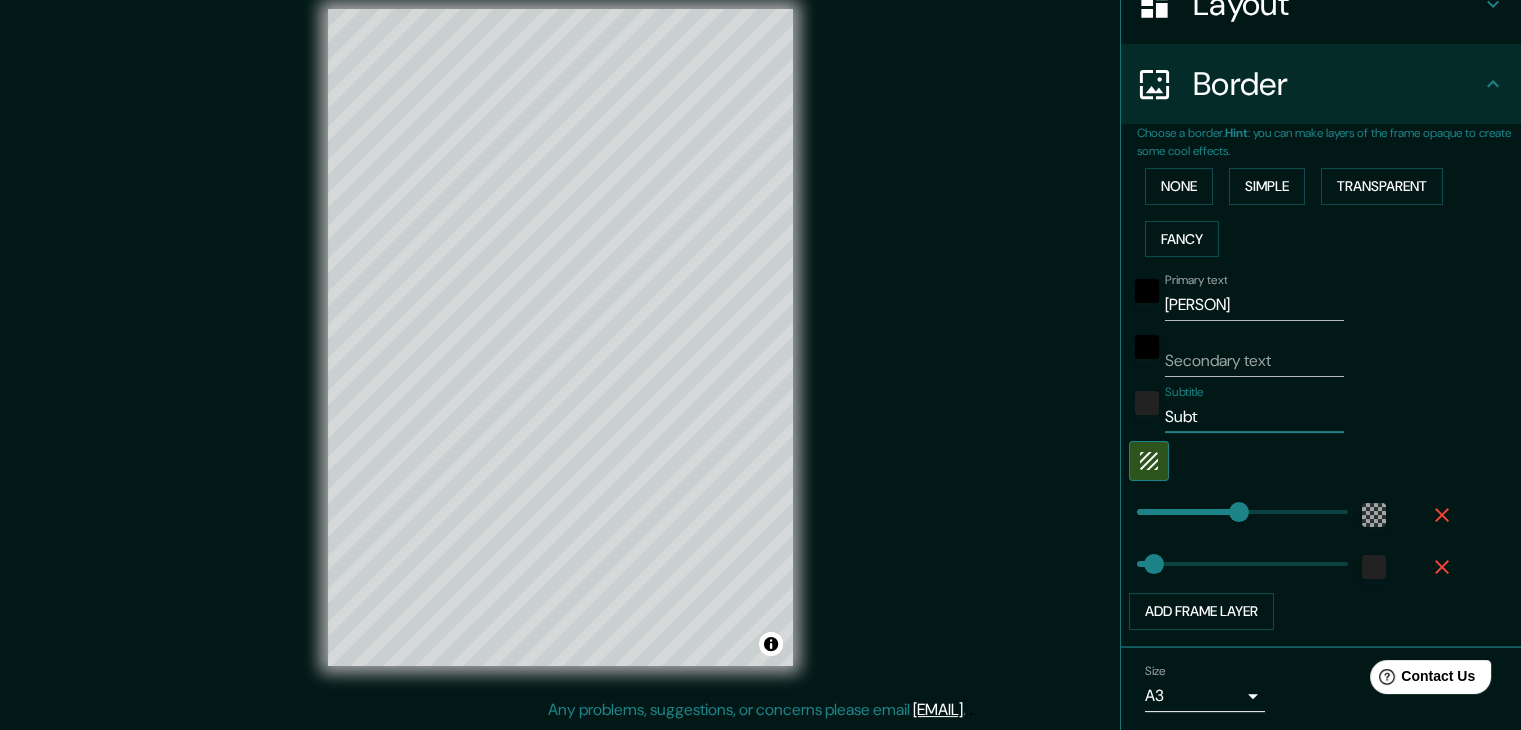 type on "Sub" 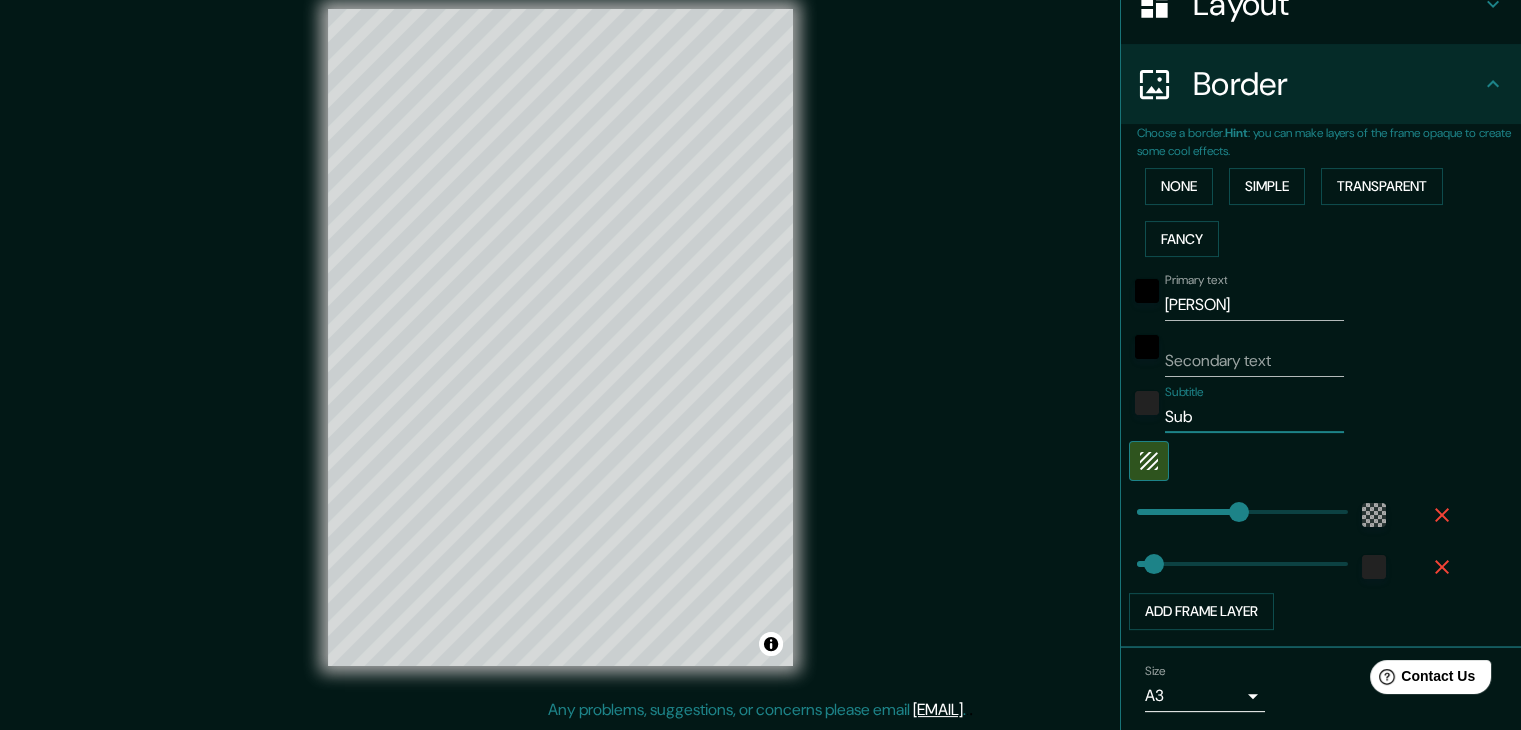 type on "Su" 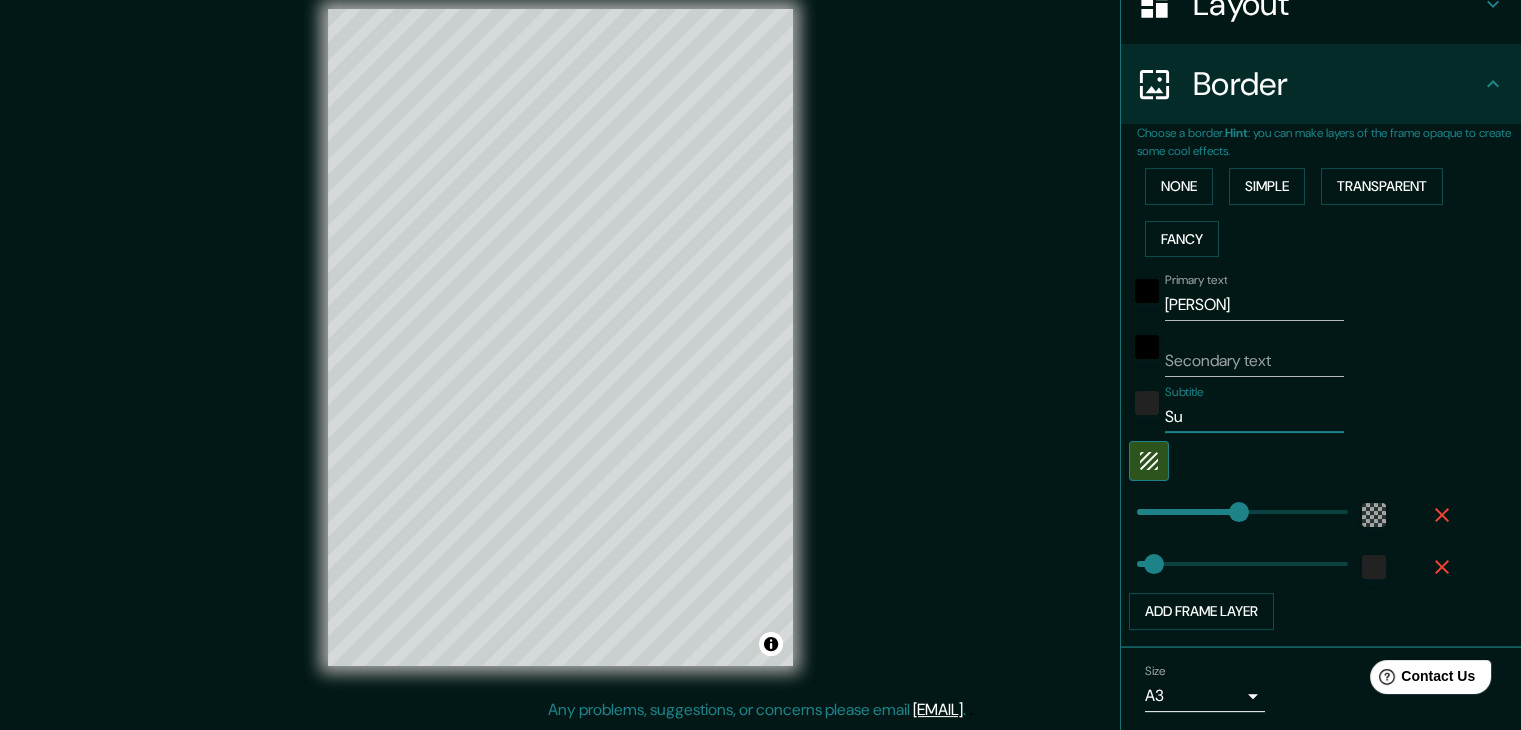 type on "S" 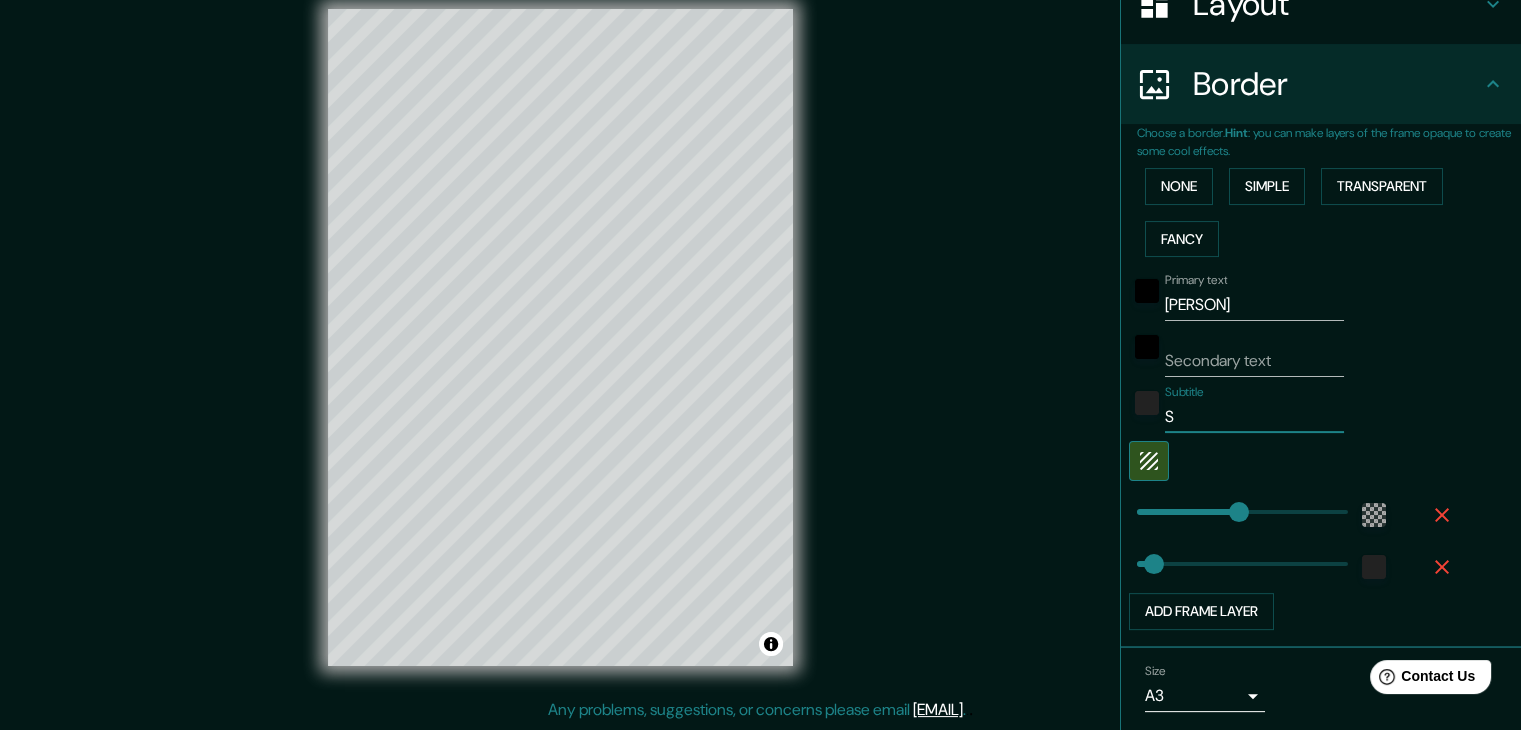 type 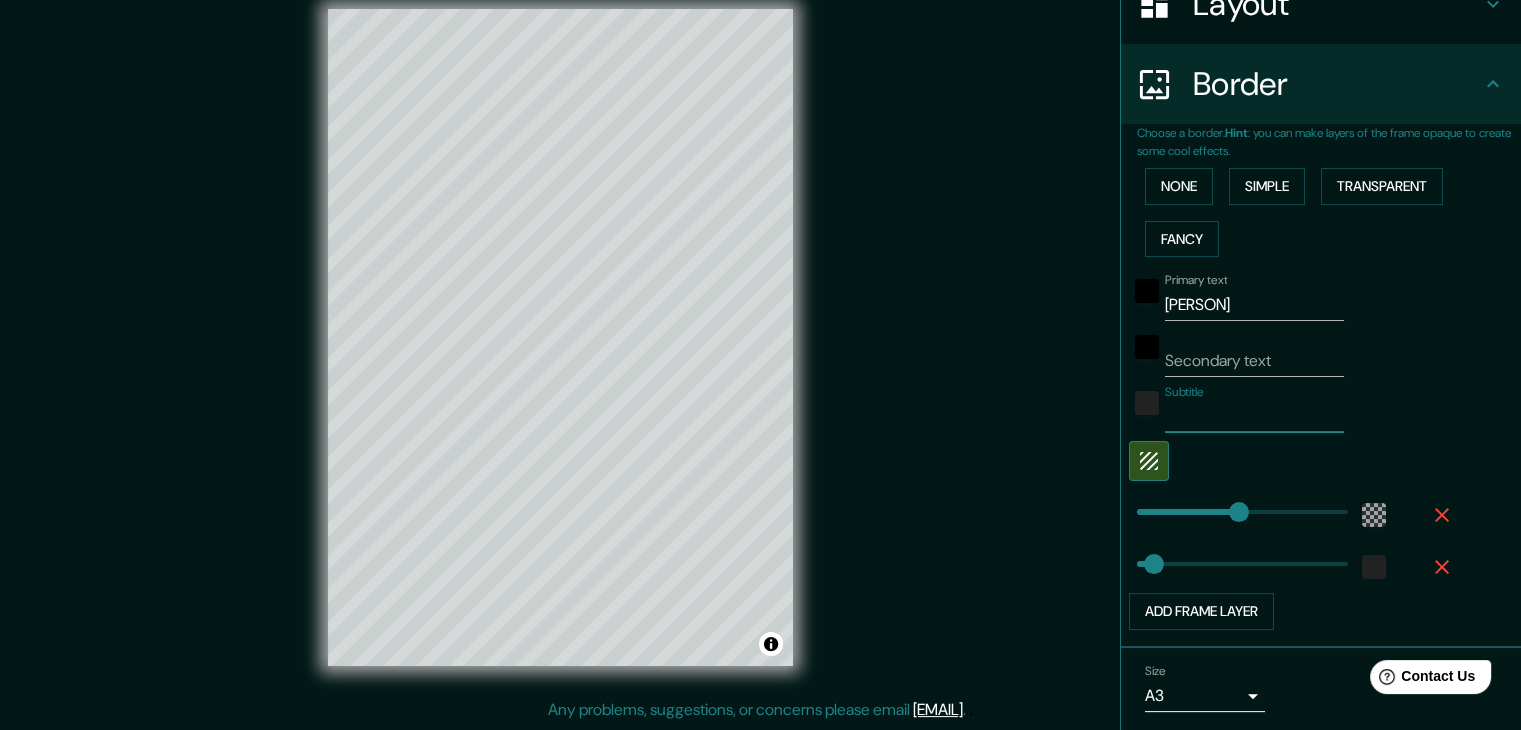 type on "37" 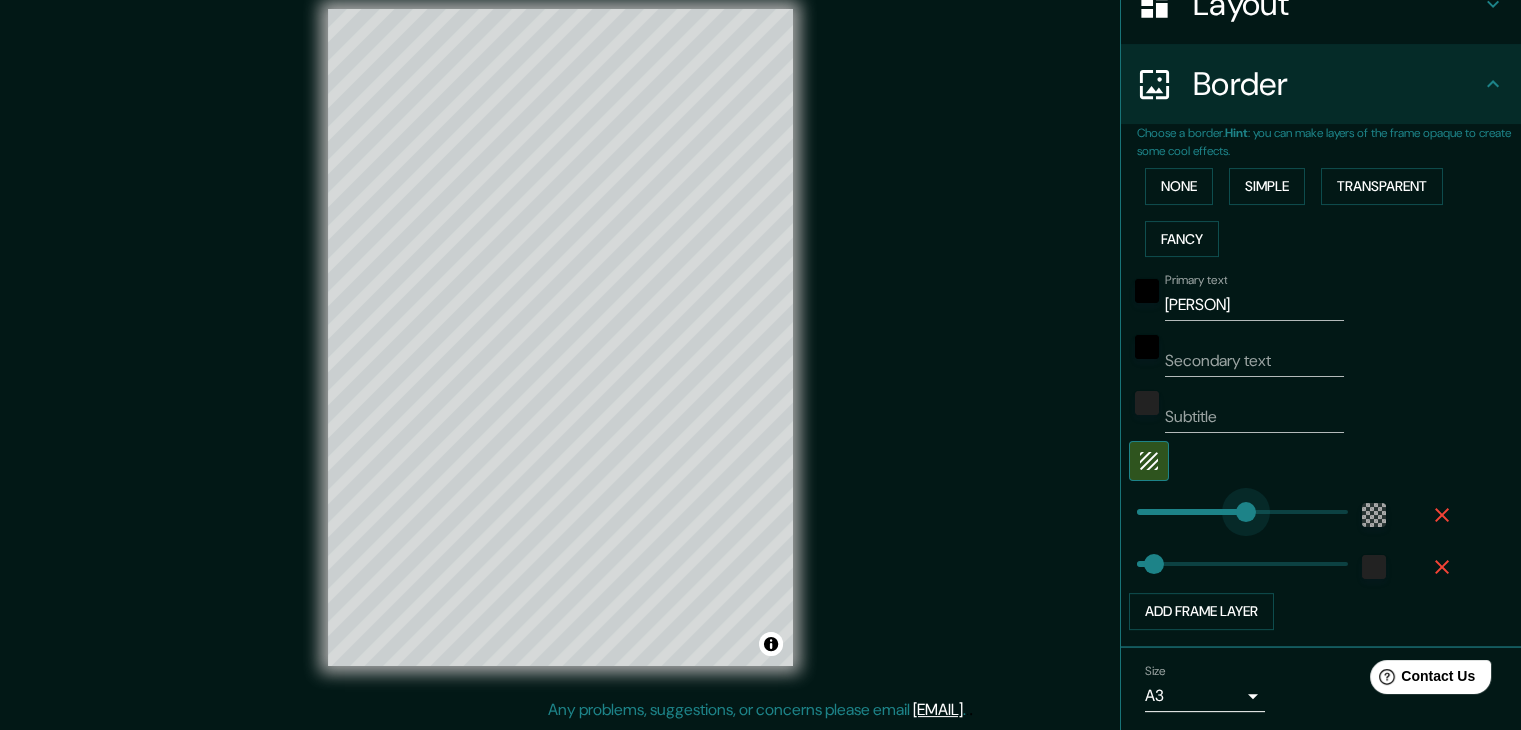 type on "244" 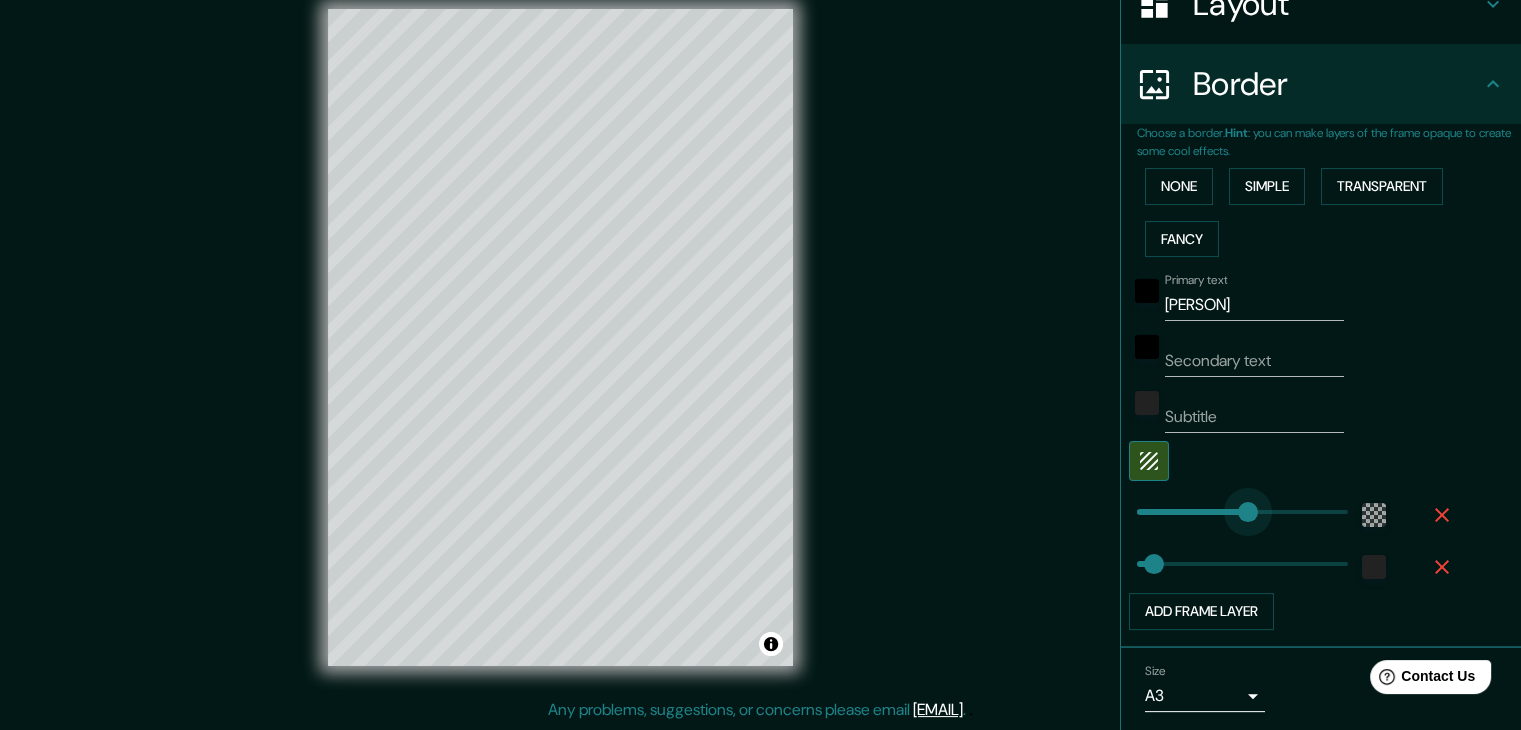drag, startPoint x: 1226, startPoint y: 510, endPoint x: 1232, endPoint y: 500, distance: 11.661903 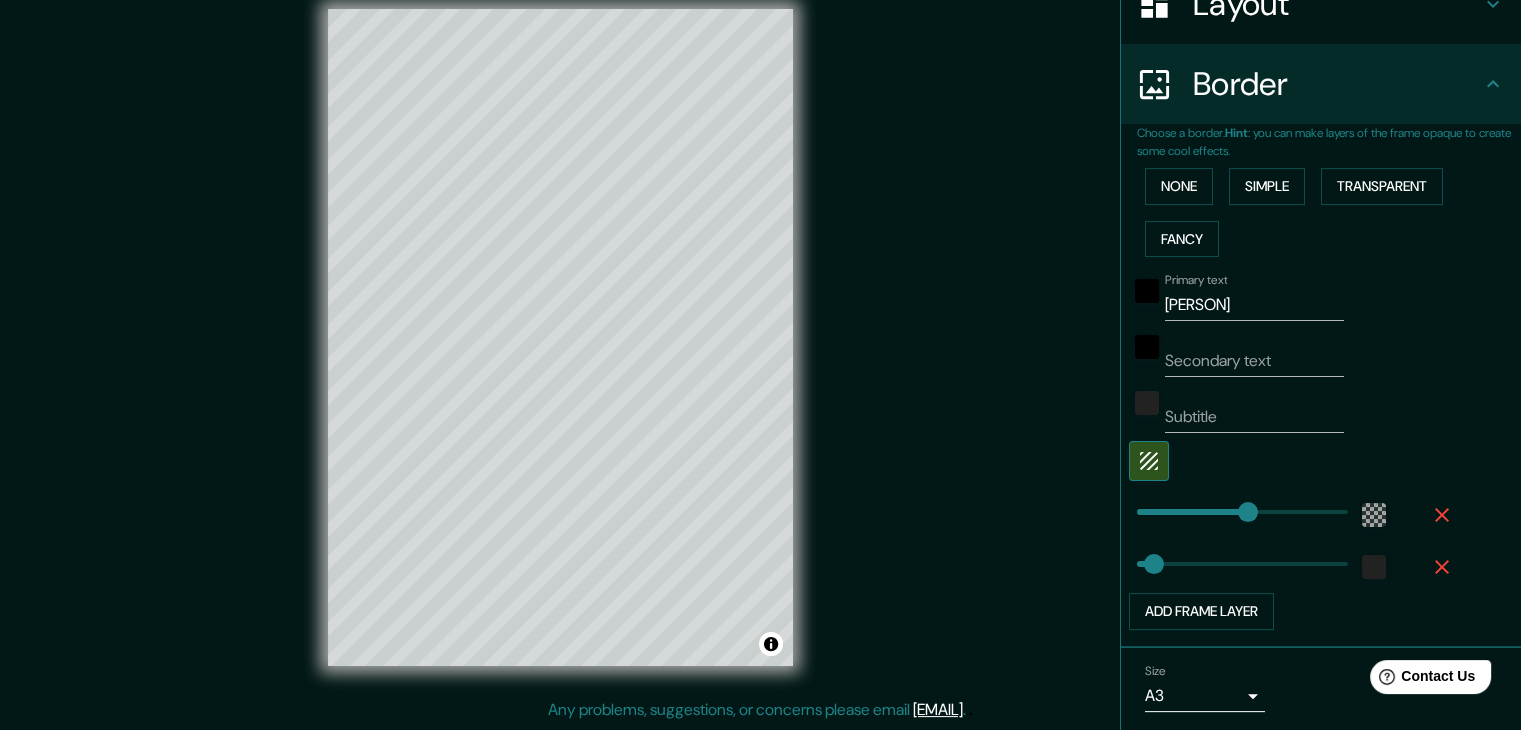 type on "244" 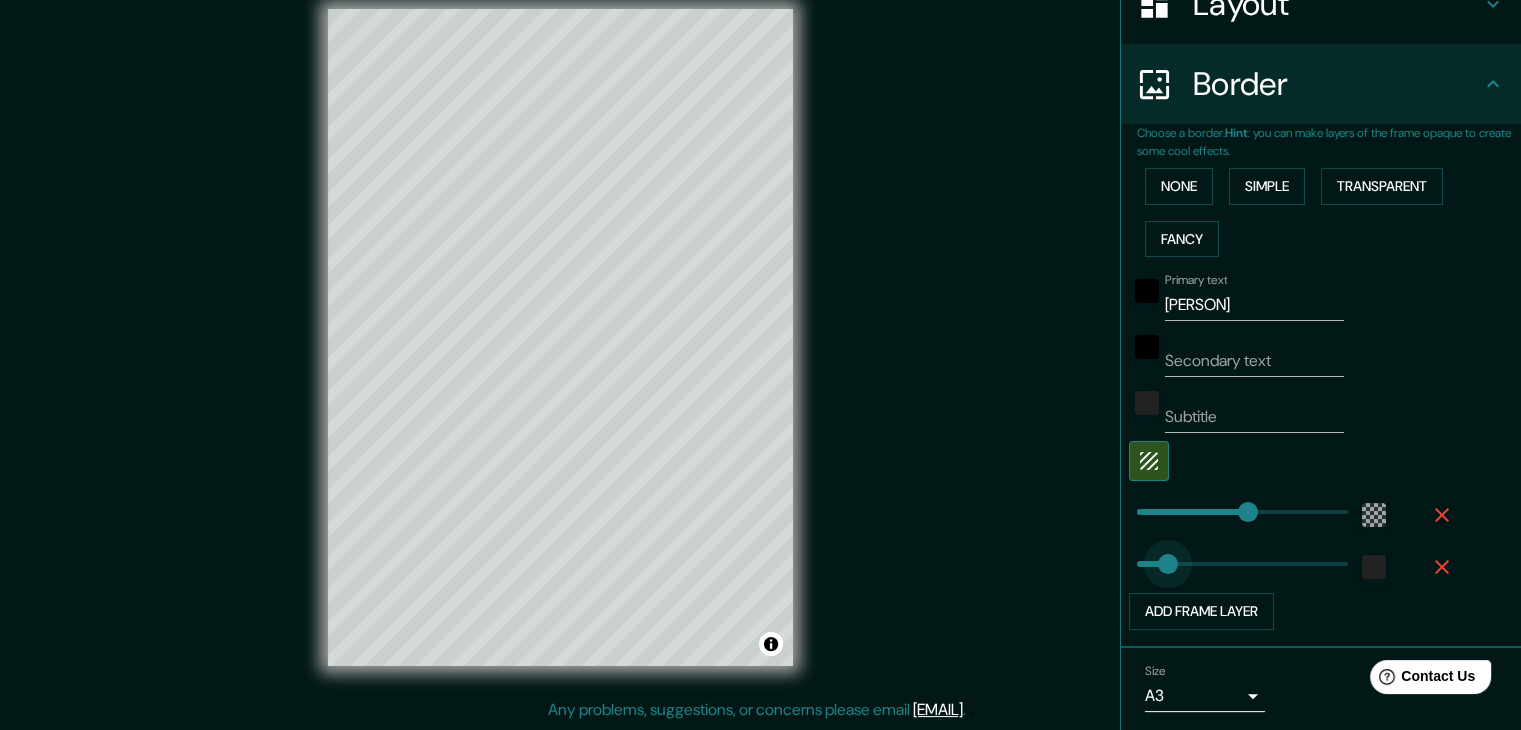 type on "[NUMBER]" 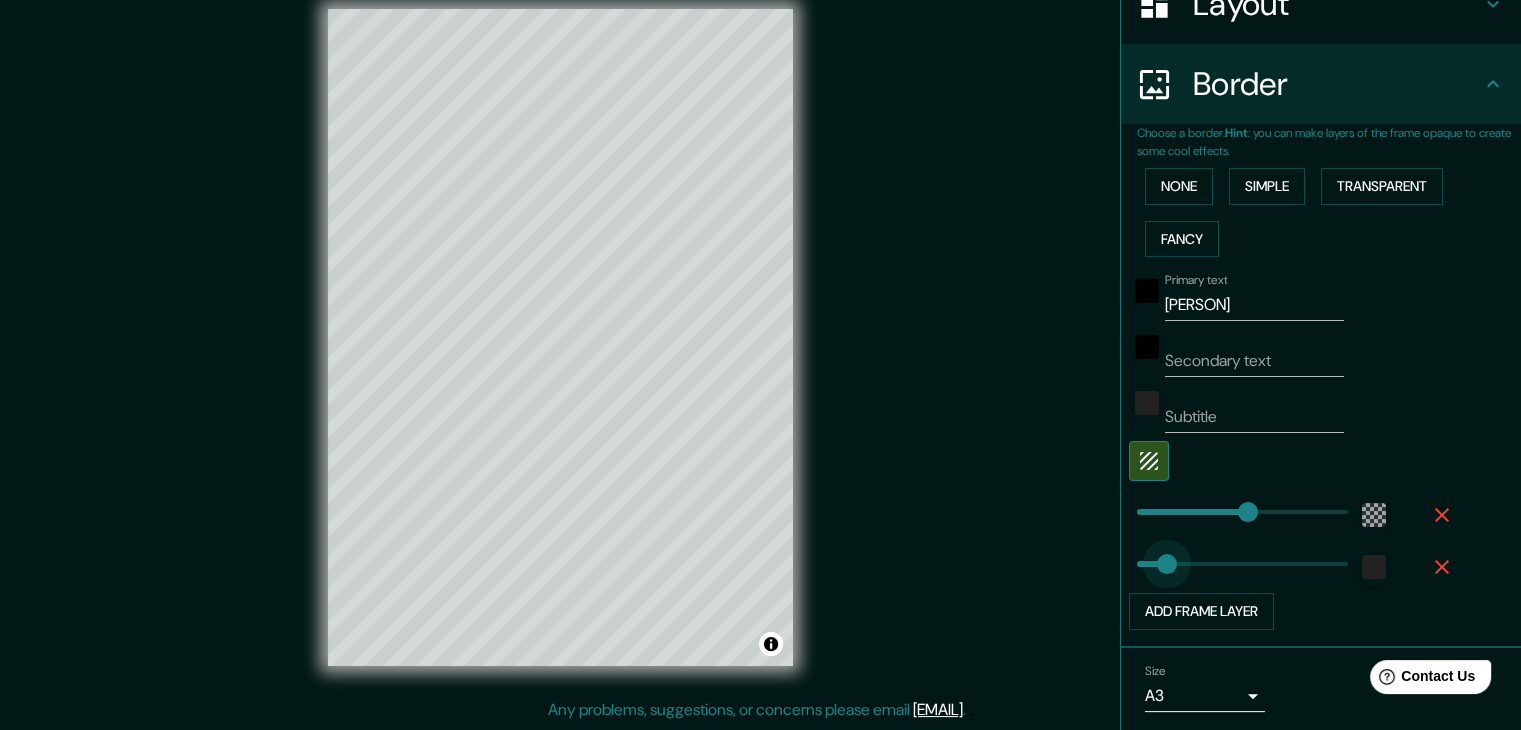 drag, startPoint x: 1143, startPoint y: 559, endPoint x: 1152, endPoint y: 564, distance: 10.29563 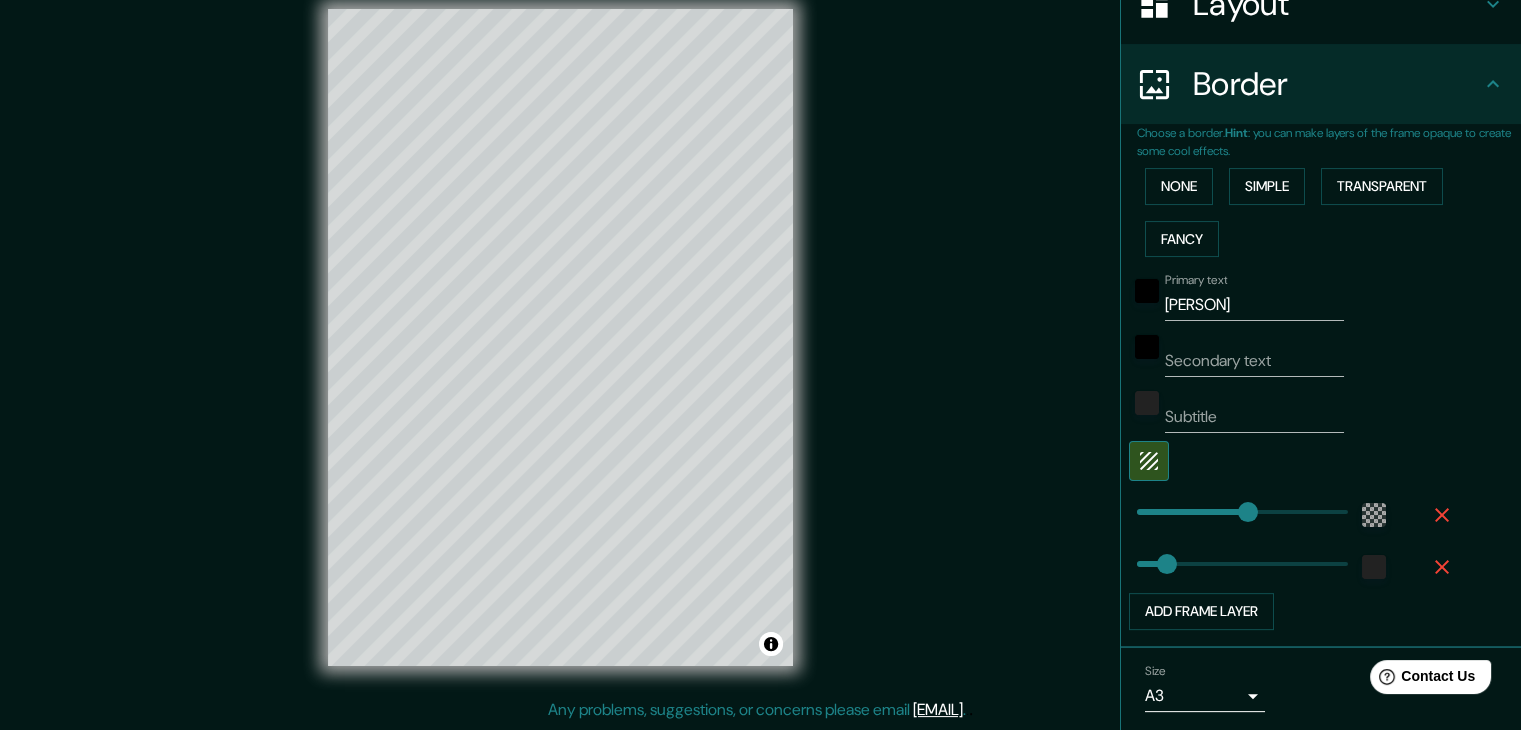 type on "244" 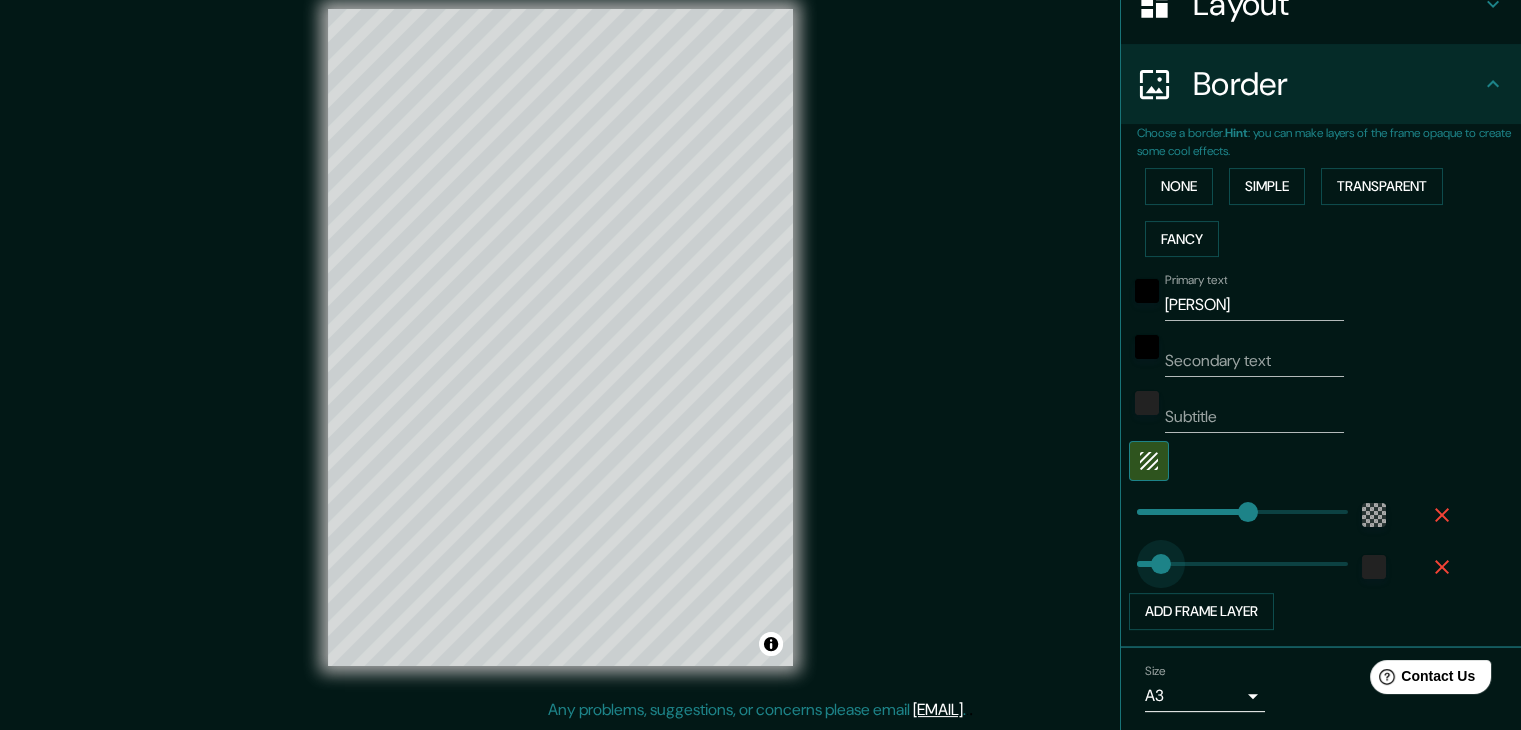 type on "38" 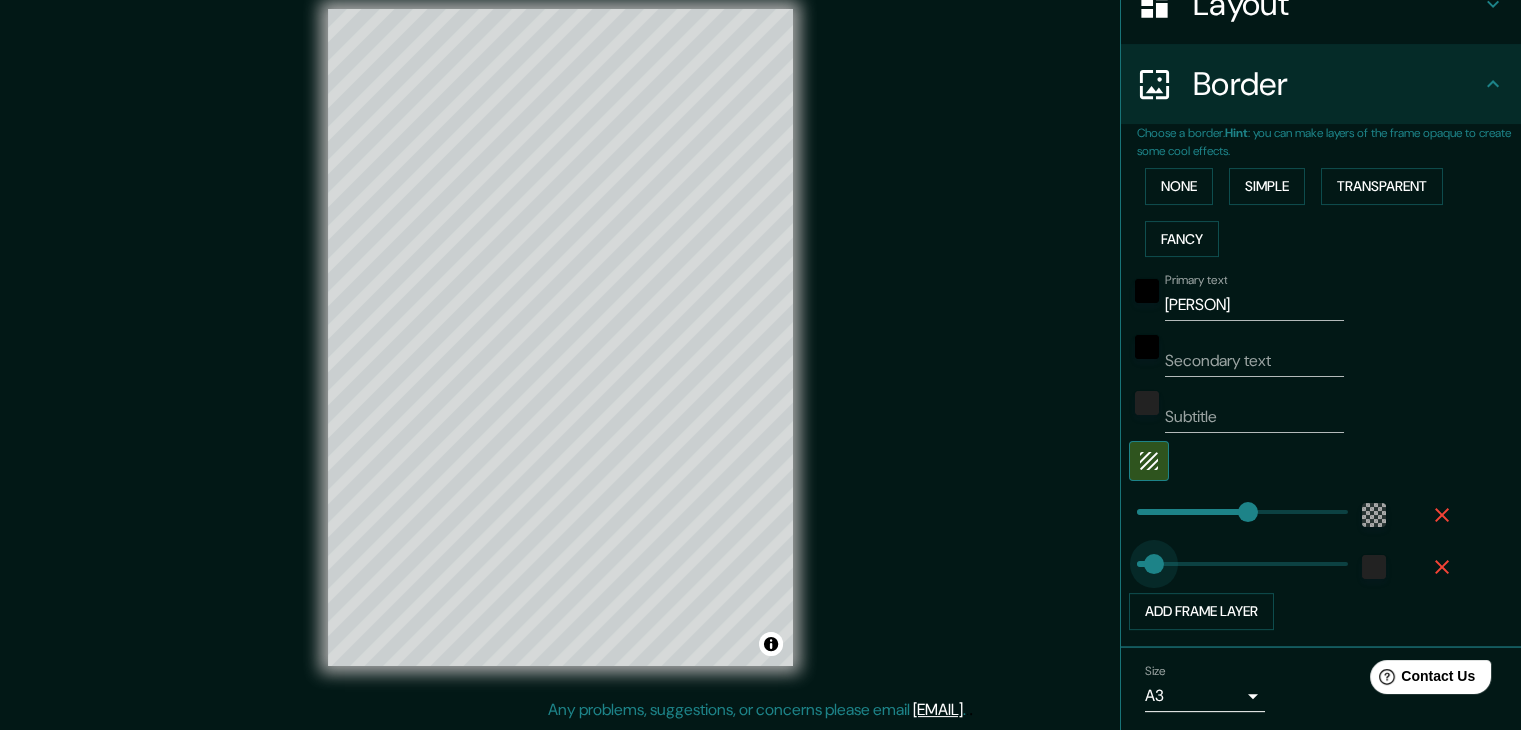 type on "244" 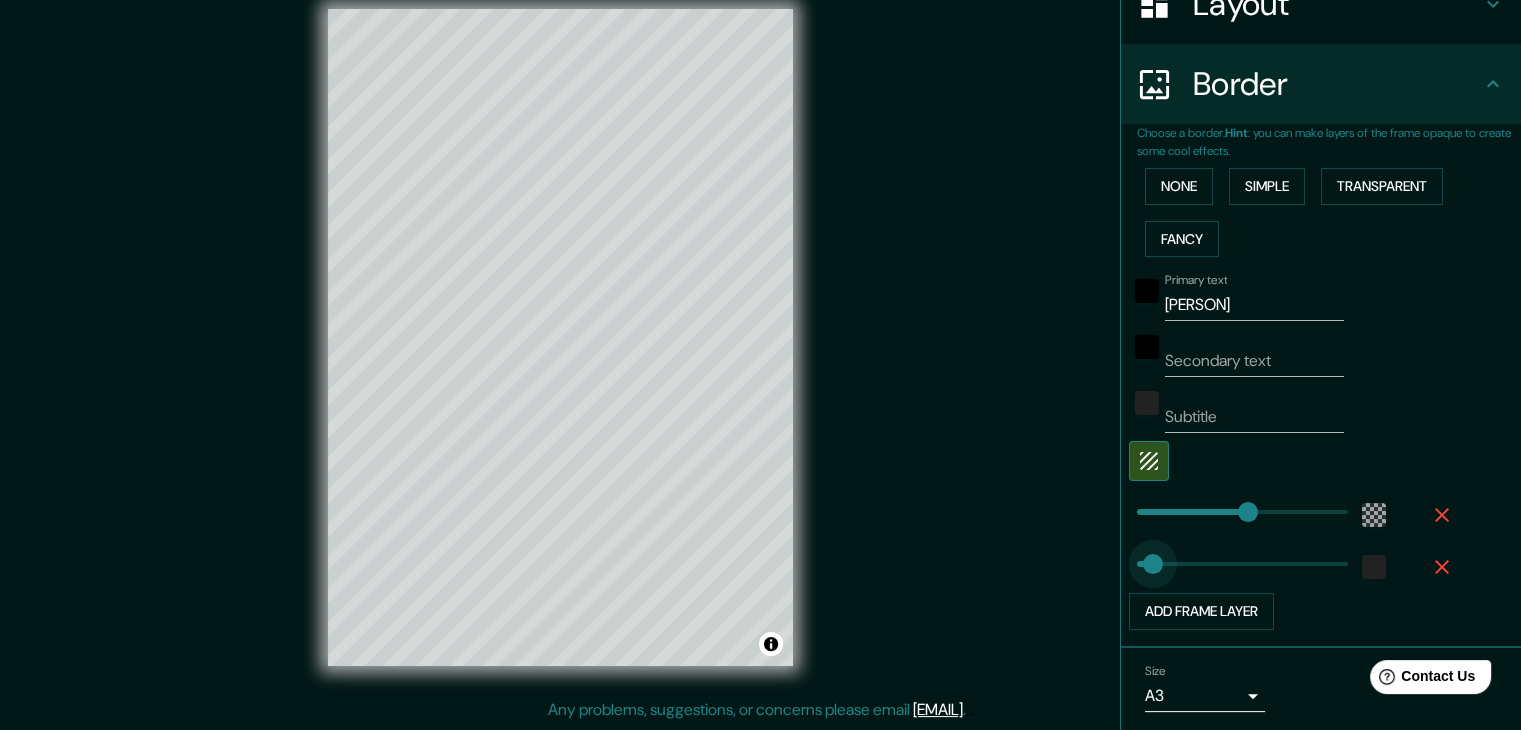 type on "0" 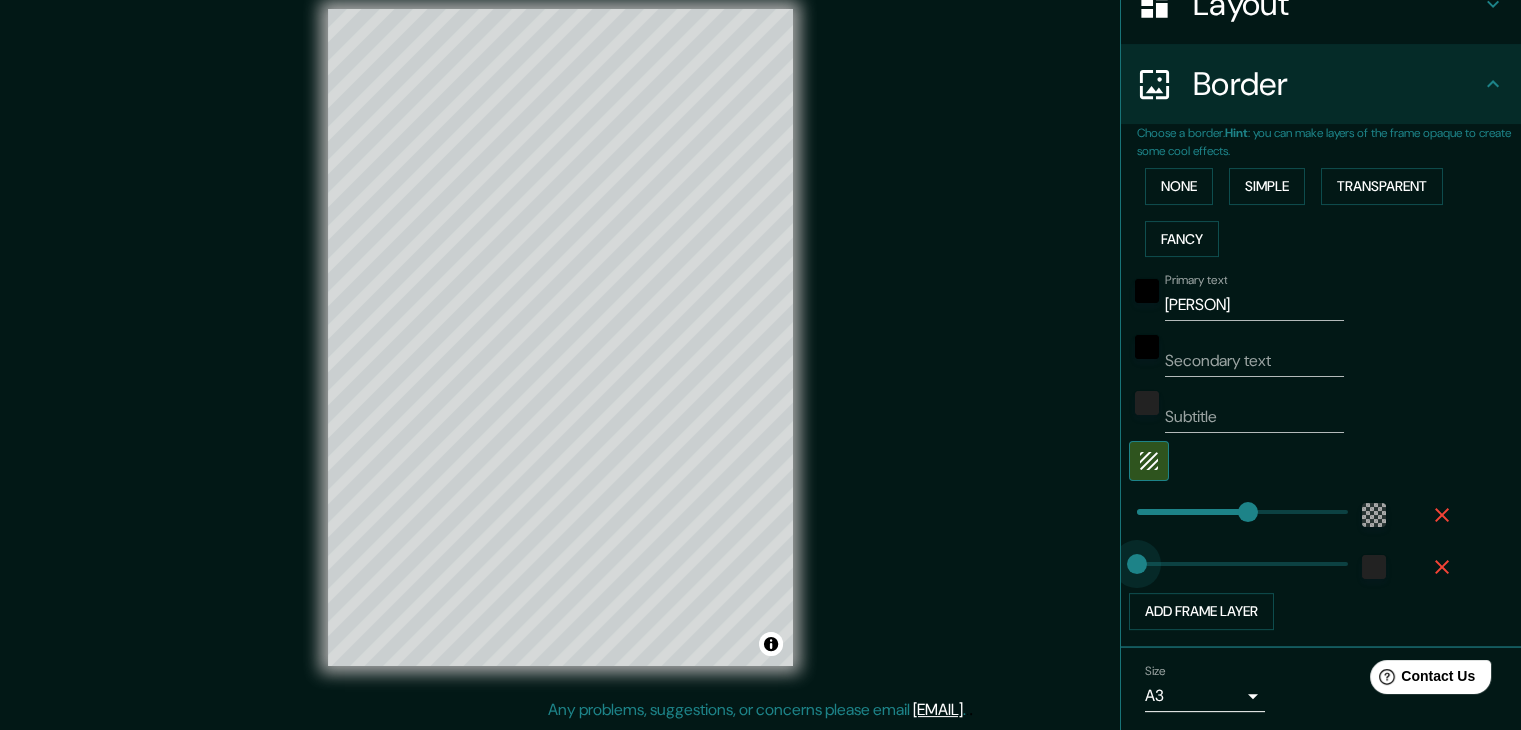 drag, startPoint x: 1138, startPoint y: 564, endPoint x: 1072, endPoint y: 564, distance: 66 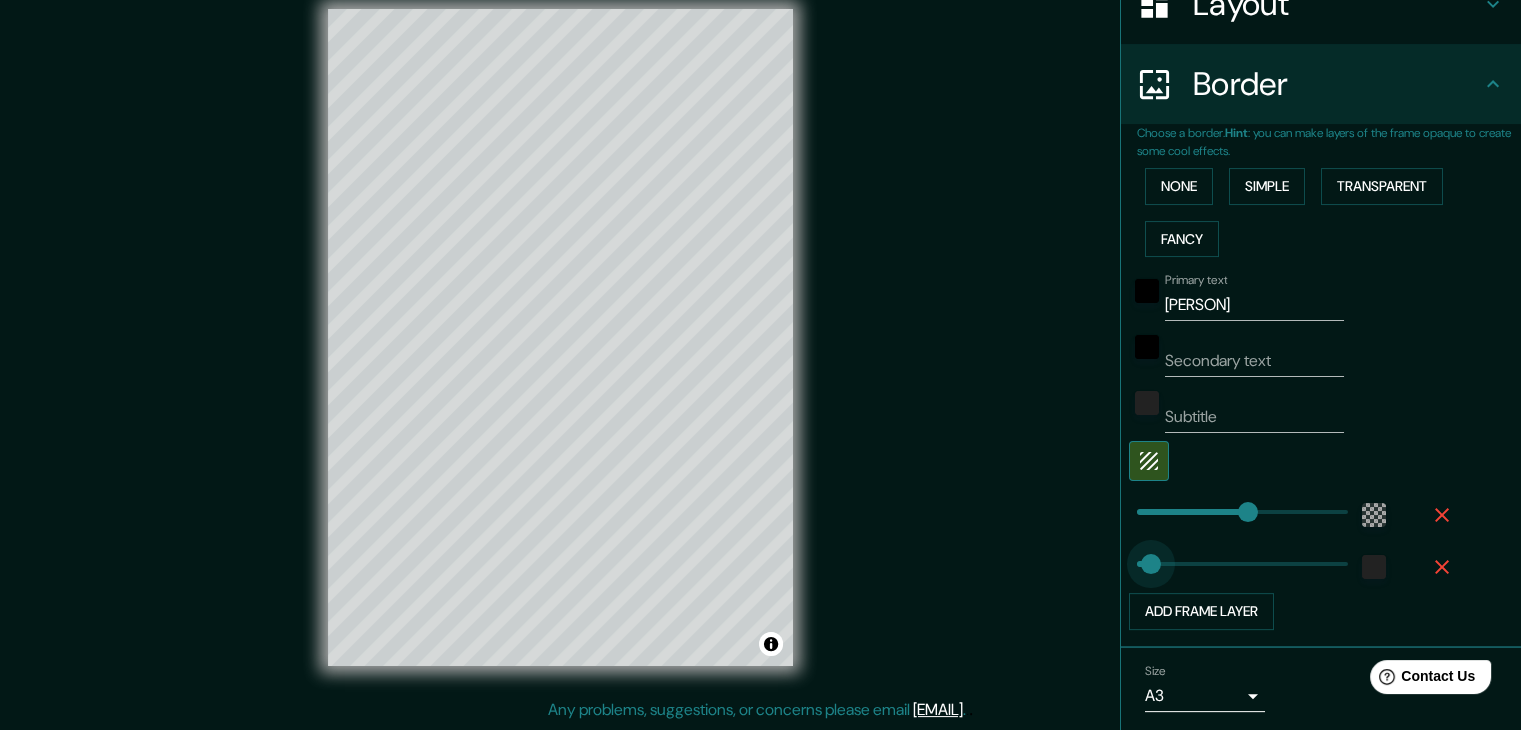 type on "58" 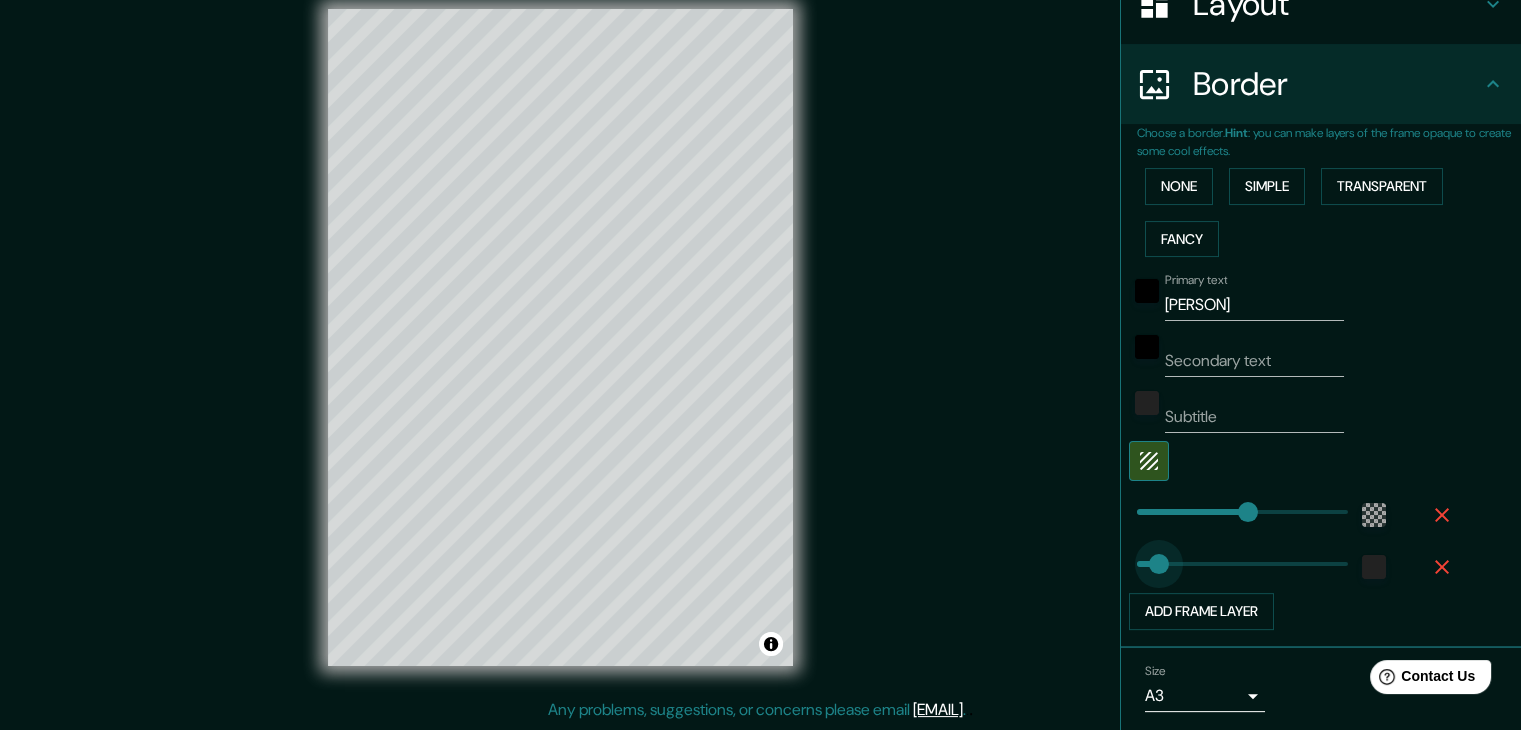 type on "41" 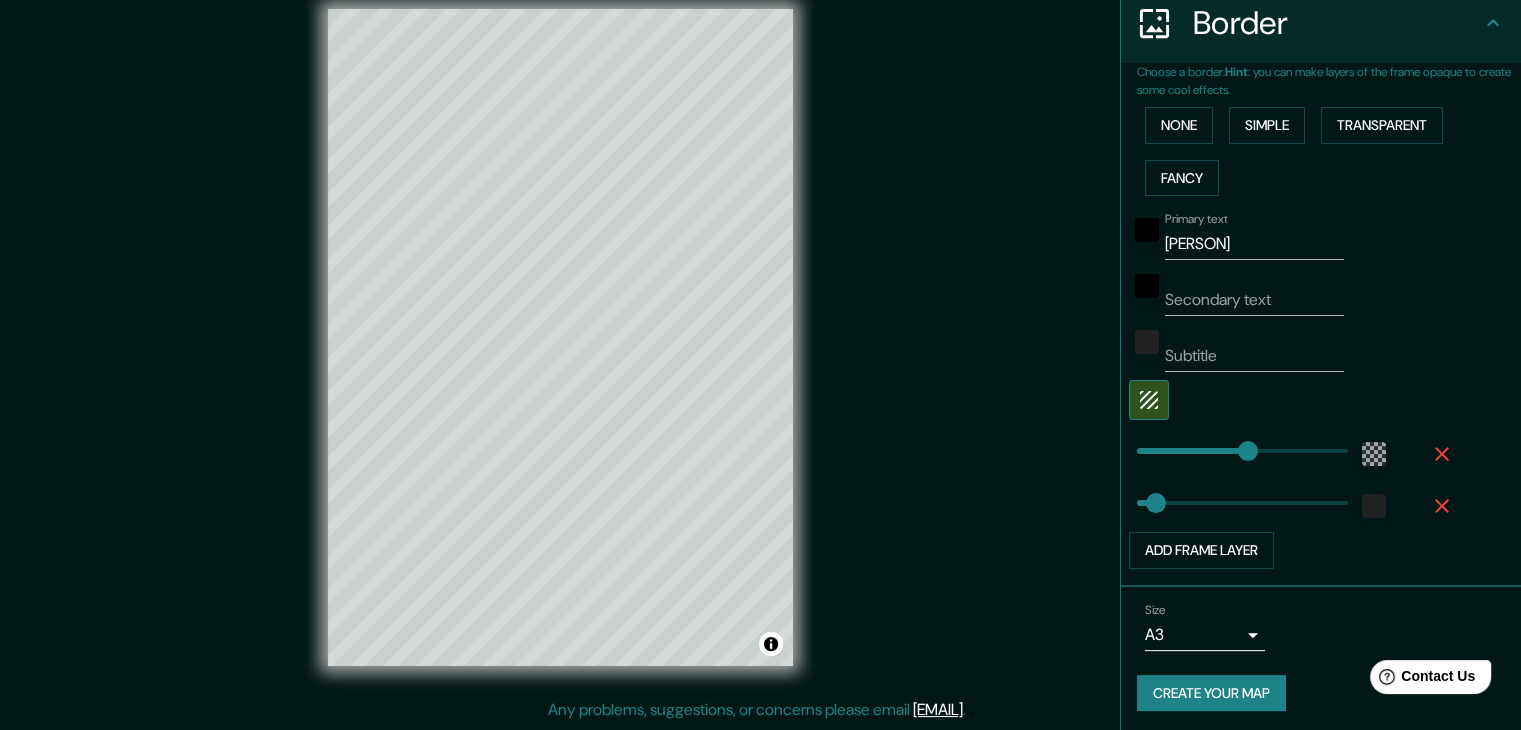 scroll, scrollTop: 405, scrollLeft: 0, axis: vertical 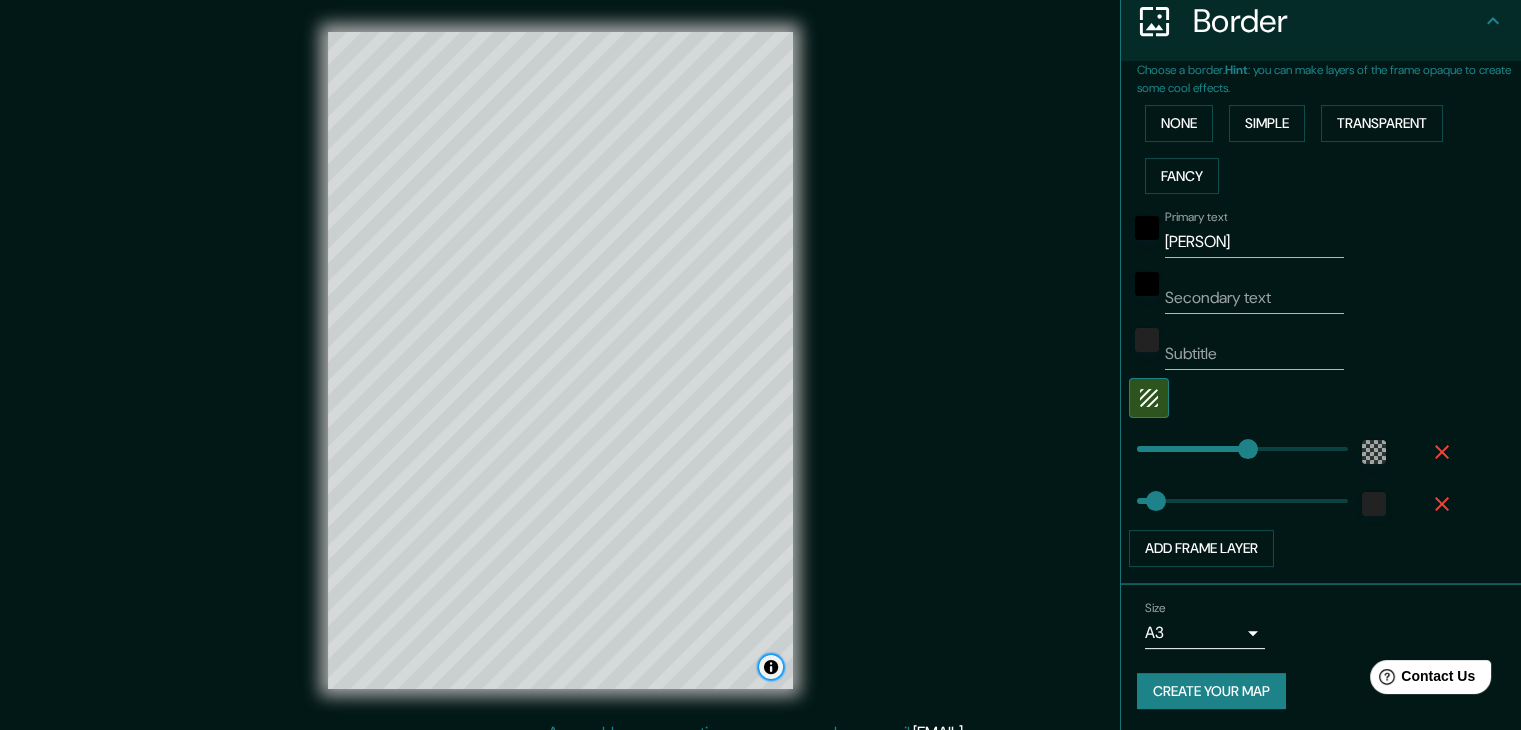 click at bounding box center [771, 667] 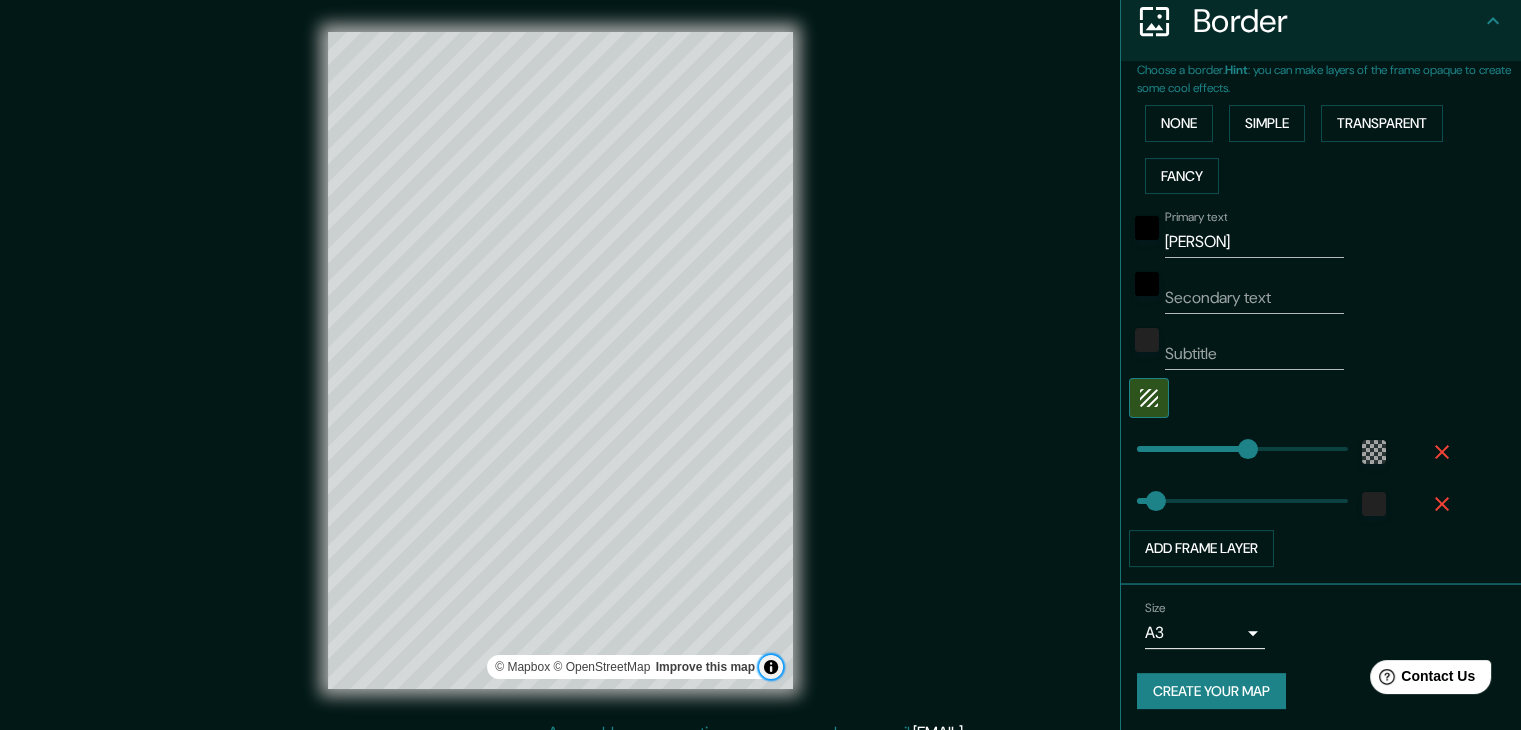 click at bounding box center [771, 667] 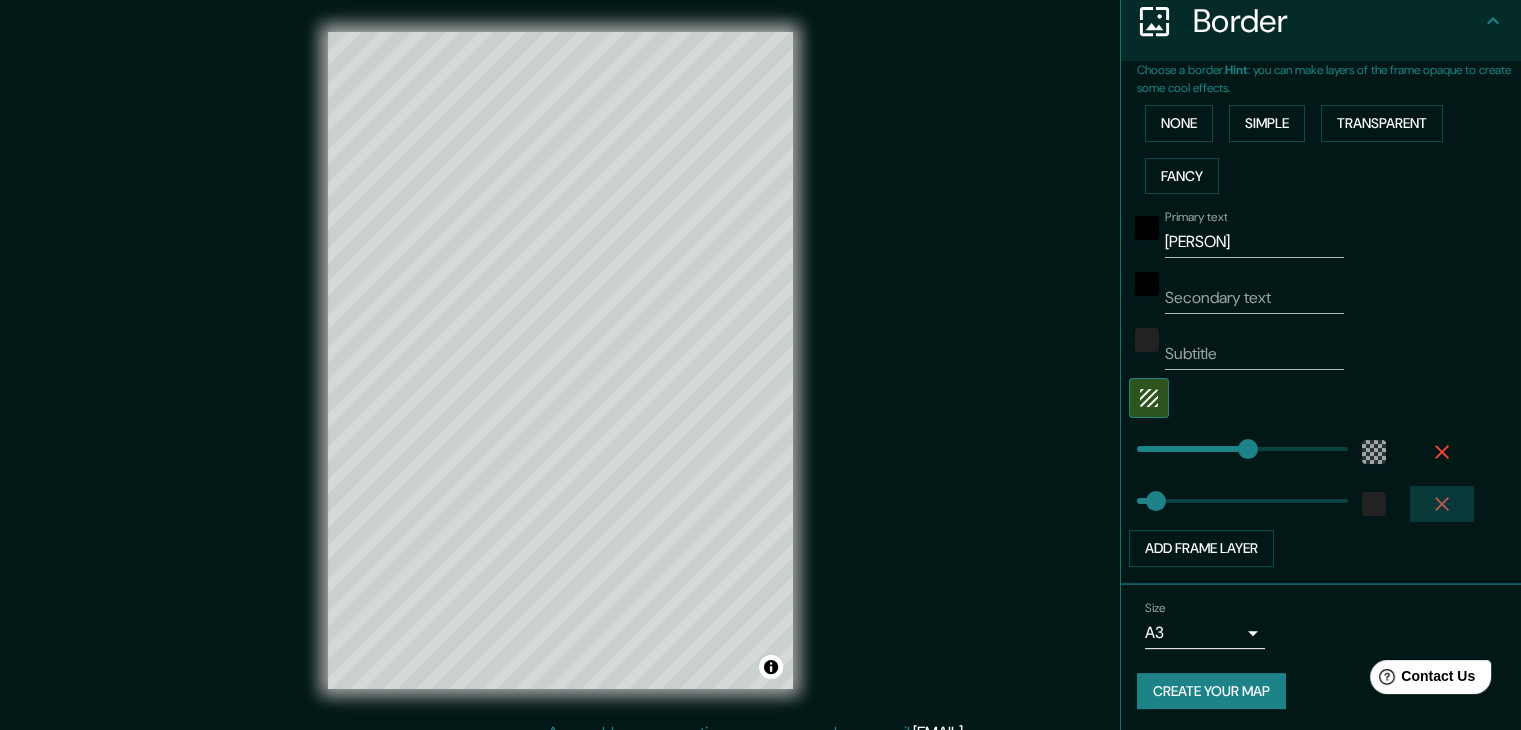 click at bounding box center [1442, 504] 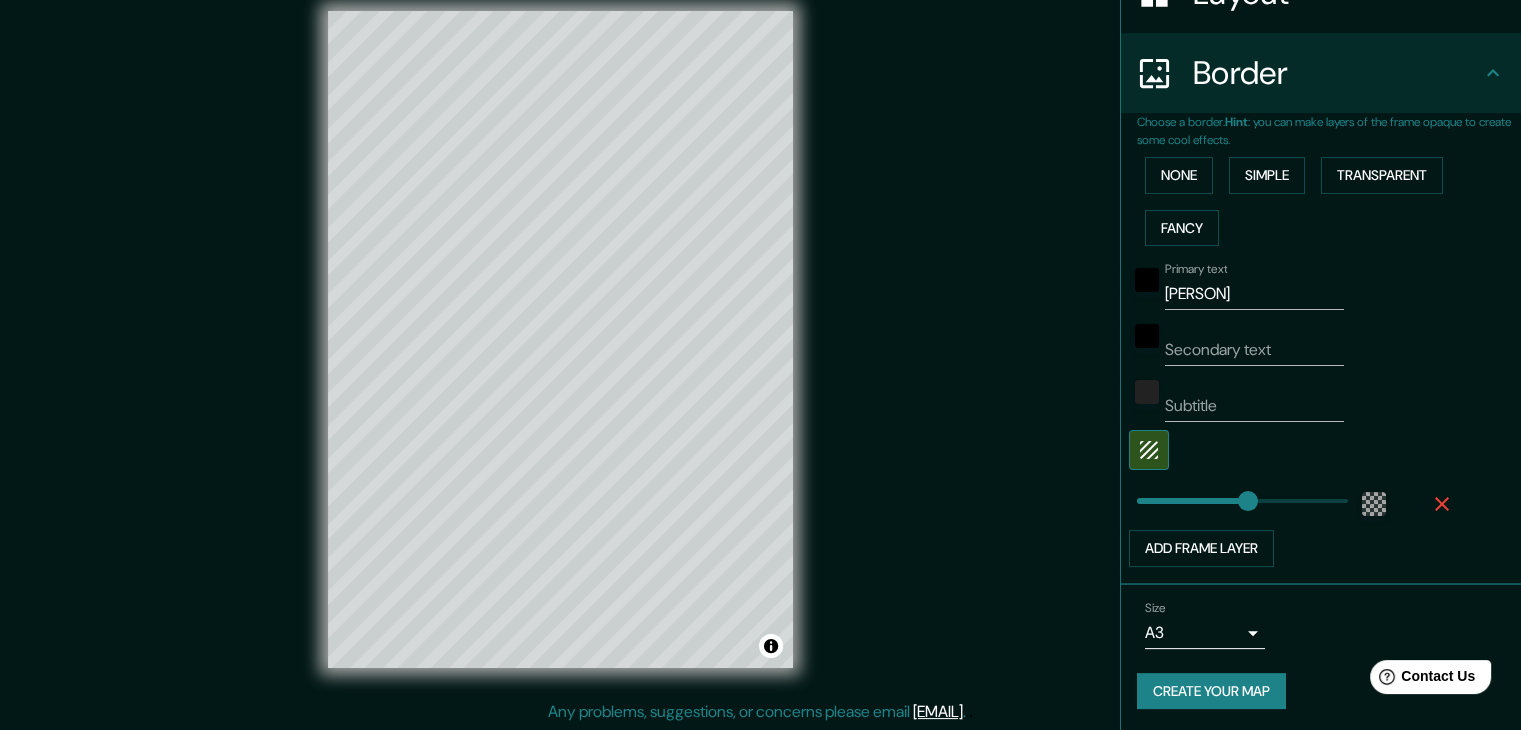 scroll, scrollTop: 23, scrollLeft: 0, axis: vertical 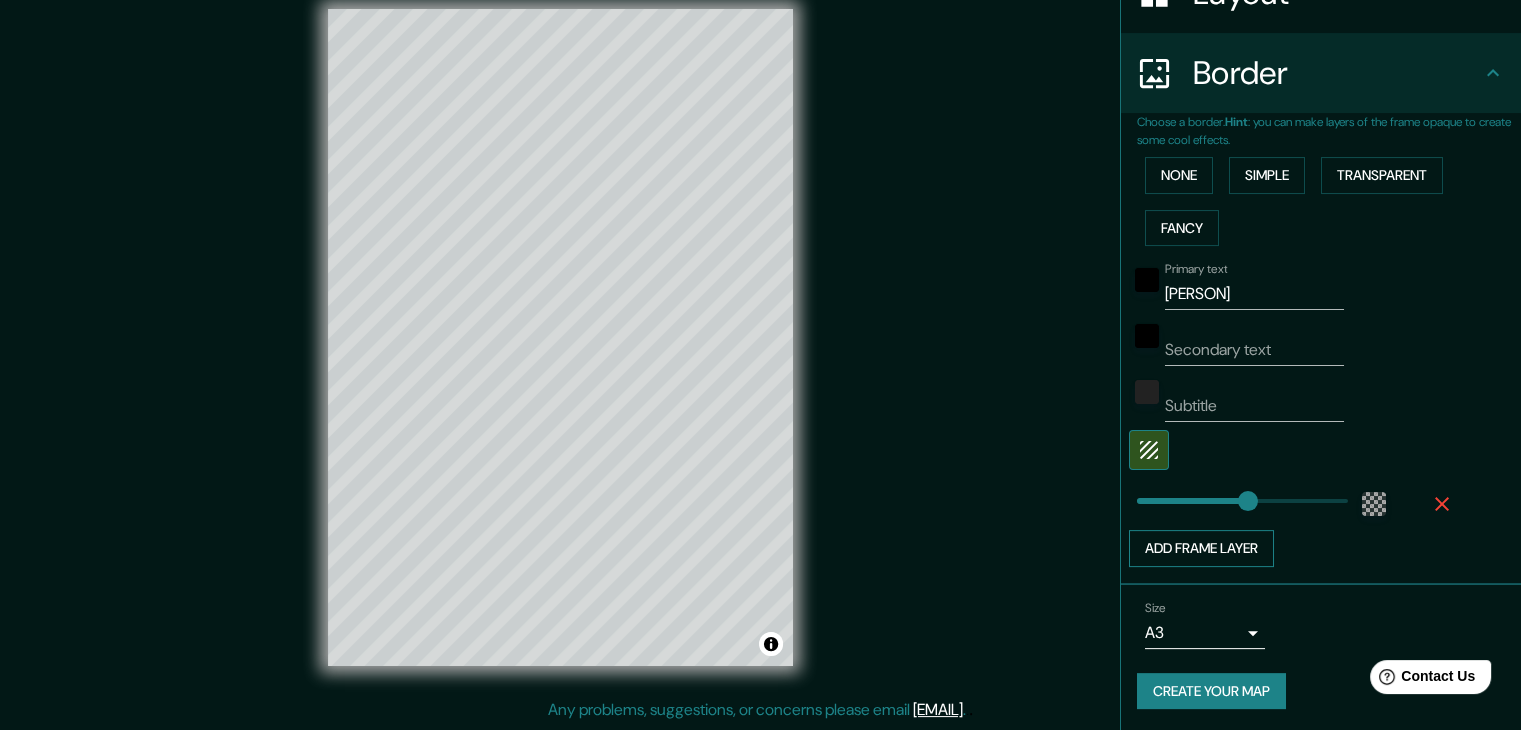 click on "Add frame layer" at bounding box center (1201, 548) 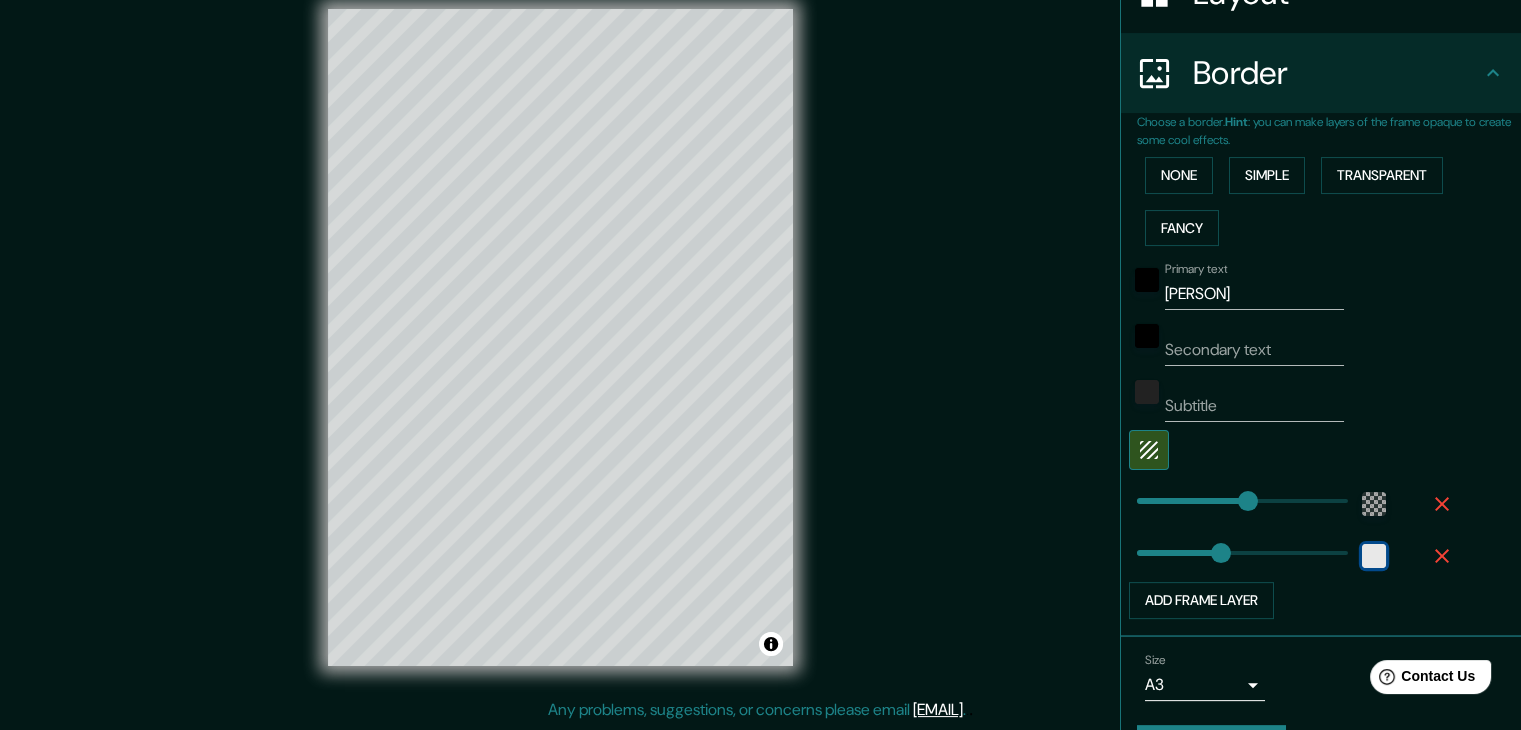 click at bounding box center [1374, 556] 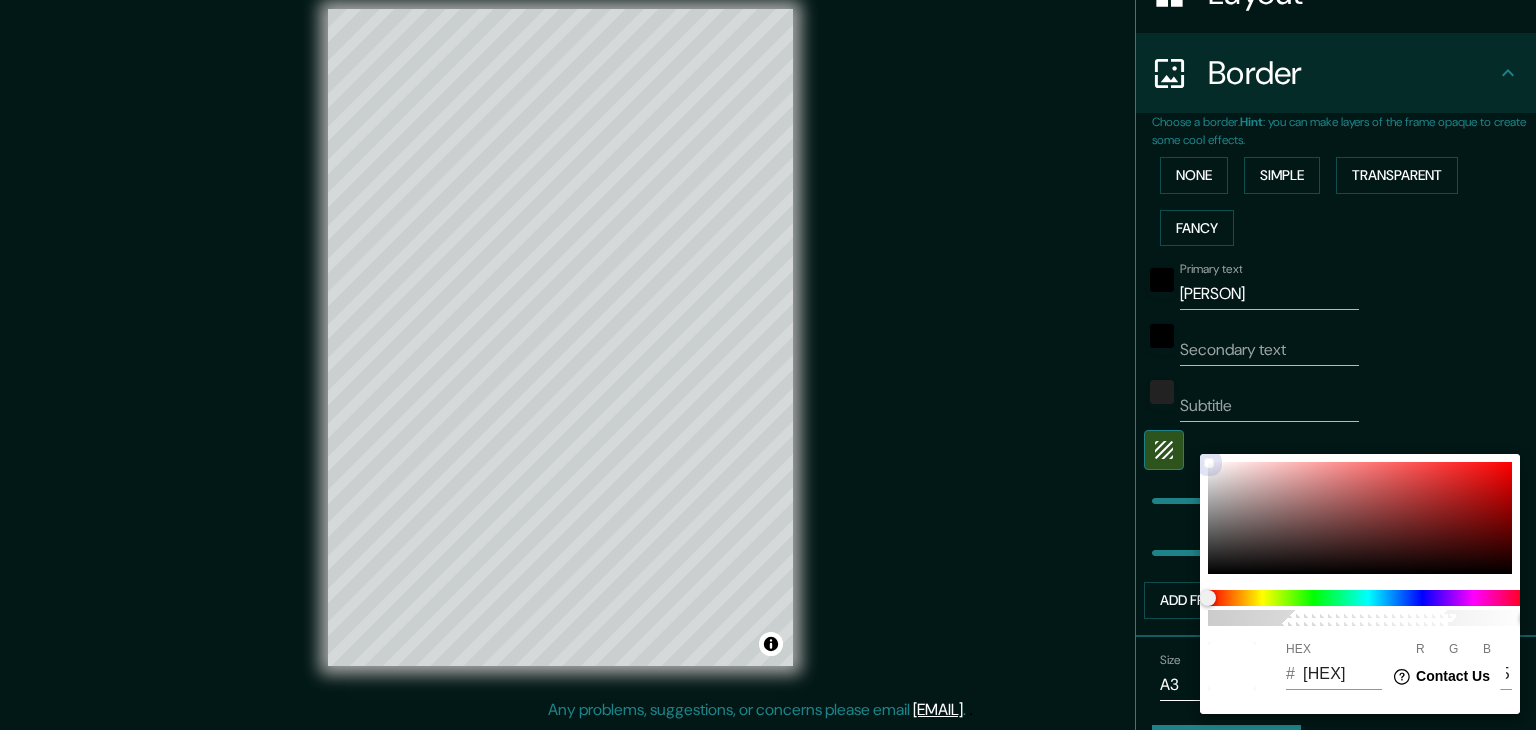 type on "244" 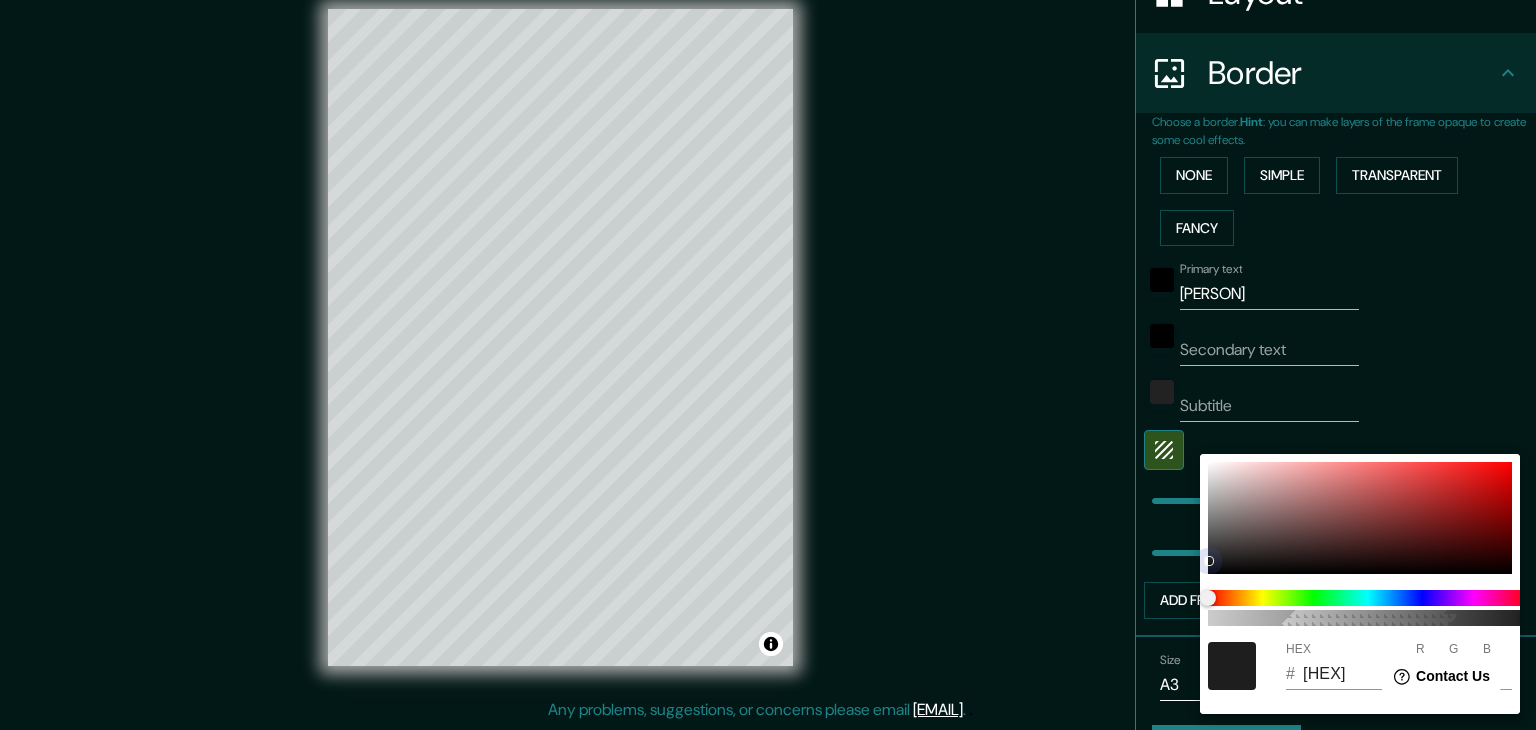 drag, startPoint x: 1216, startPoint y: 560, endPoint x: 1173, endPoint y: 625, distance: 77.93587 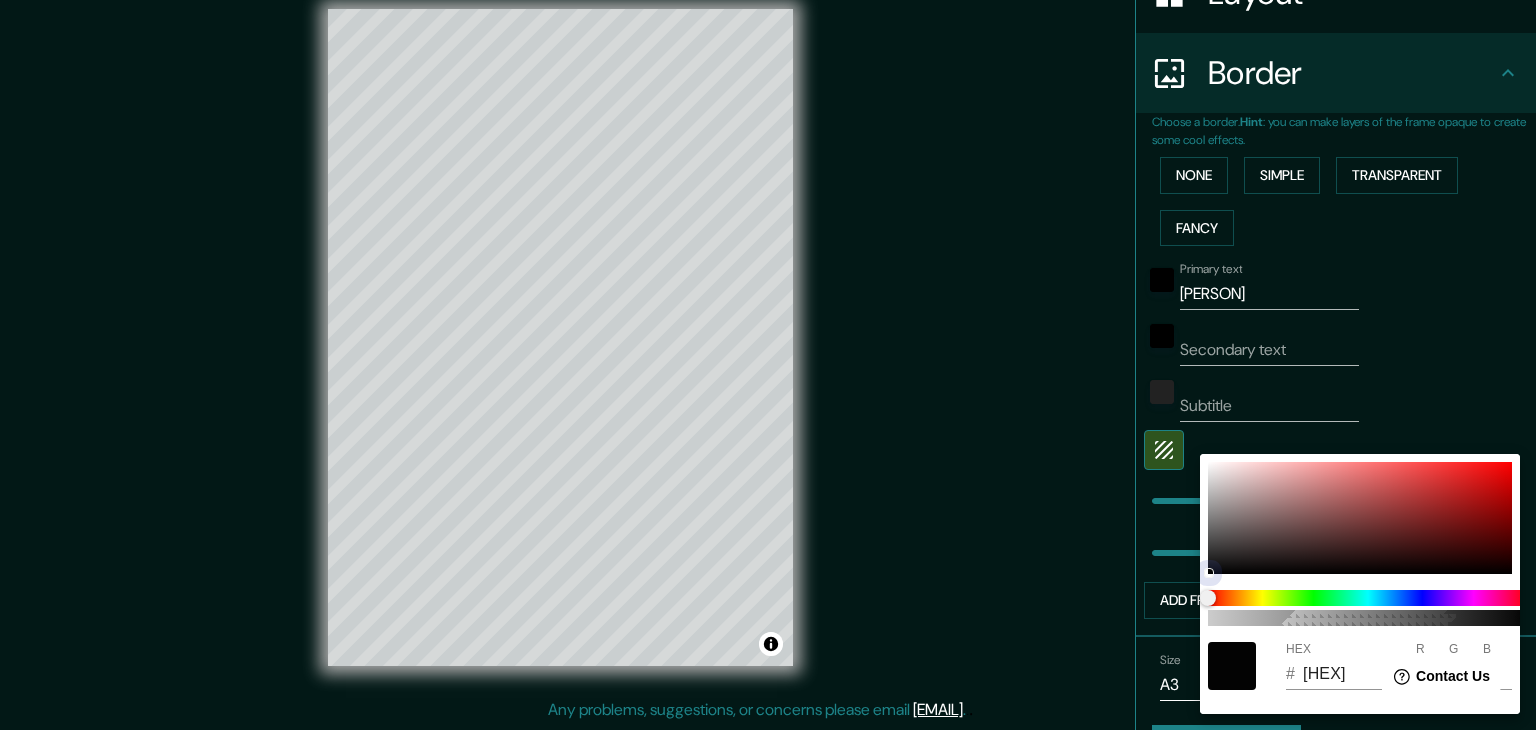 type on "244" 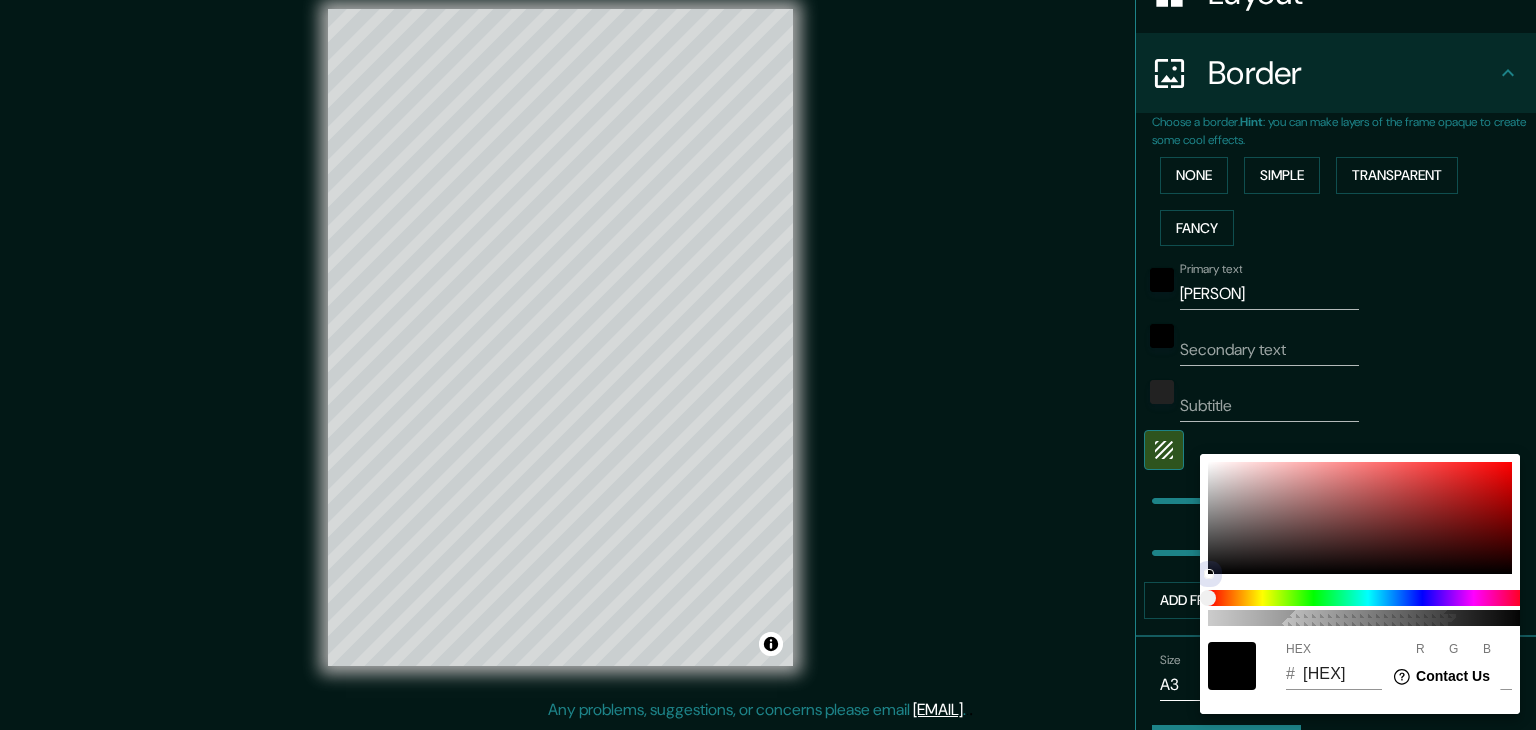 type on "244" 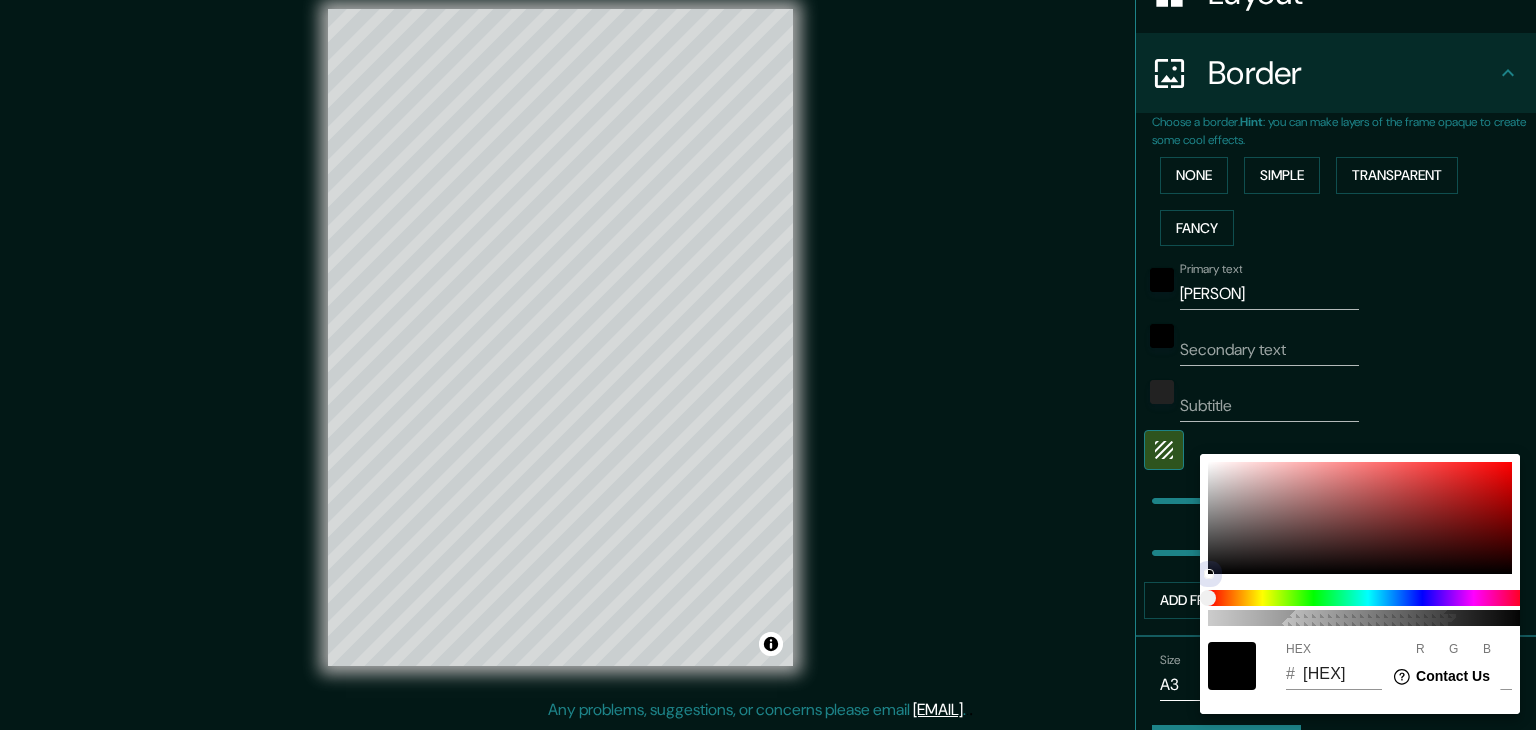 drag, startPoint x: 1216, startPoint y: 561, endPoint x: 1202, endPoint y: 585, distance: 27.784887 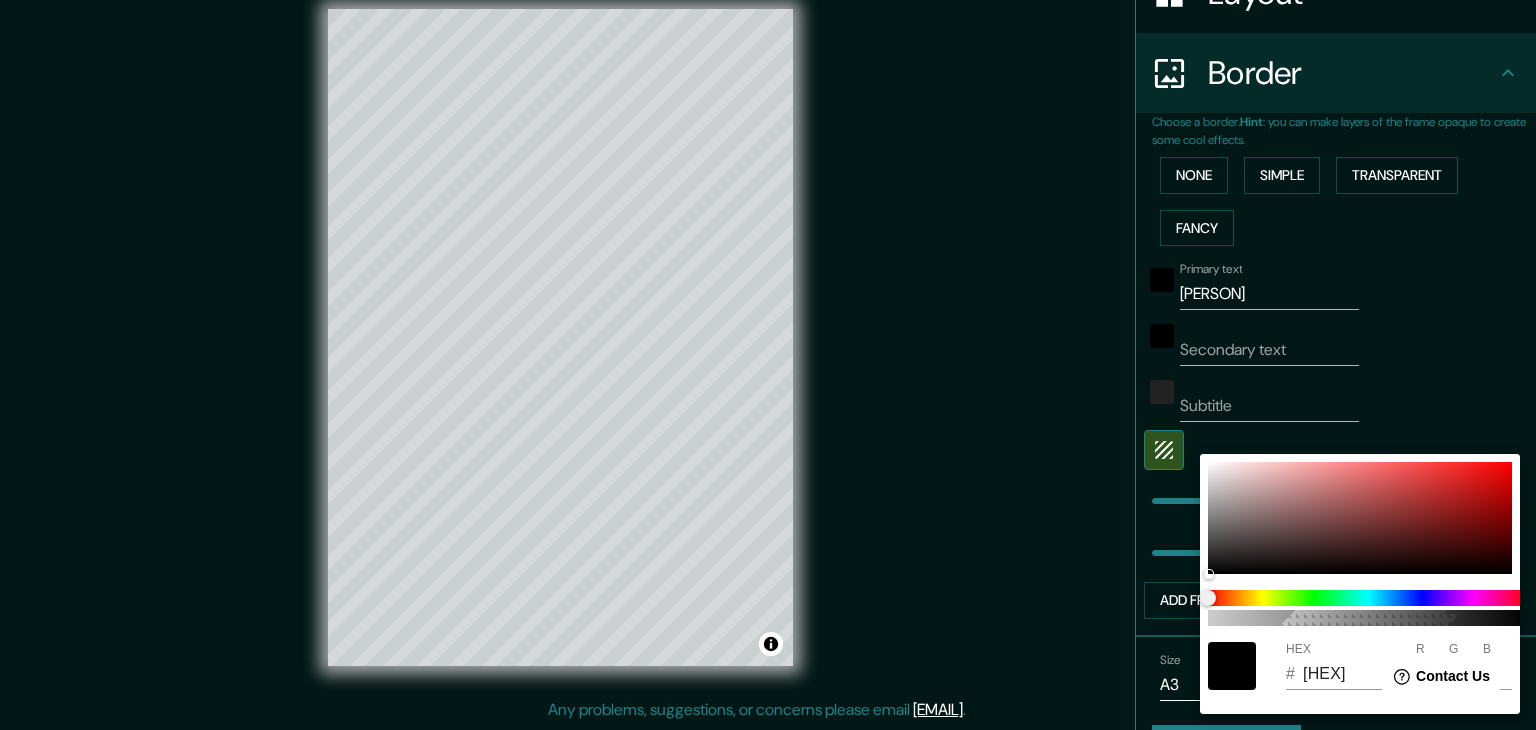 click at bounding box center (768, 365) 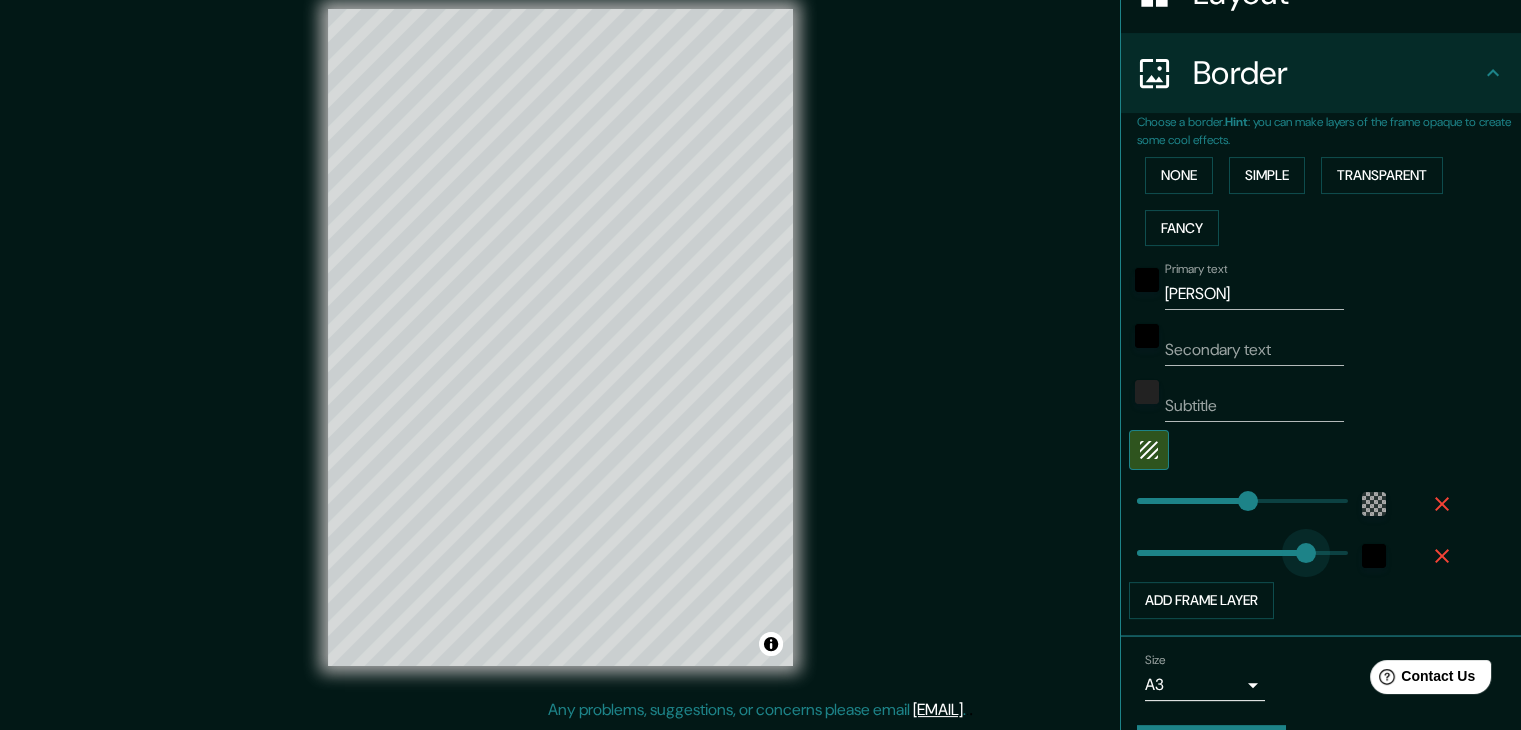 type on "[NUMBER]" 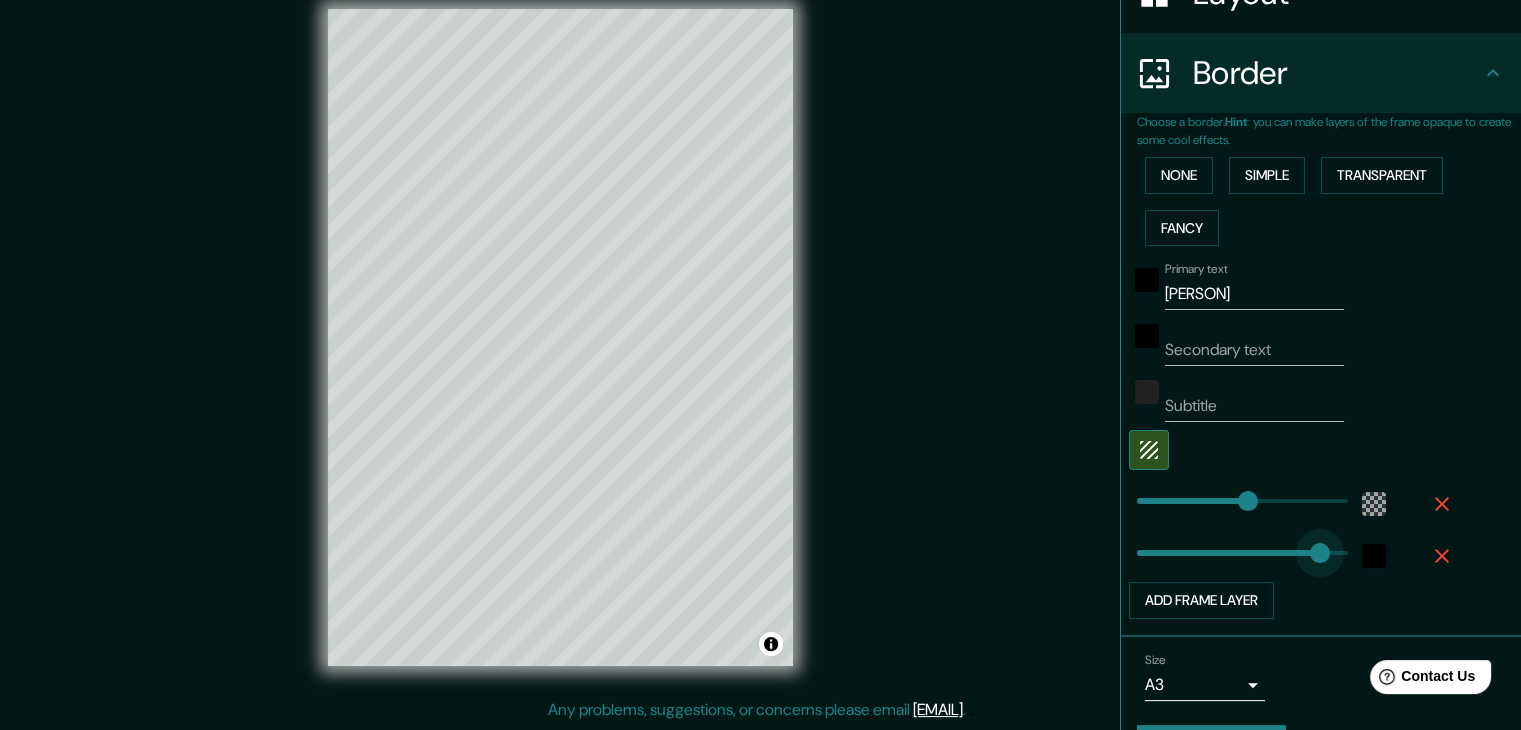 type on "[NUMBER]" 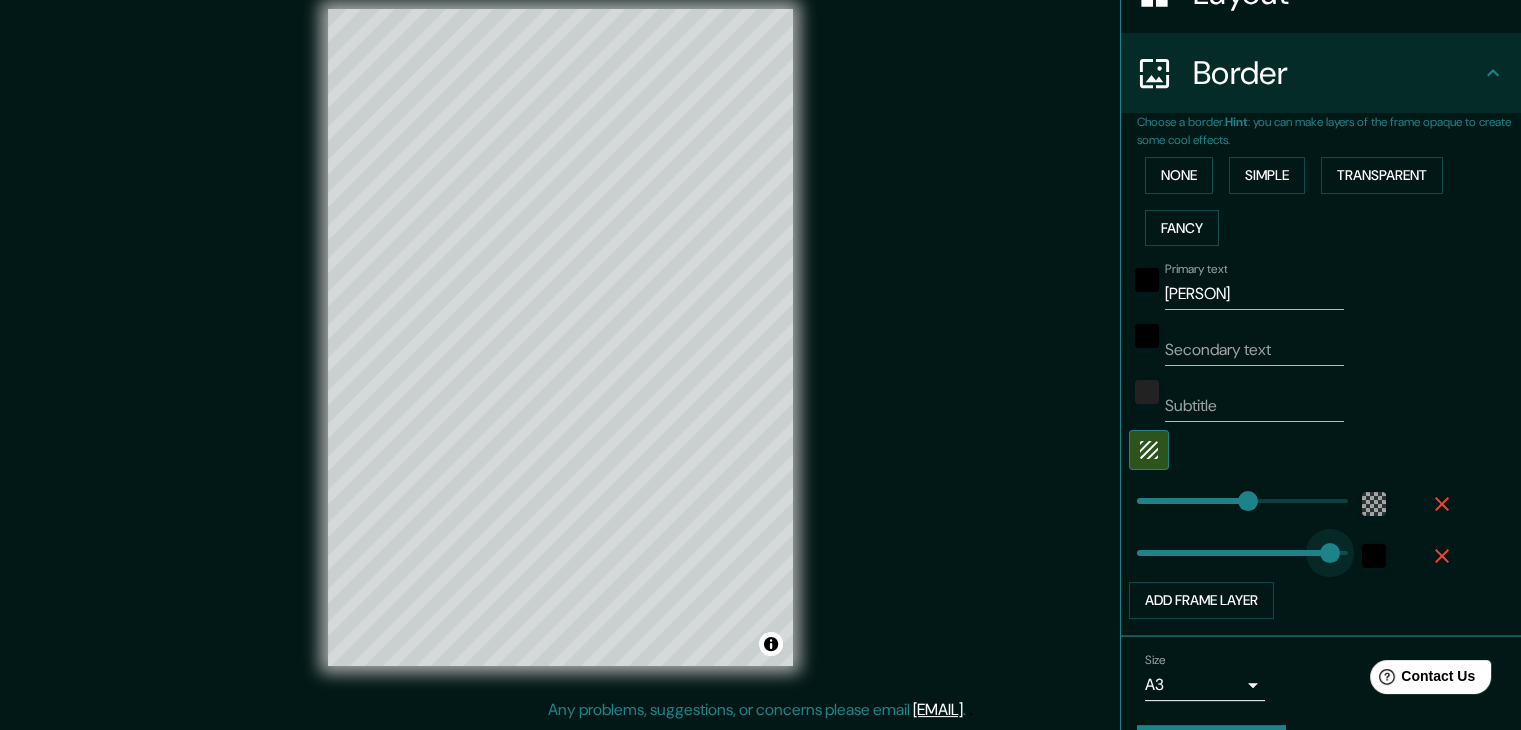 type on "[NUMBER]" 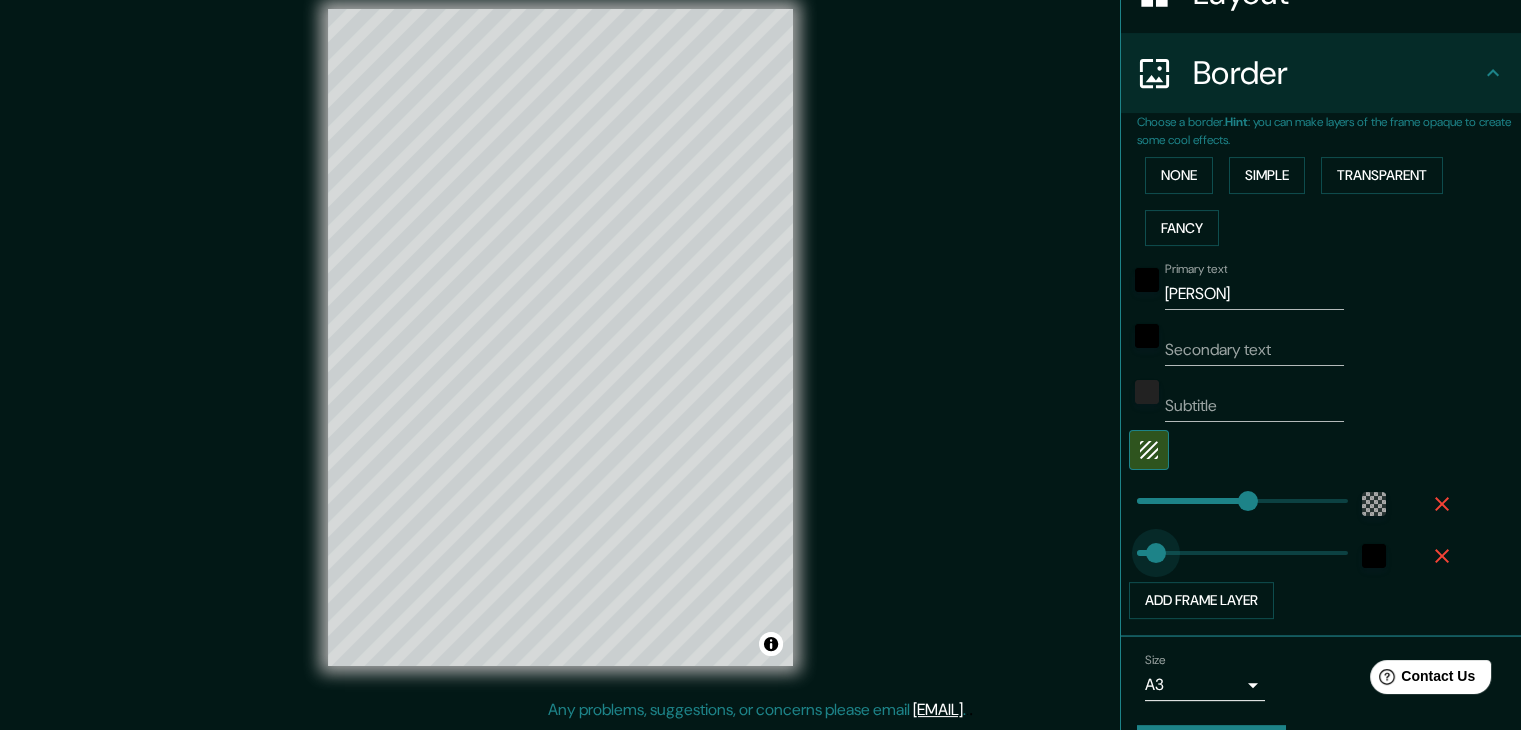 type on "0" 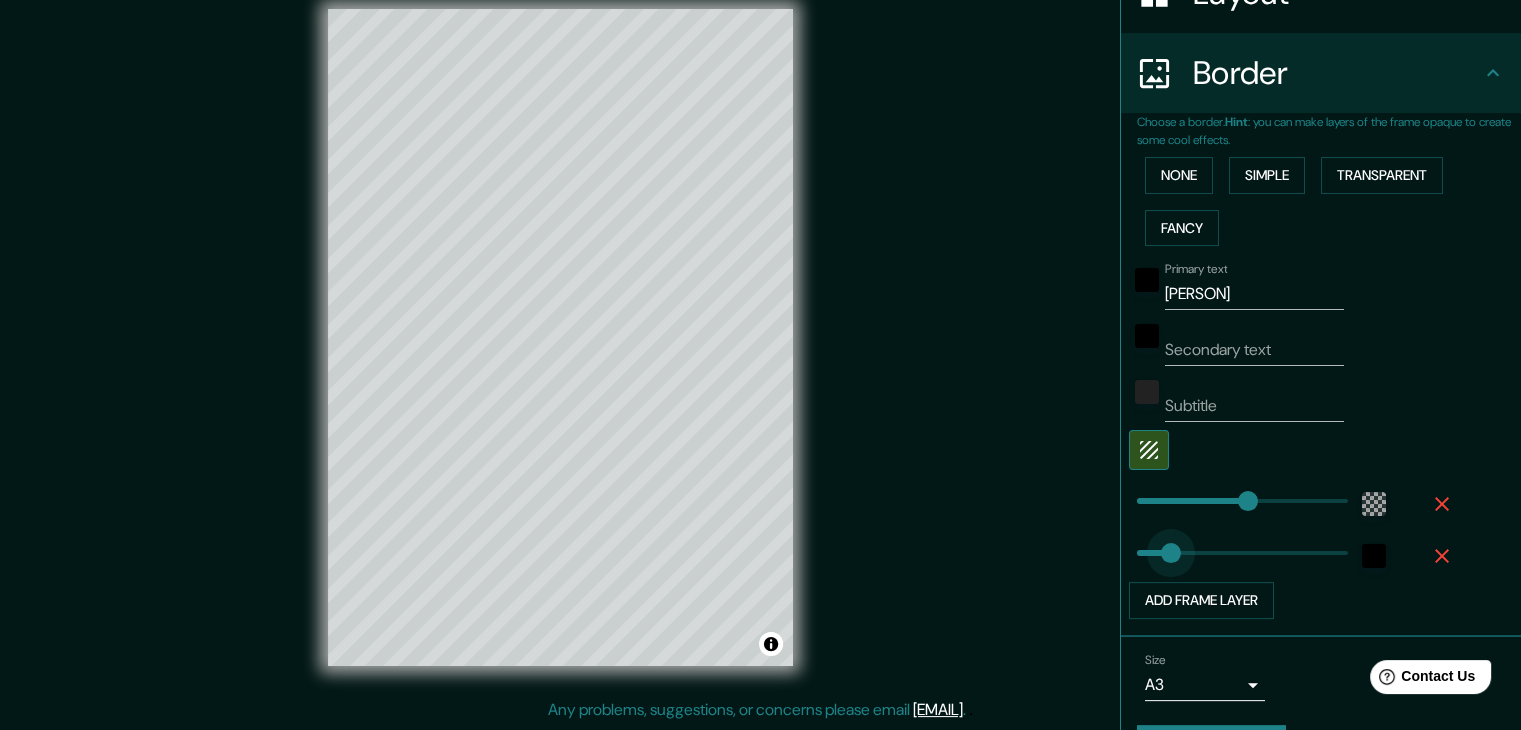 type on "[NUMBER]" 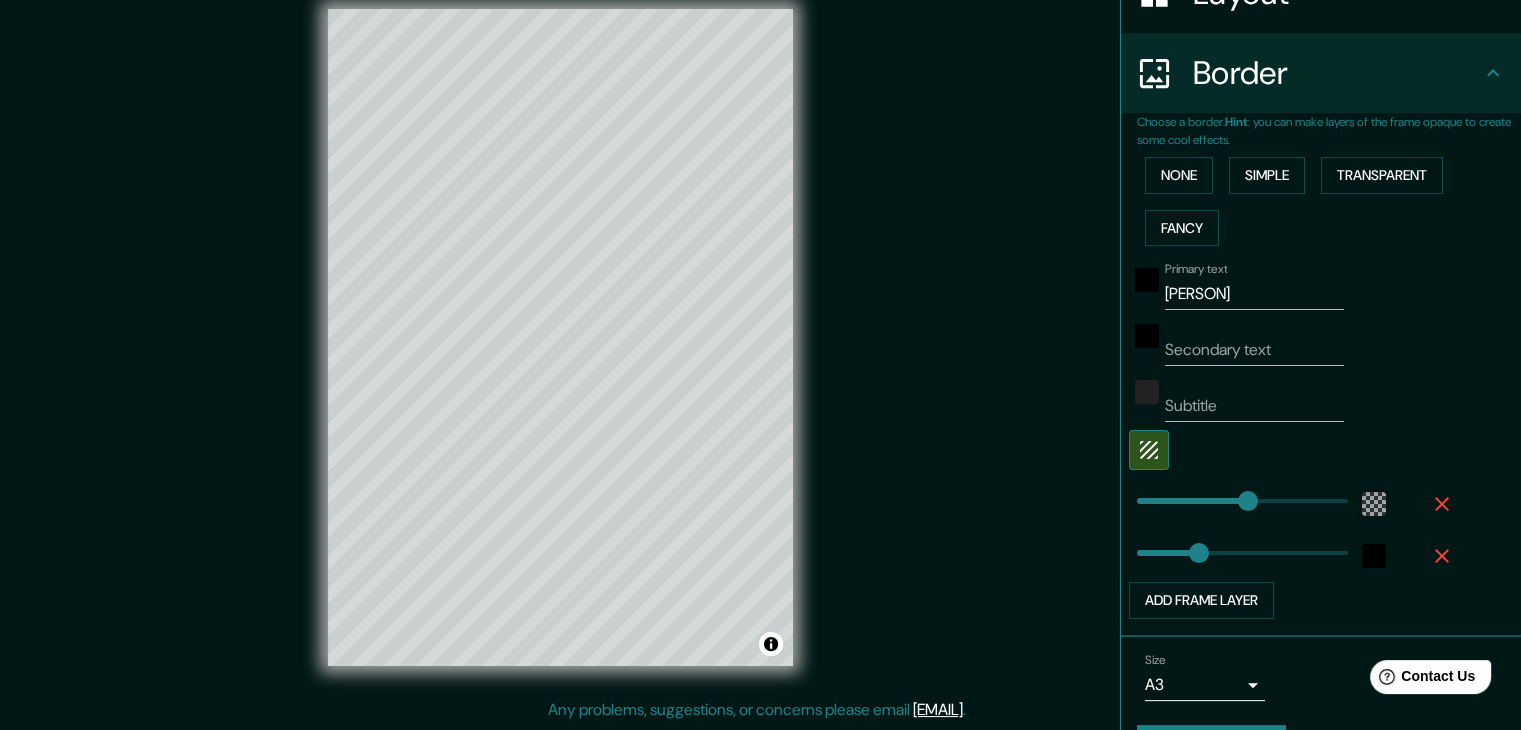 type on "140" 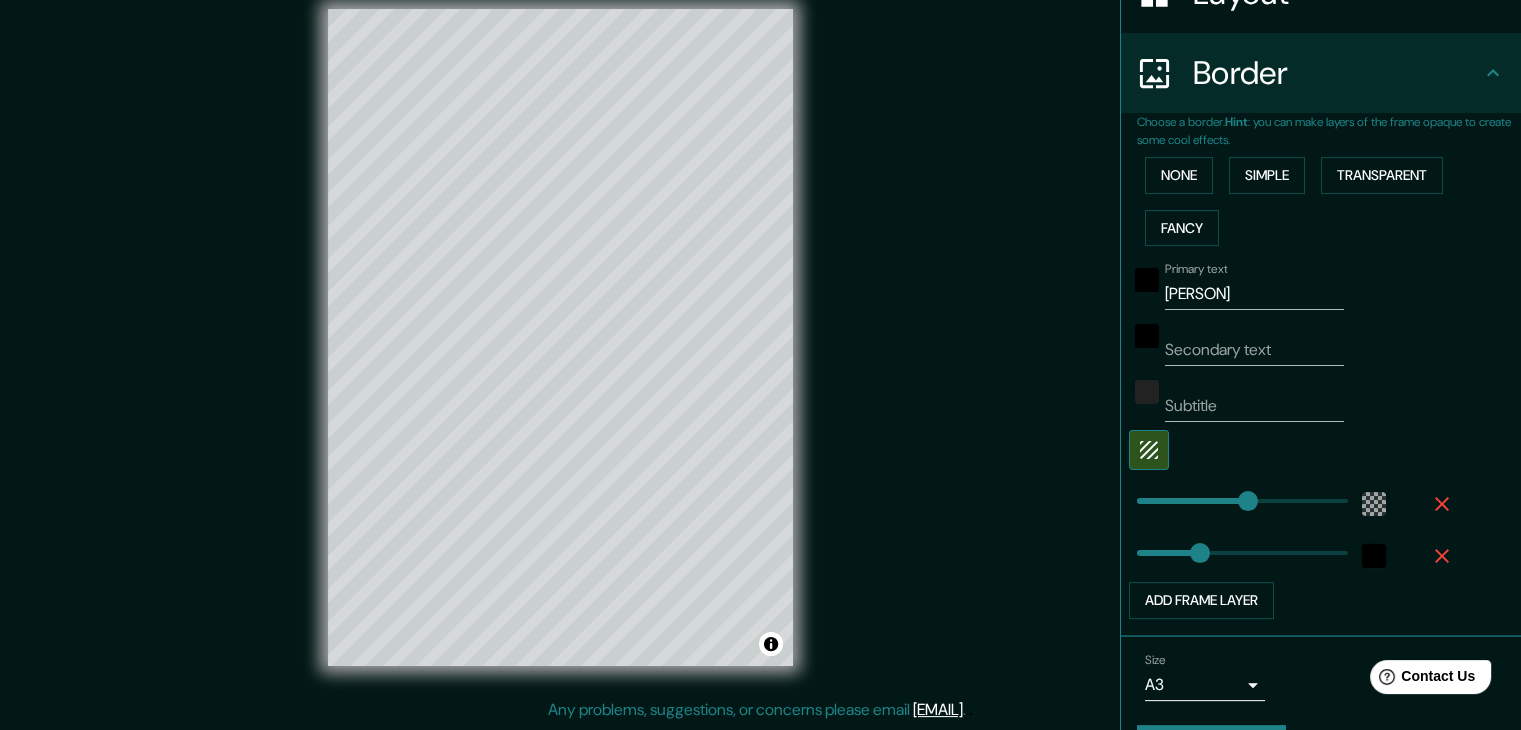 type on "[NUMBER]" 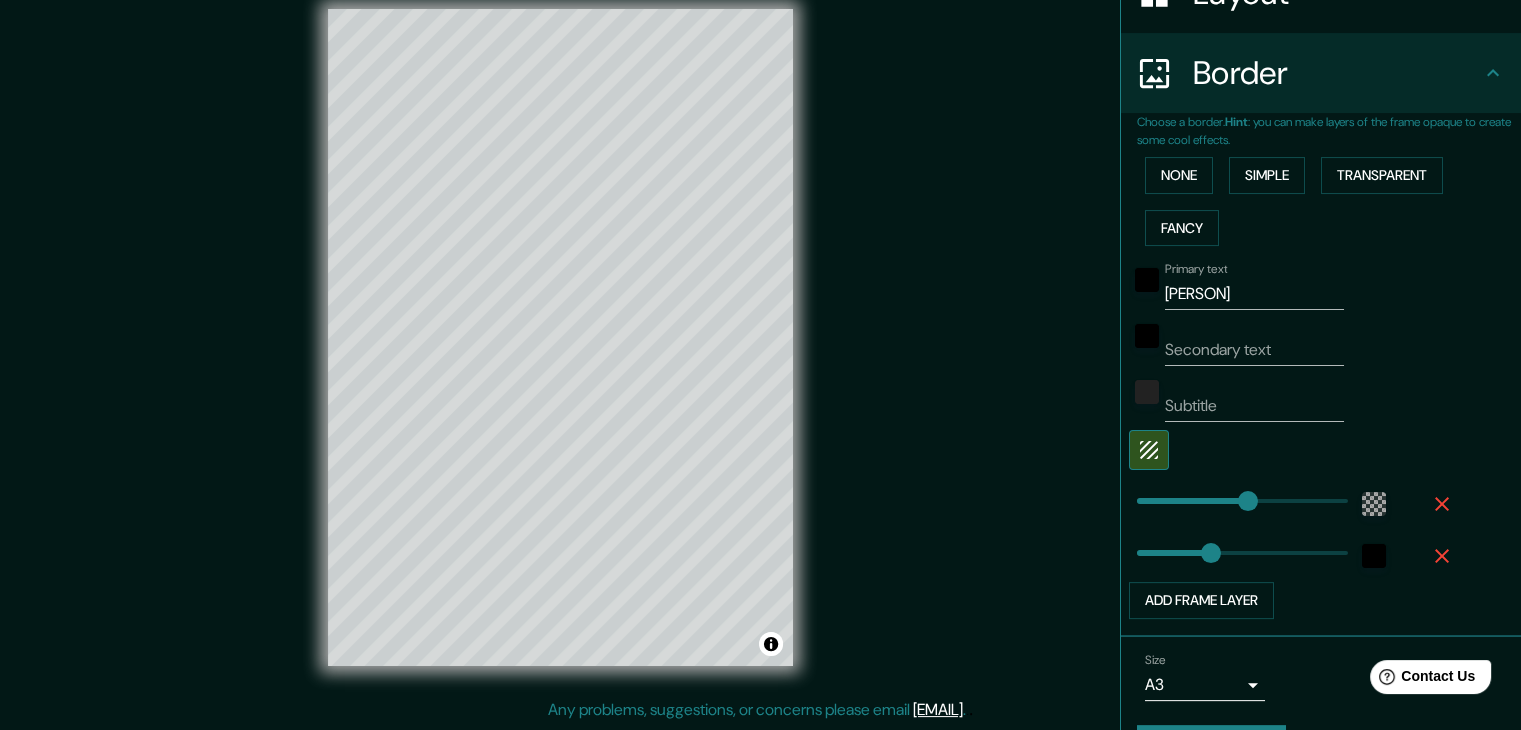type on "[NUMBER]" 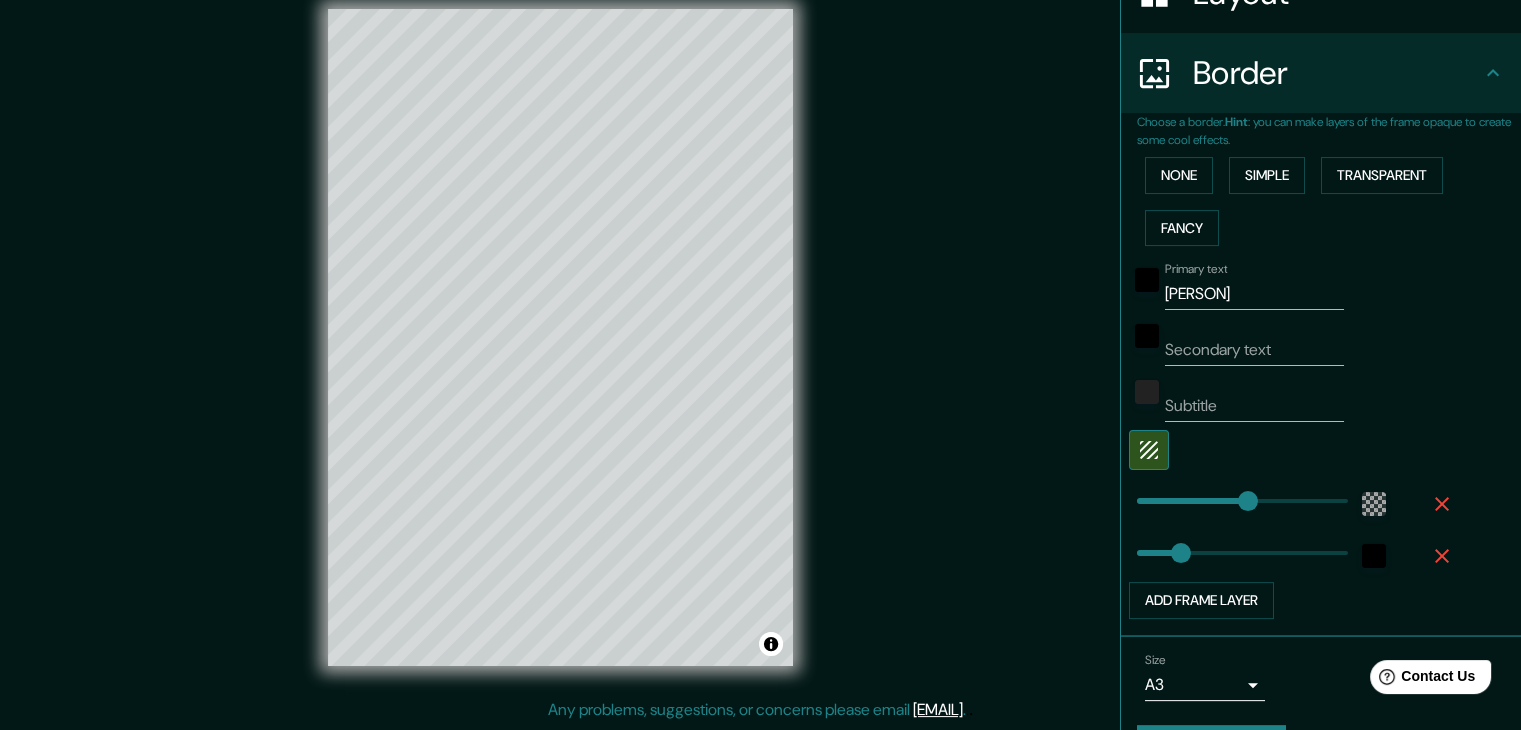 type on "72" 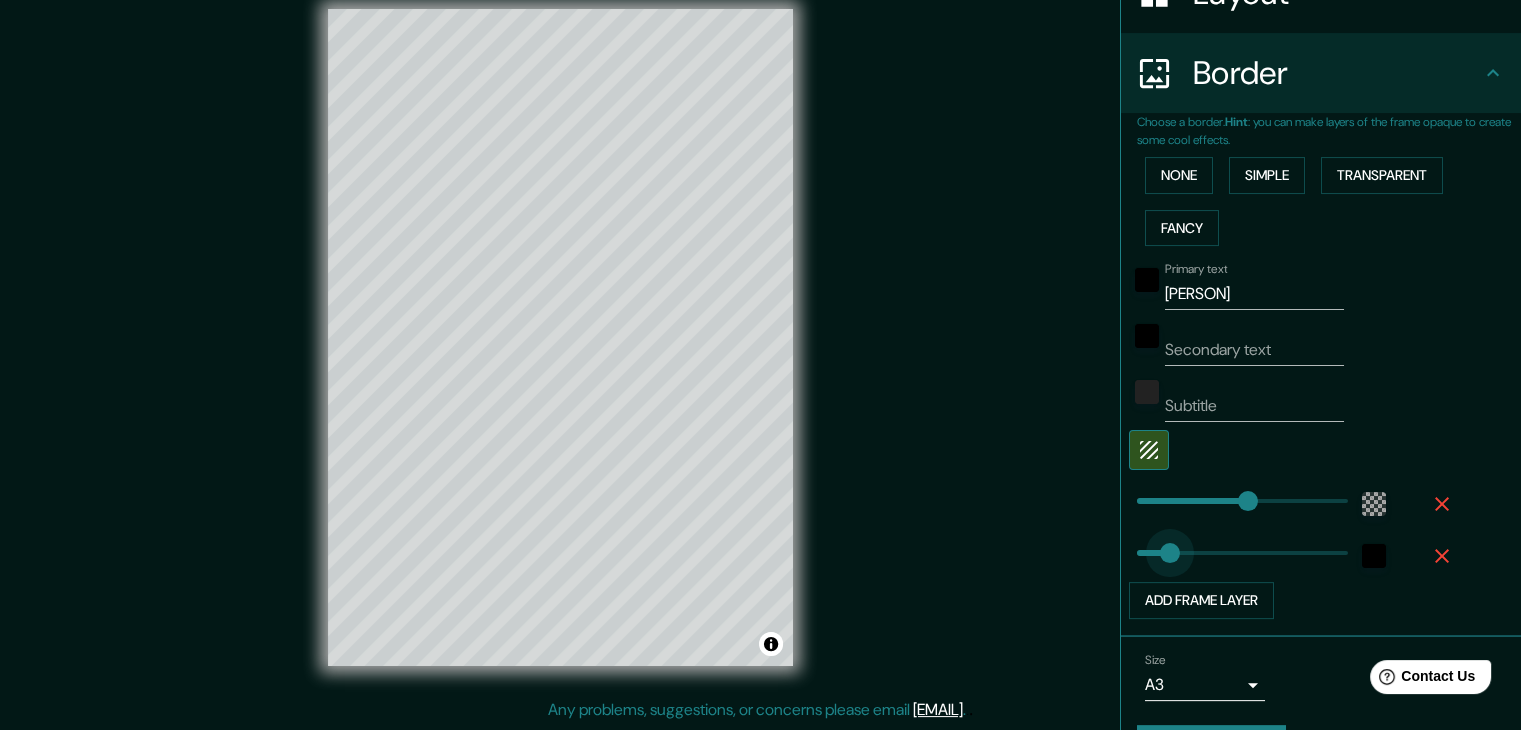 type on "244" 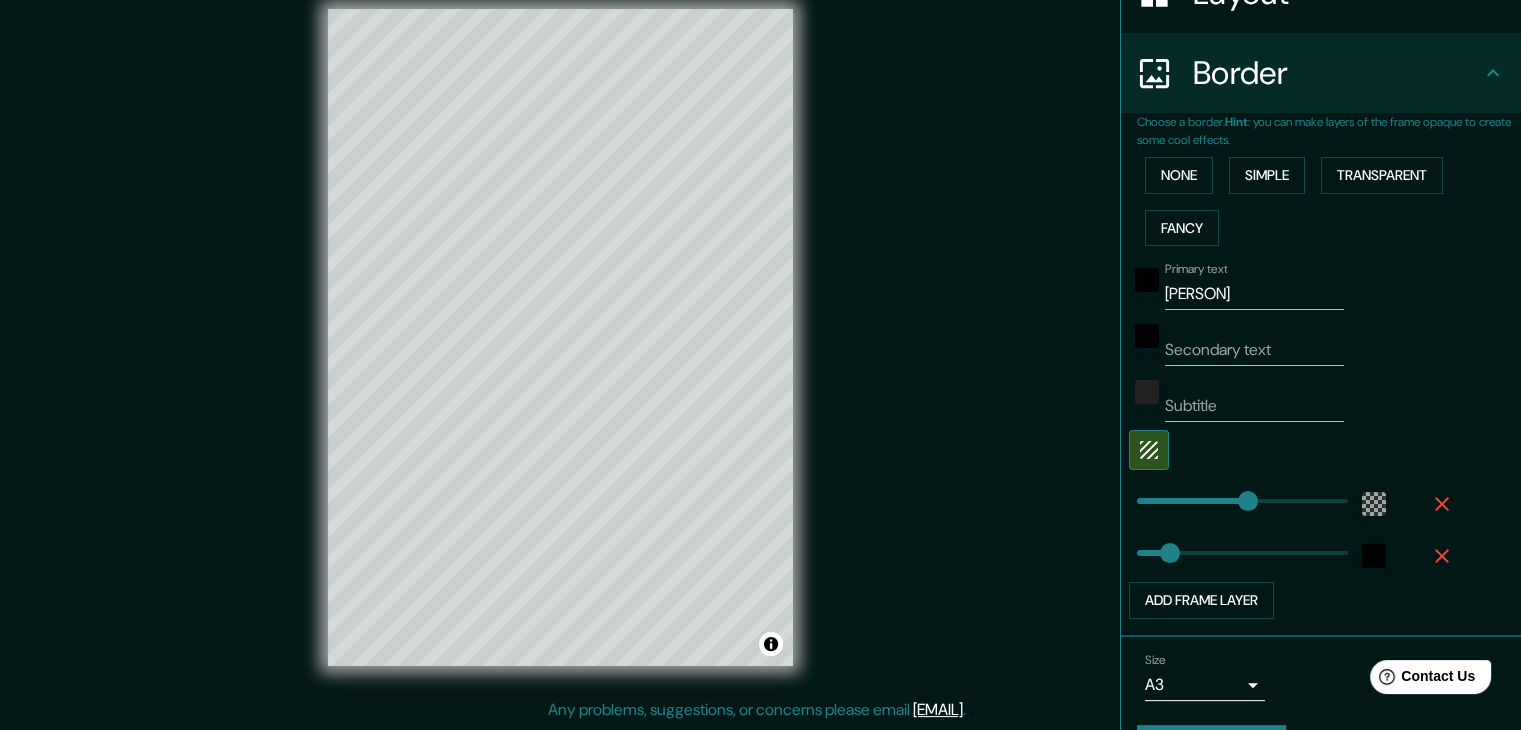 type on "63" 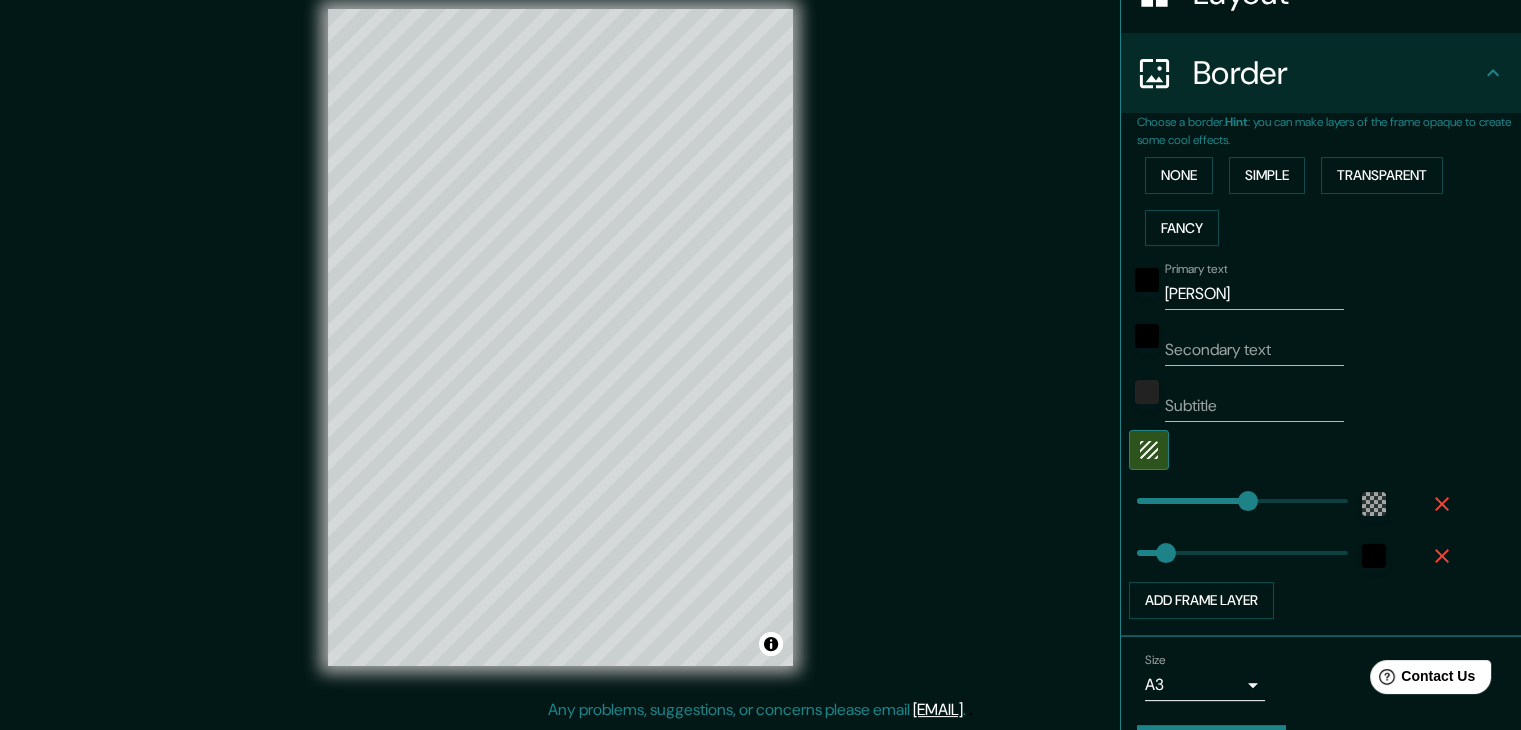 type on "[NUMBER]" 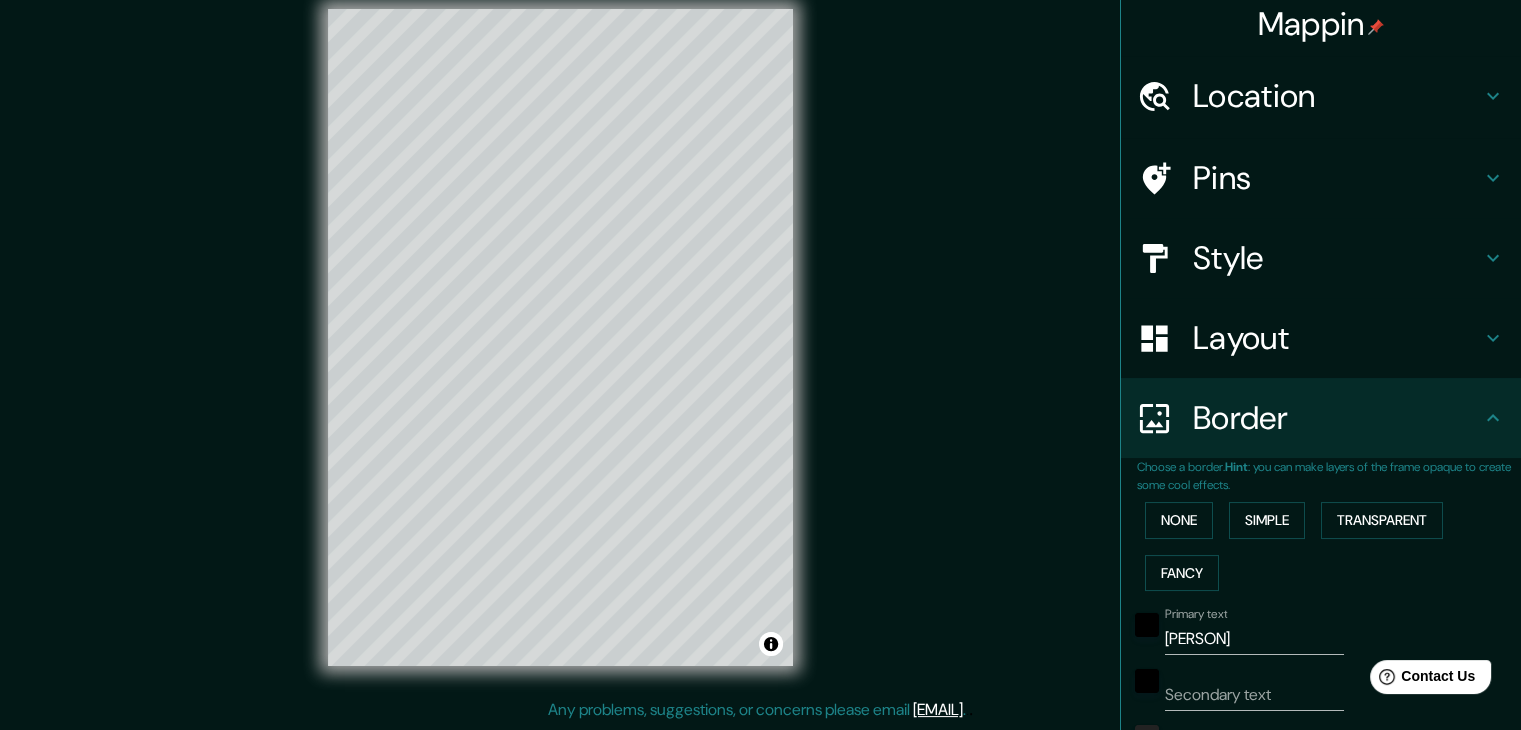 scroll, scrollTop: 5, scrollLeft: 0, axis: vertical 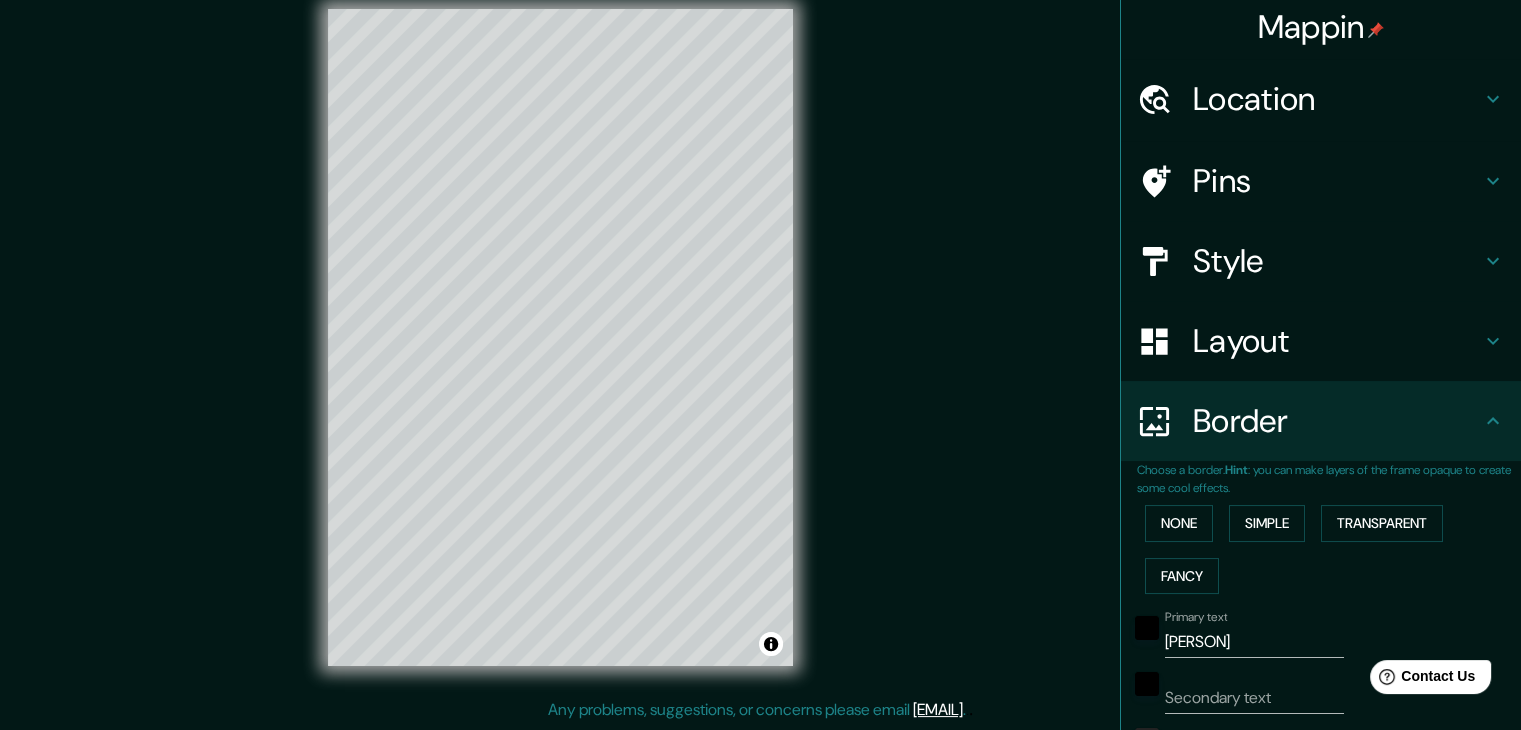 click on "Layout" at bounding box center (1337, 341) 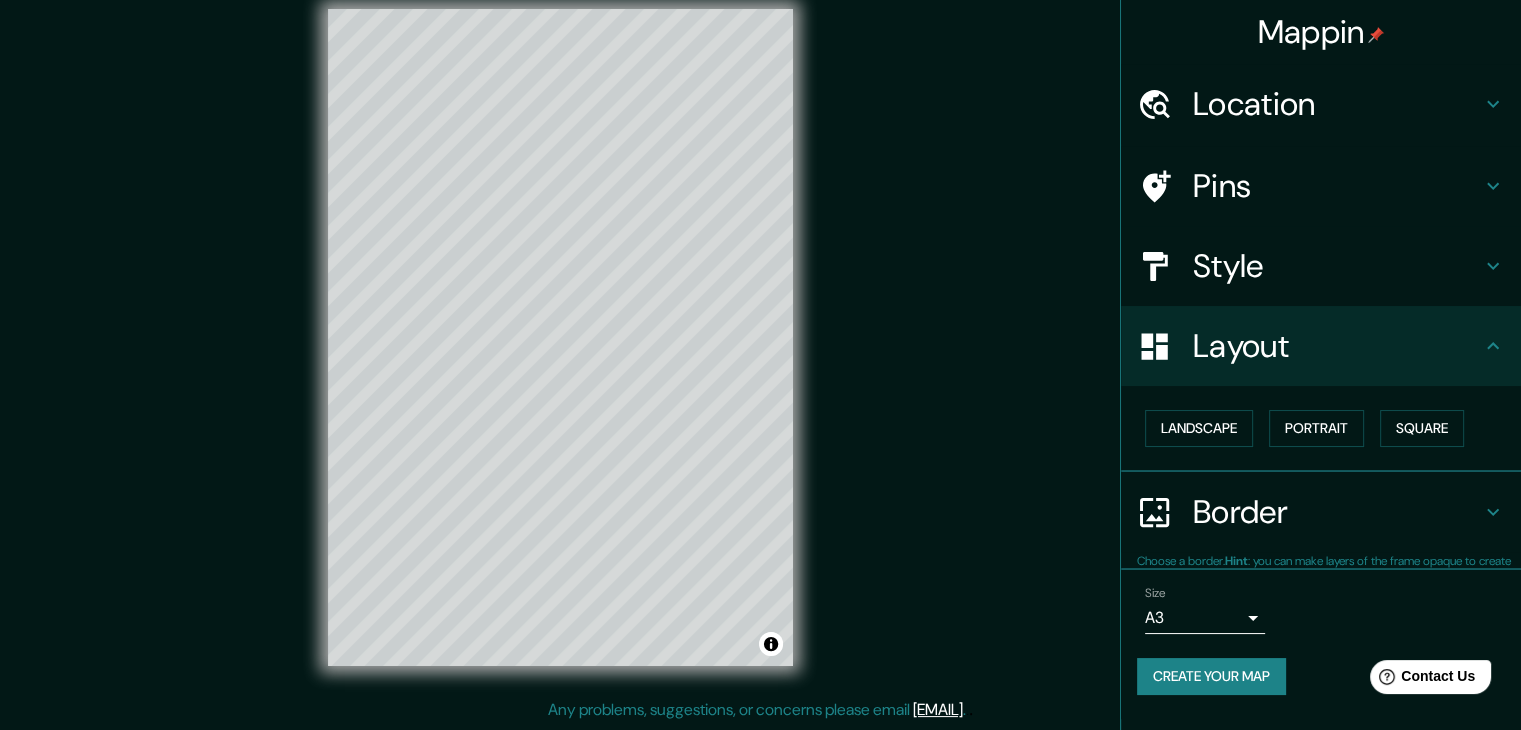 scroll, scrollTop: 0, scrollLeft: 0, axis: both 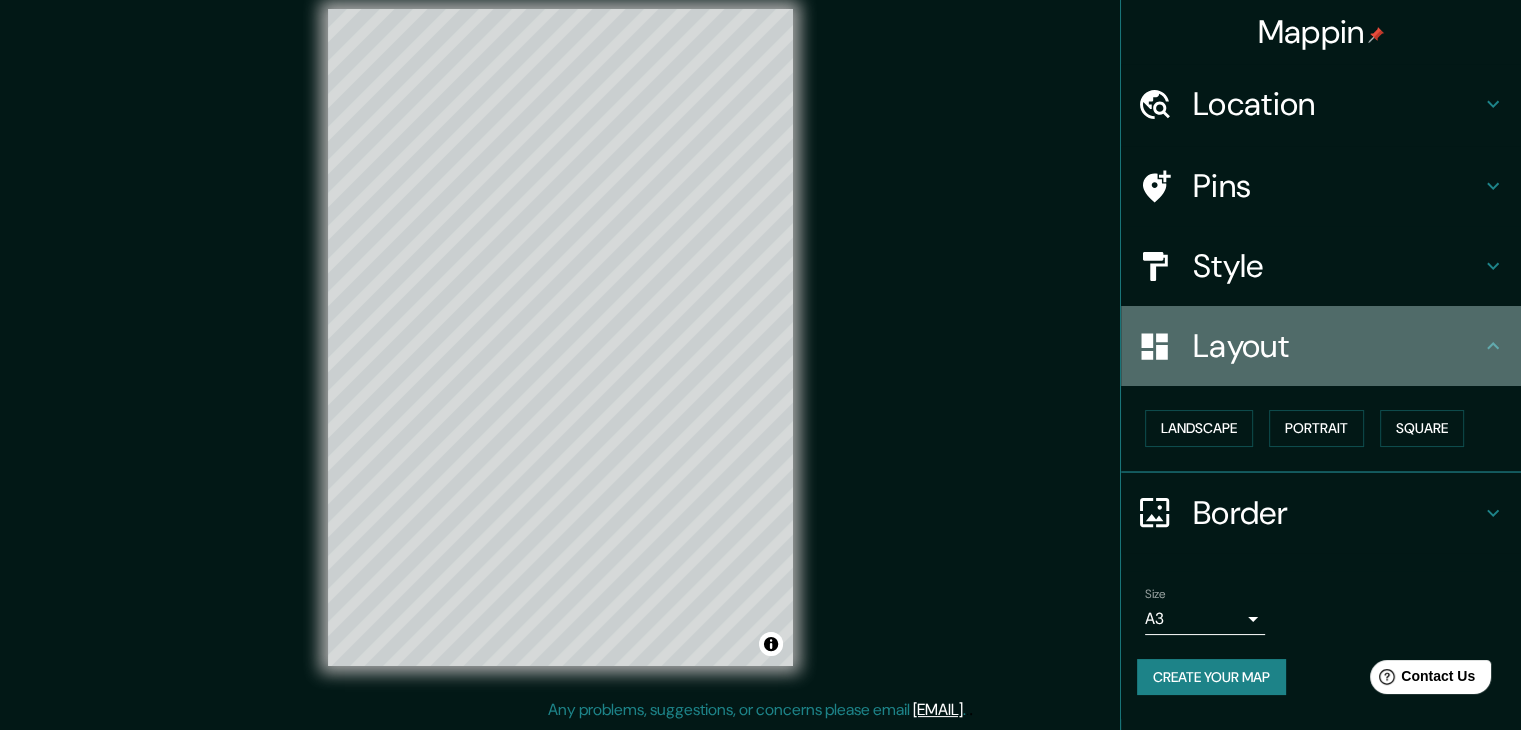 click on "Layout" at bounding box center [1337, 346] 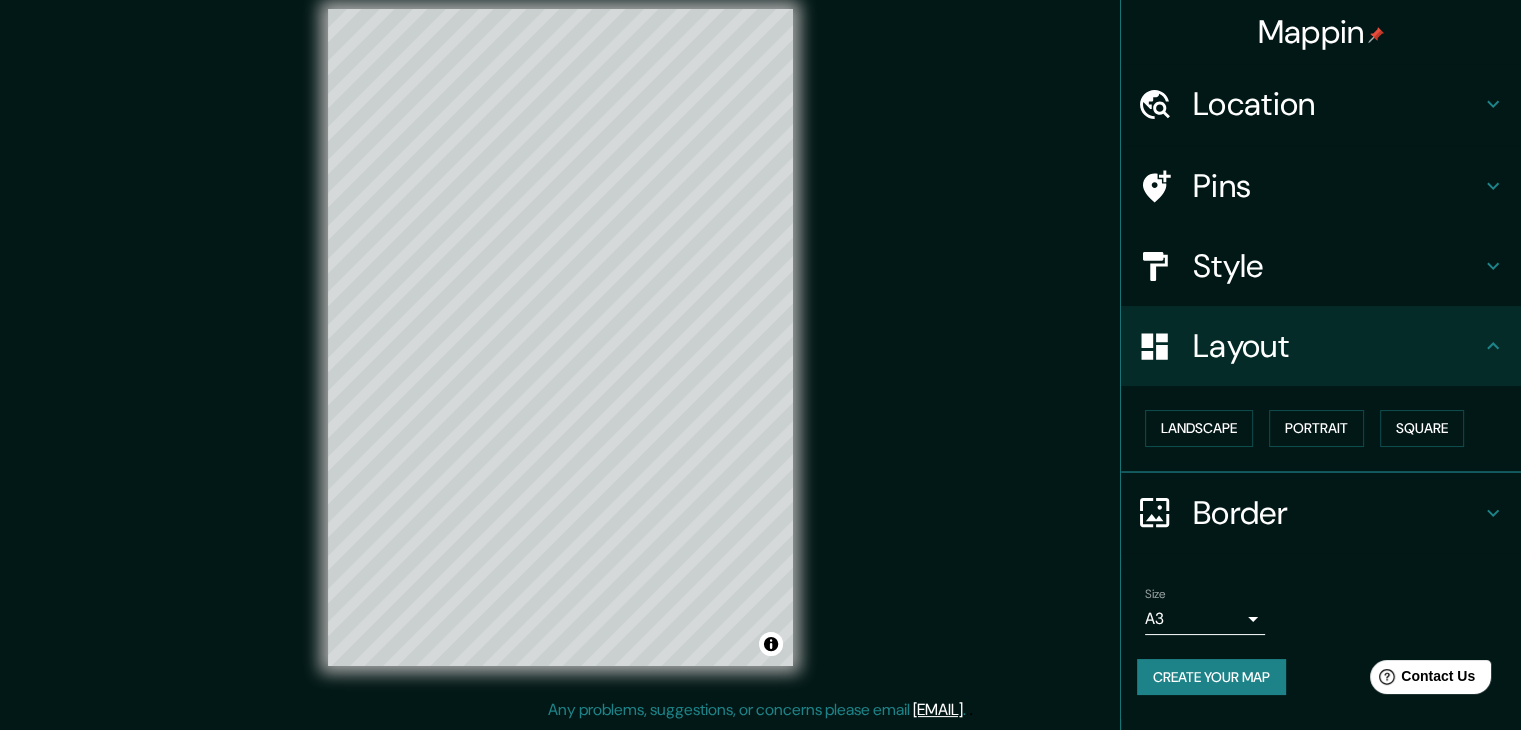 click on "Border" at bounding box center (1337, 513) 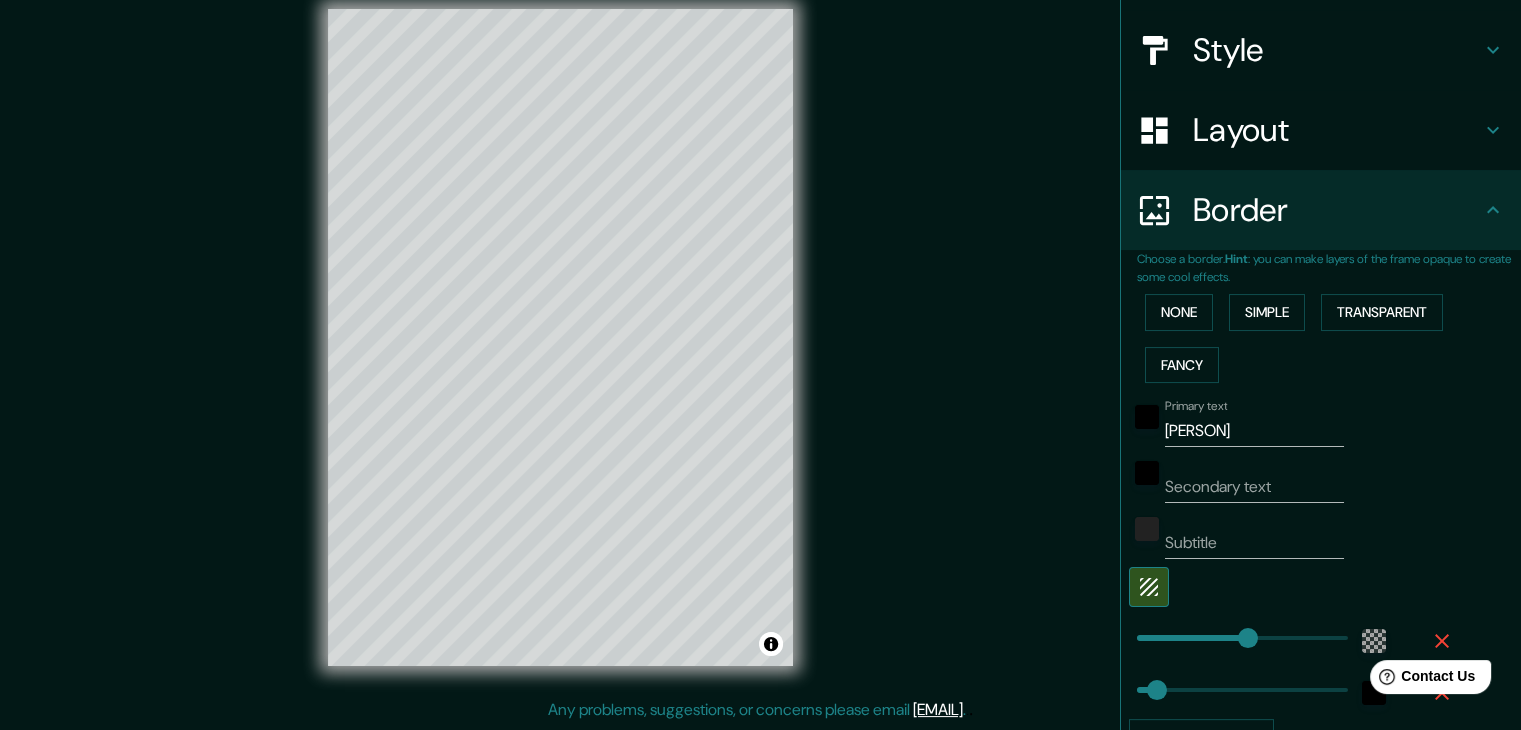 scroll, scrollTop: 405, scrollLeft: 0, axis: vertical 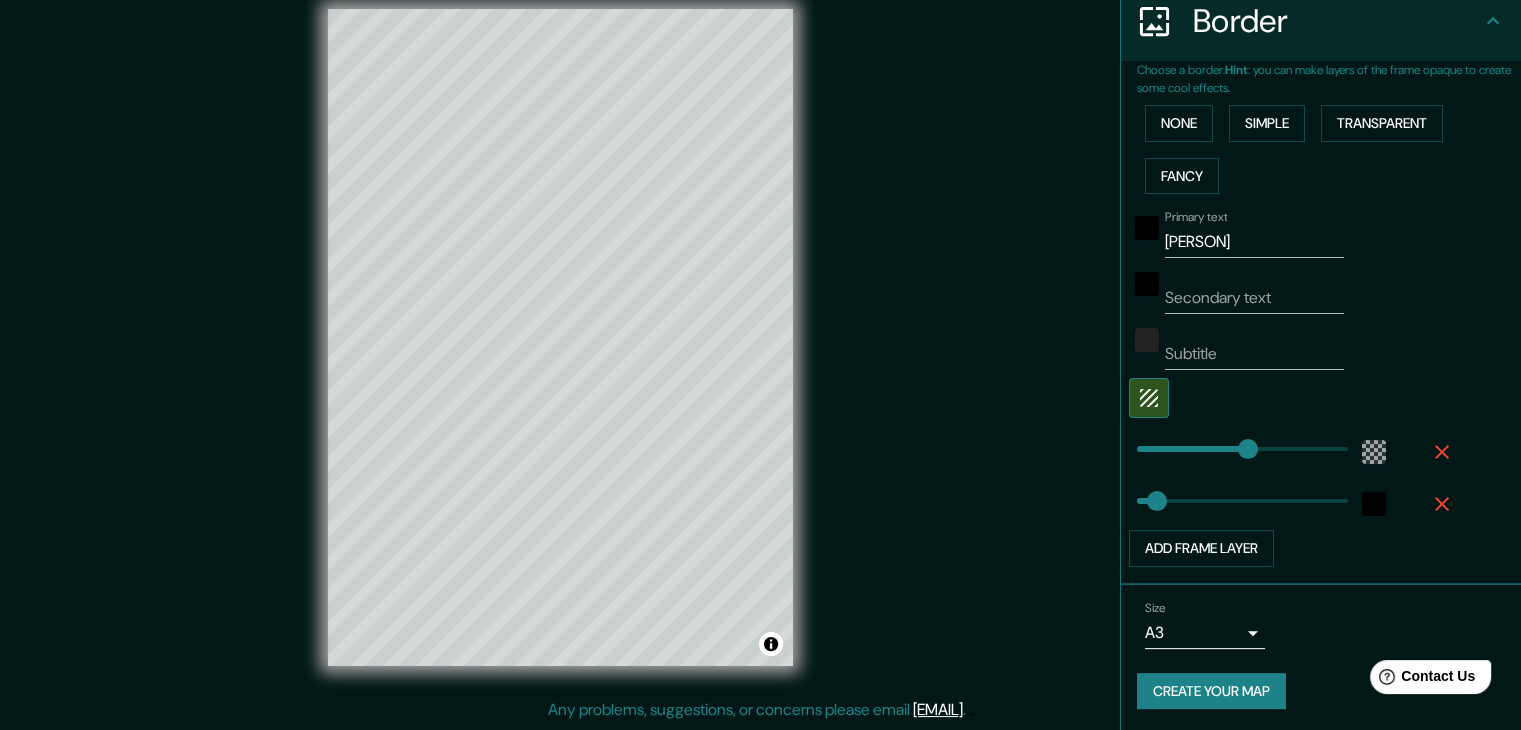 click 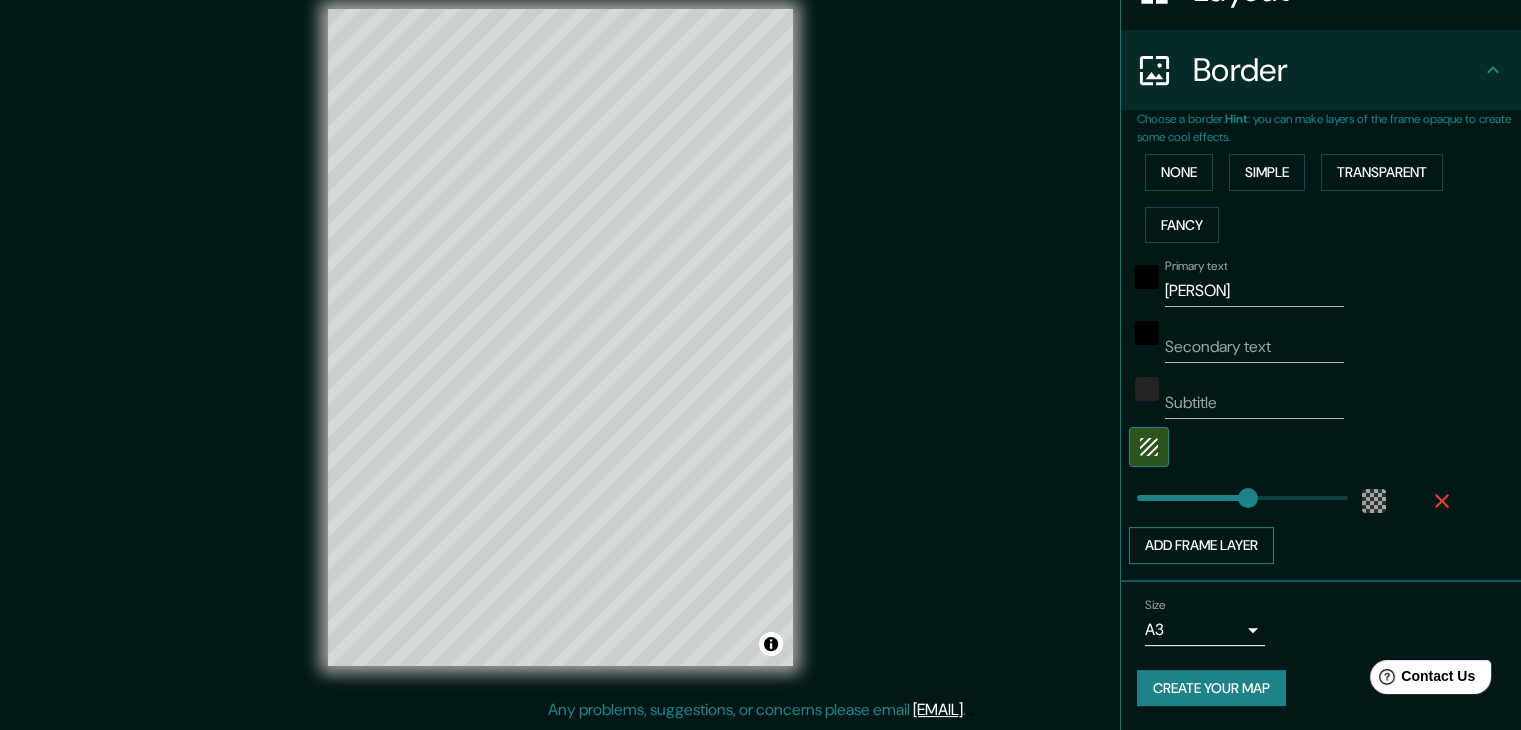 scroll, scrollTop: 353, scrollLeft: 0, axis: vertical 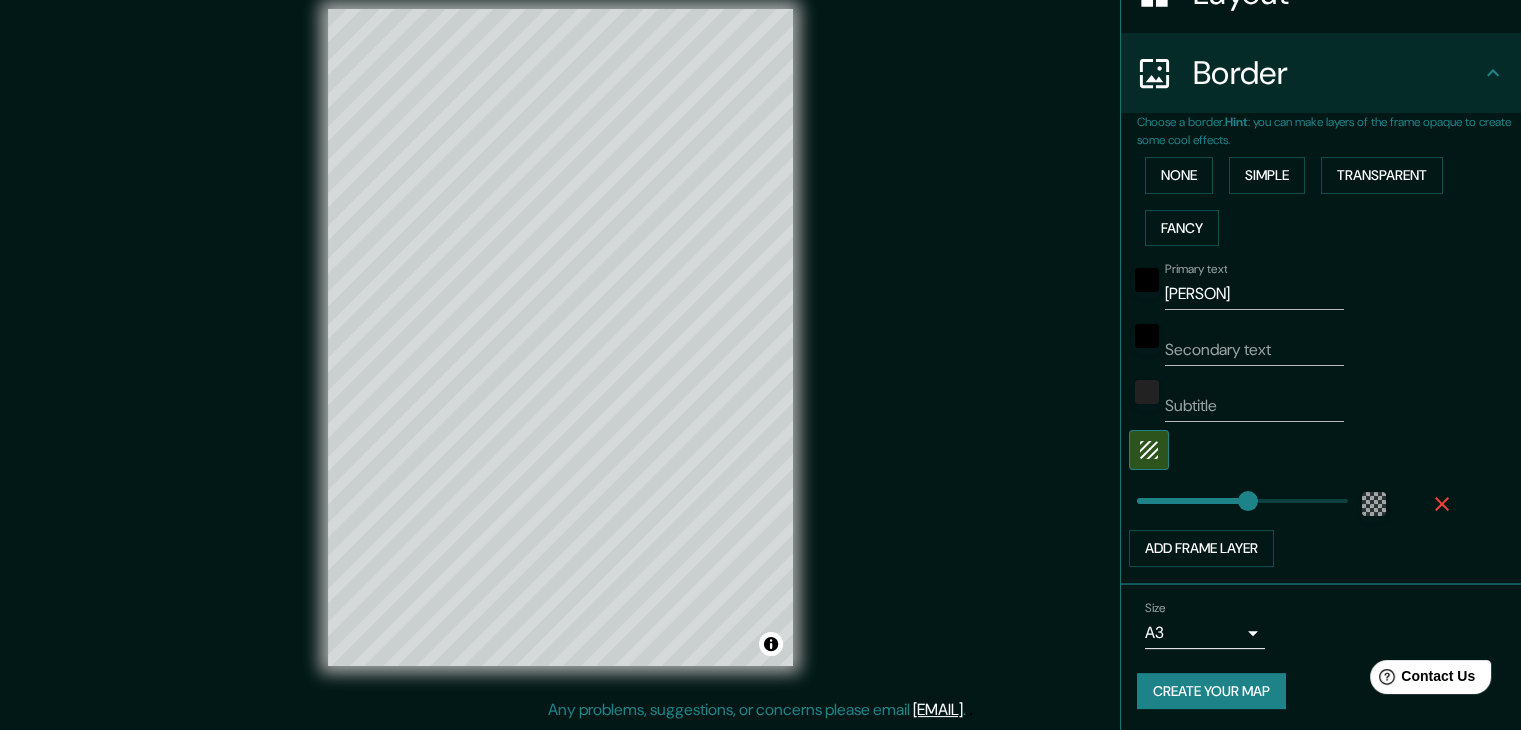 type on "244" 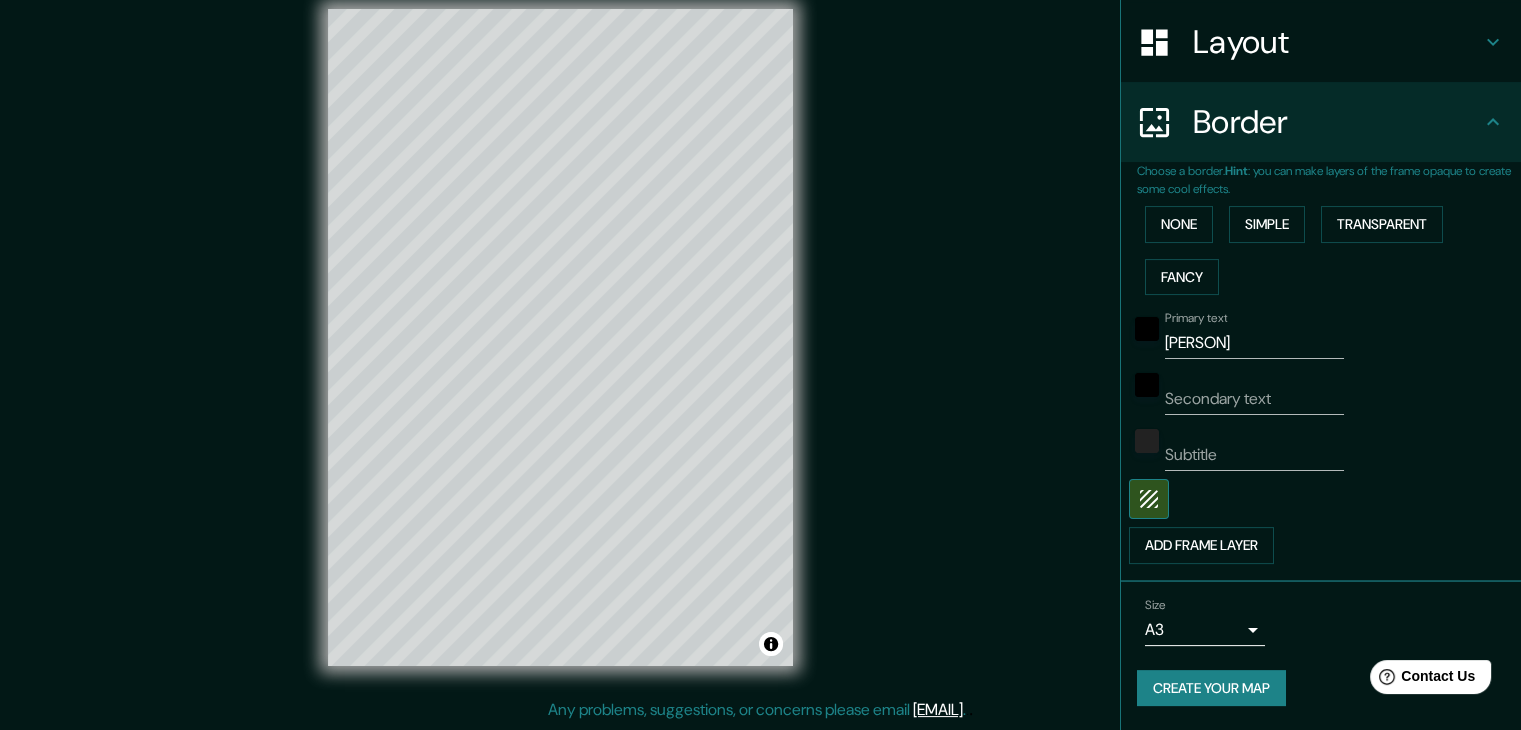 scroll, scrollTop: 301, scrollLeft: 0, axis: vertical 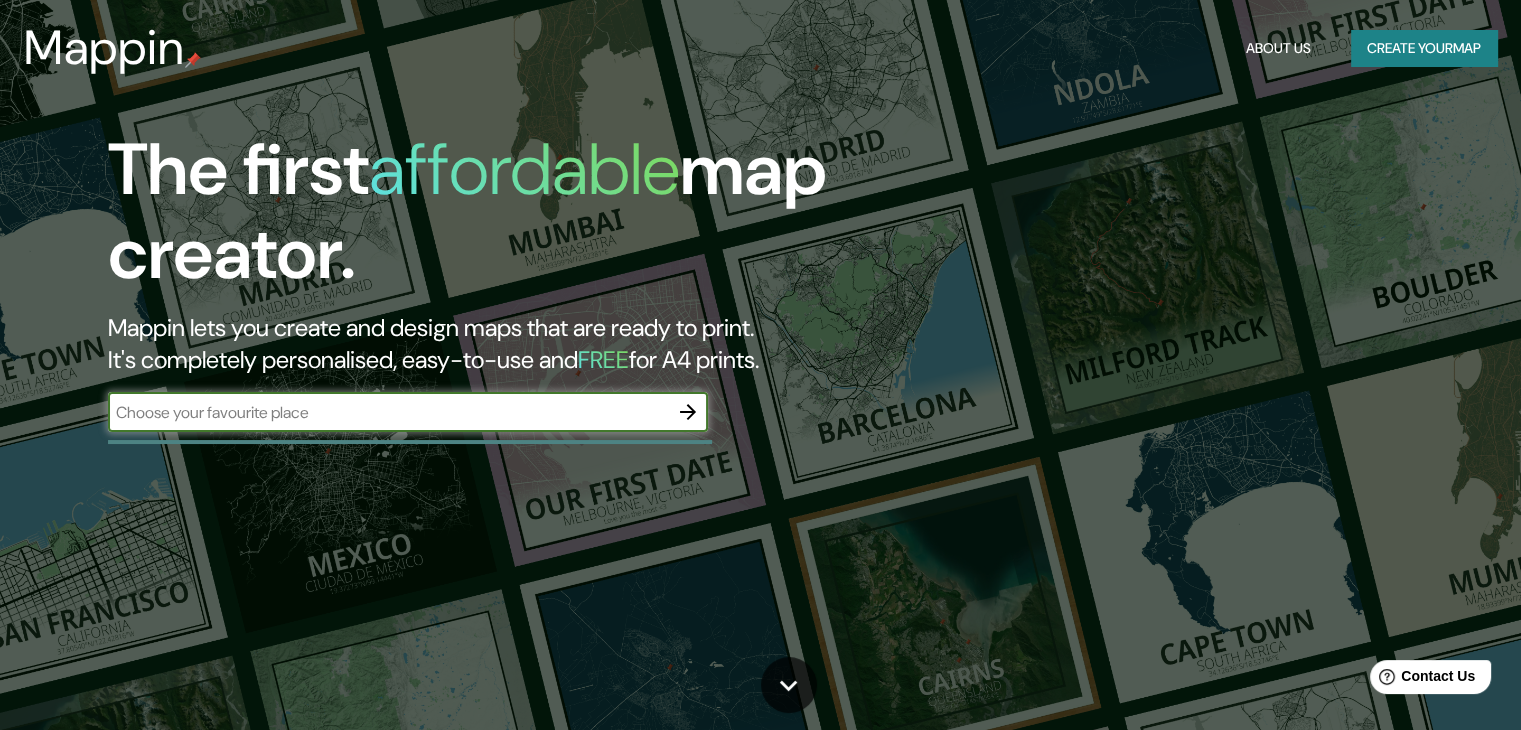 click at bounding box center [388, 412] 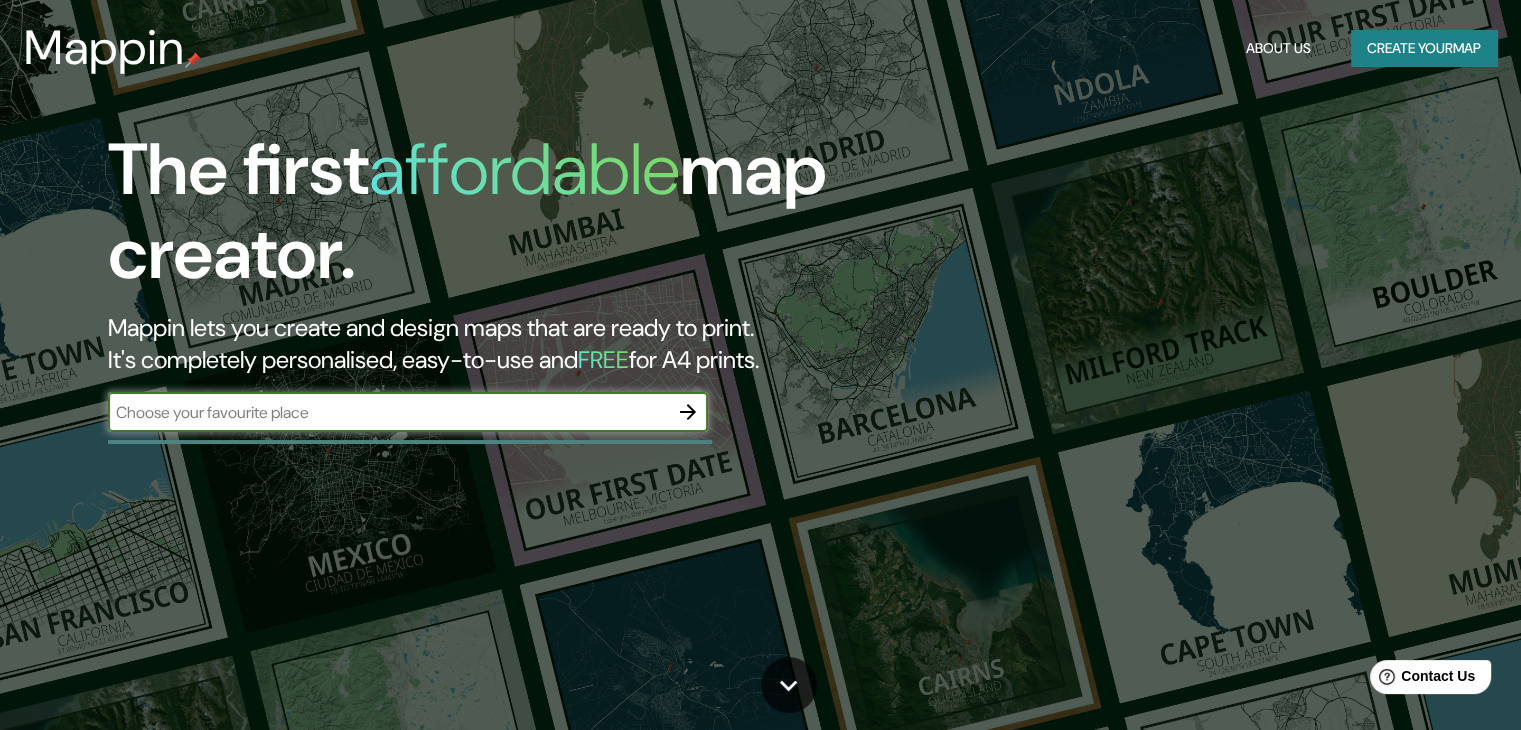 type on "[FIRST] [LAST]" 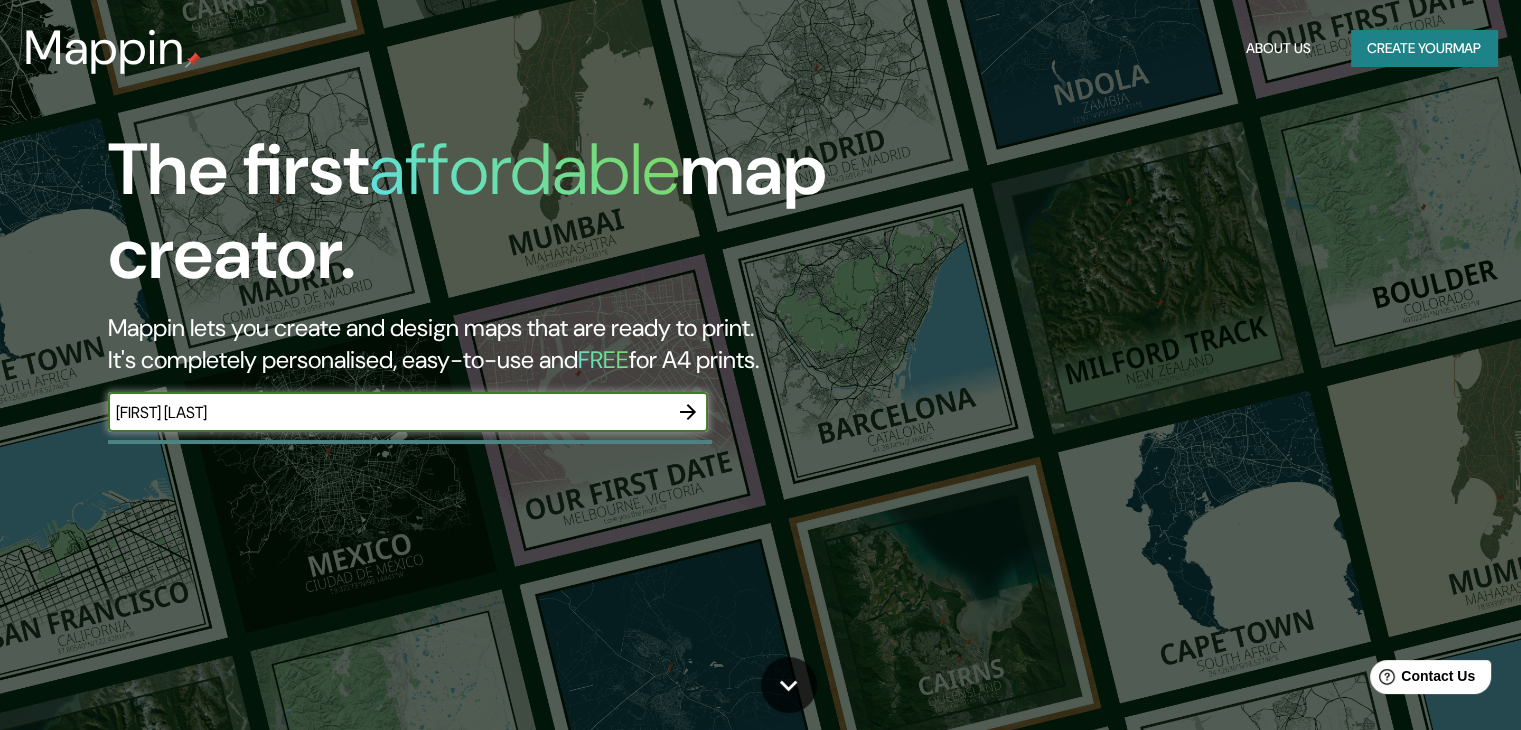 click 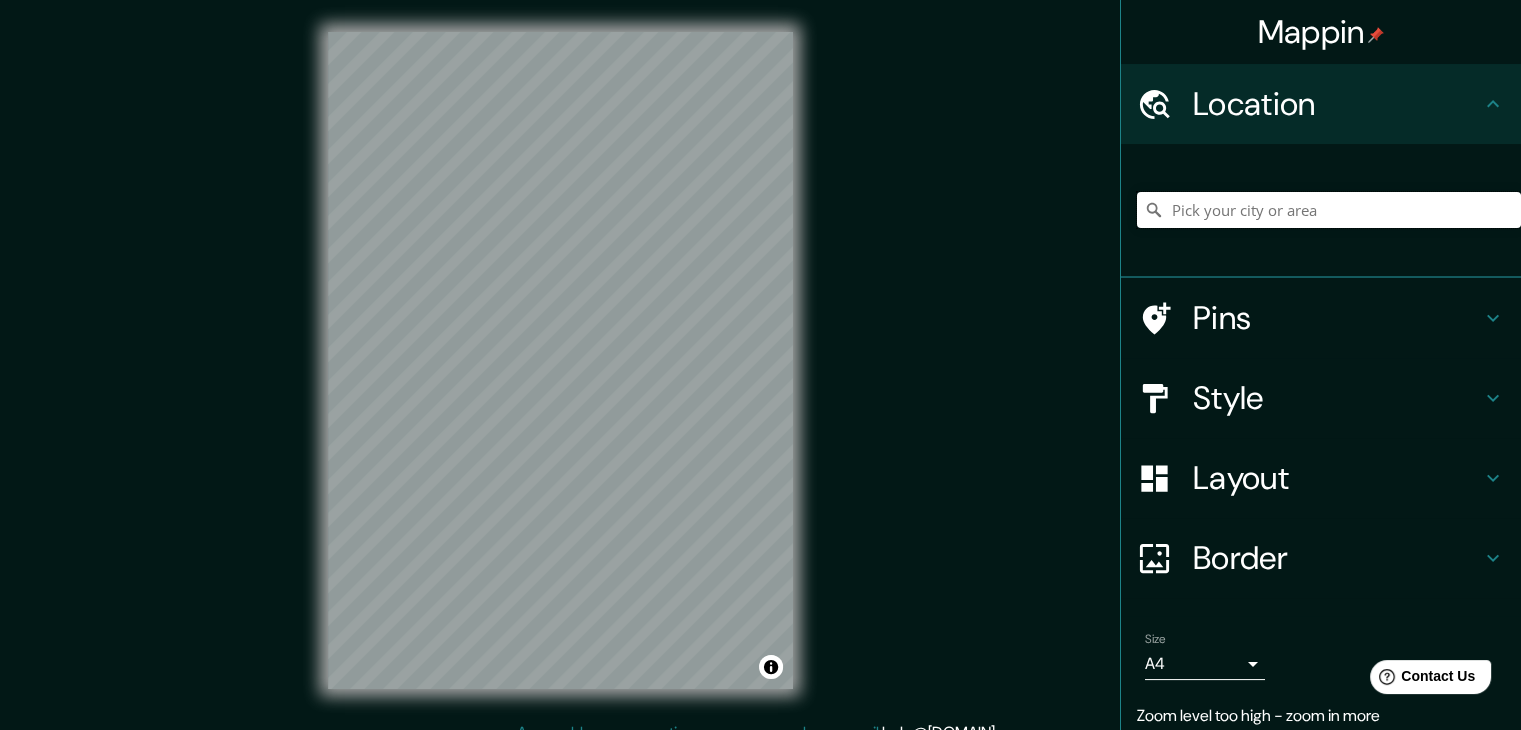 click at bounding box center [1329, 210] 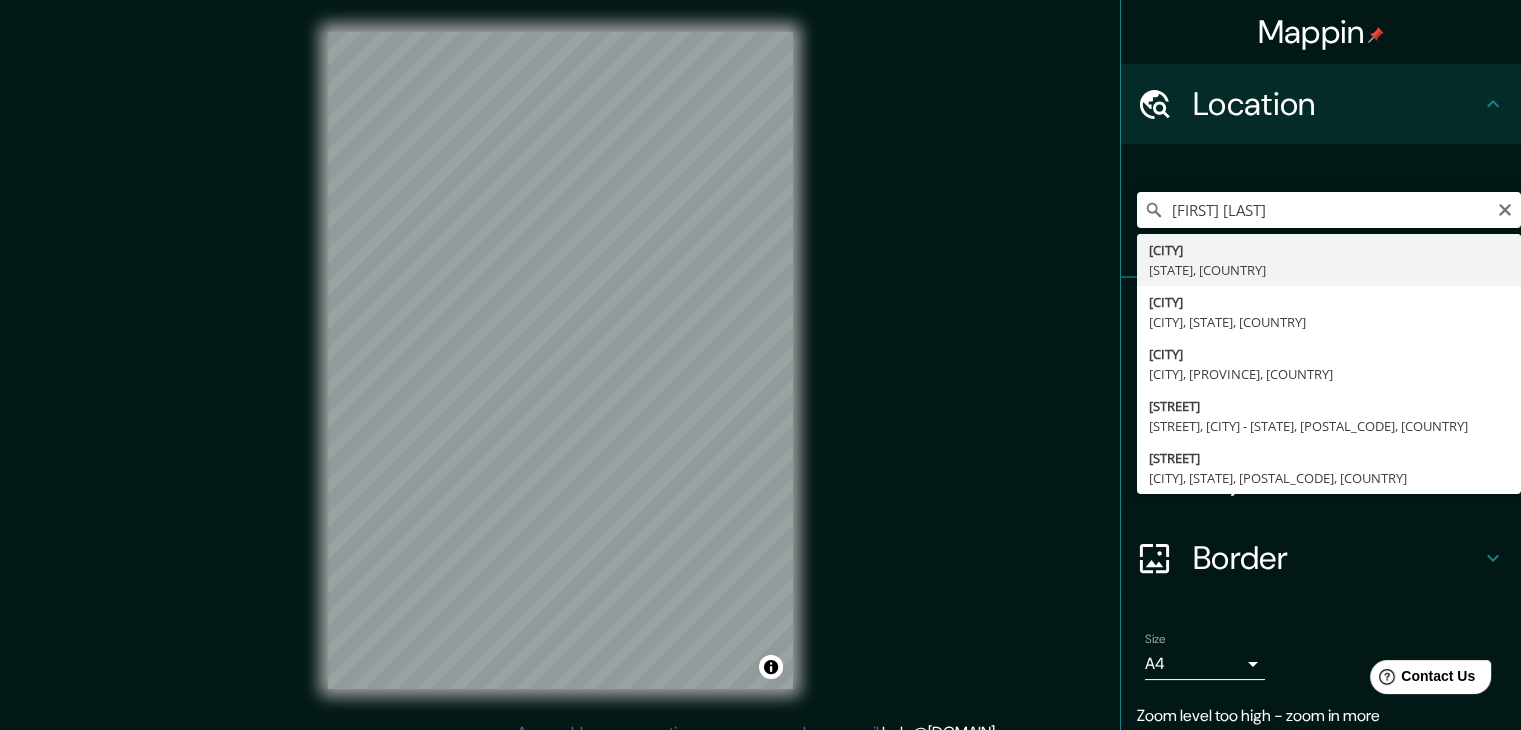 type on "Victoria, Provincia de Buenos Aires, Argentina" 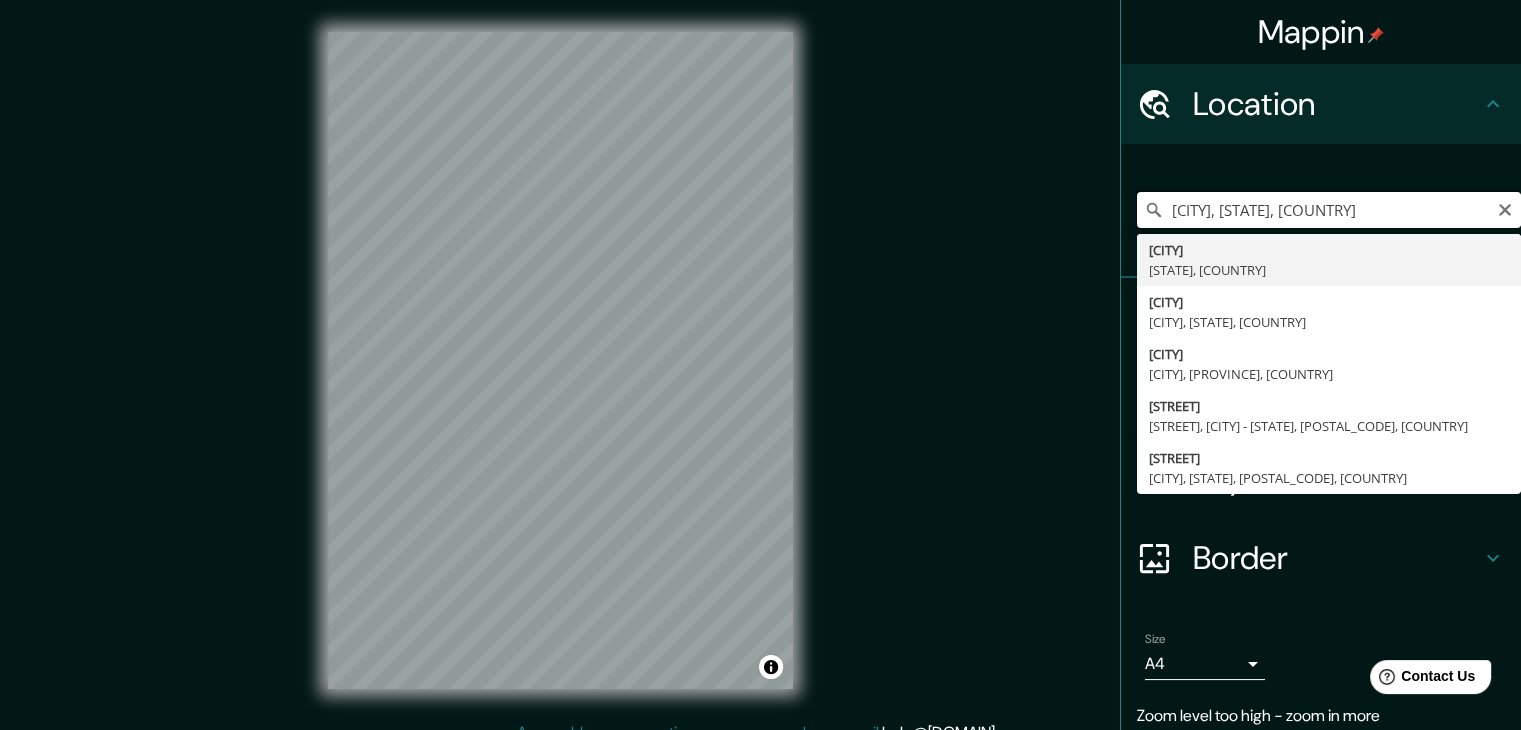 scroll, scrollTop: 0, scrollLeft: 0, axis: both 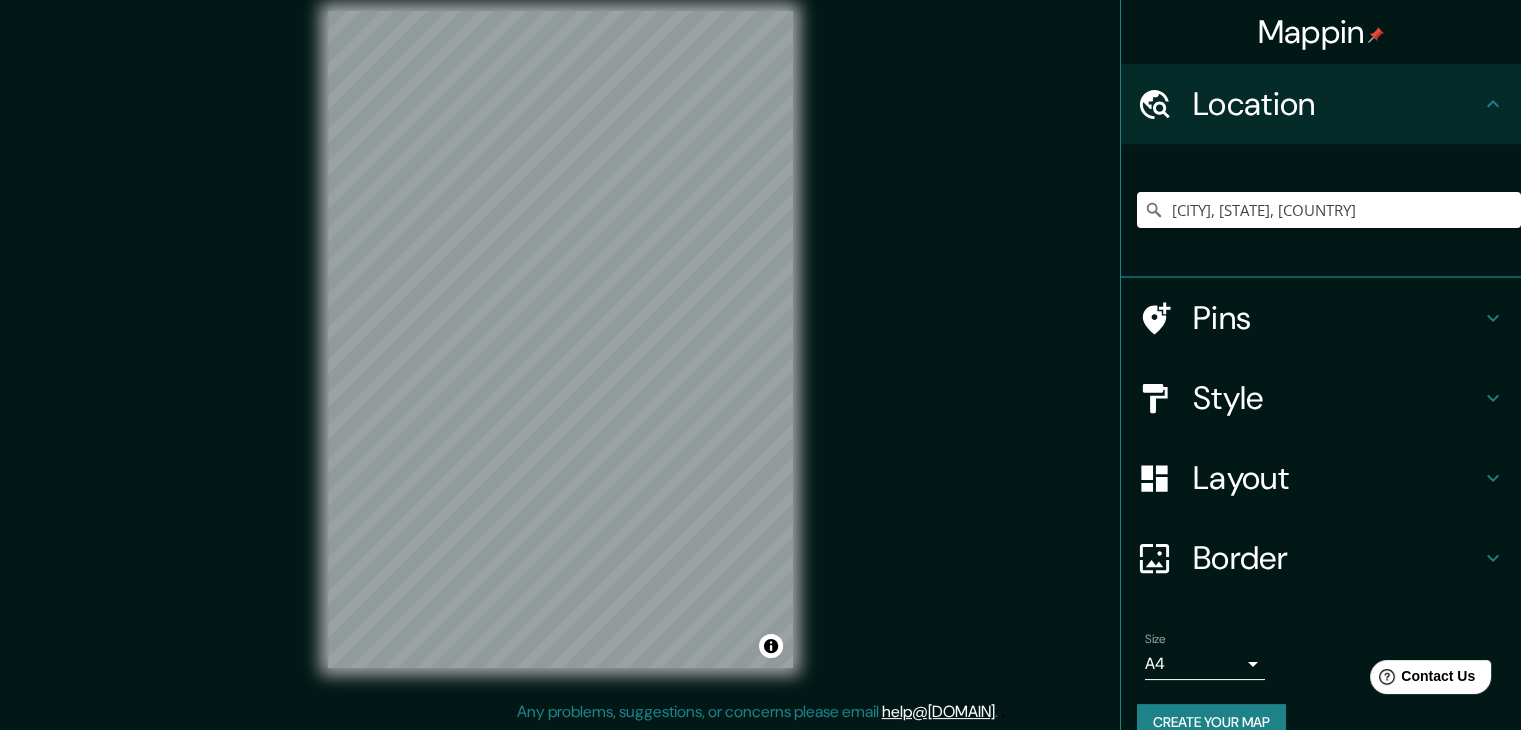 click on "Pins" at bounding box center (1337, 318) 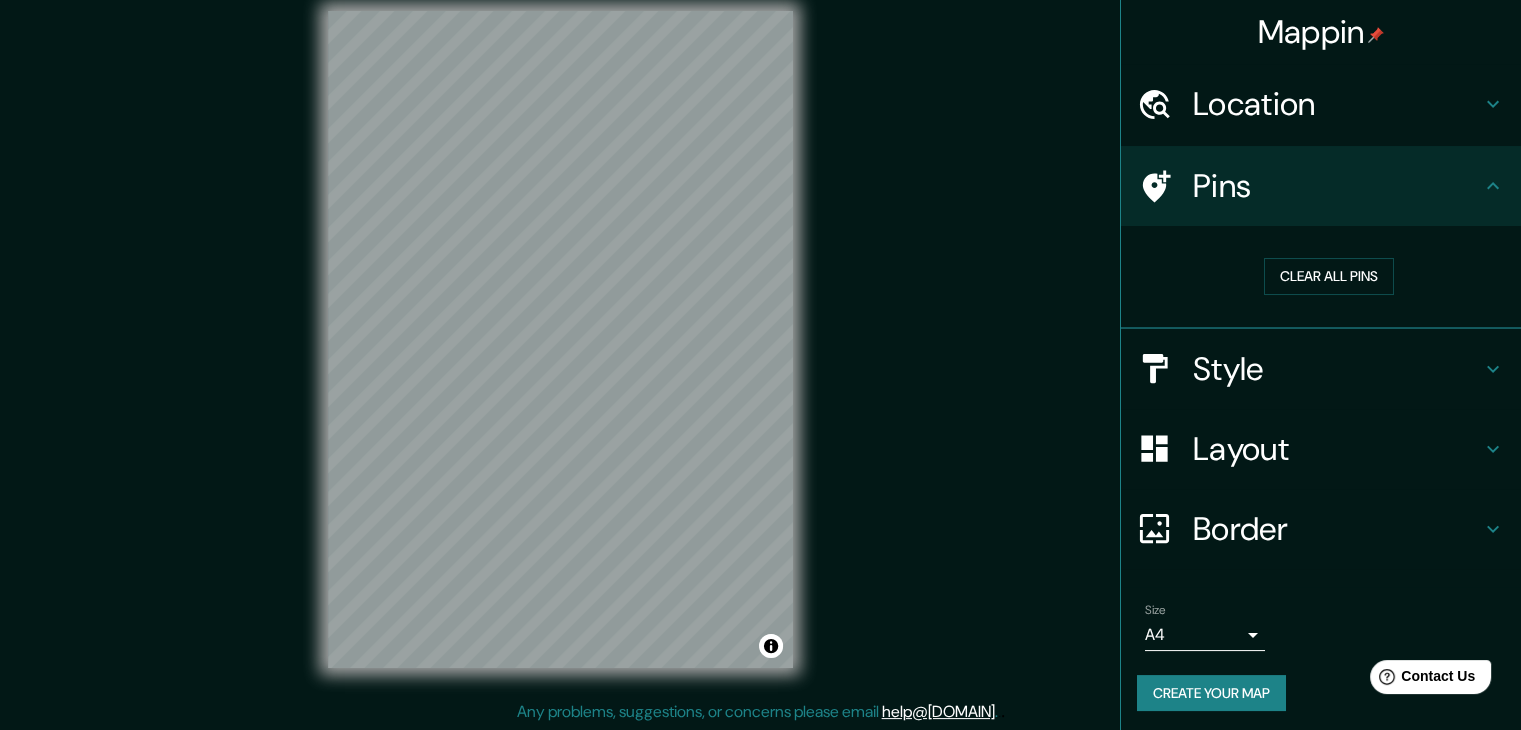 click on "Pins" at bounding box center (1321, 186) 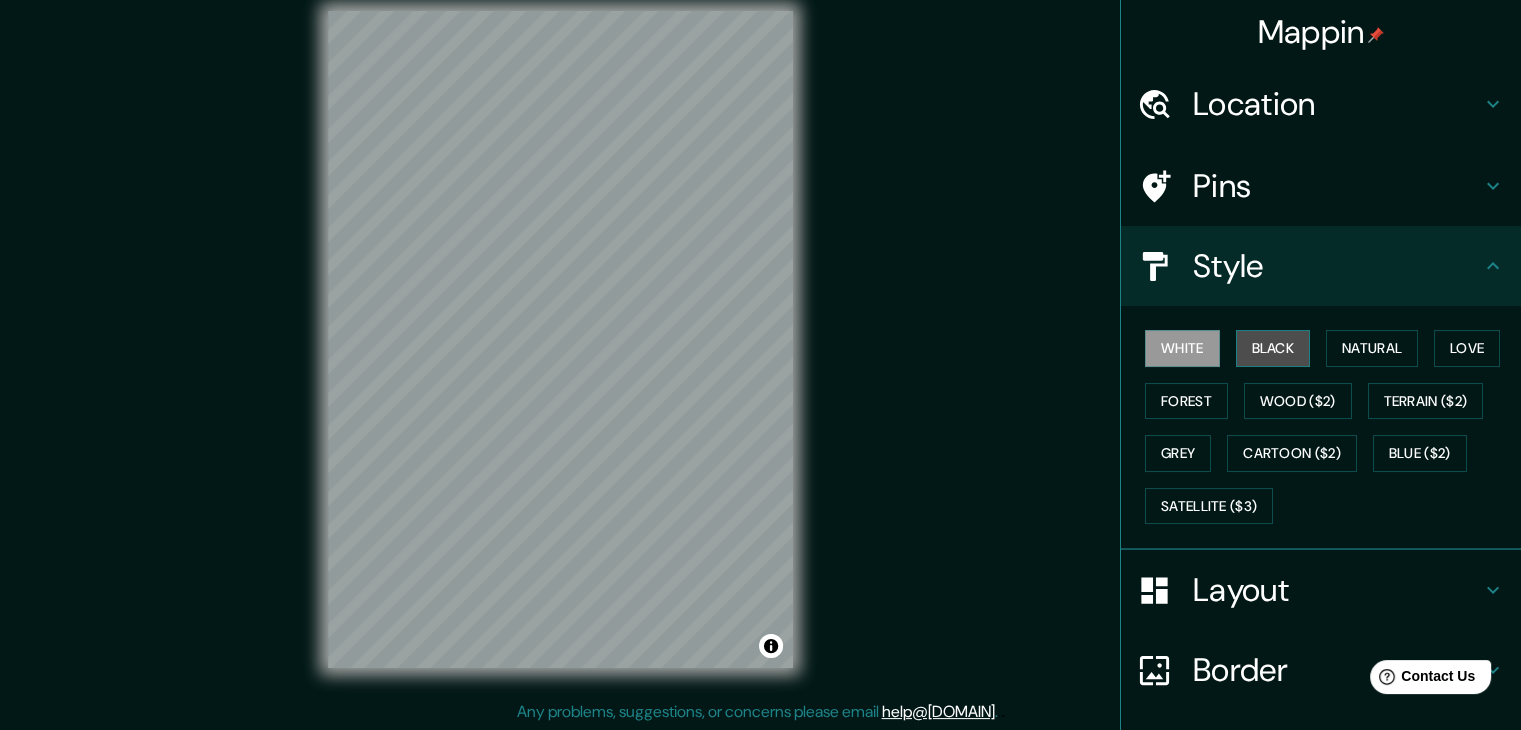 click on "Black" at bounding box center [1273, 348] 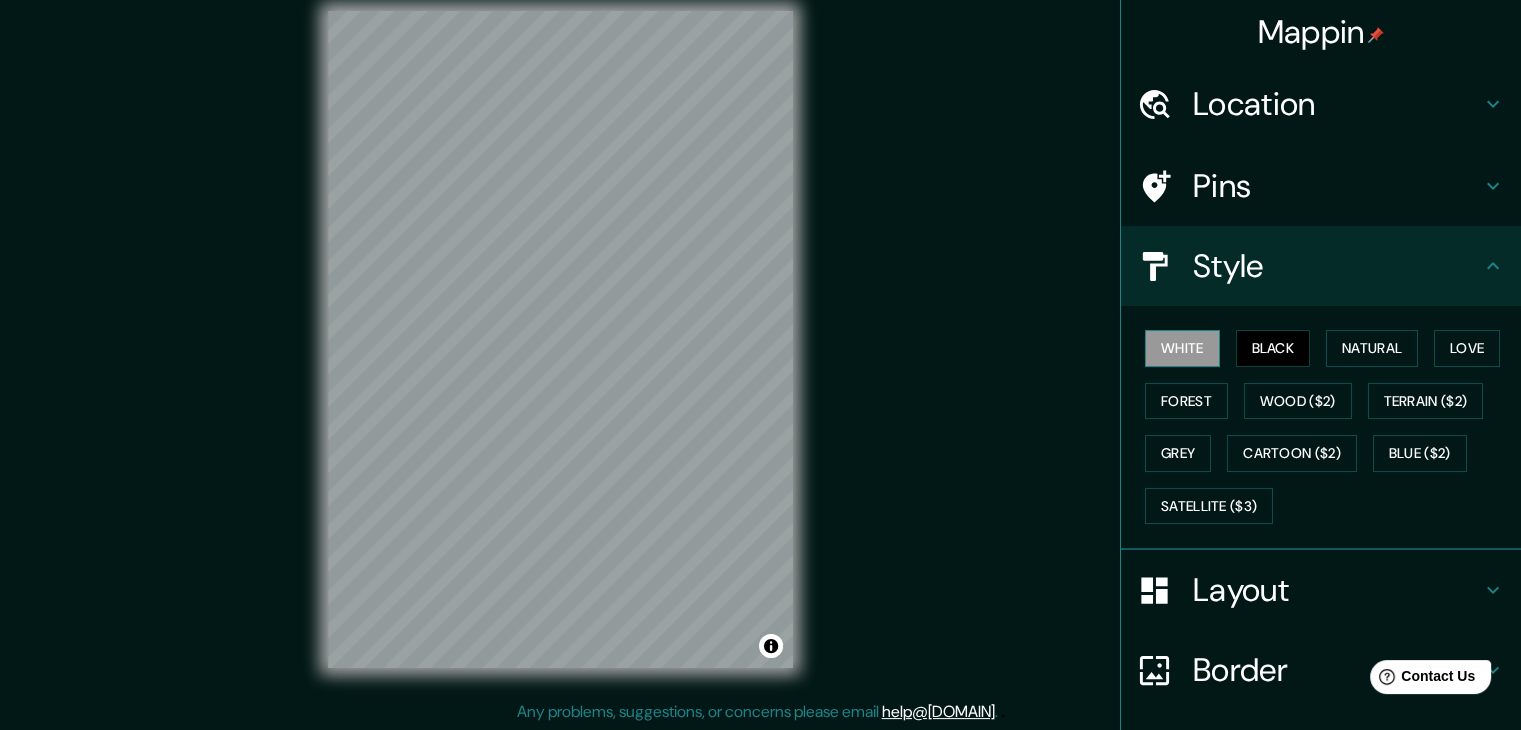 click on "White" at bounding box center (1182, 348) 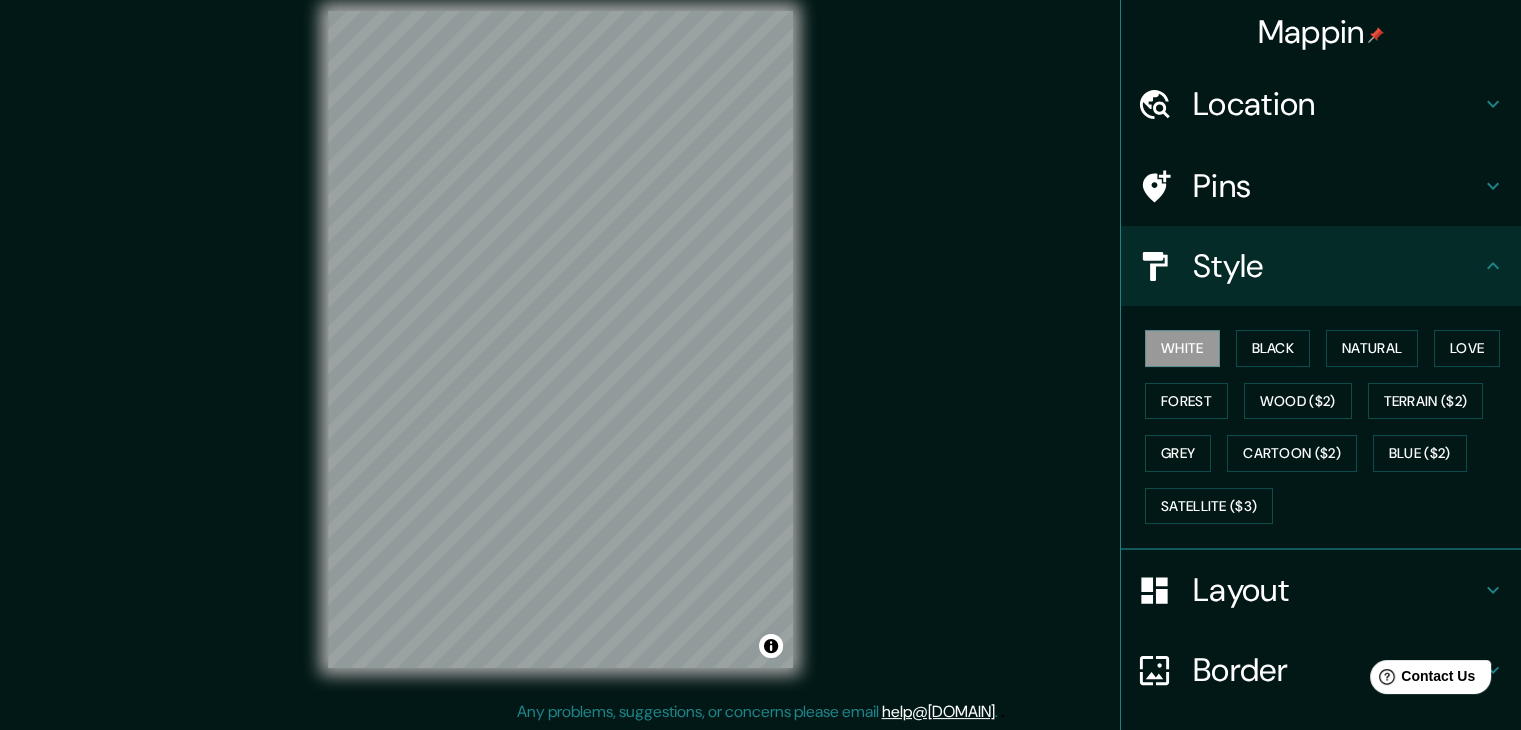 click on "White Black Natural Love Forest Wood ($2) Terrain ($2) Grey Cartoon ($2) Blue ($2) Satellite ($3)" at bounding box center (1329, 427) 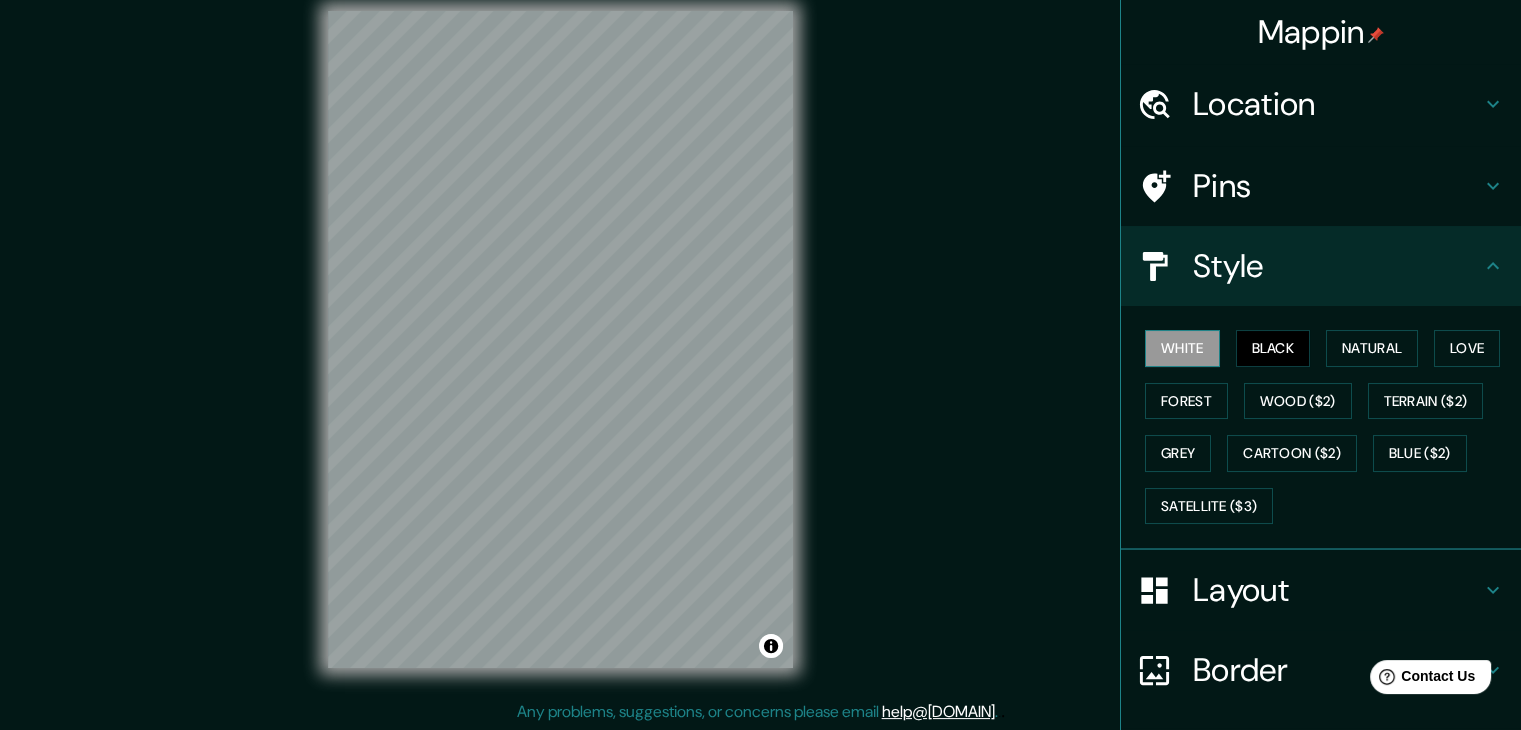 click on "White" at bounding box center (1182, 348) 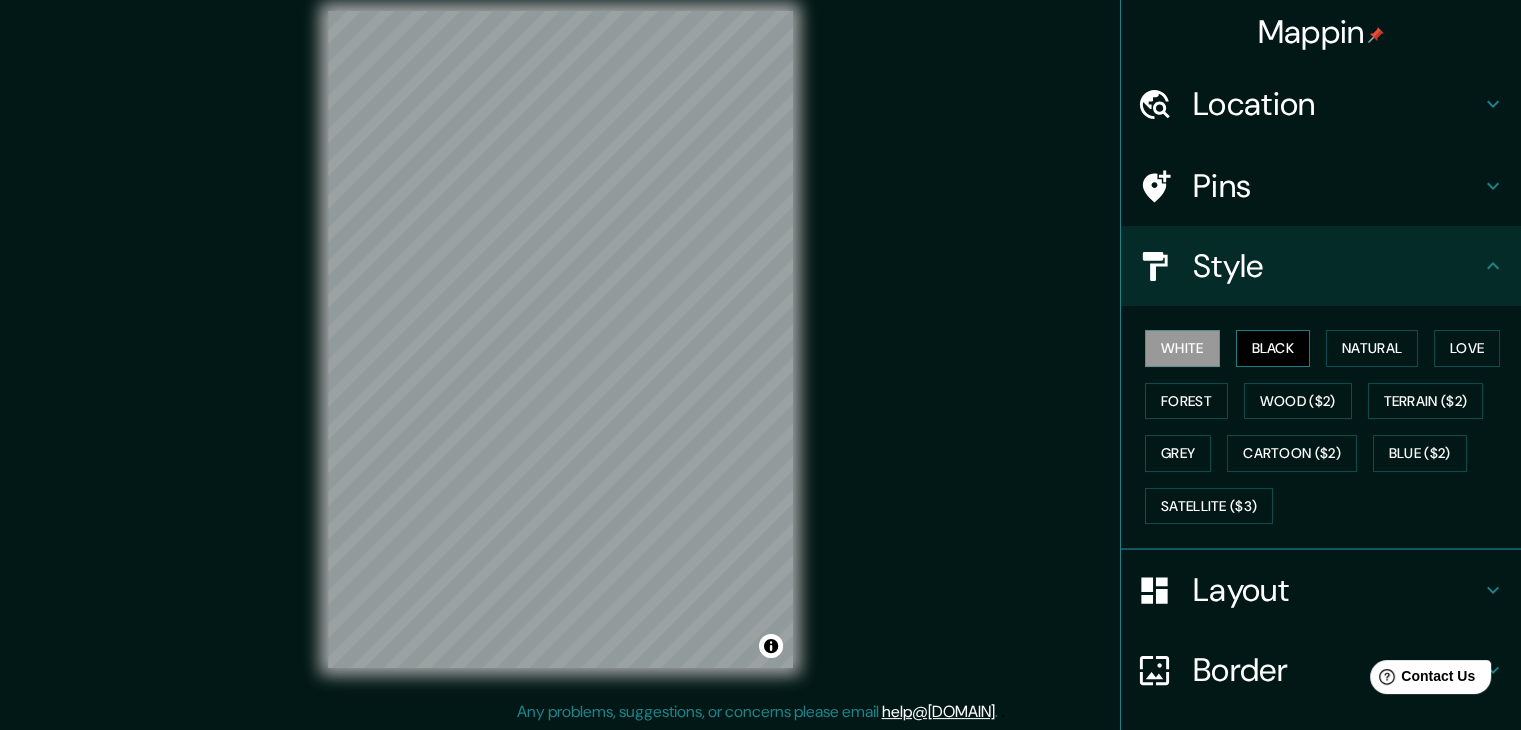 click on "Black" at bounding box center [1273, 348] 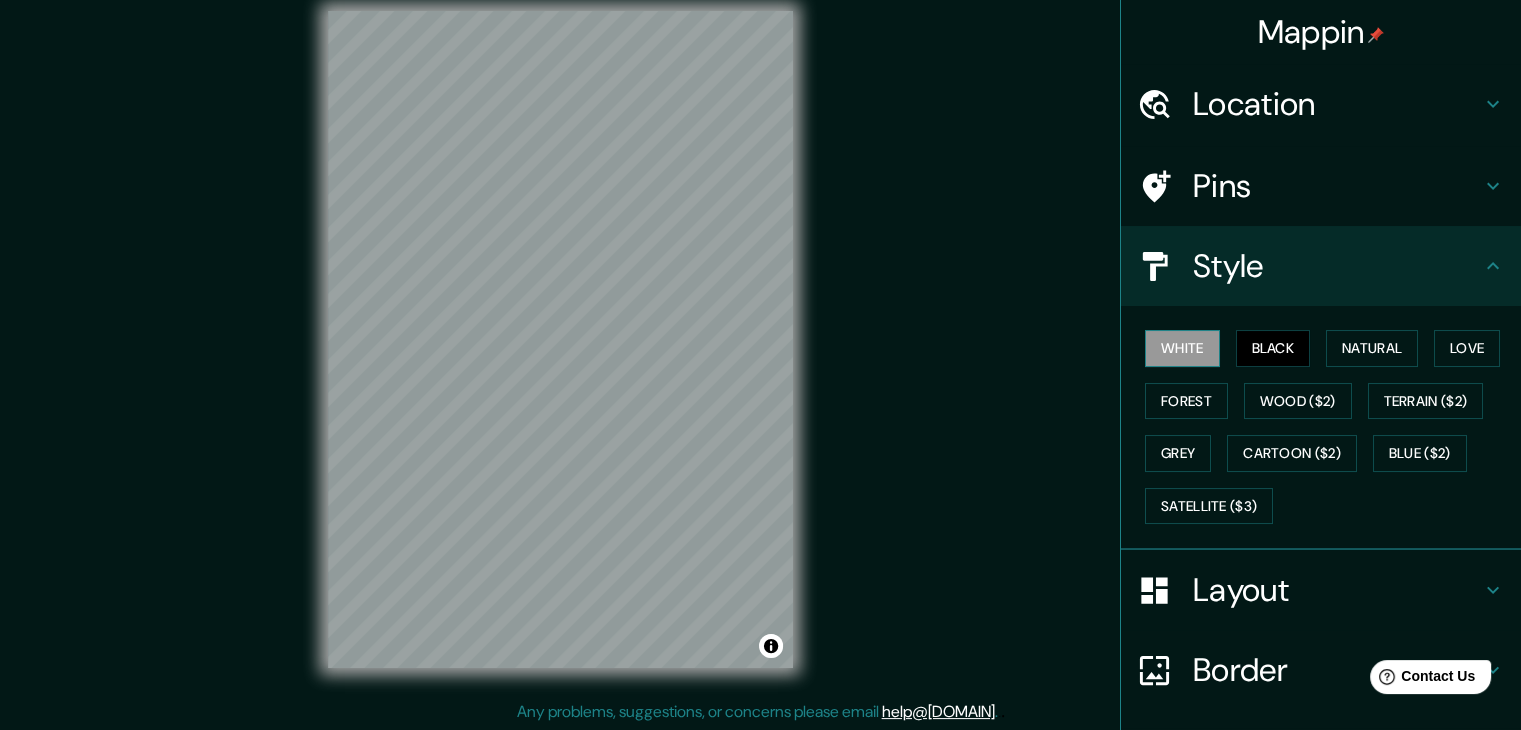 click on "White" at bounding box center [1182, 348] 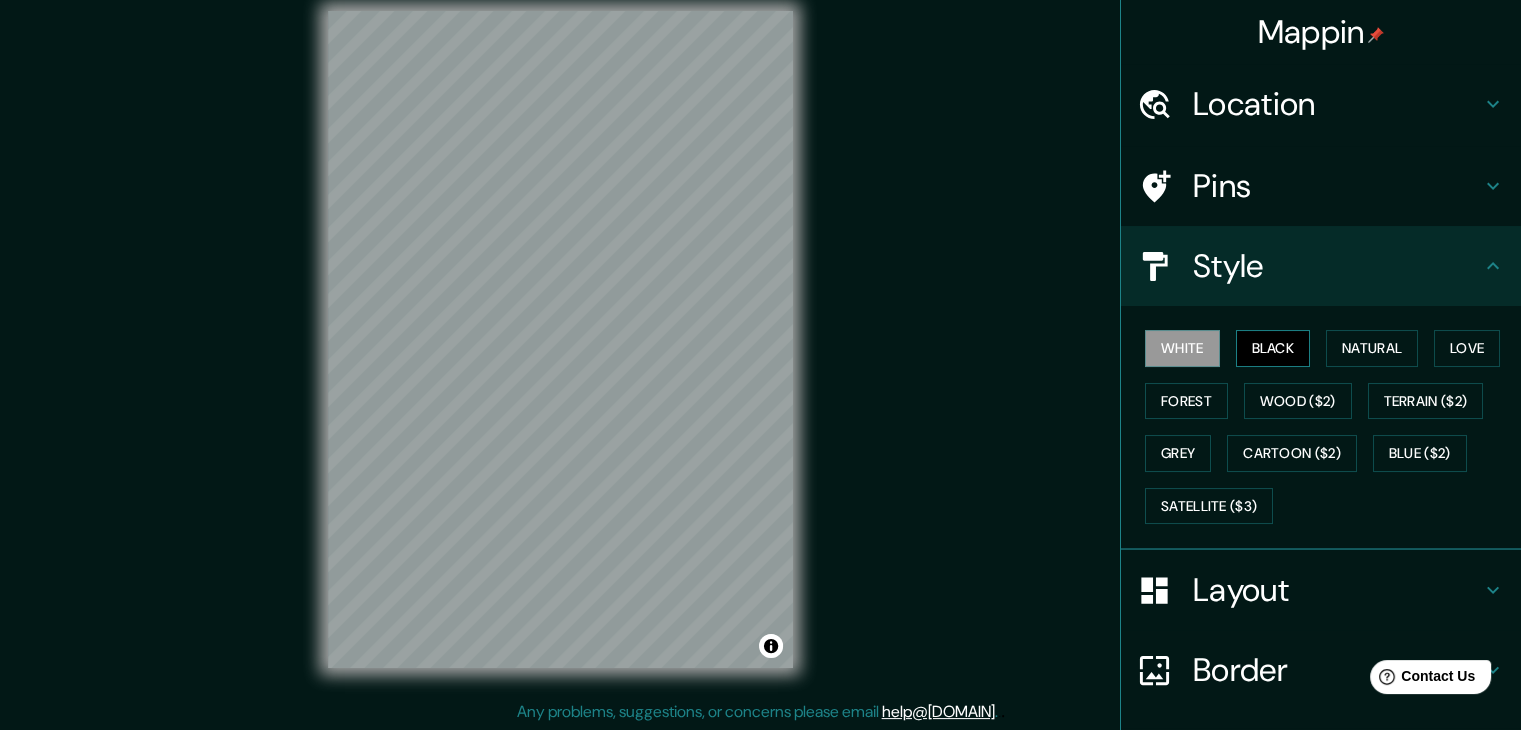 click on "Black" at bounding box center (1273, 348) 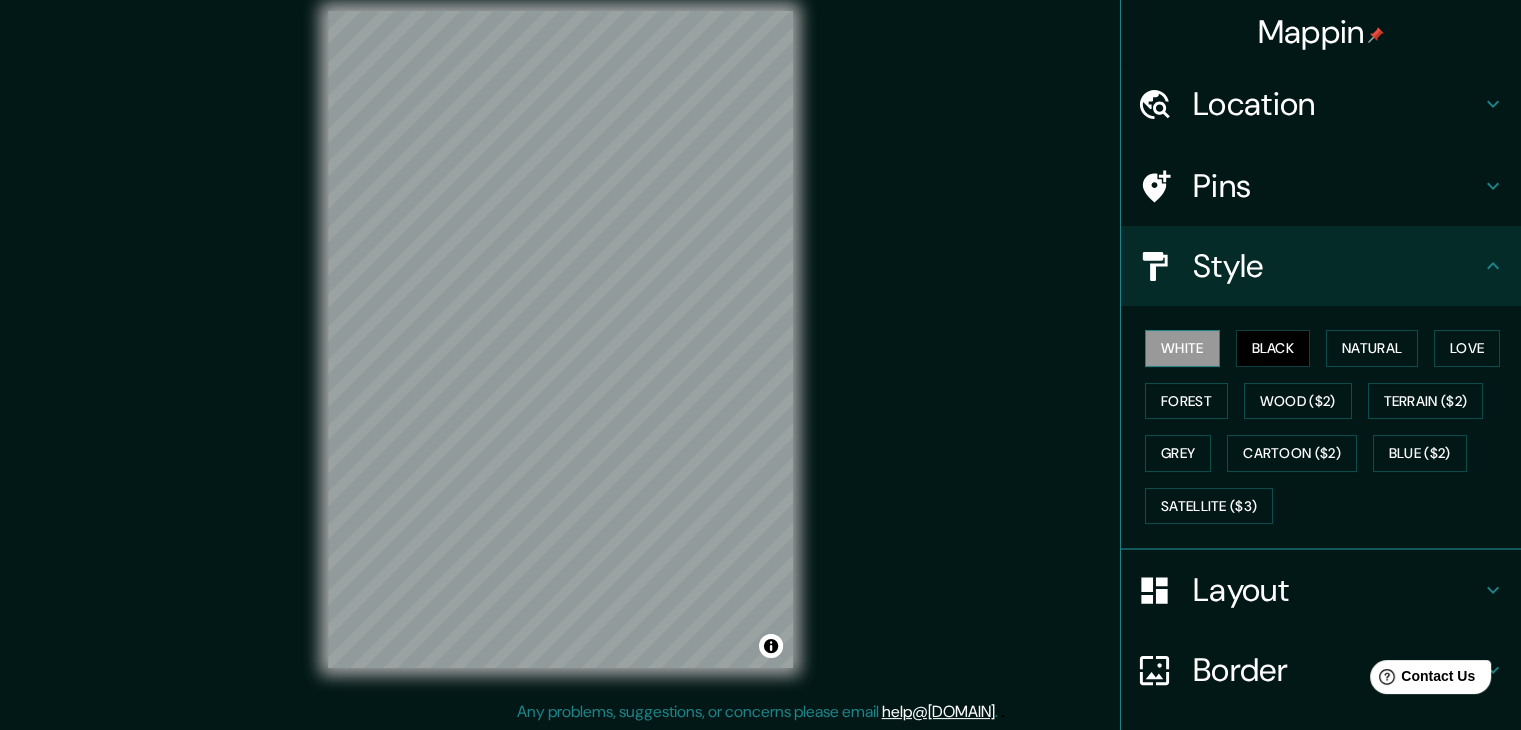 click on "White" at bounding box center (1182, 348) 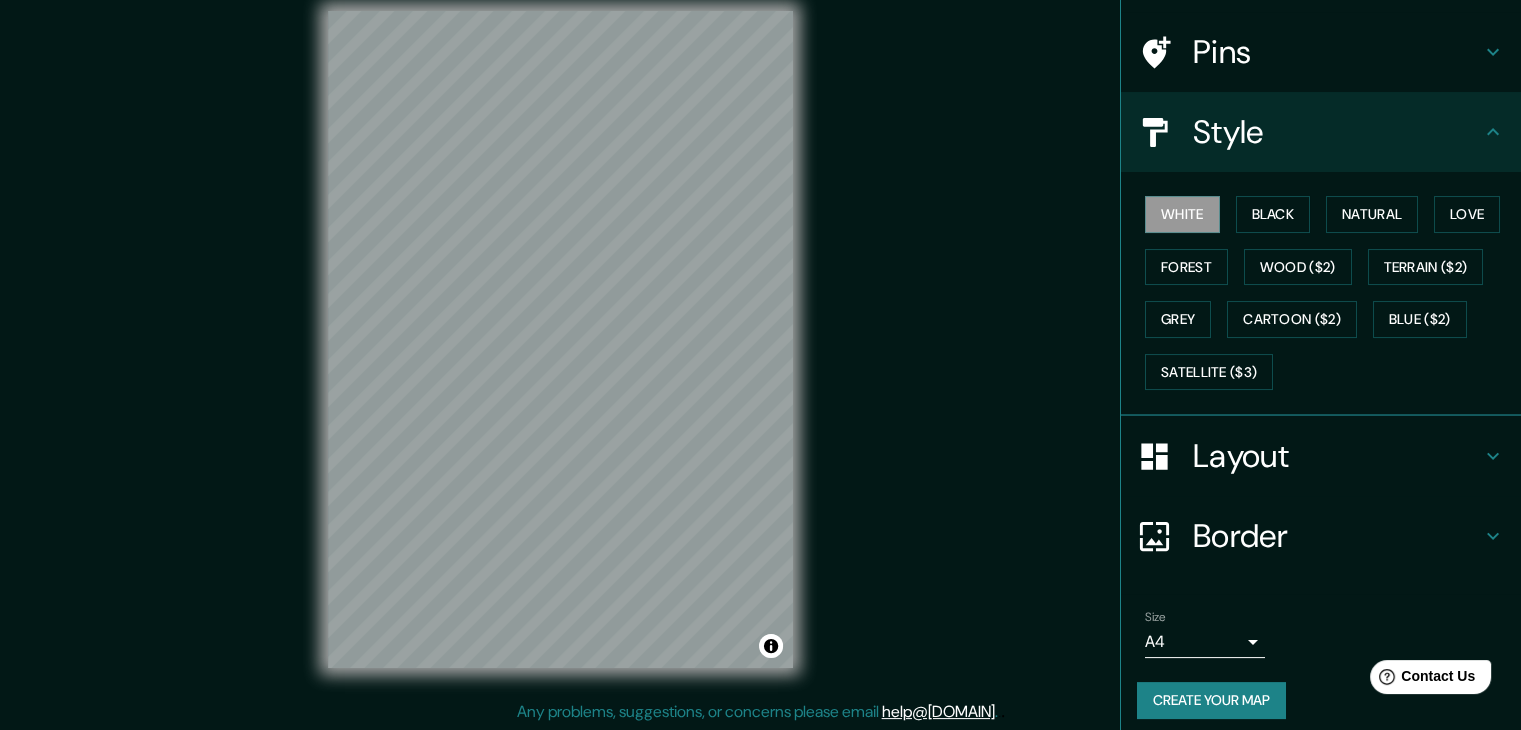 scroll, scrollTop: 144, scrollLeft: 0, axis: vertical 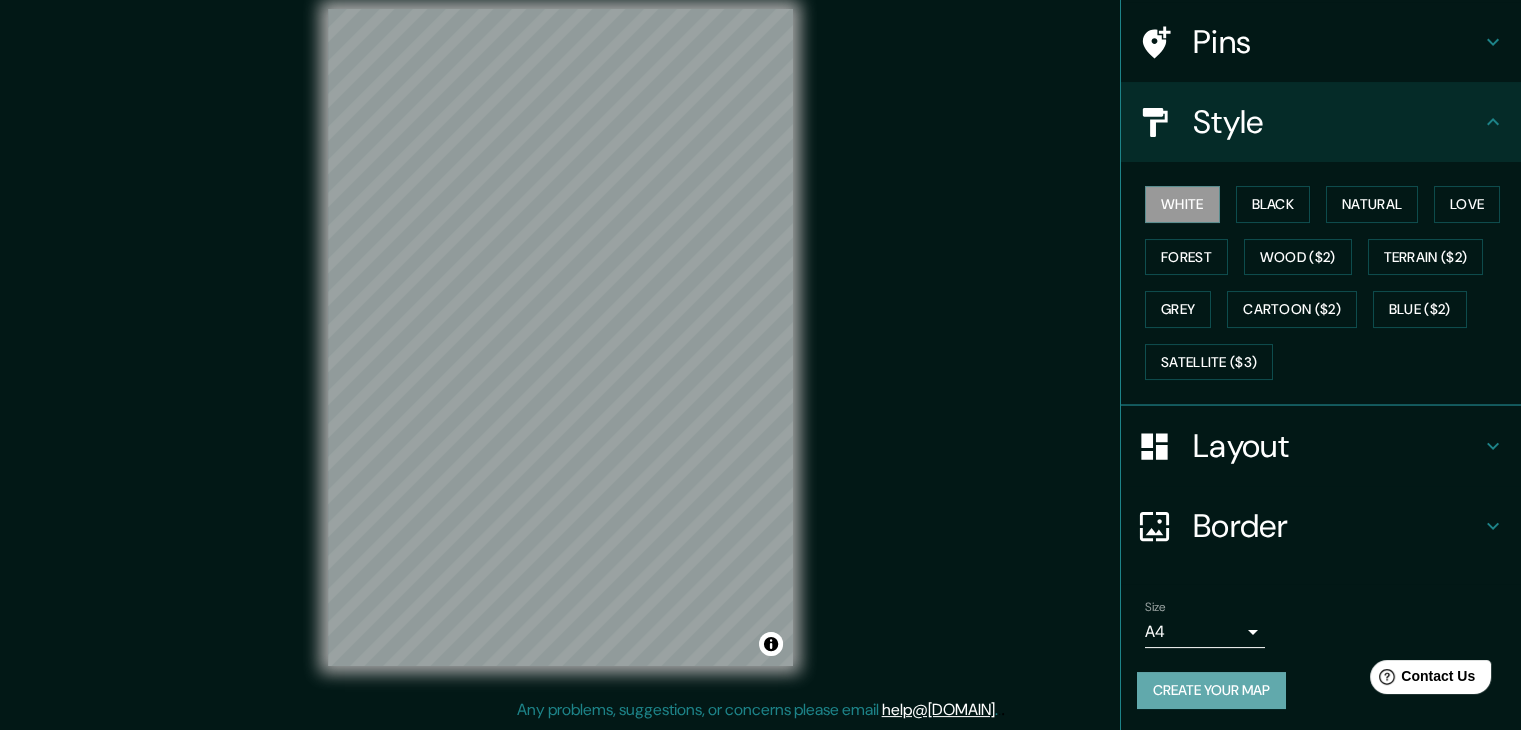 click on "Create your map" at bounding box center (1211, 690) 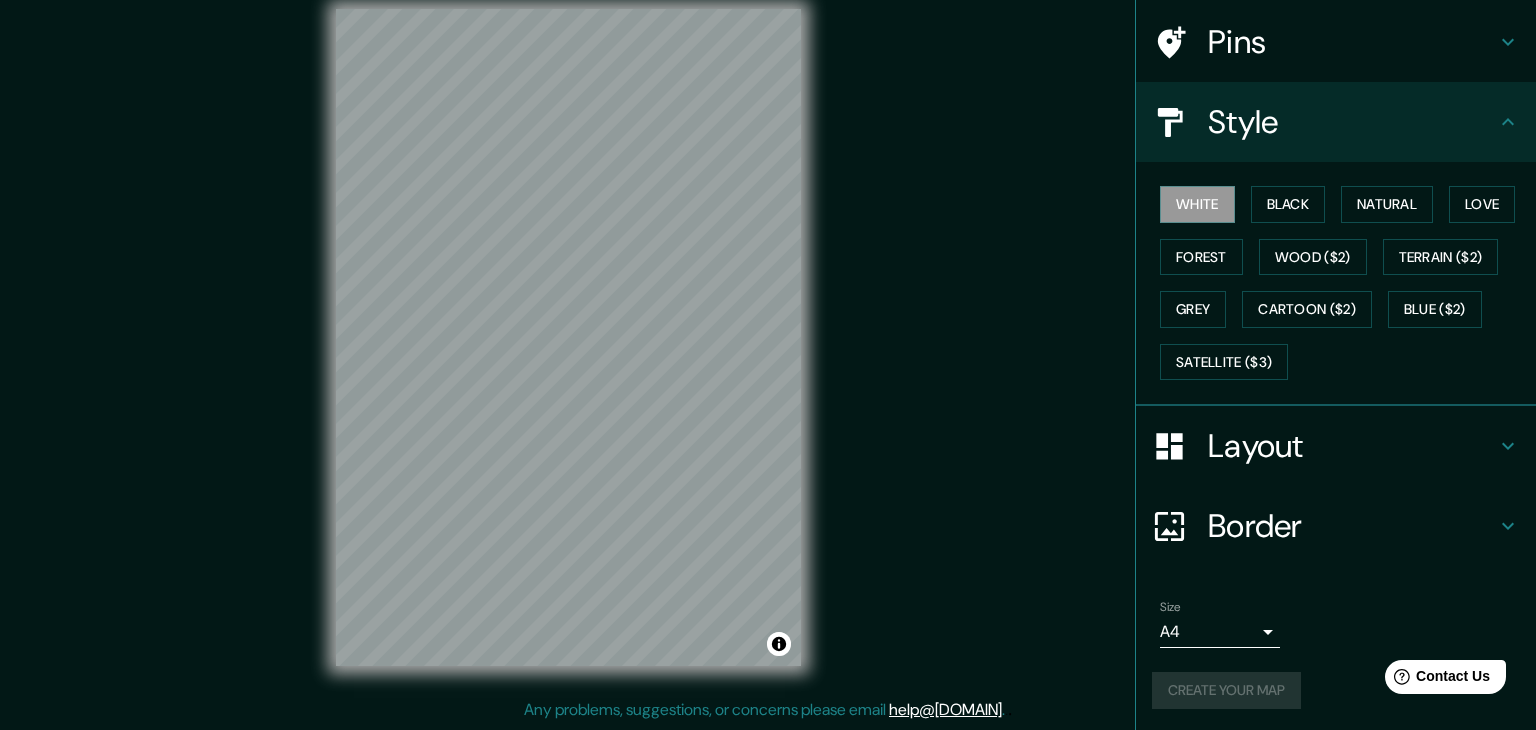click on "Mappin Location Victoria, Provincia de Buenos Aires, Argentina Pins Style White Black Natural Love Forest Wood ($2) Terrain ($2) Grey Cartoon ($2) Blue ($2) Satellite ($3) Layout Border Choose a border.  Hint : you can make layers of the frame opaque to create some cool effects. None Simple Transparent Fancy Size A4 single Create your map © Mapbox   © OpenStreetMap   Improve this map Any problems, suggestions, or concerns please email    help@mappin.pro . . ." at bounding box center [768, 342] 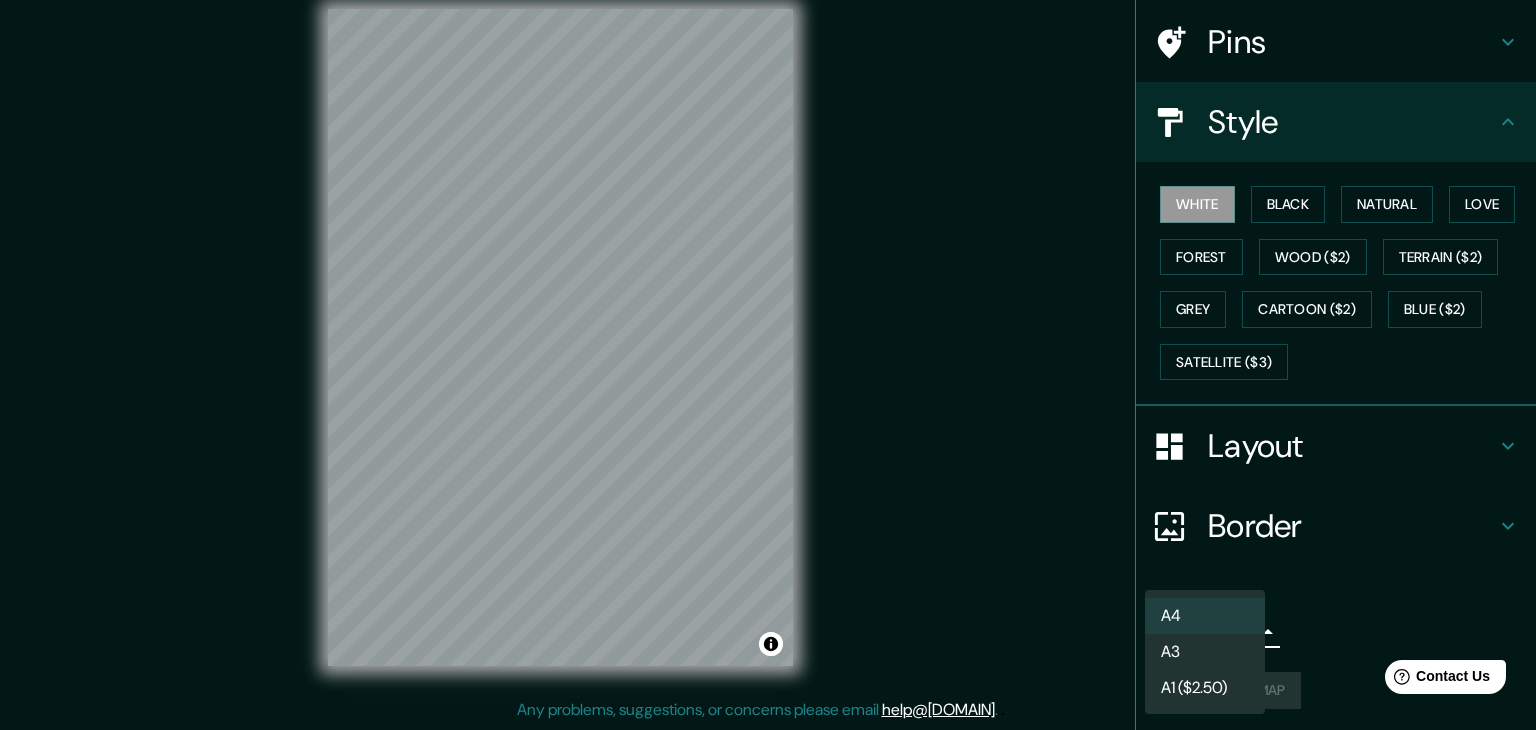 click on "A3" at bounding box center [1205, 652] 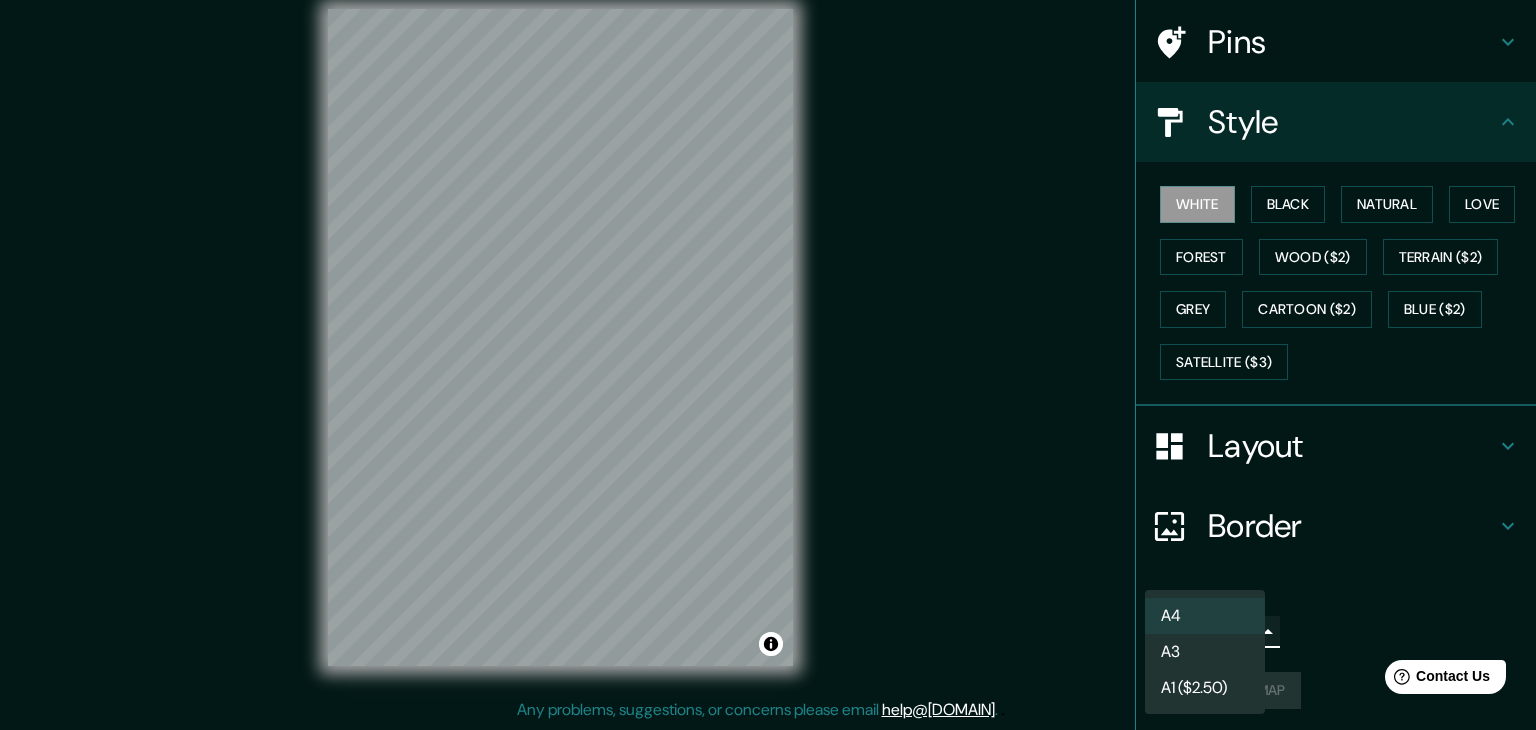 type on "a4" 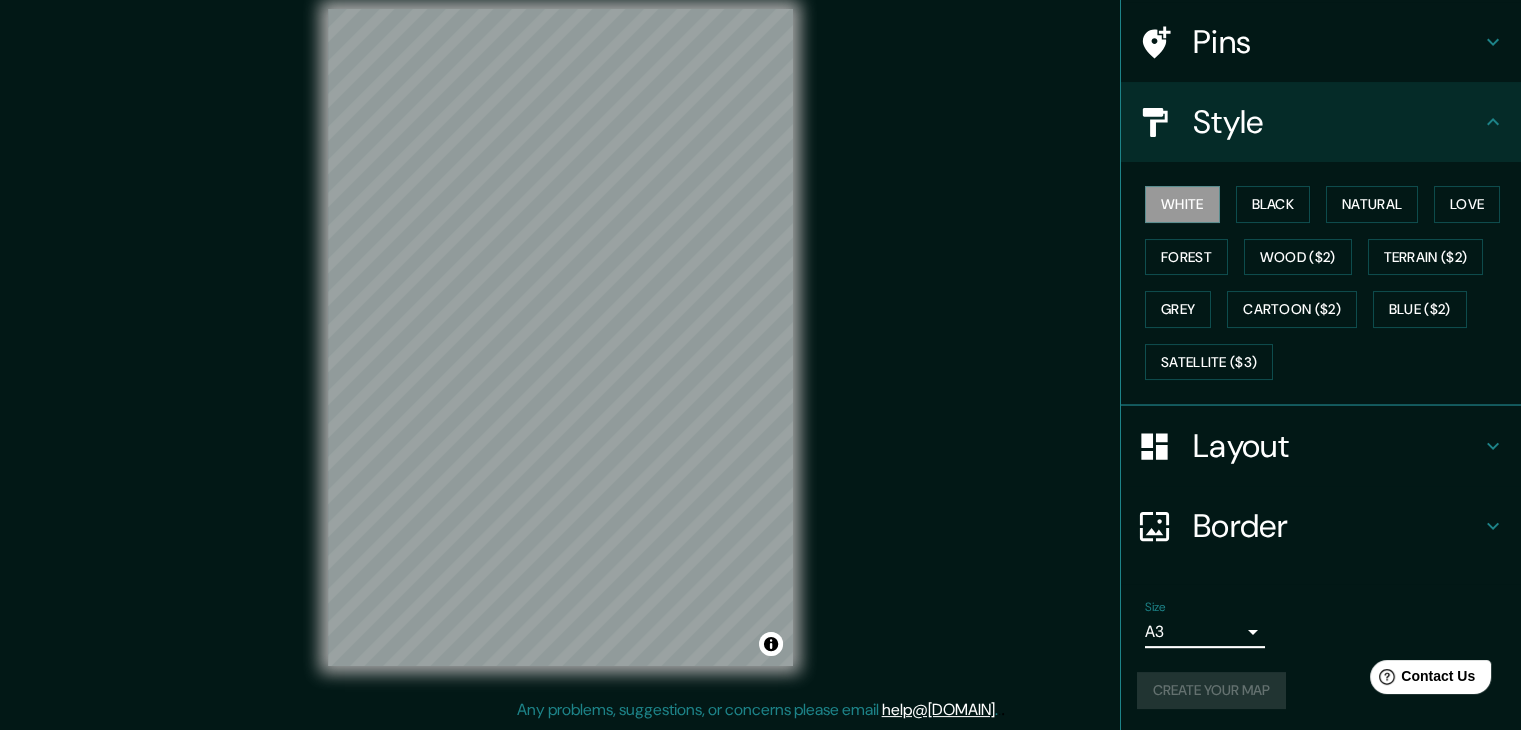 click on "Create your map" at bounding box center (1321, 690) 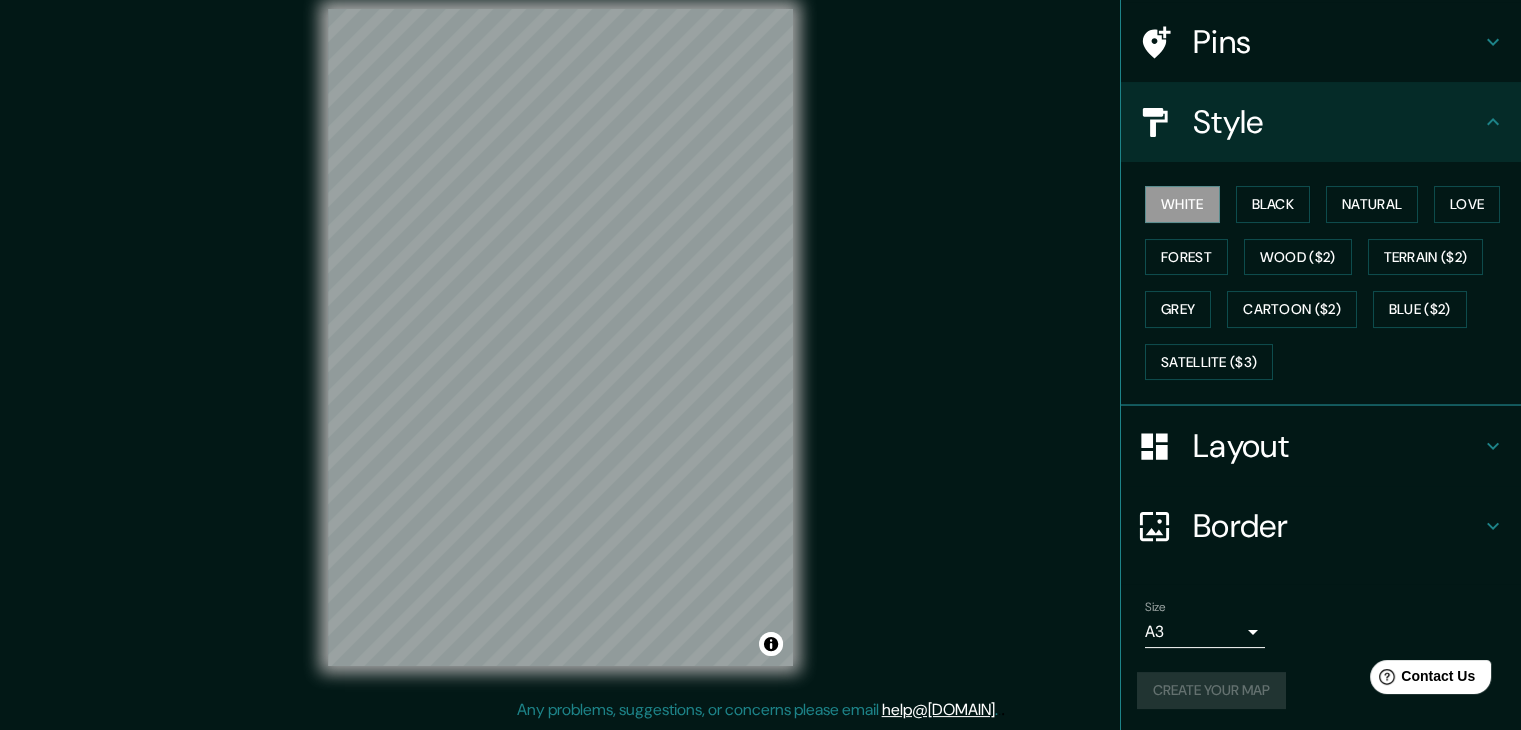 click on "Layout" at bounding box center [1337, 446] 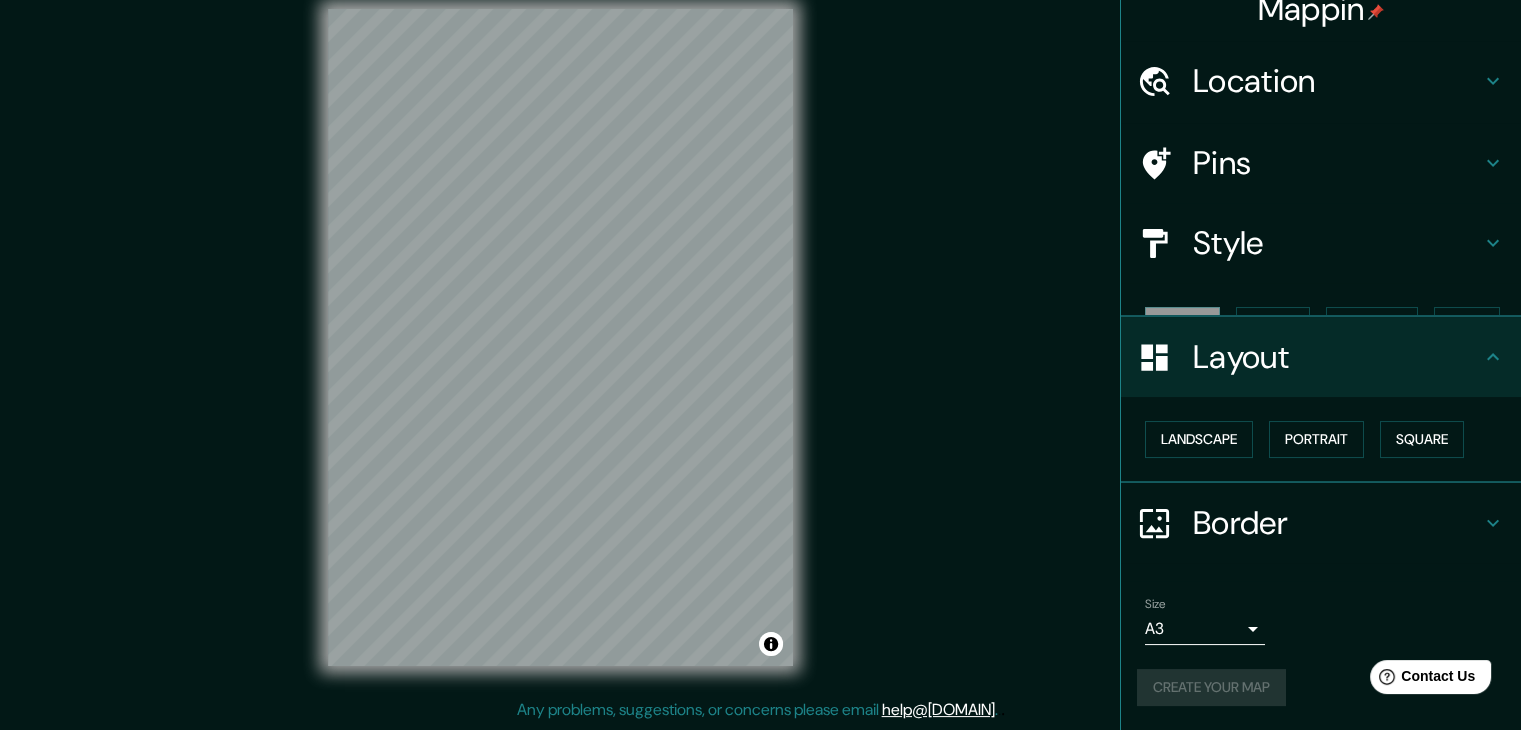 scroll, scrollTop: 0, scrollLeft: 0, axis: both 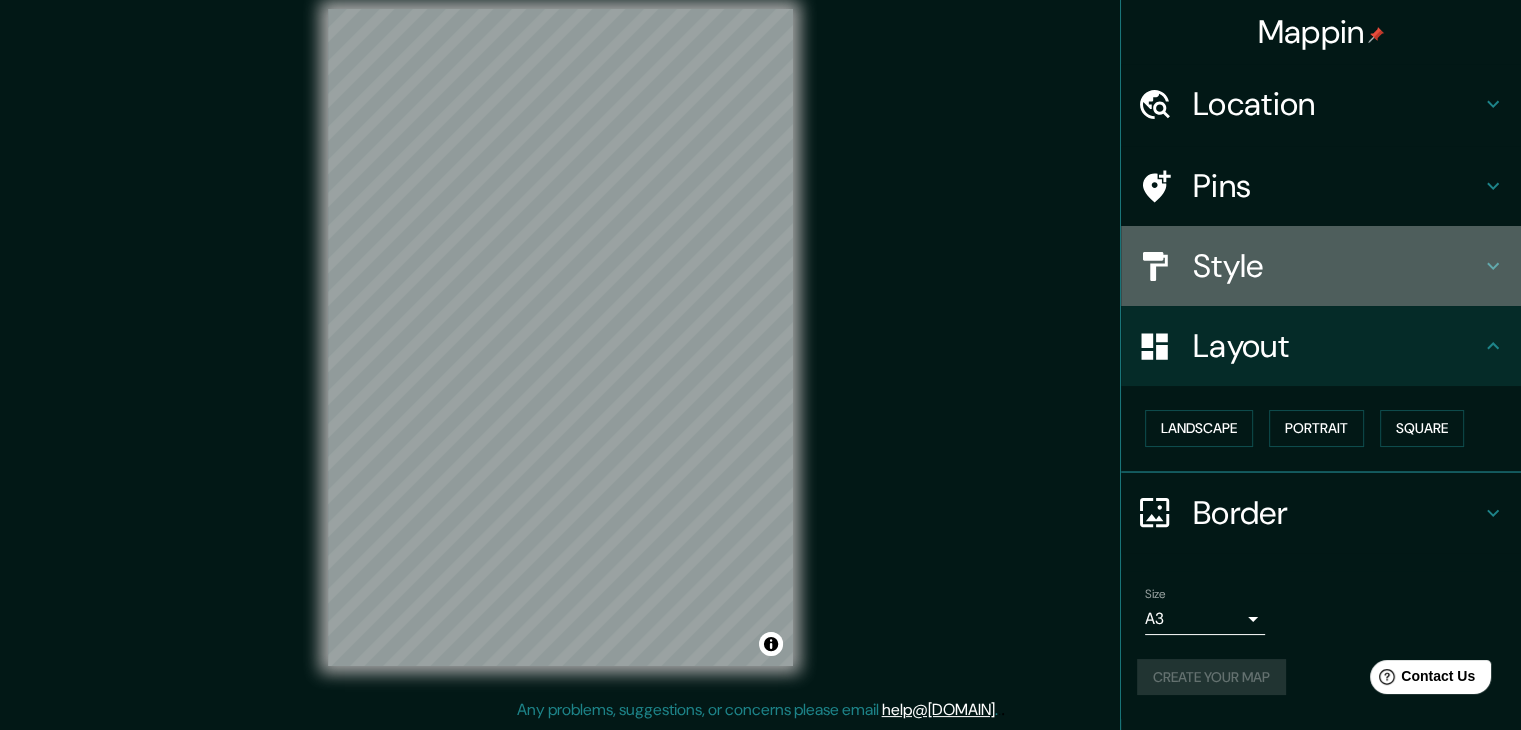 click on "Style" at bounding box center [1337, 266] 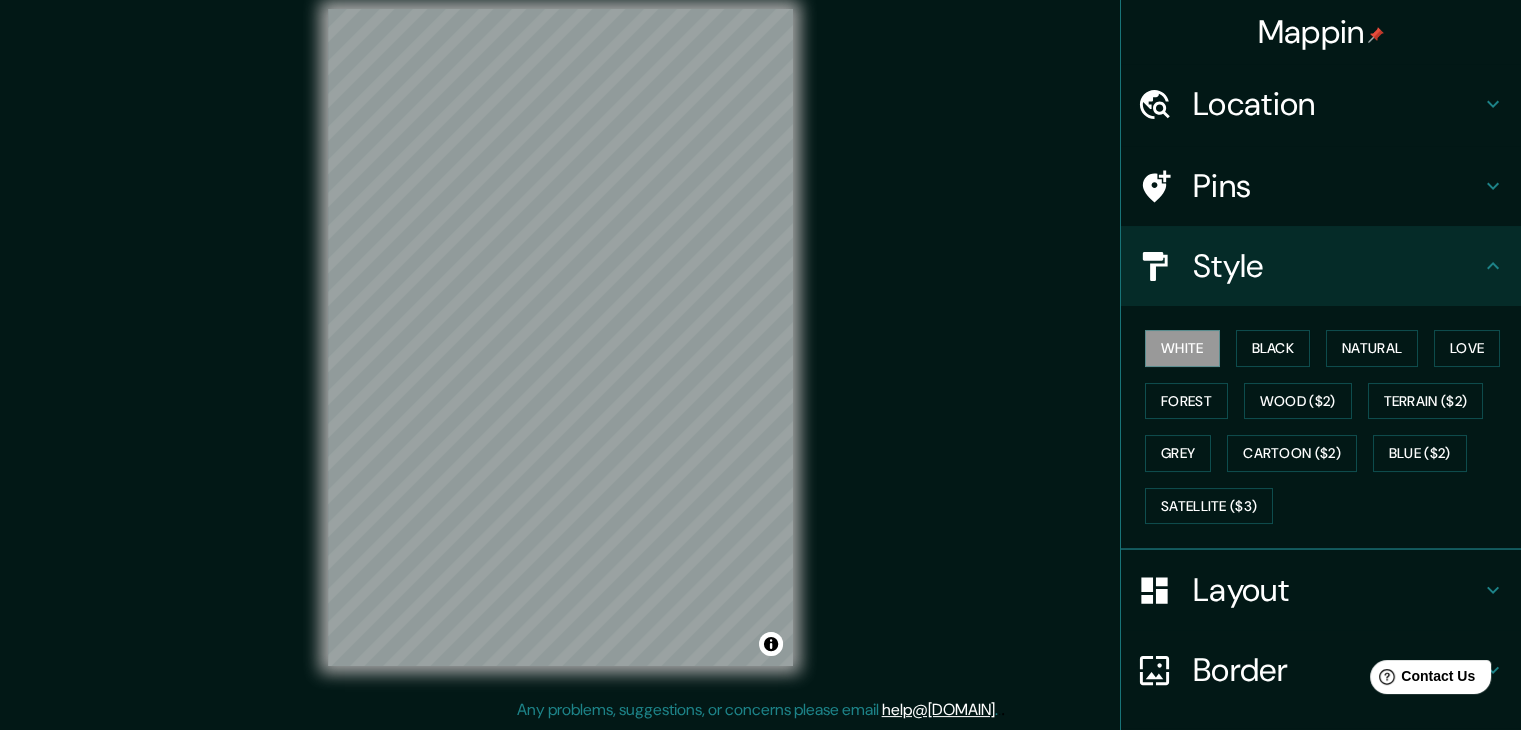 click on "Pins" at bounding box center [1337, 186] 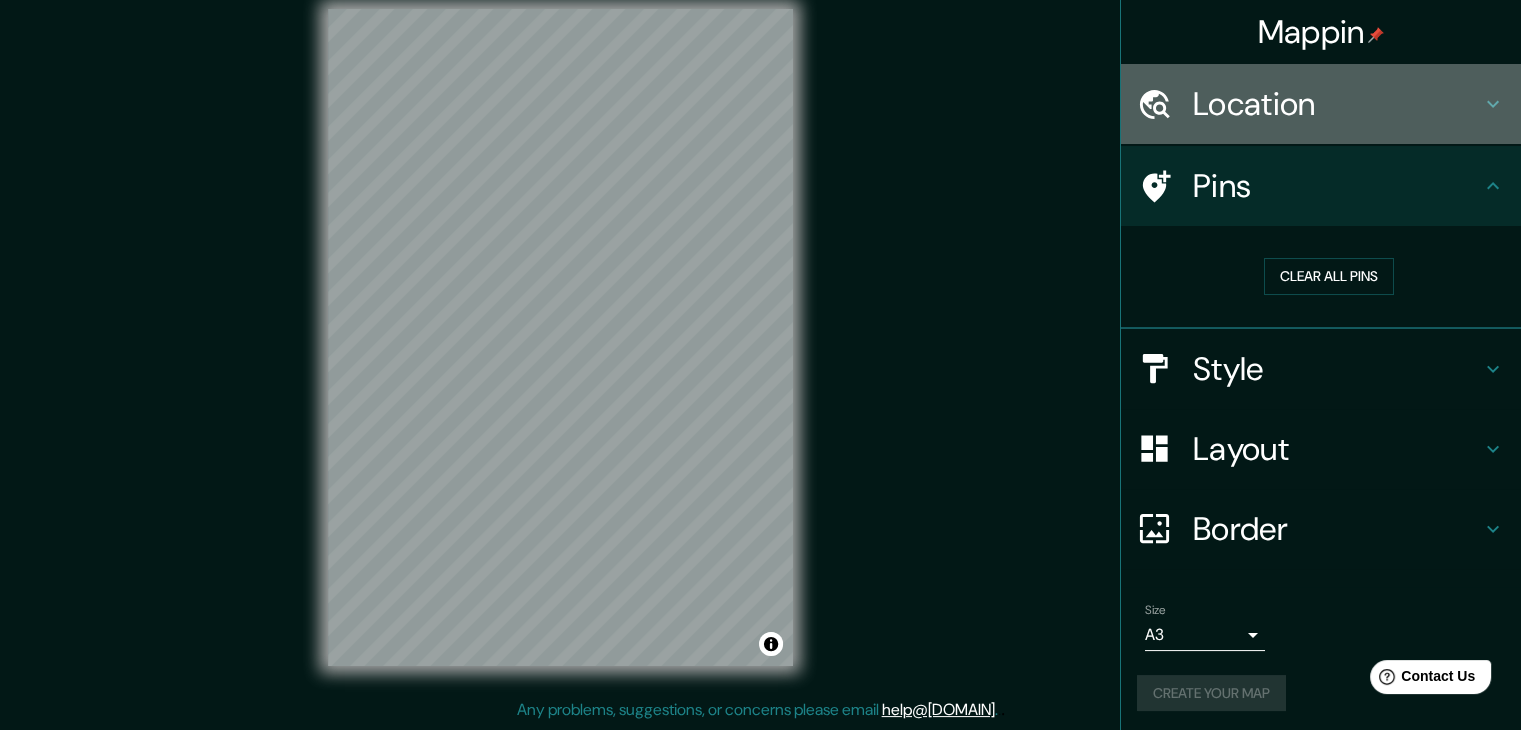 click on "Location" at bounding box center (1337, 104) 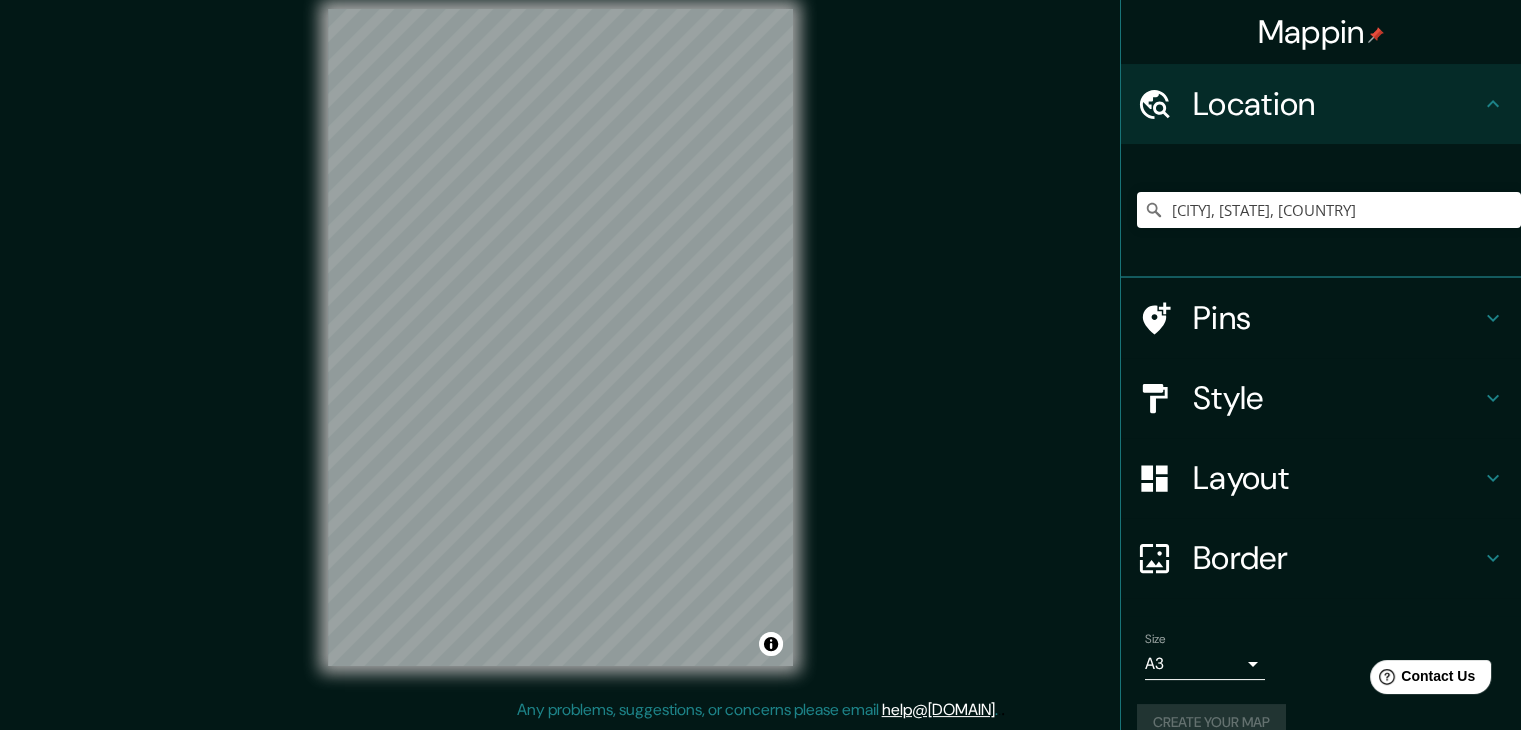 click on "Location" at bounding box center (1337, 104) 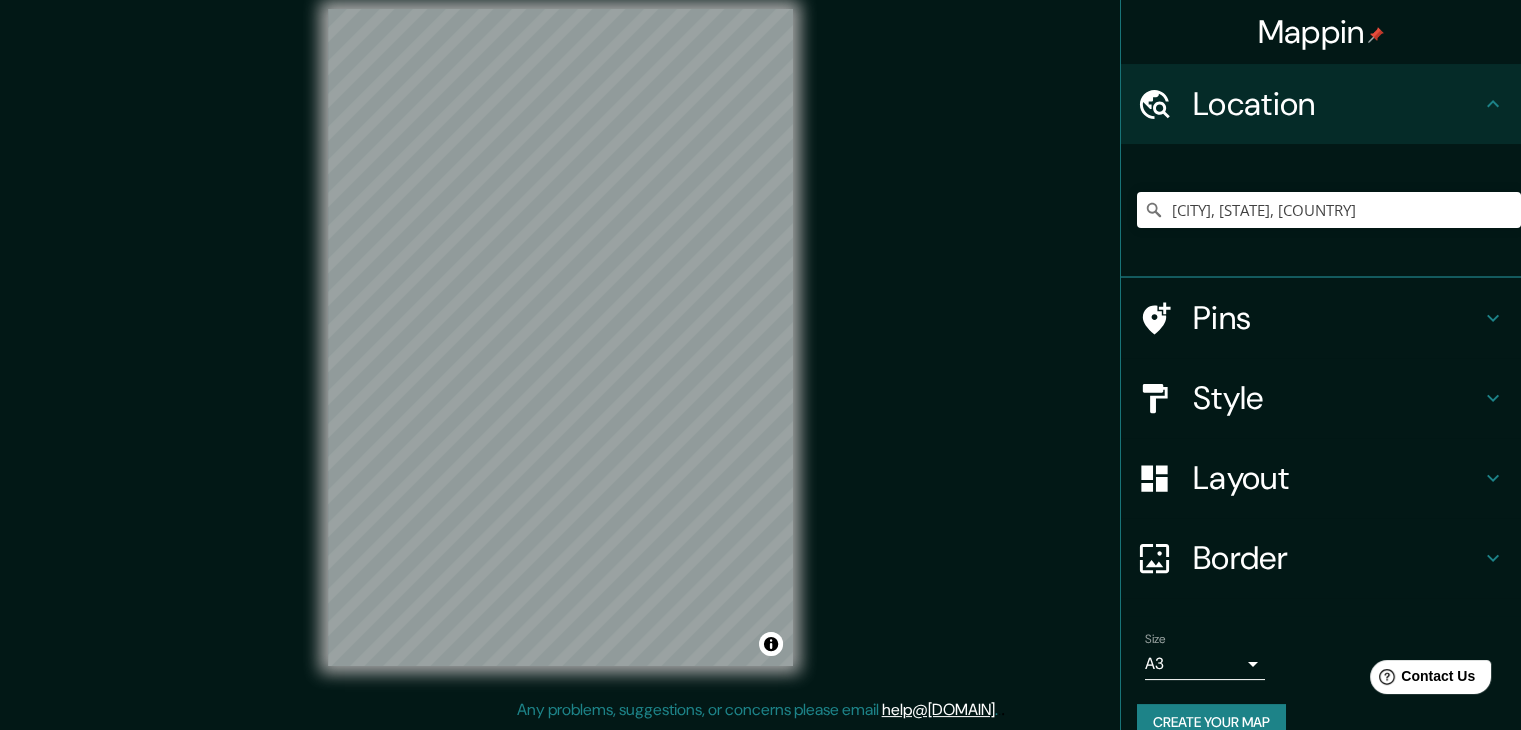 click on "Layout" at bounding box center (1337, 478) 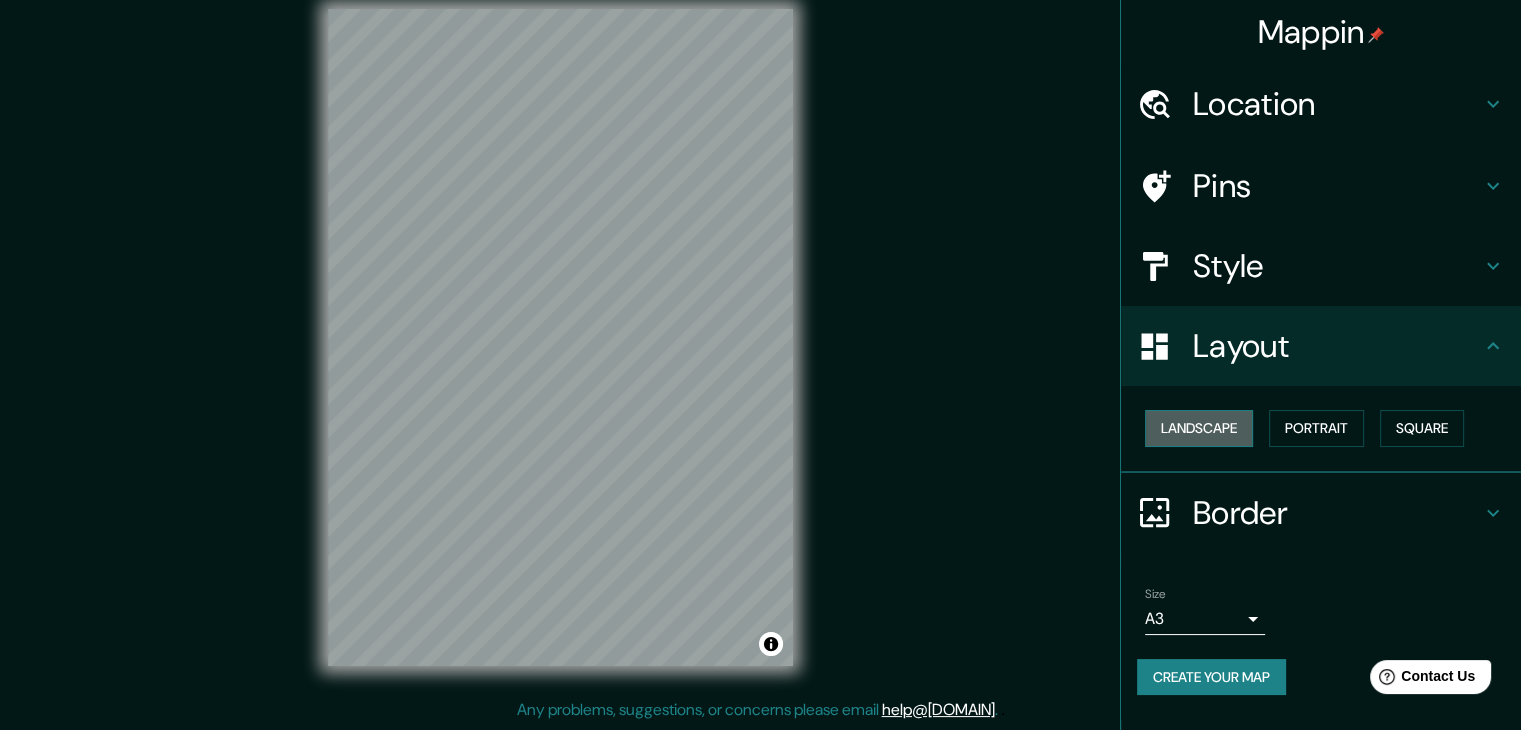 click on "Landscape" at bounding box center [1199, 428] 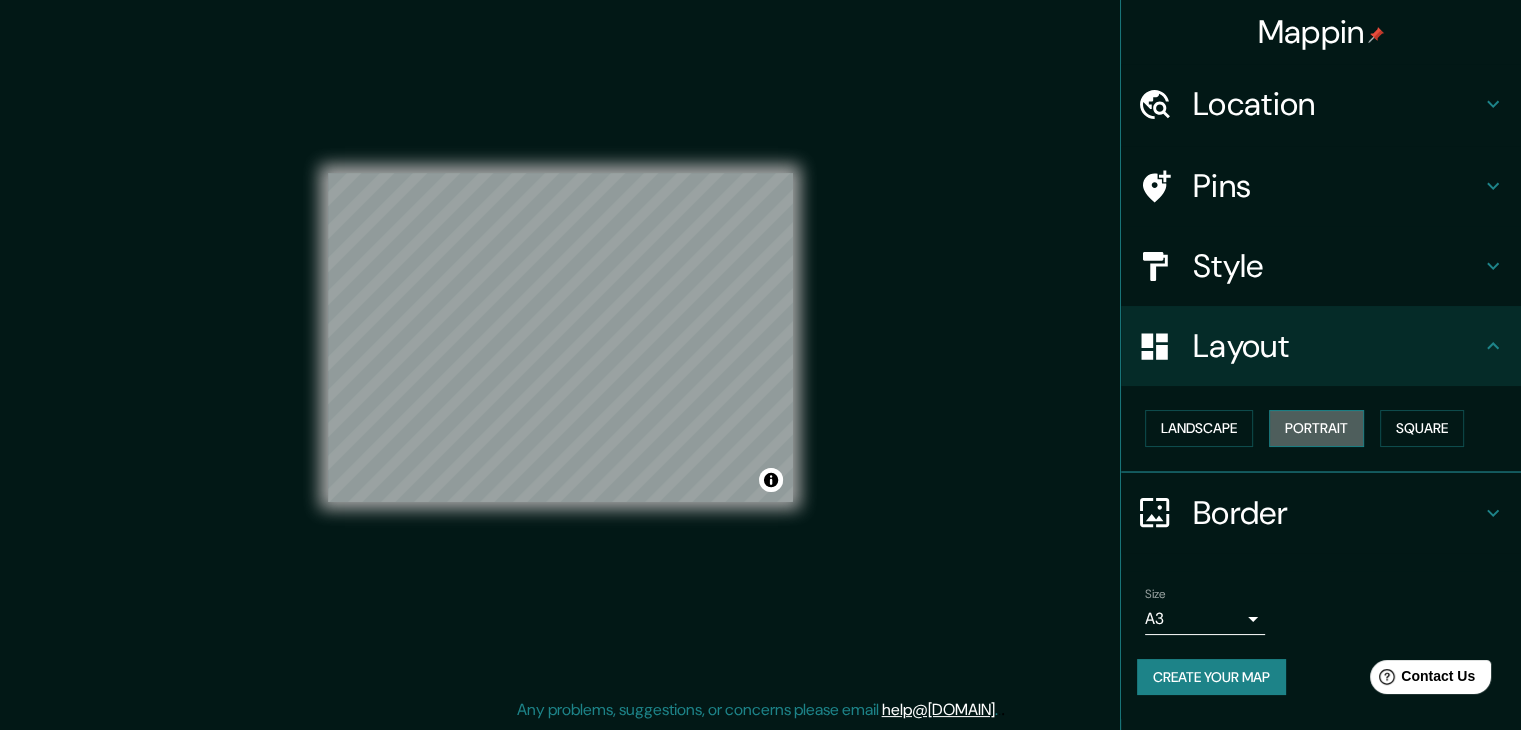 click on "Portrait" at bounding box center (1316, 428) 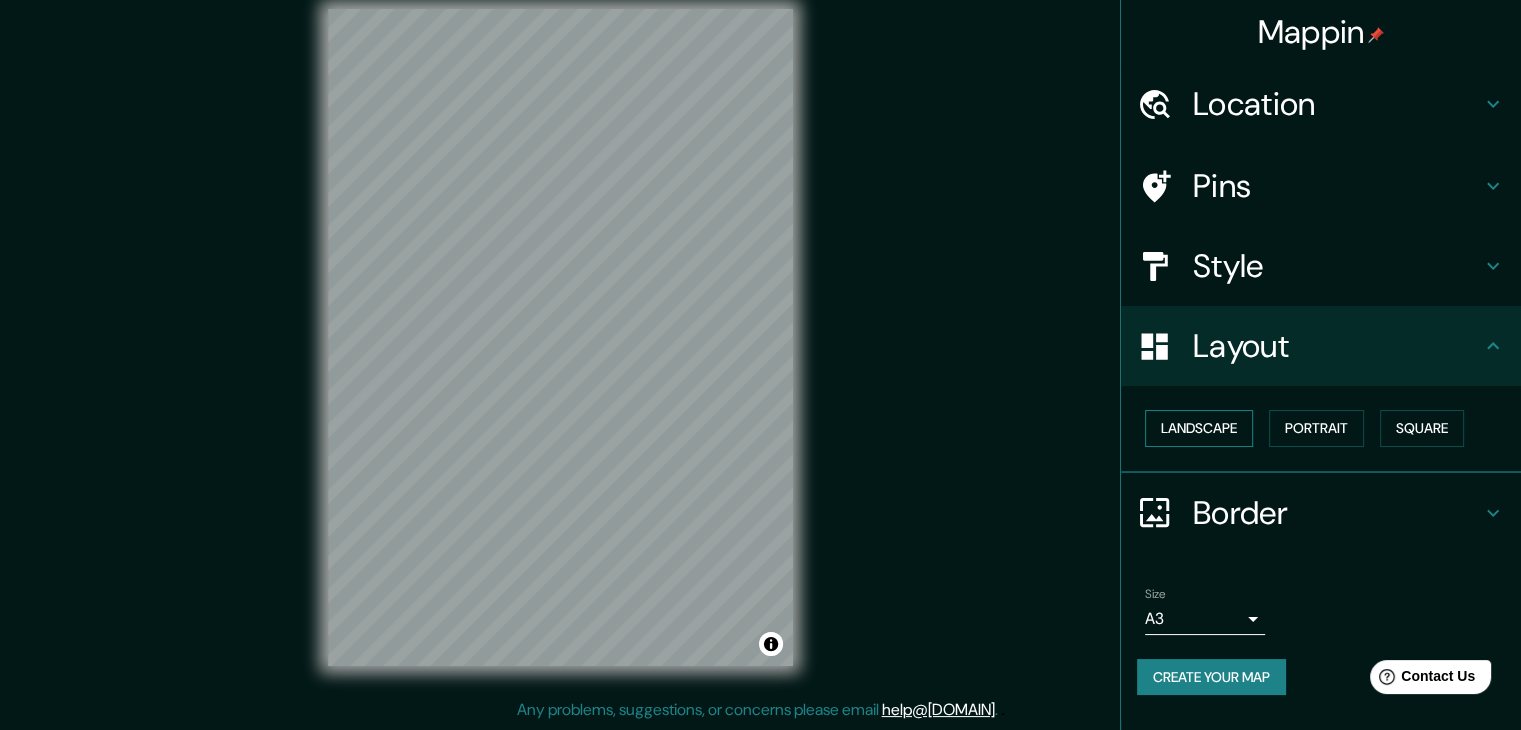 click on "Landscape" at bounding box center (1199, 428) 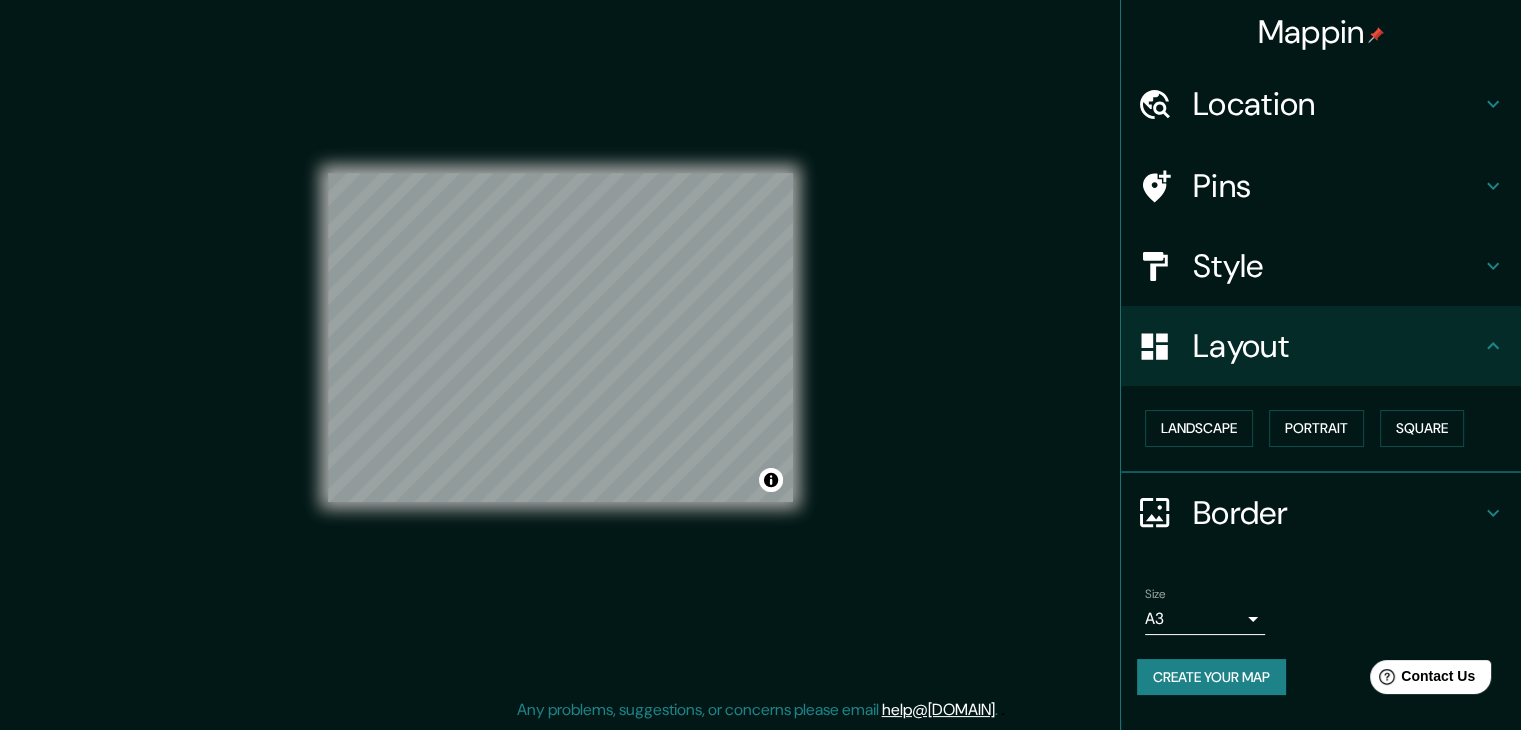 click on "Landscape Portrait Square" at bounding box center (1329, 428) 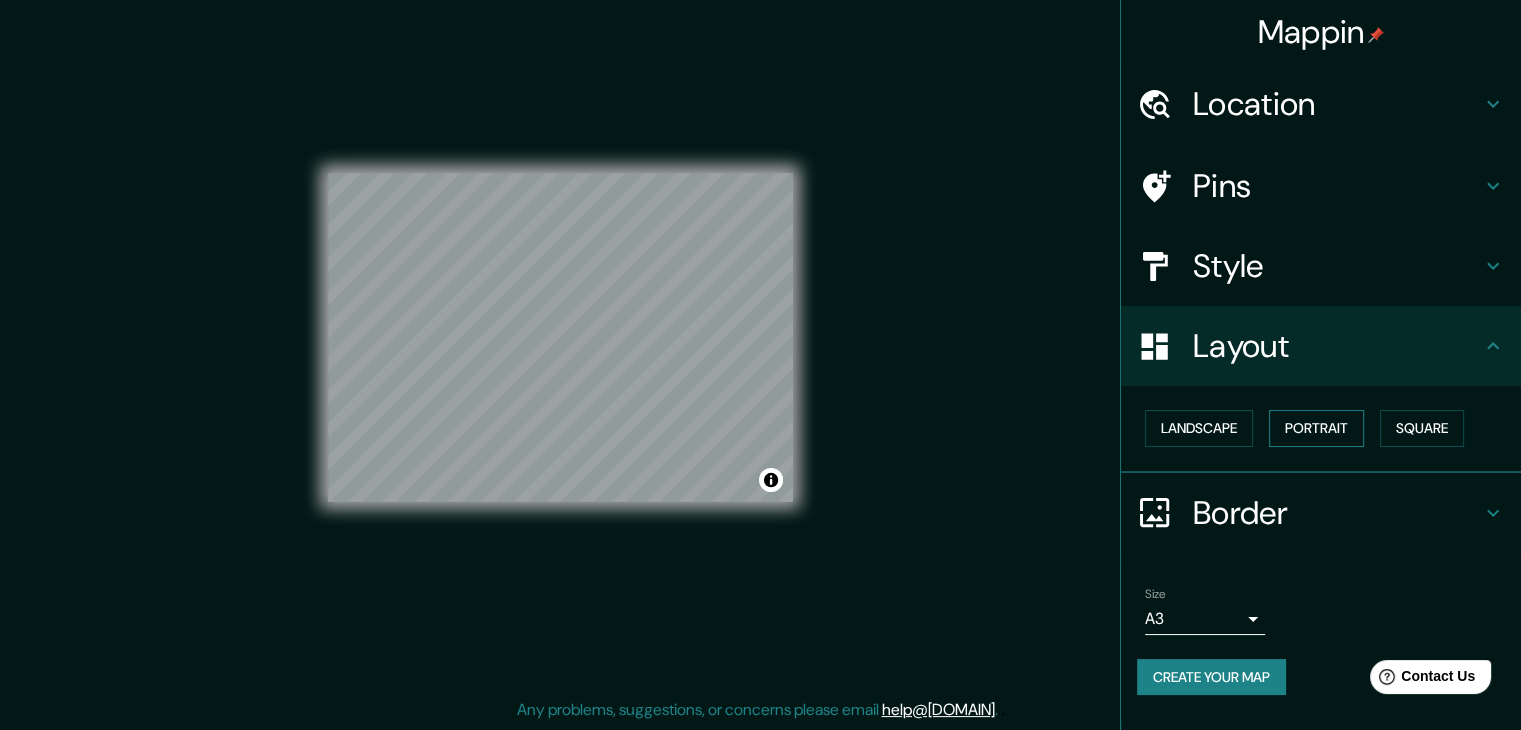 click on "Portrait" at bounding box center [1316, 428] 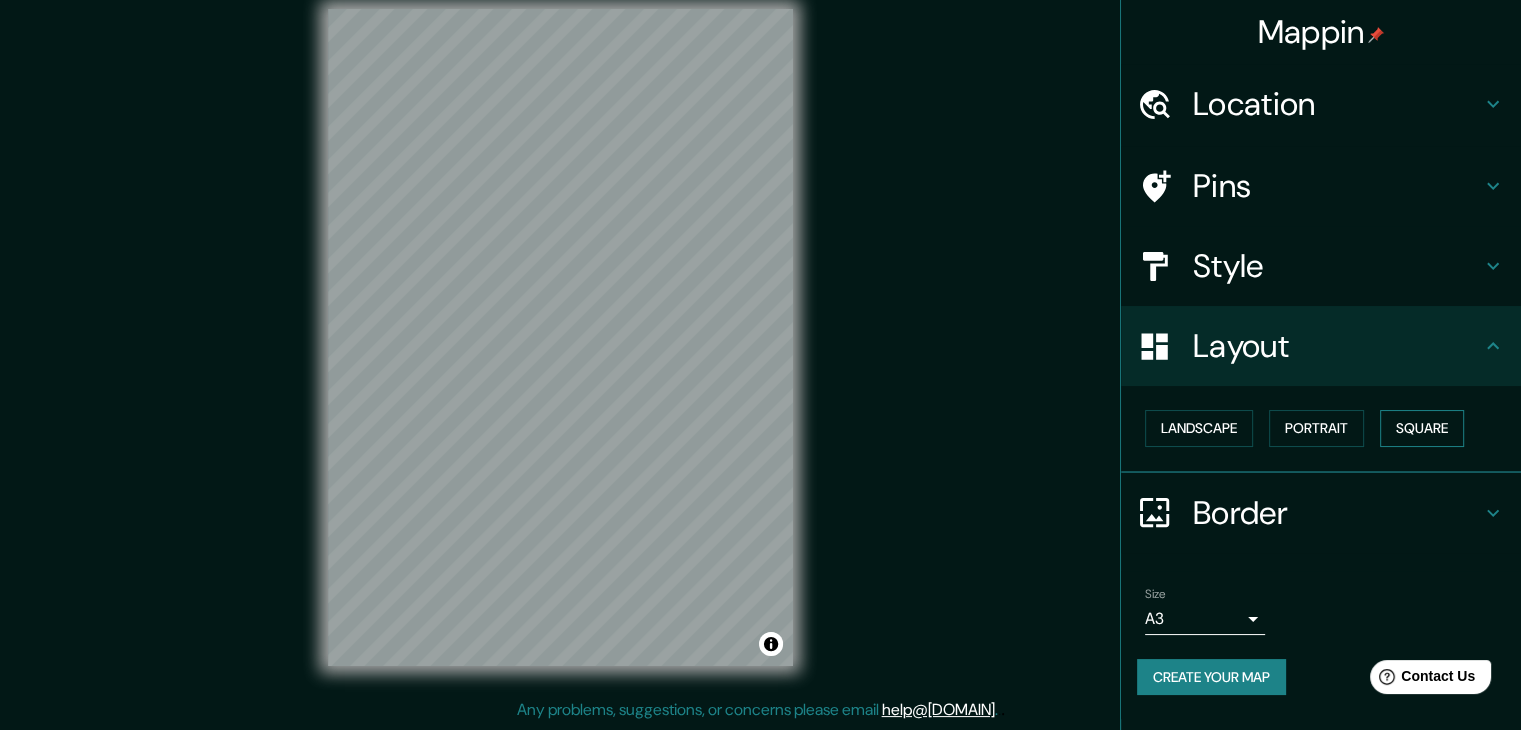 click on "Square" at bounding box center [1422, 428] 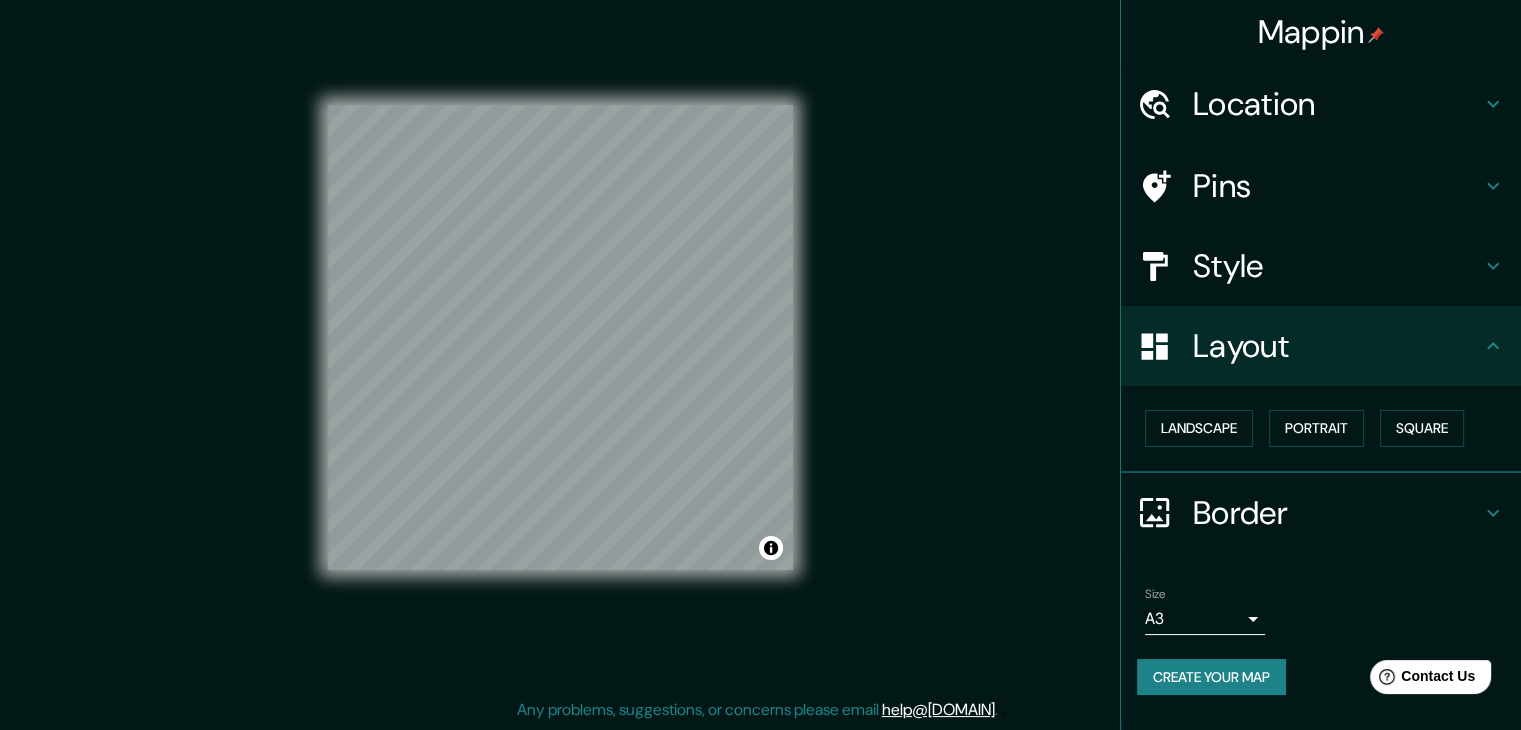 click on "Landscape Portrait Square" at bounding box center [1329, 428] 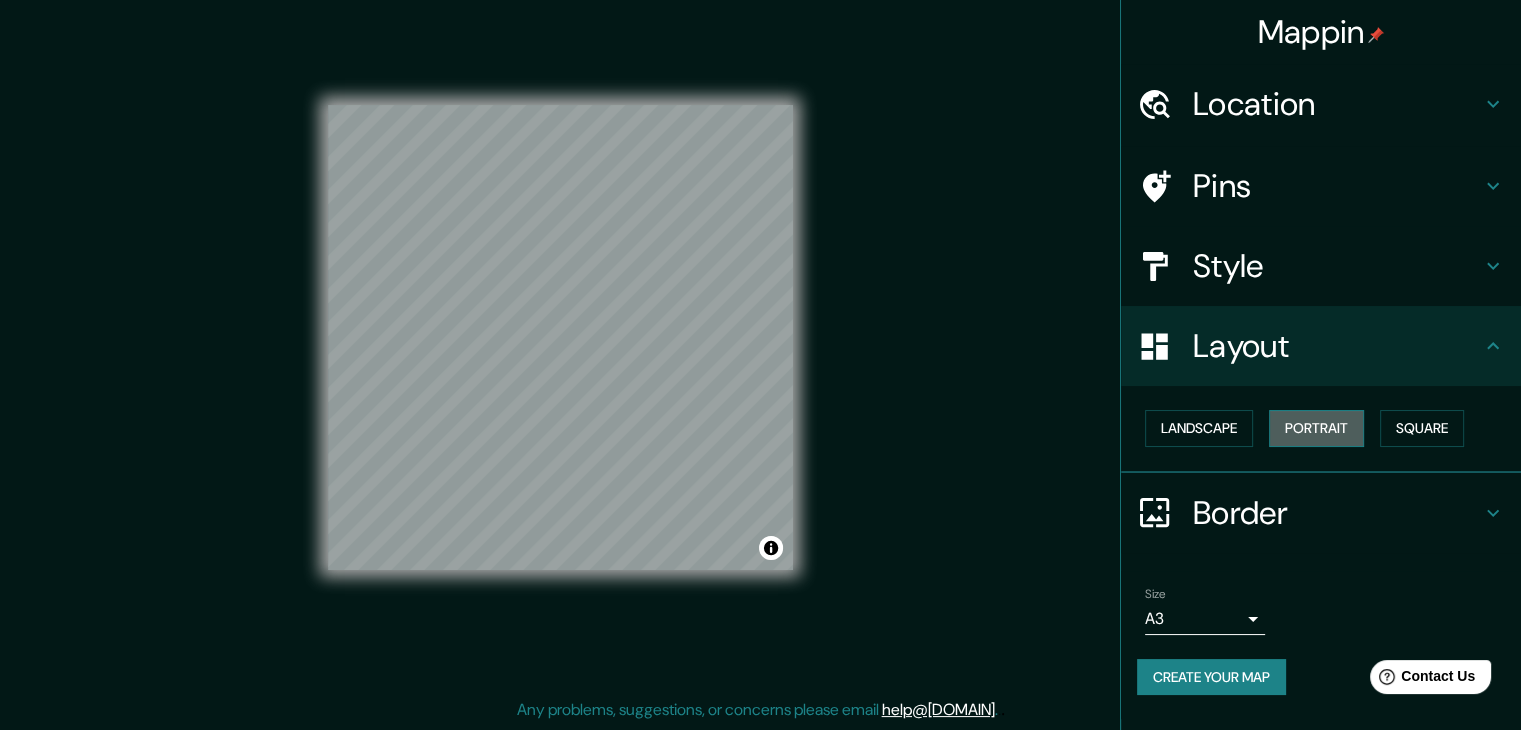click on "Portrait" at bounding box center [1316, 428] 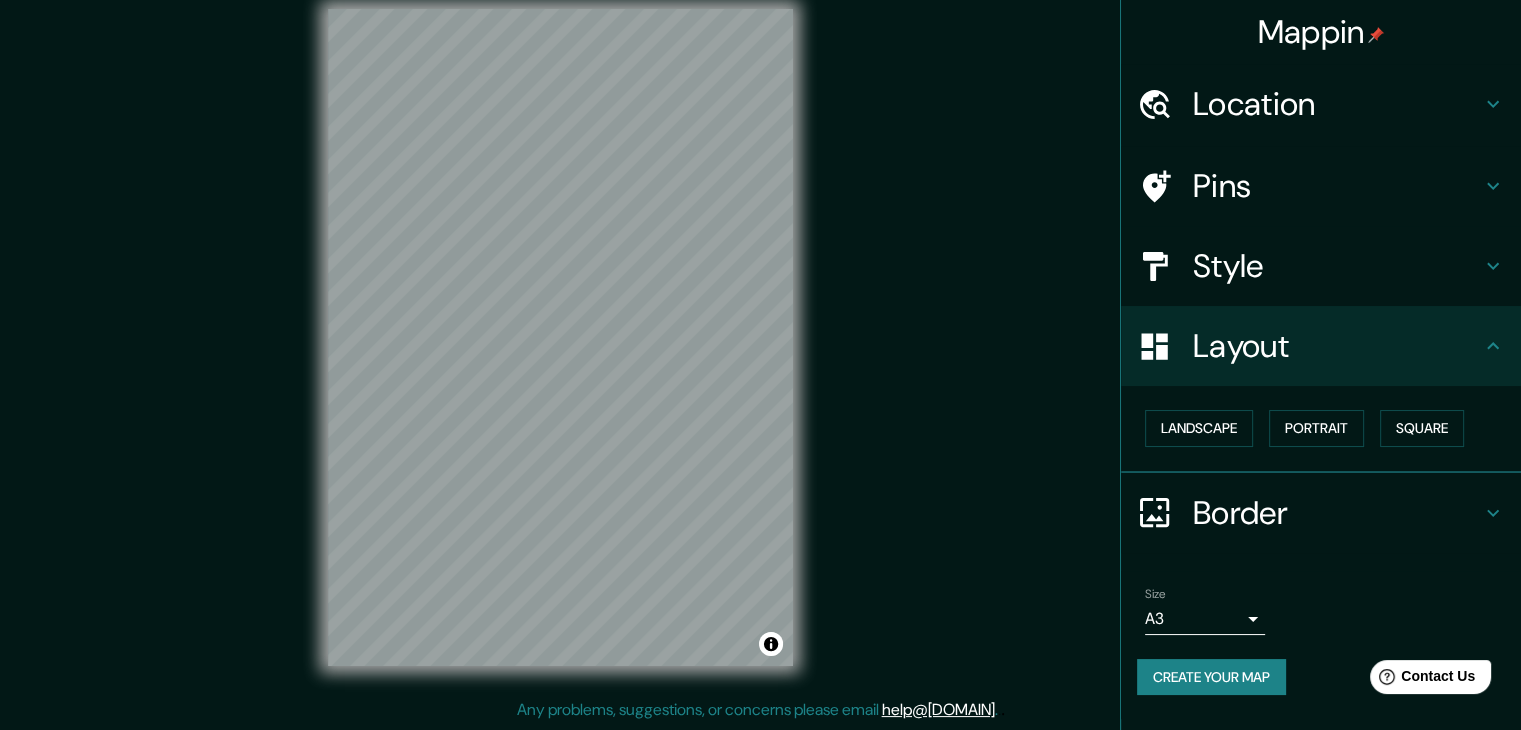 click on "Create your map" at bounding box center [1211, 677] 